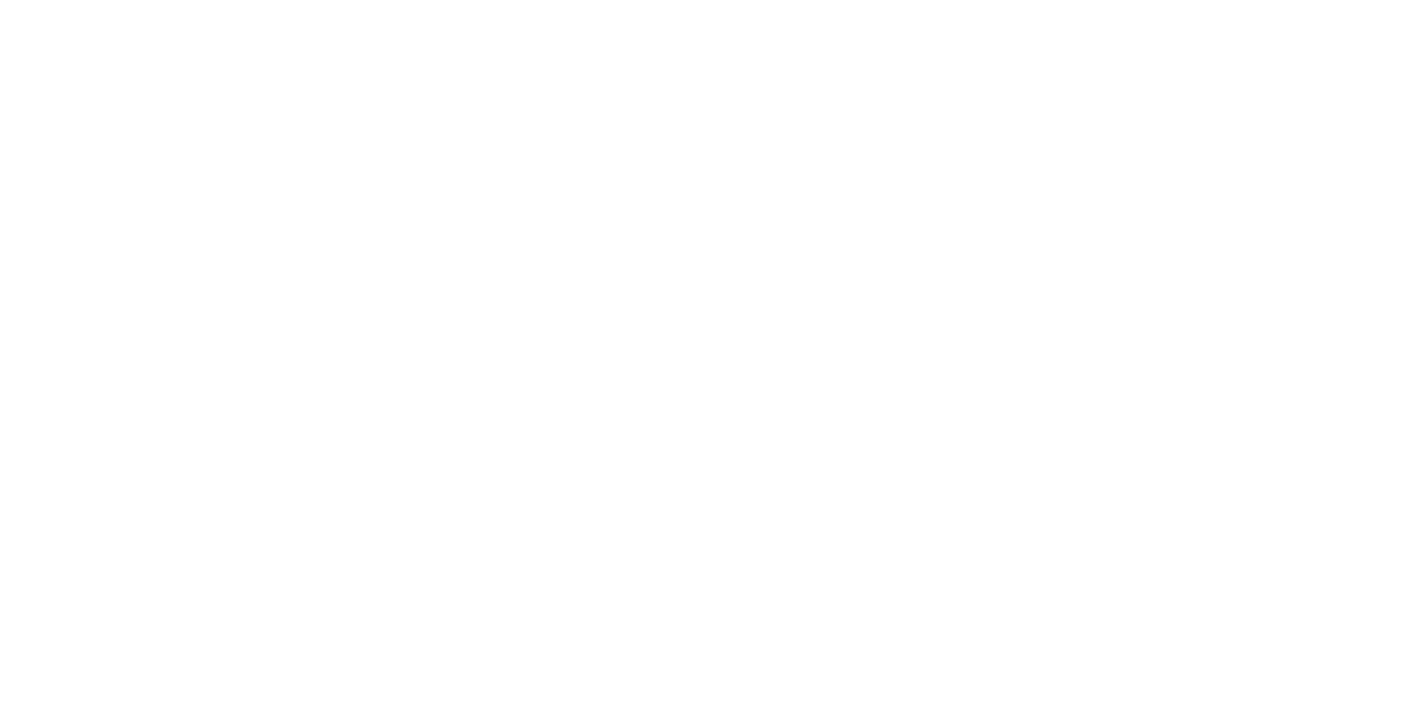 scroll, scrollTop: 0, scrollLeft: 0, axis: both 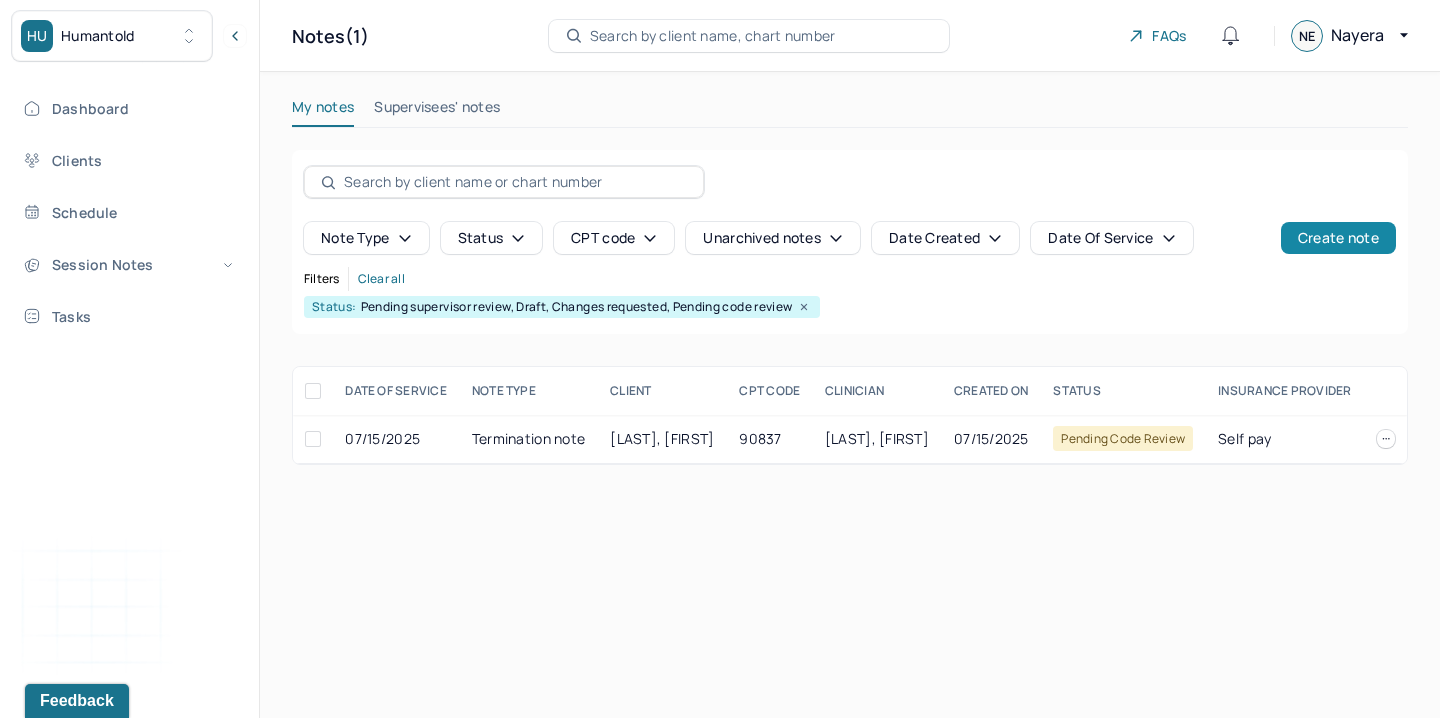 click on "Create note" at bounding box center (1338, 238) 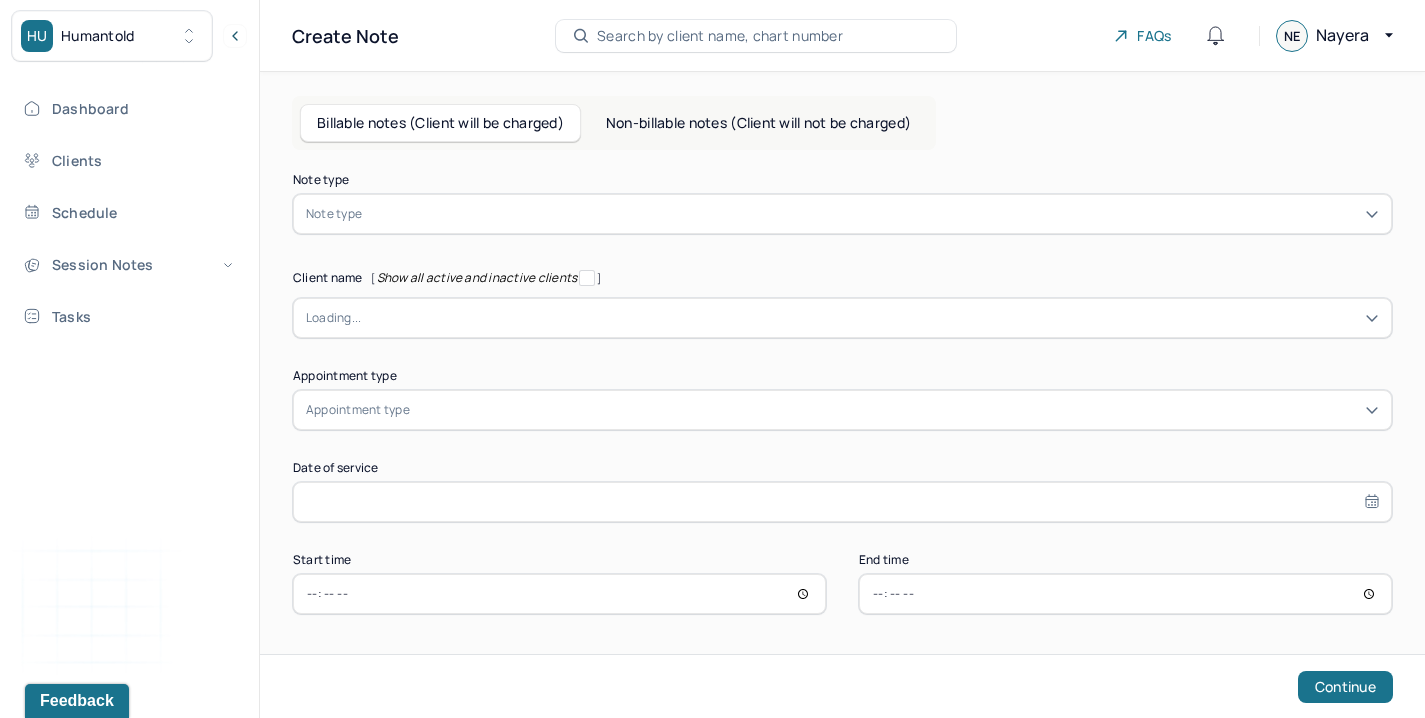 click on "Note type" at bounding box center (842, 214) 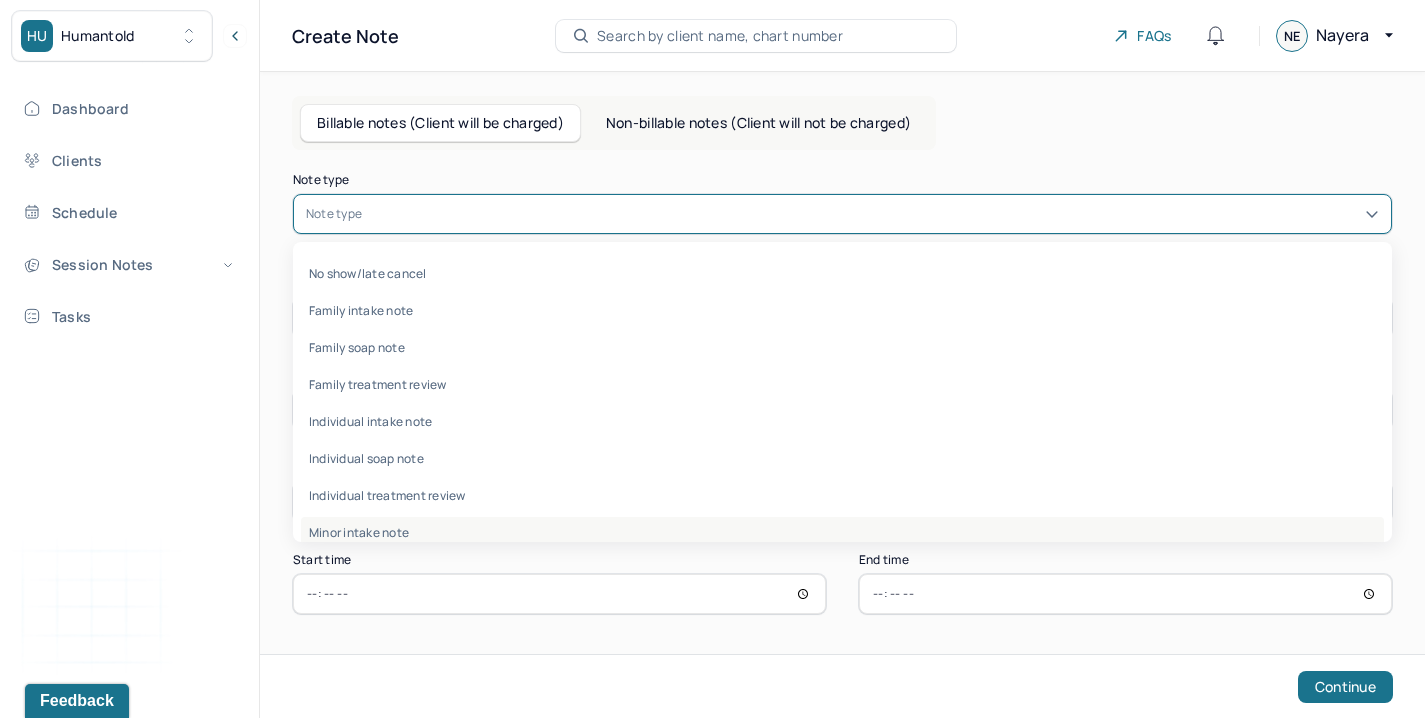 scroll, scrollTop: 96, scrollLeft: 0, axis: vertical 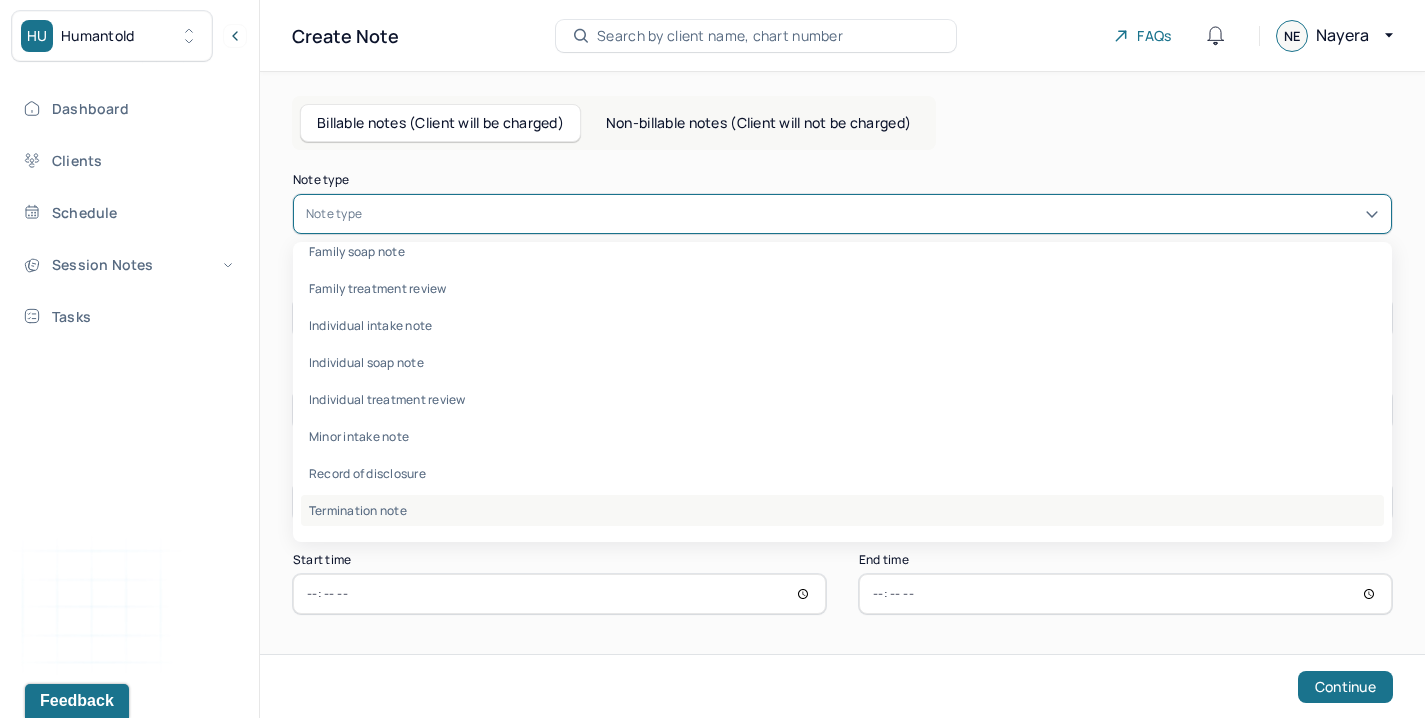 click on "Termination note" at bounding box center (842, 510) 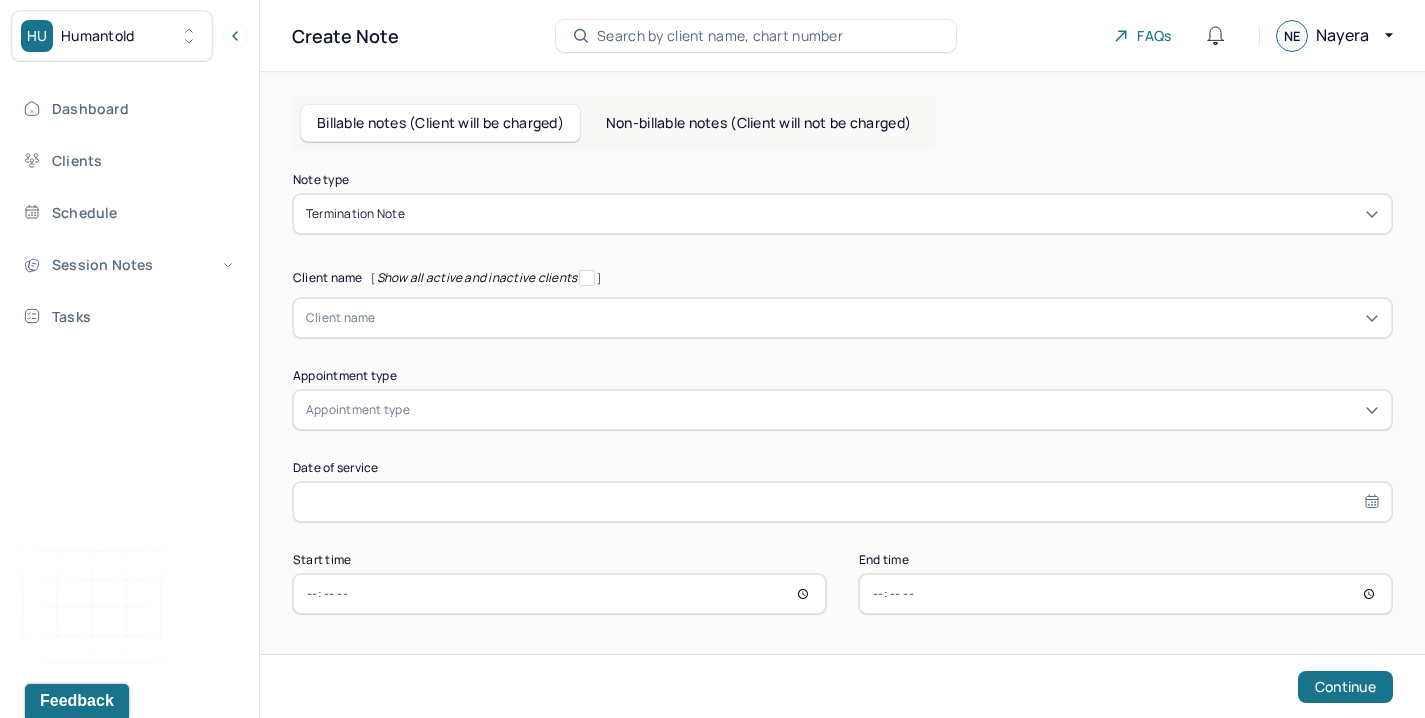click on "Note type Termination note Client name [ Show all active and inactive clients ] Client name Supervisee name Appointment type Appointment type Date of service Start time End time   Continue" at bounding box center [842, 394] 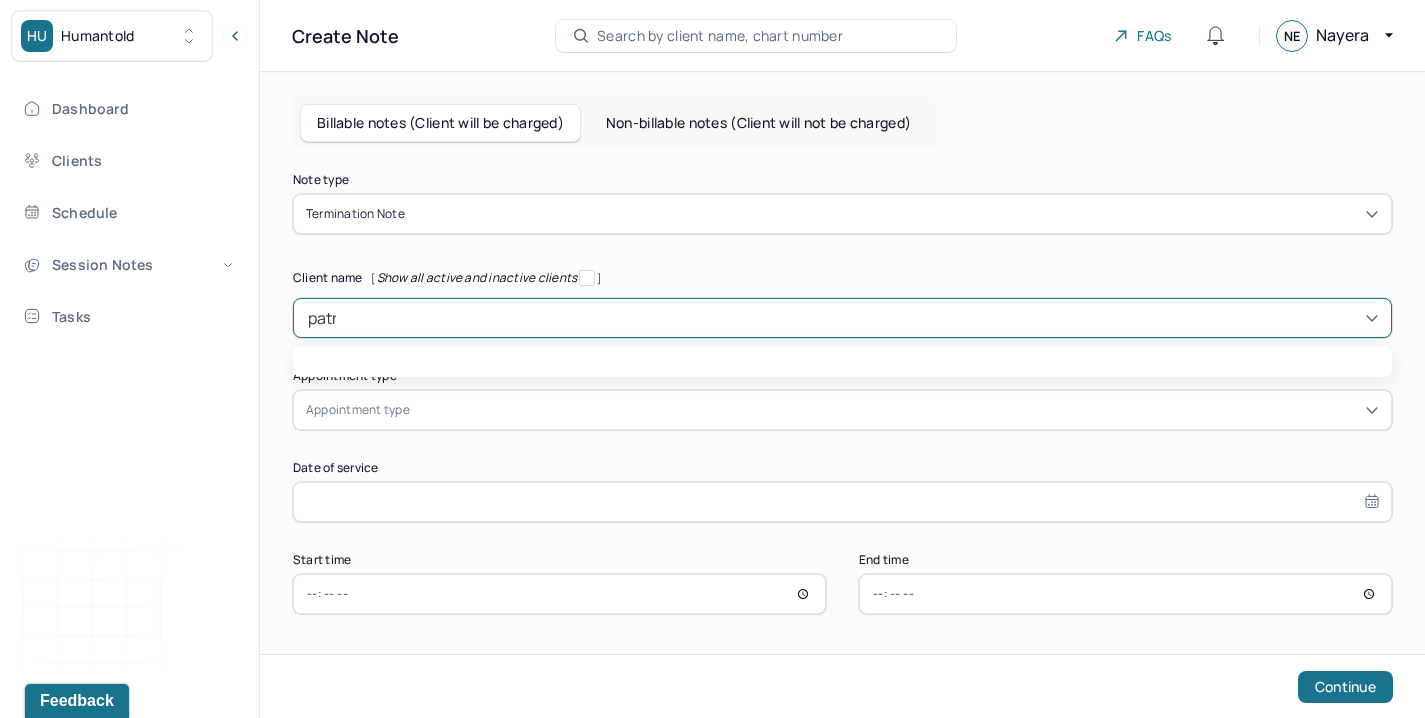 type on "patri" 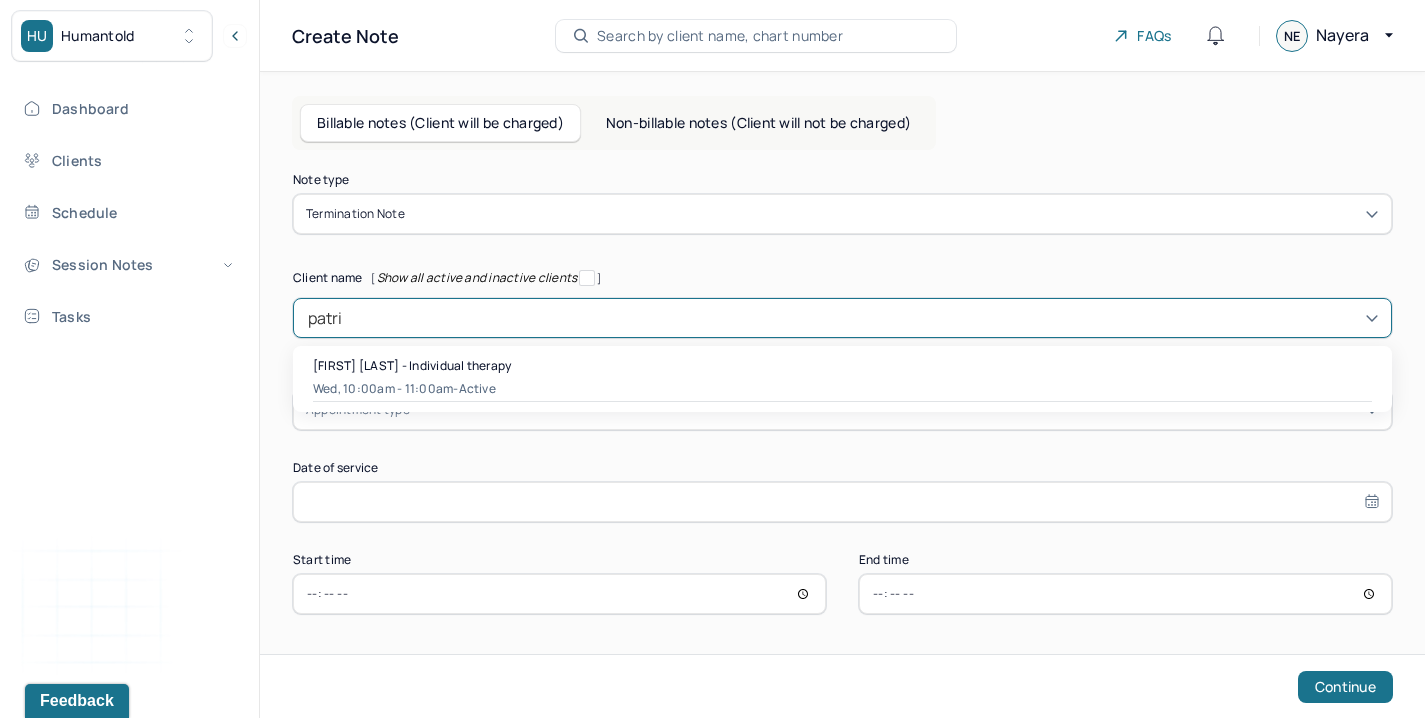 type 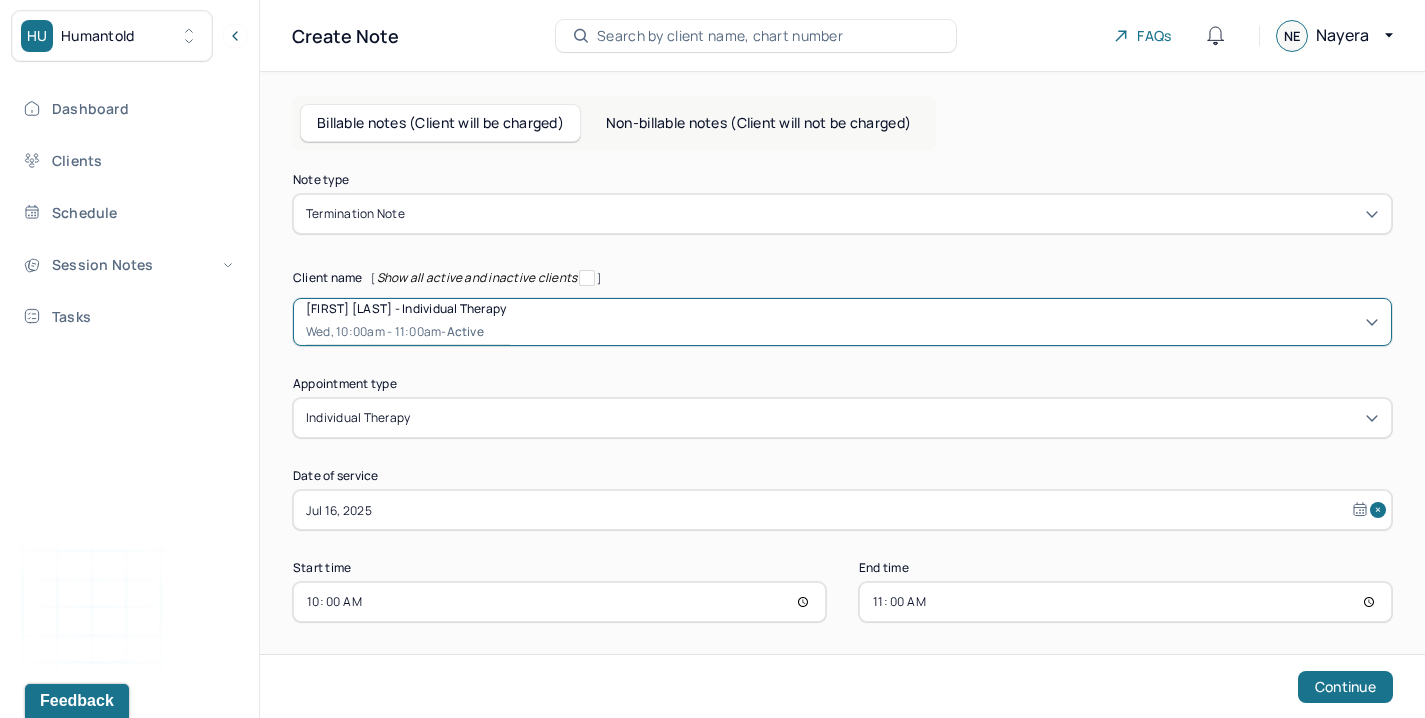 scroll, scrollTop: 9, scrollLeft: 0, axis: vertical 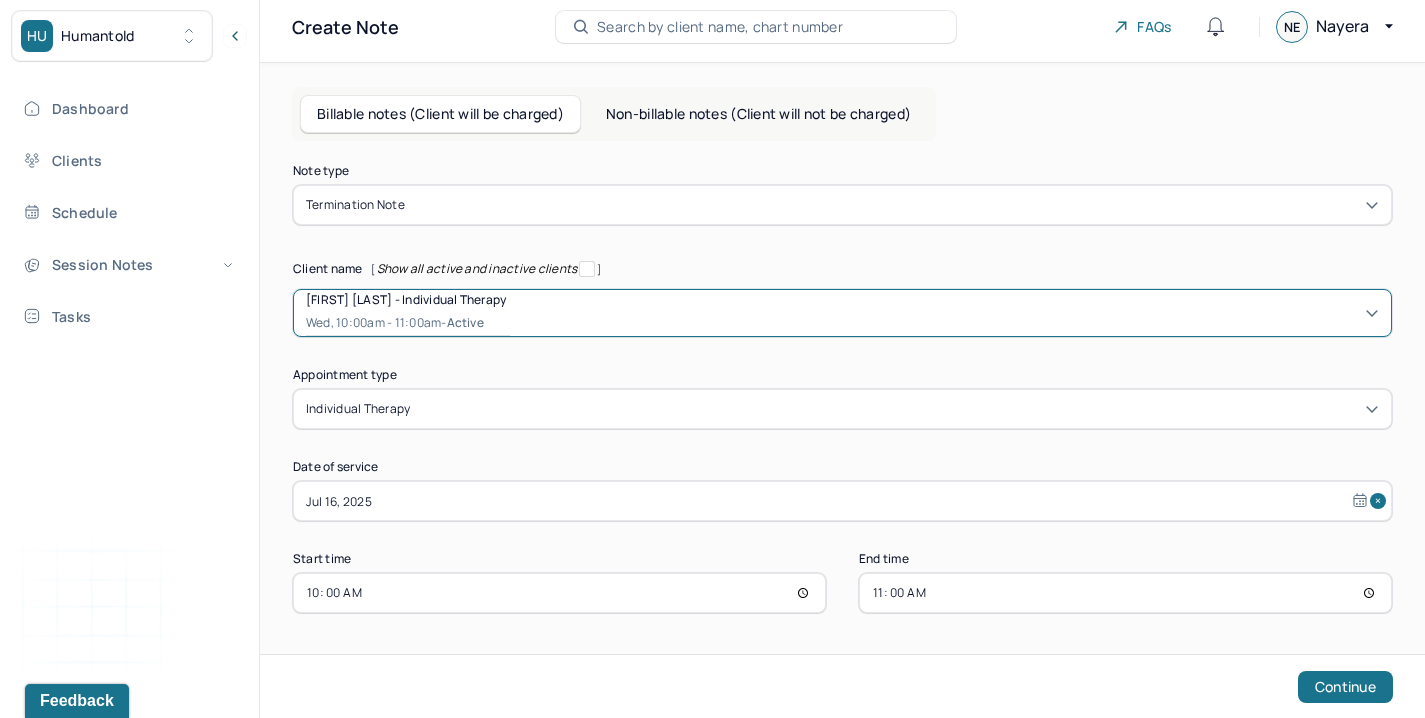 click on "11:00" at bounding box center [1125, 593] 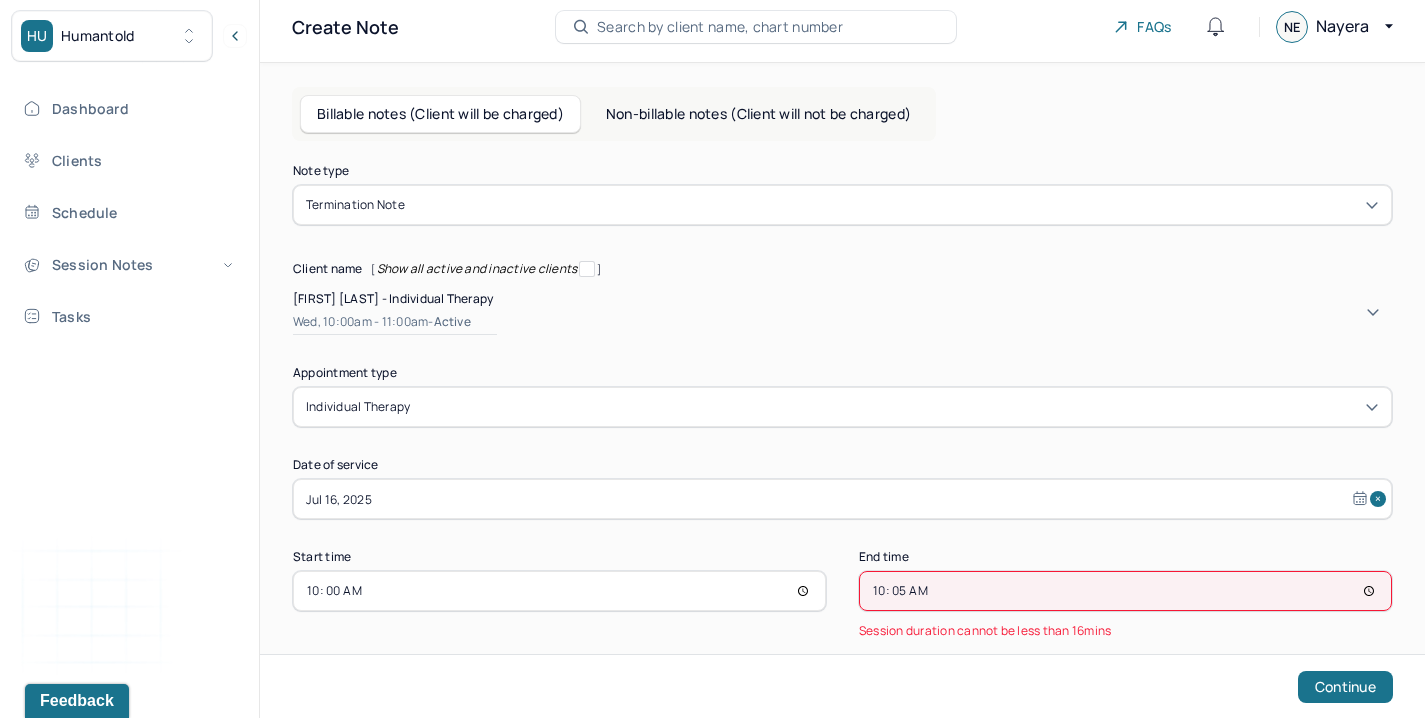 type on "10:55" 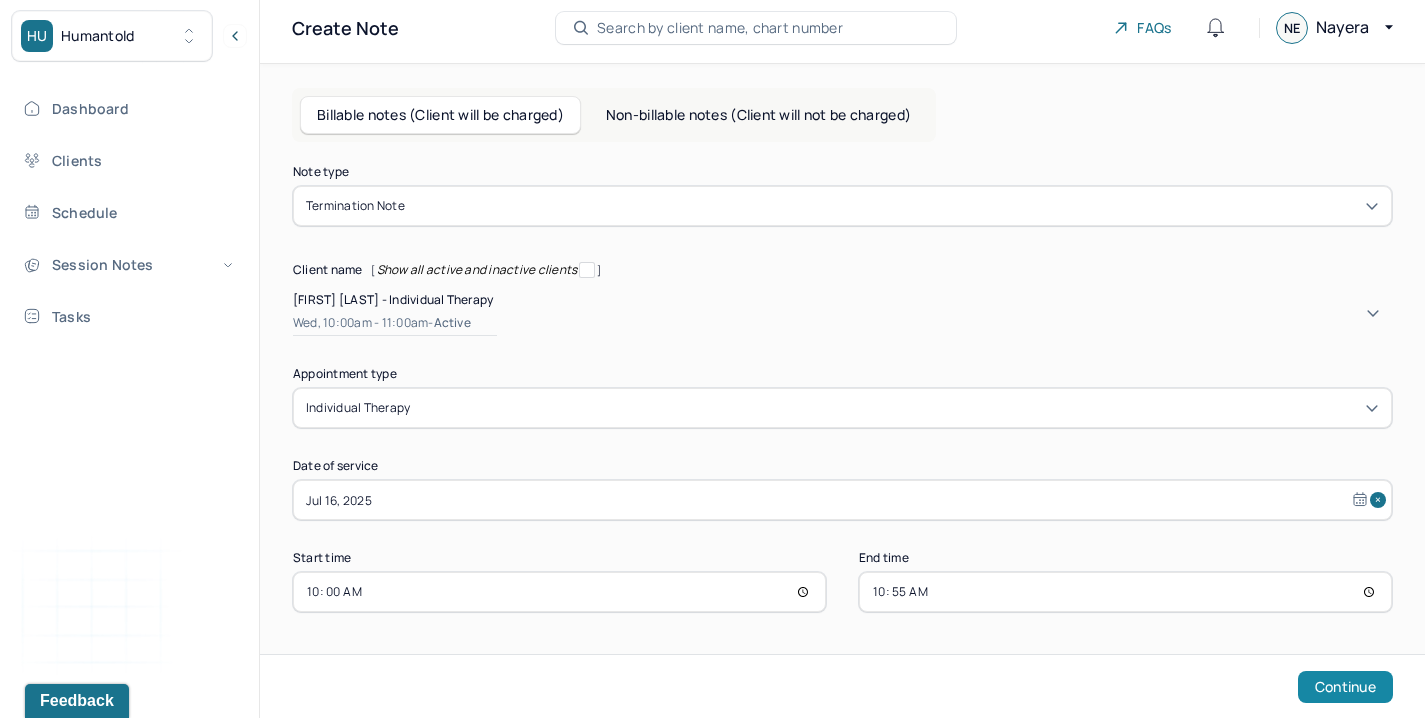 click on "Continue" at bounding box center [1345, 687] 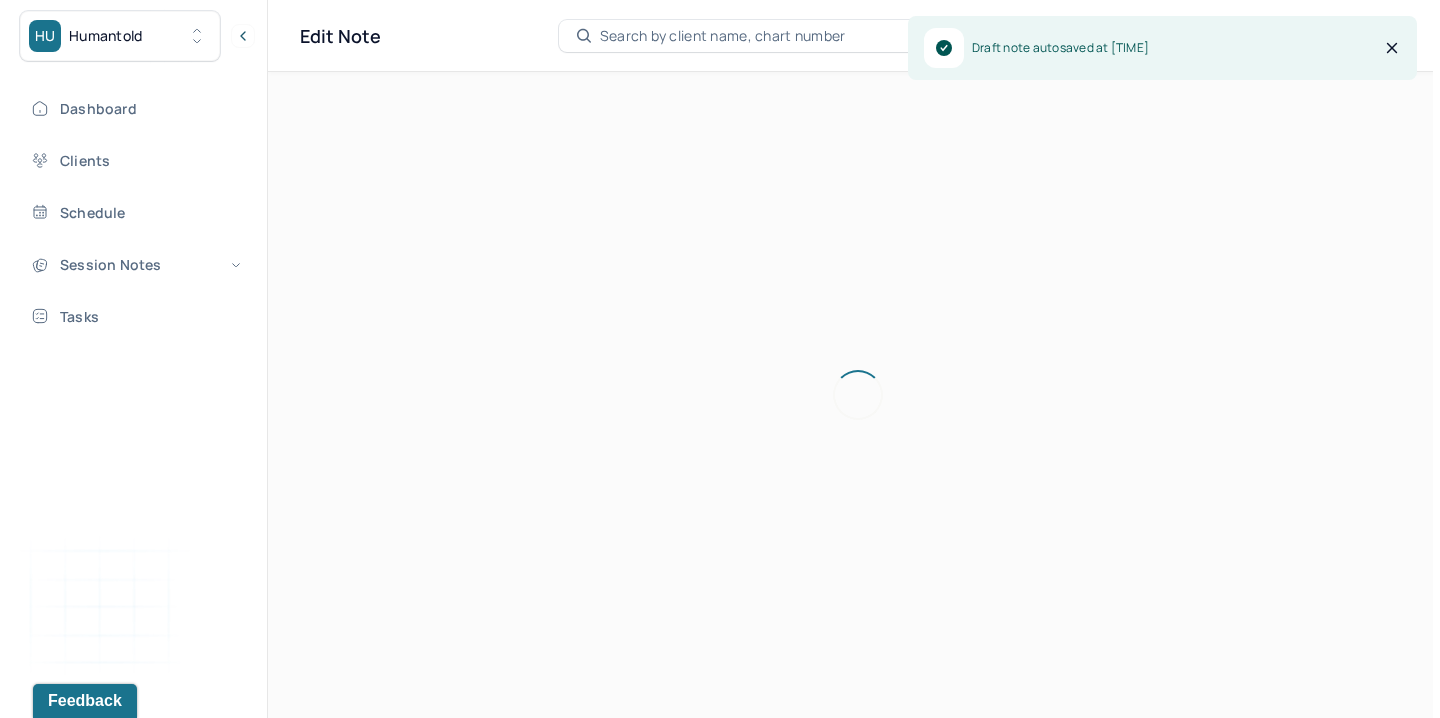 scroll, scrollTop: 0, scrollLeft: 0, axis: both 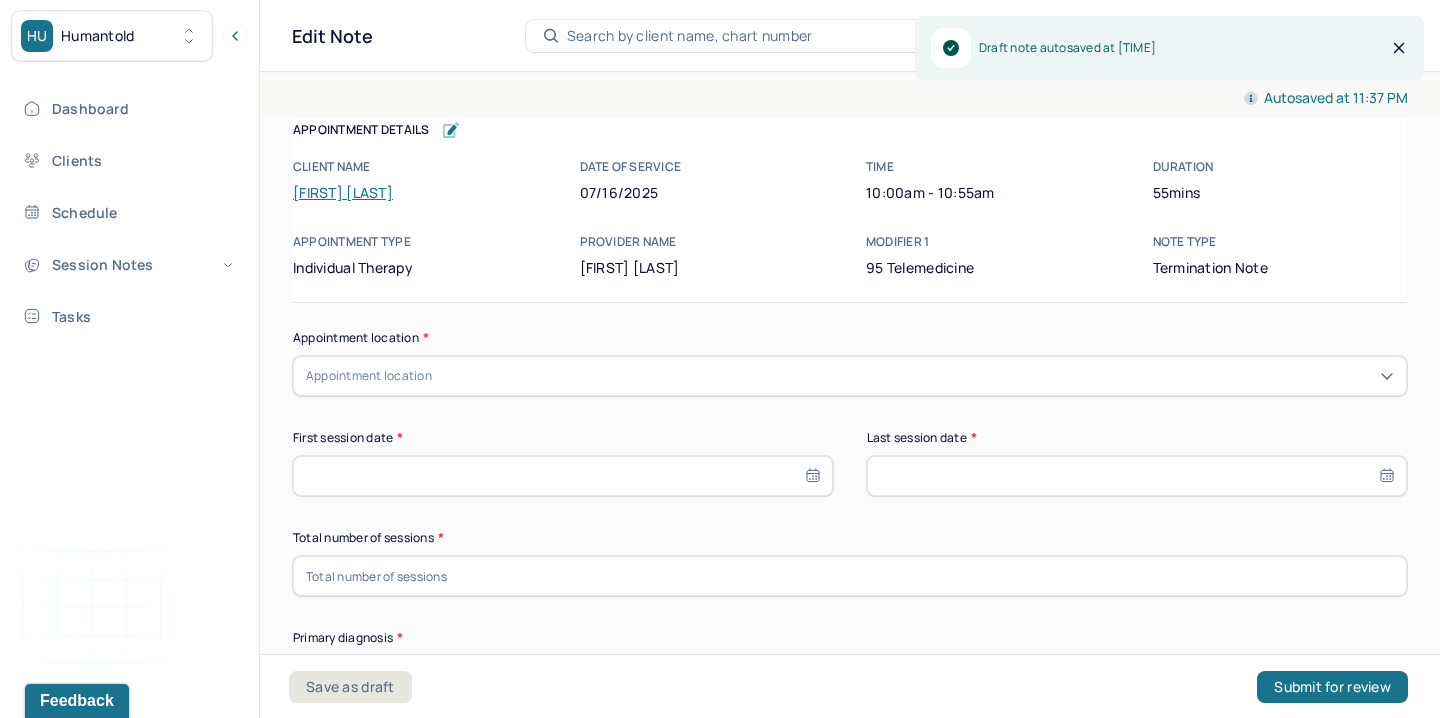 click on "Appointment location" at bounding box center [850, 376] 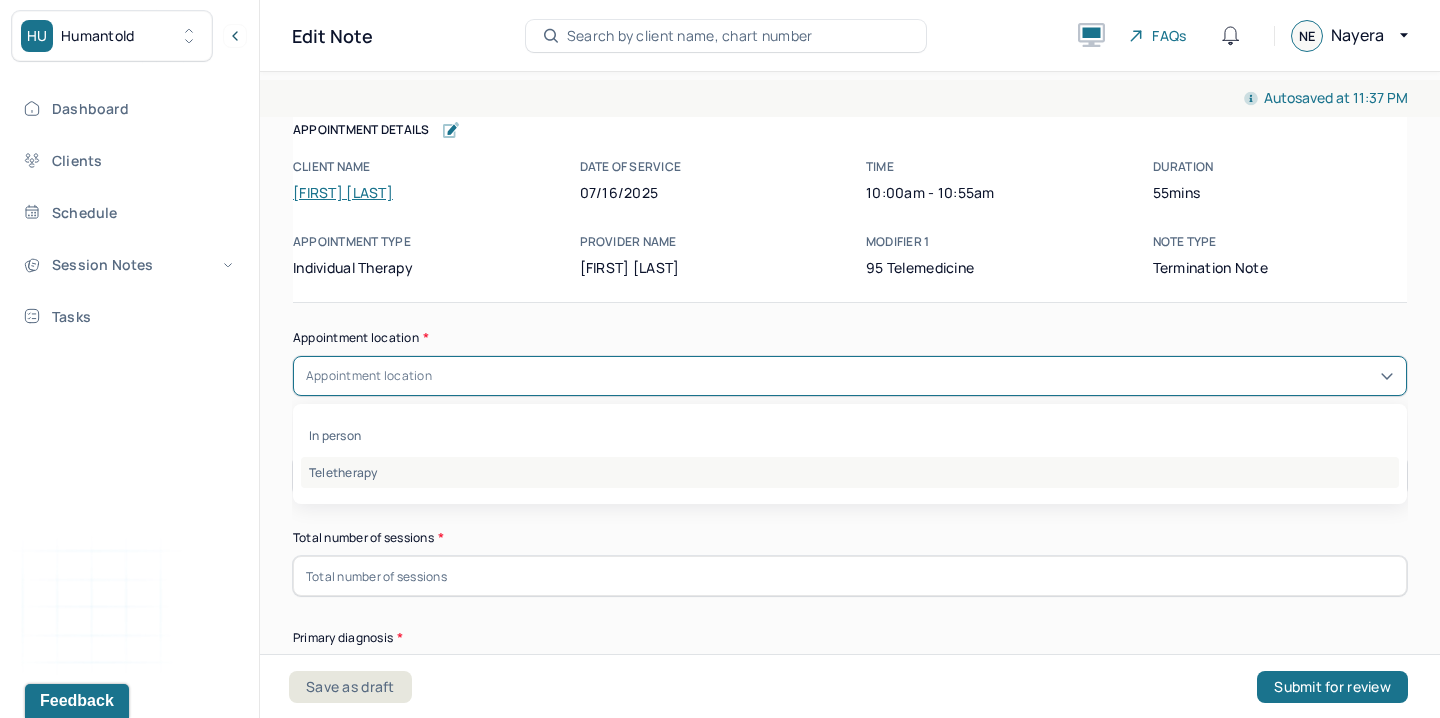 click on "Teletherapy" at bounding box center [850, 472] 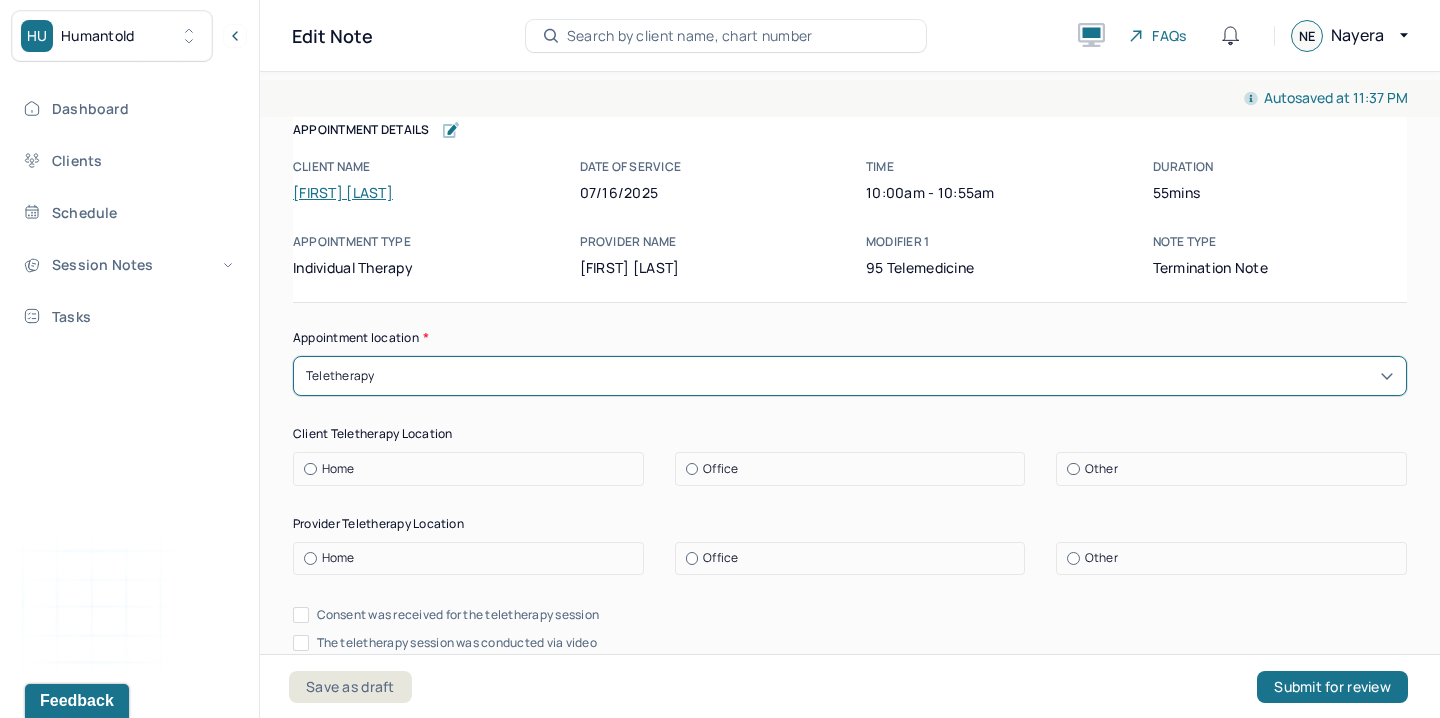 click on "Appointment location * option Teletherapy, selected. Teletherapy Client Teletherapy Location Home Office Other Provider Teletherapy Location Home Office Other Consent was received for the teletherapy session The teletherapy session was conducted via video First session date * Last session date * Total number of sessions * Primary diagnosis * Primary diagnosis Secondary diagnosis (optional) Secondary diagnosis Tertiary diagnosis (optional) Tertiary diagnosis Presenting problems * Planned treatment and goals * Course of treatment * Patient final condition * Prognosis * Reason for termination * Discharge plan and follow-up * Date created * Sign note here Provider's Initials *   Save as draft     Submit for review" at bounding box center [850, 1423] 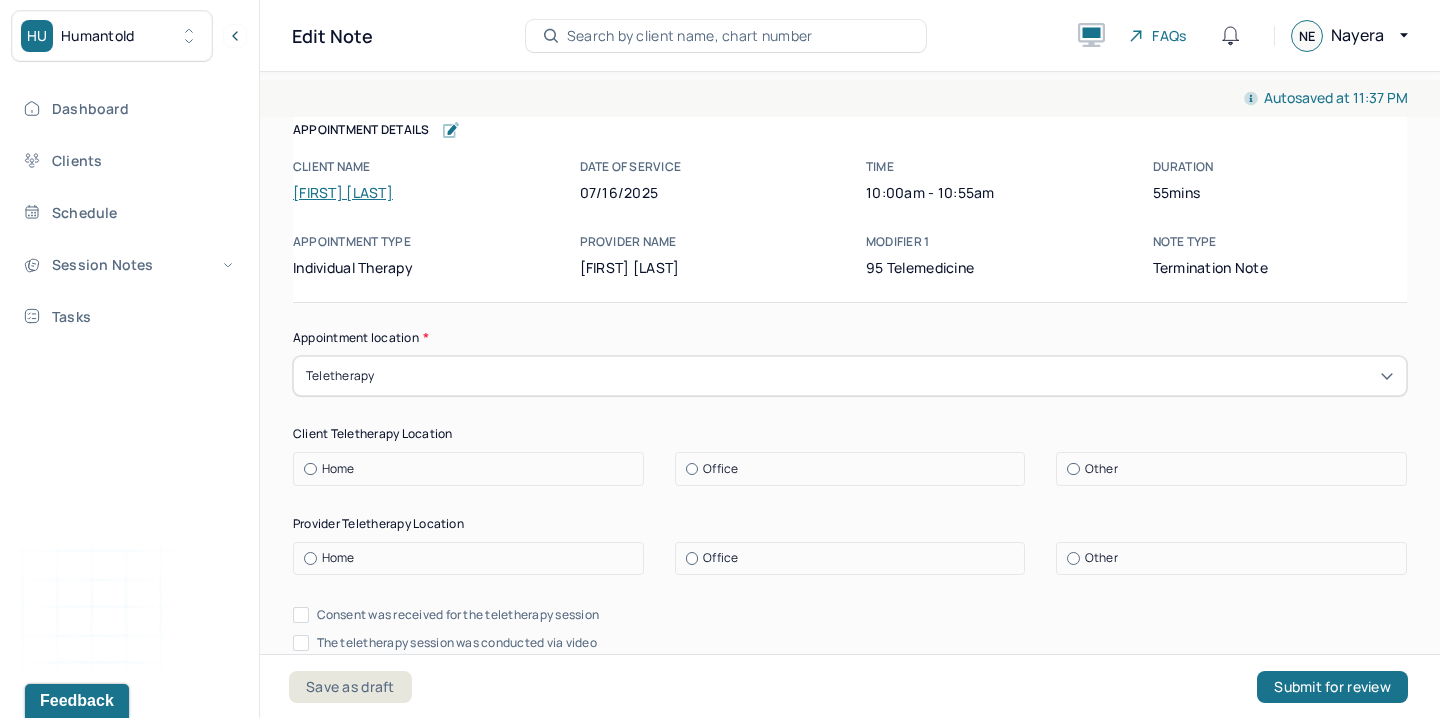 click on "Home" at bounding box center (338, 469) 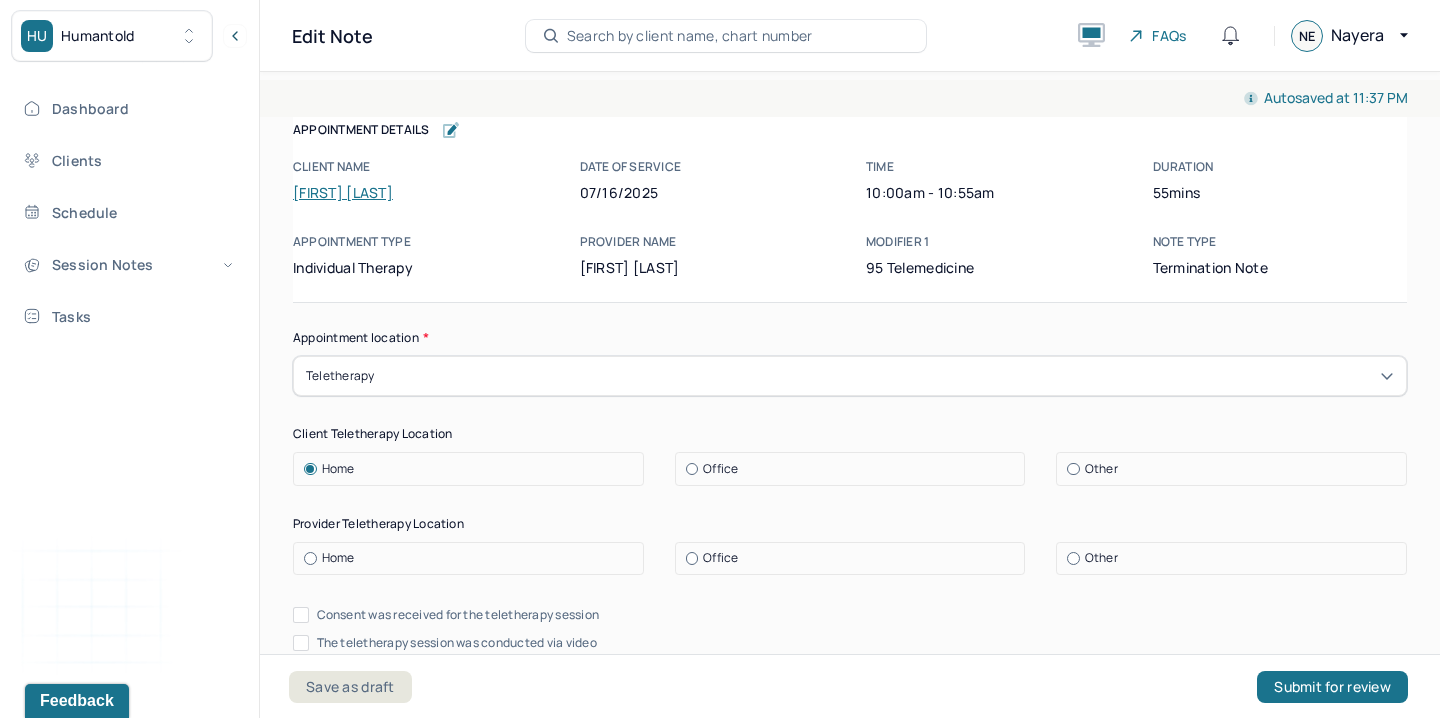 click on "Office" at bounding box center (855, 558) 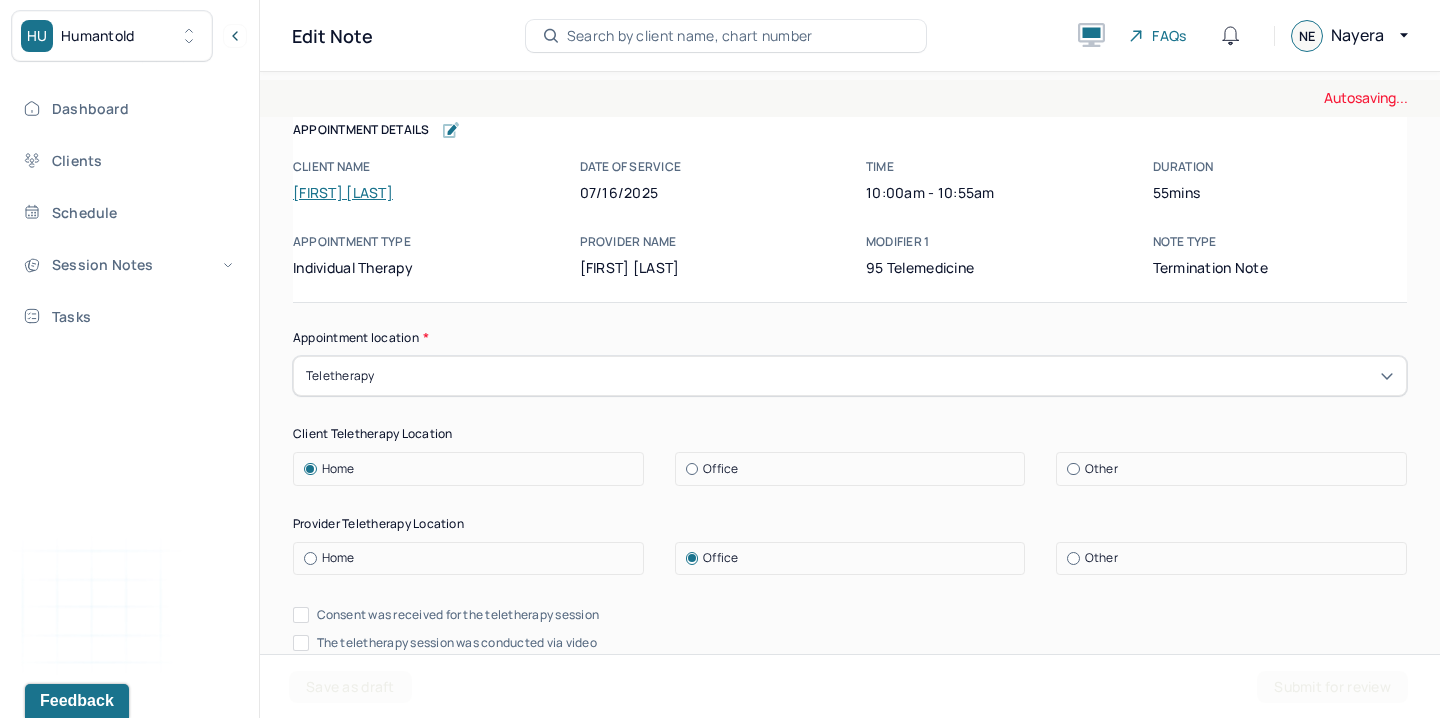 click on "Appointment location * Teletherapy Client Teletherapy Location Home Office Other Provider Teletherapy Location Home Office Other Consent was received for the teletherapy session The teletherapy session was conducted via video First session date * Last session date * Total number of sessions * Primary diagnosis * Primary diagnosis Secondary diagnosis (optional) Secondary diagnosis Tertiary diagnosis (optional) Tertiary diagnosis Presenting problems * Planned treatment and goals * Course of treatment * Patient final condition * Prognosis * Reason for termination * Discharge plan and follow-up * Date created * Sign note here Provider's Initials *   Save as draft     Submit for review" at bounding box center (850, 1423) 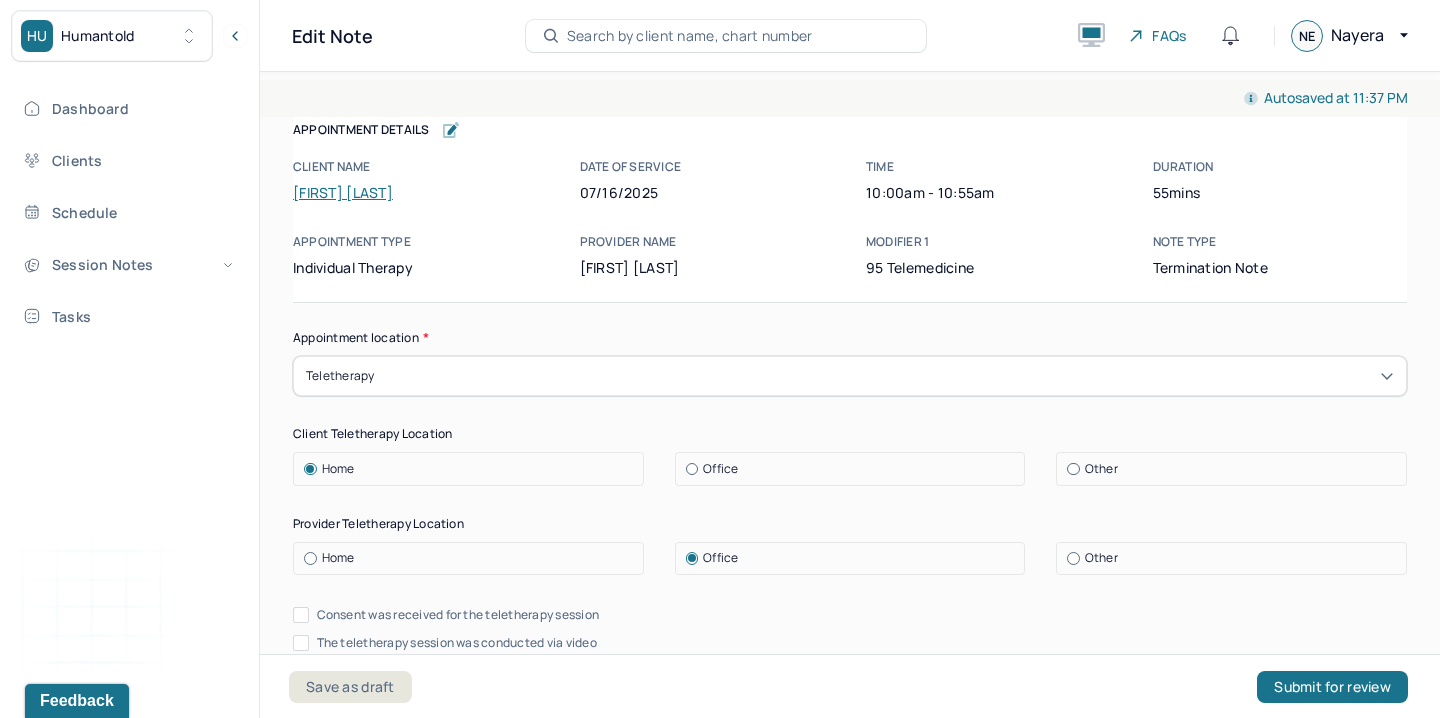 click on "Consent was received for the teletherapy session The teletherapy session was conducted via video" at bounding box center [850, 629] 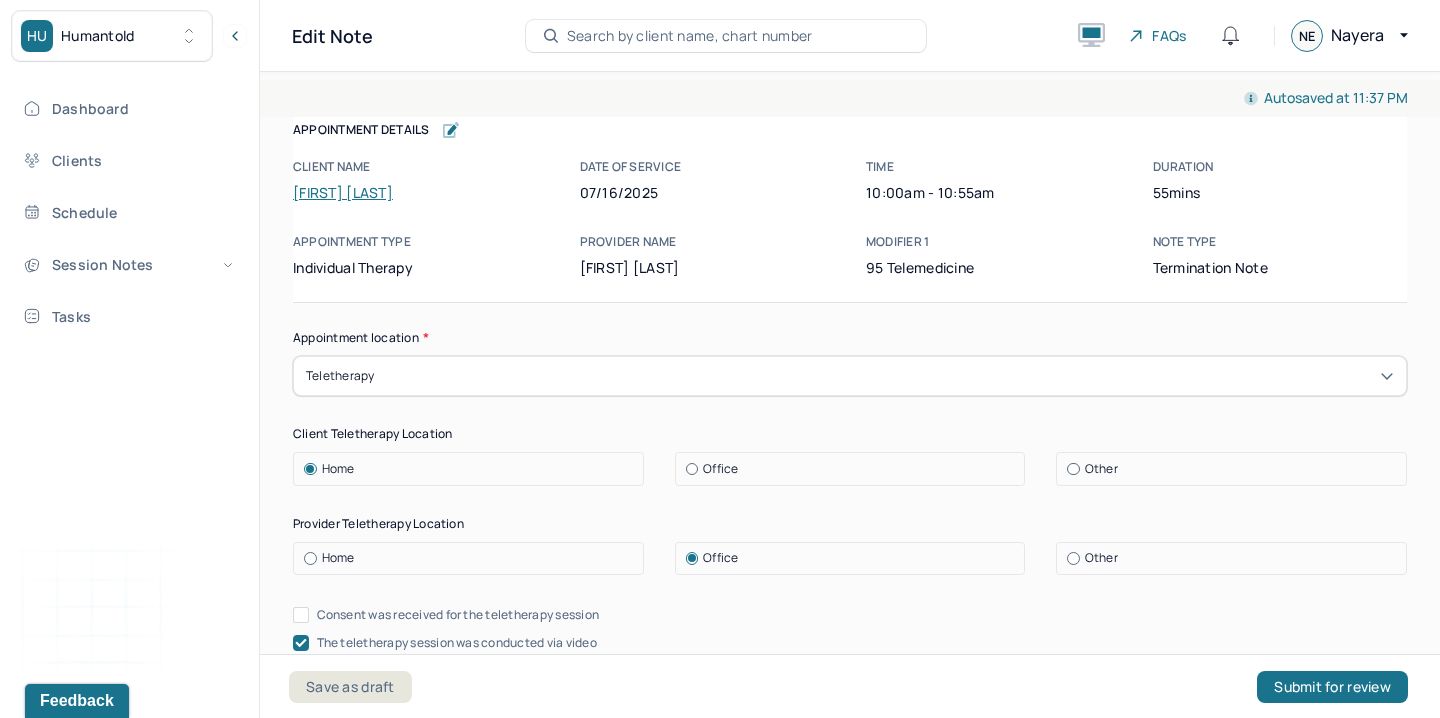 click on "Consent was received for the teletherapy session" at bounding box center (446, 615) 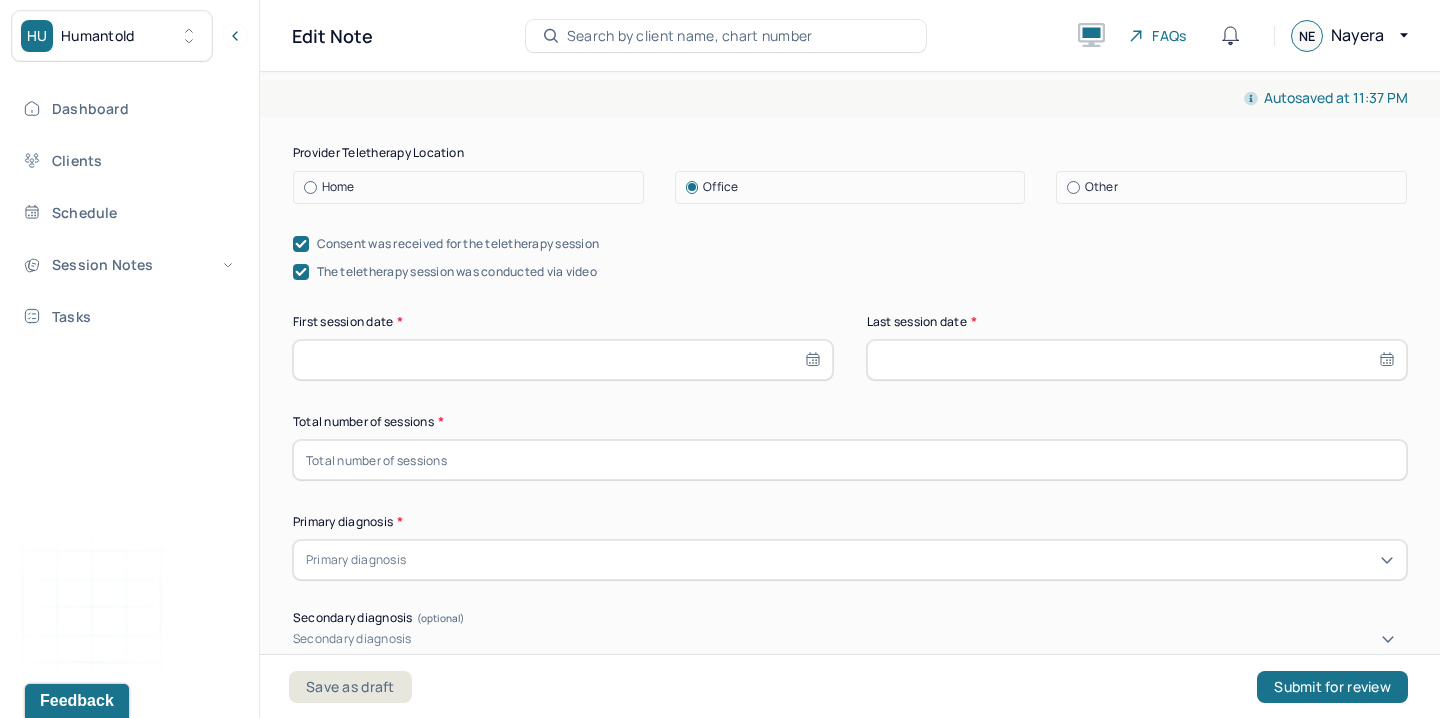 scroll, scrollTop: 390, scrollLeft: 0, axis: vertical 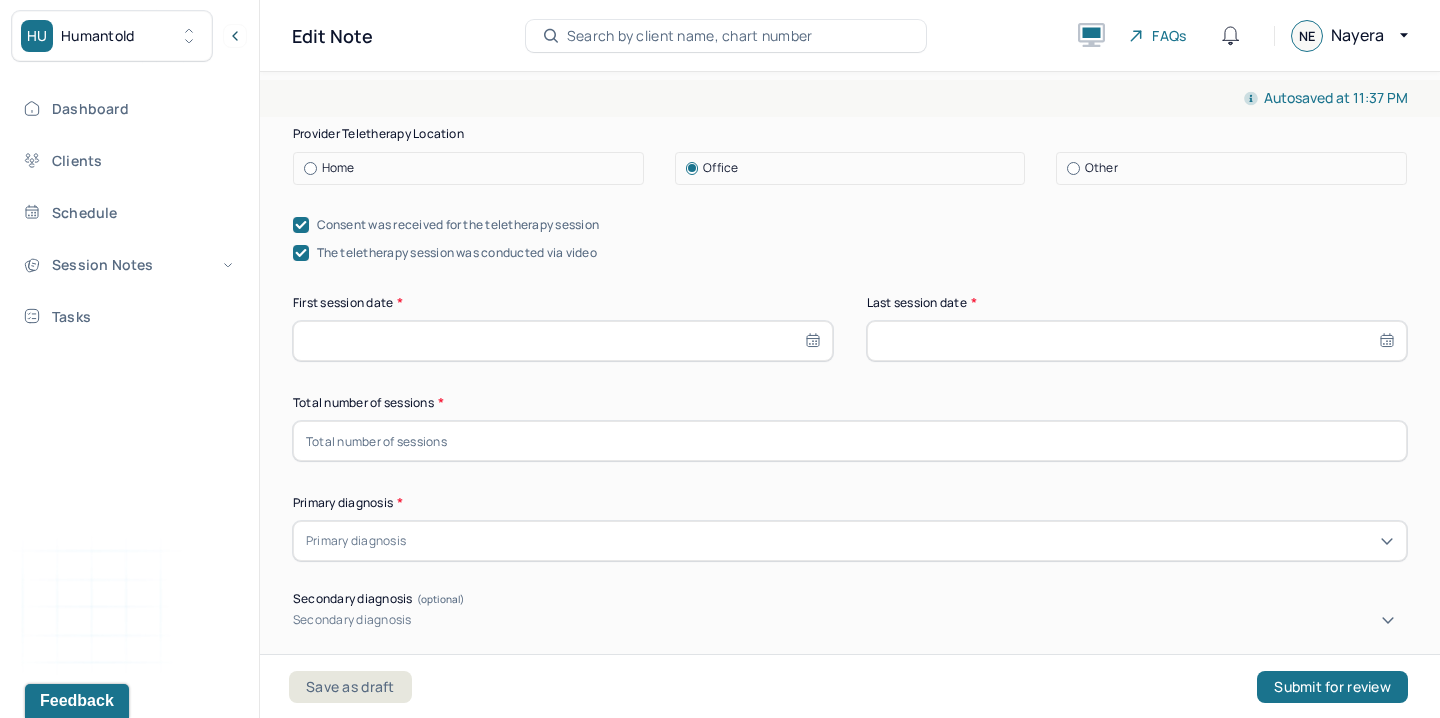 click at bounding box center (1137, 341) 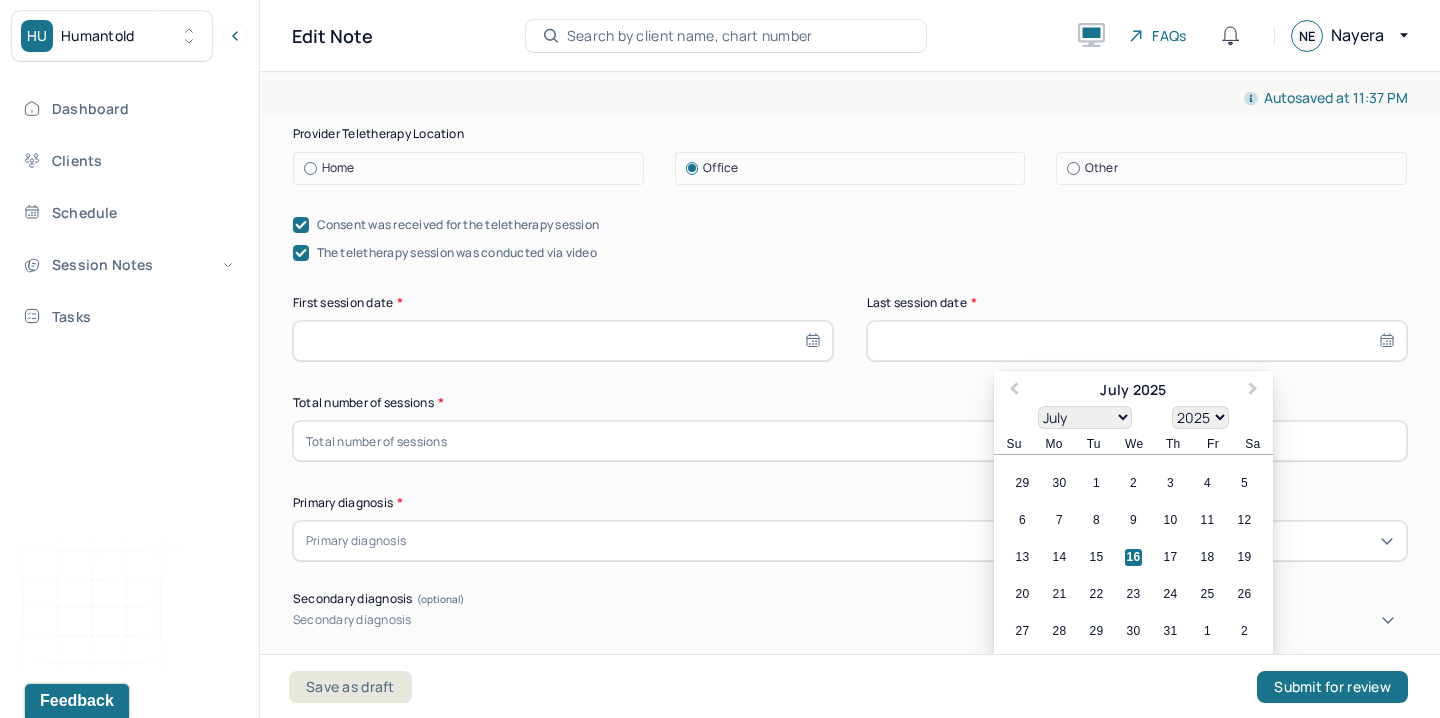 click on "16" at bounding box center [1133, 557] 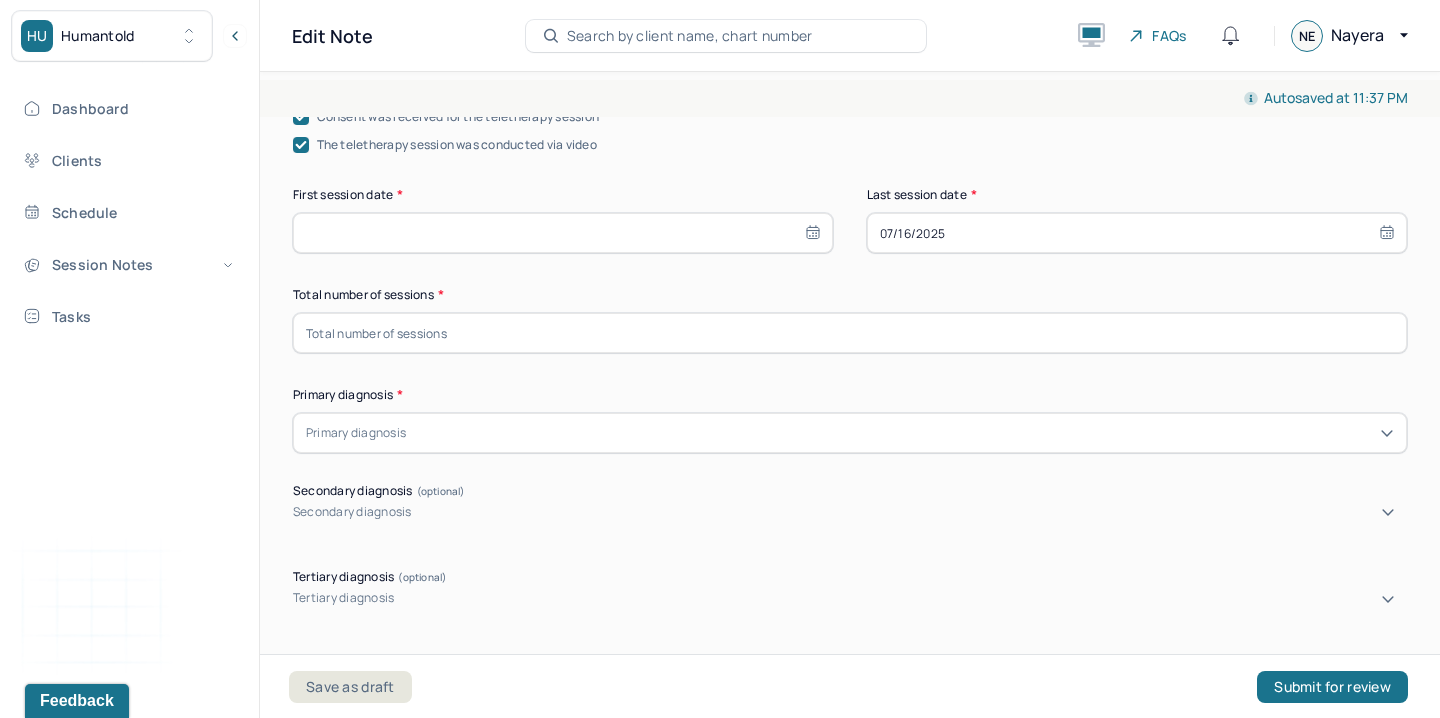 scroll, scrollTop: 591, scrollLeft: 0, axis: vertical 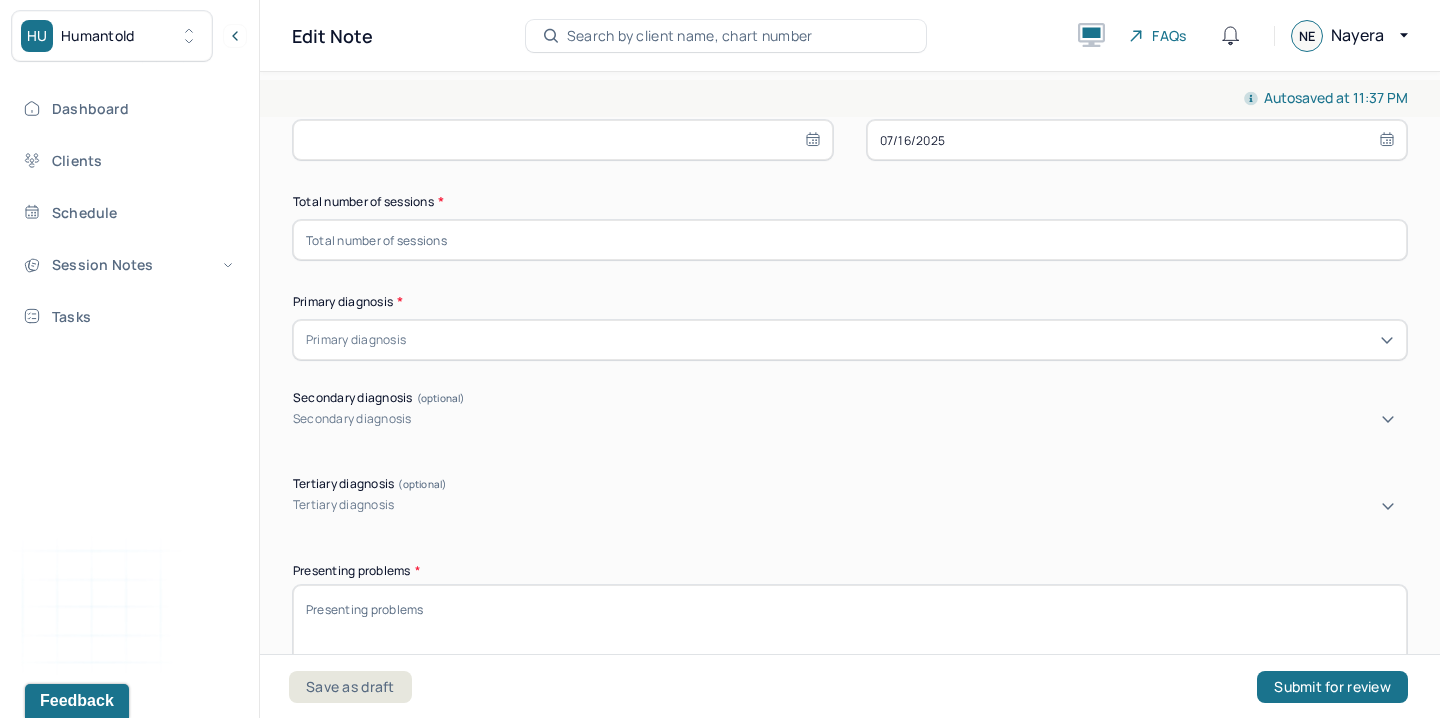 click at bounding box center (902, 340) 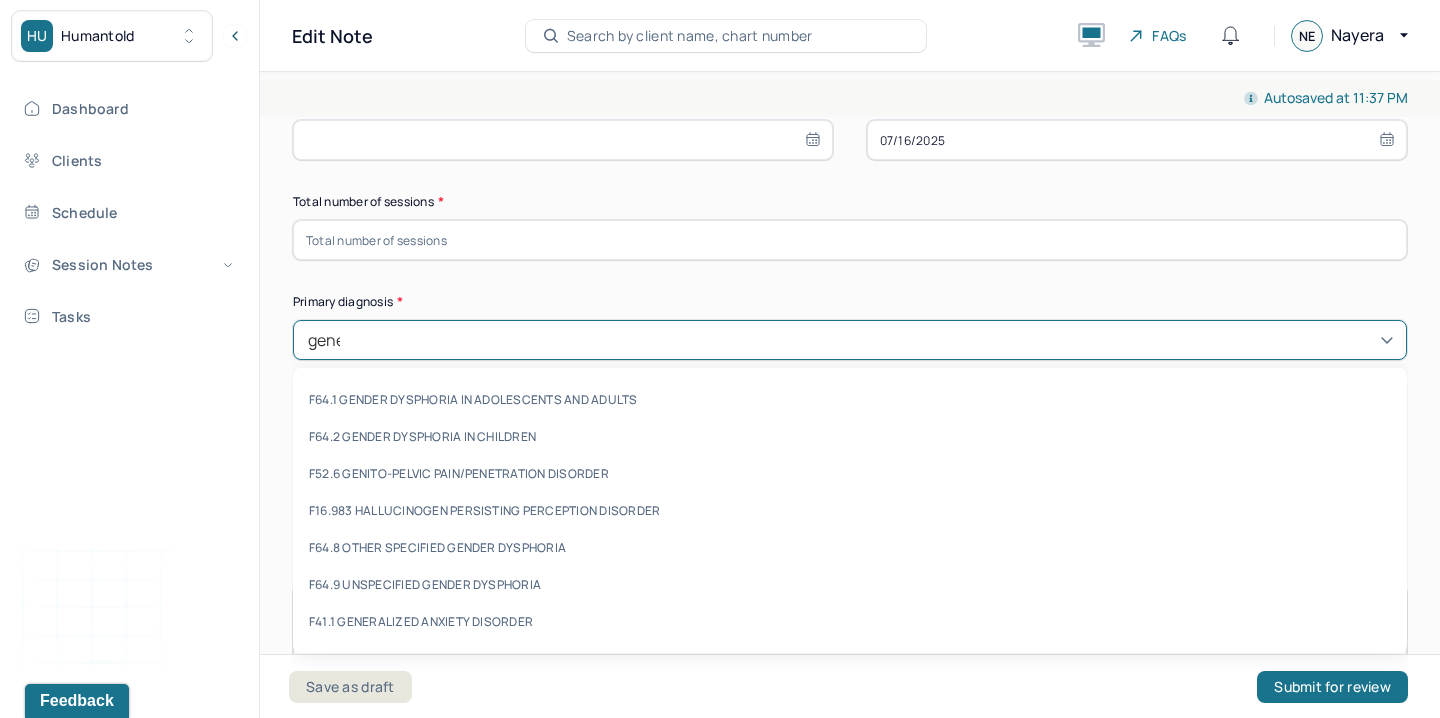 type on "gener" 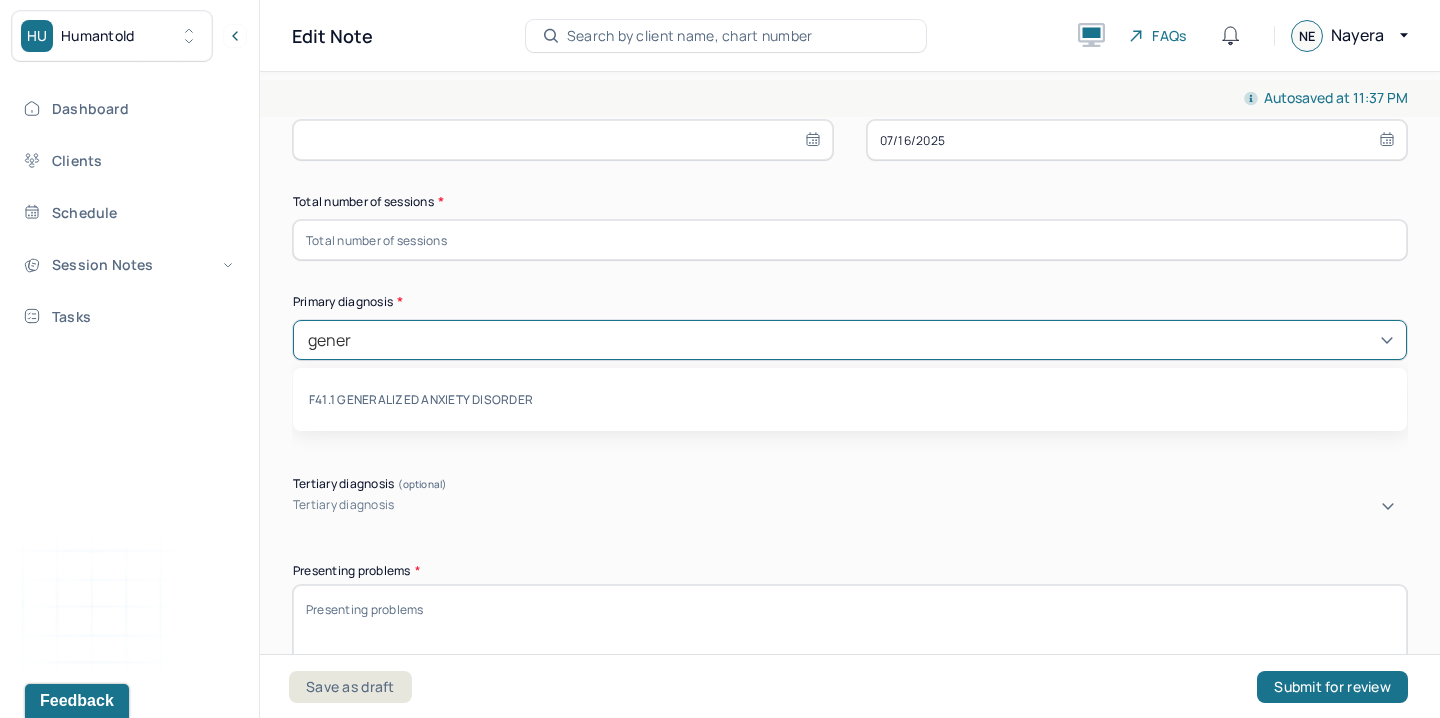 type 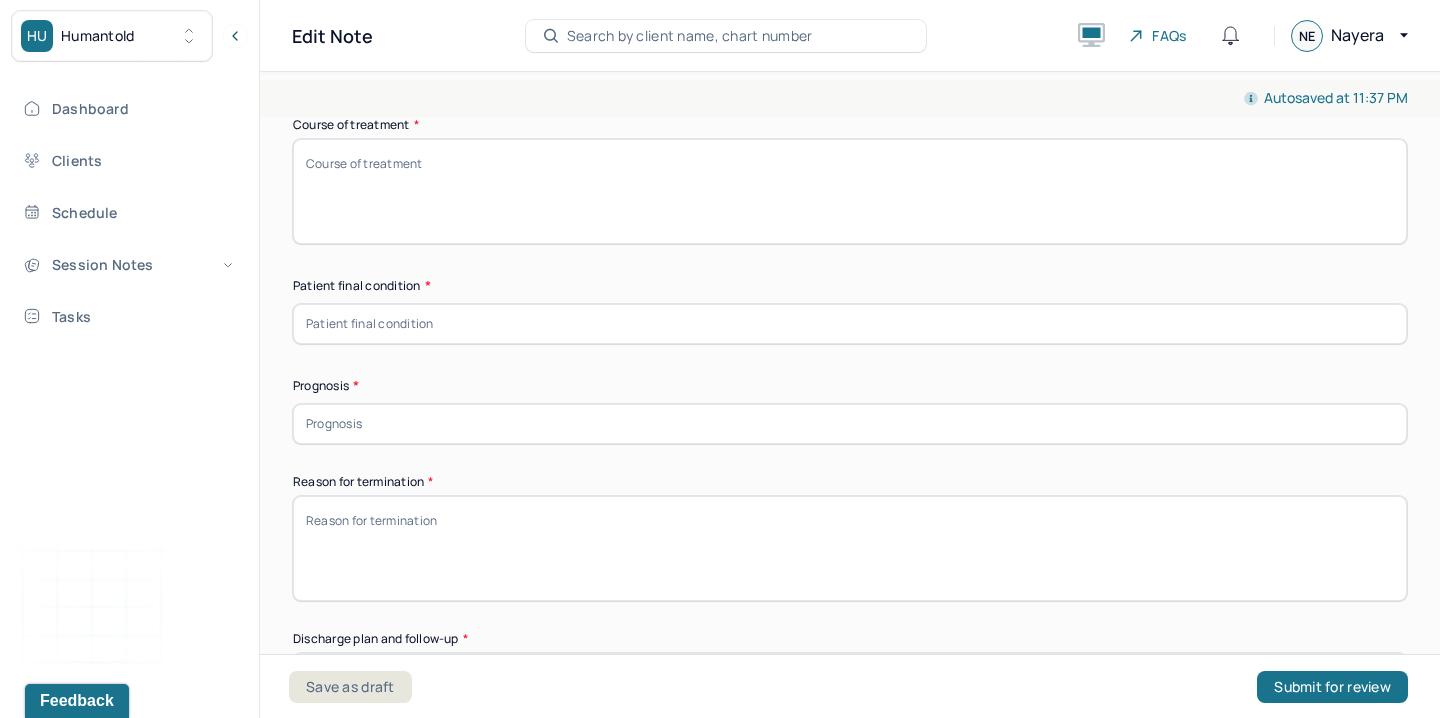 scroll, scrollTop: 1388, scrollLeft: 0, axis: vertical 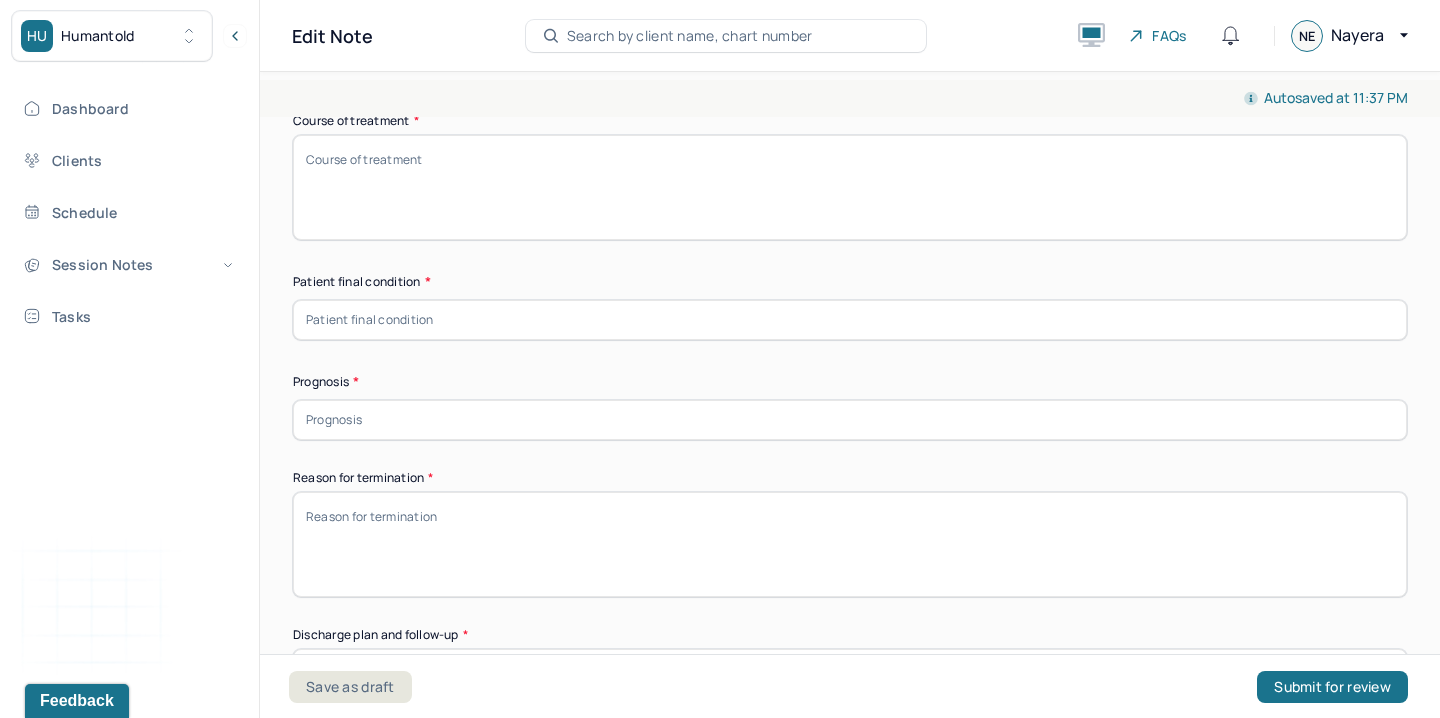 click on "Patient final condition *" at bounding box center (850, 306) 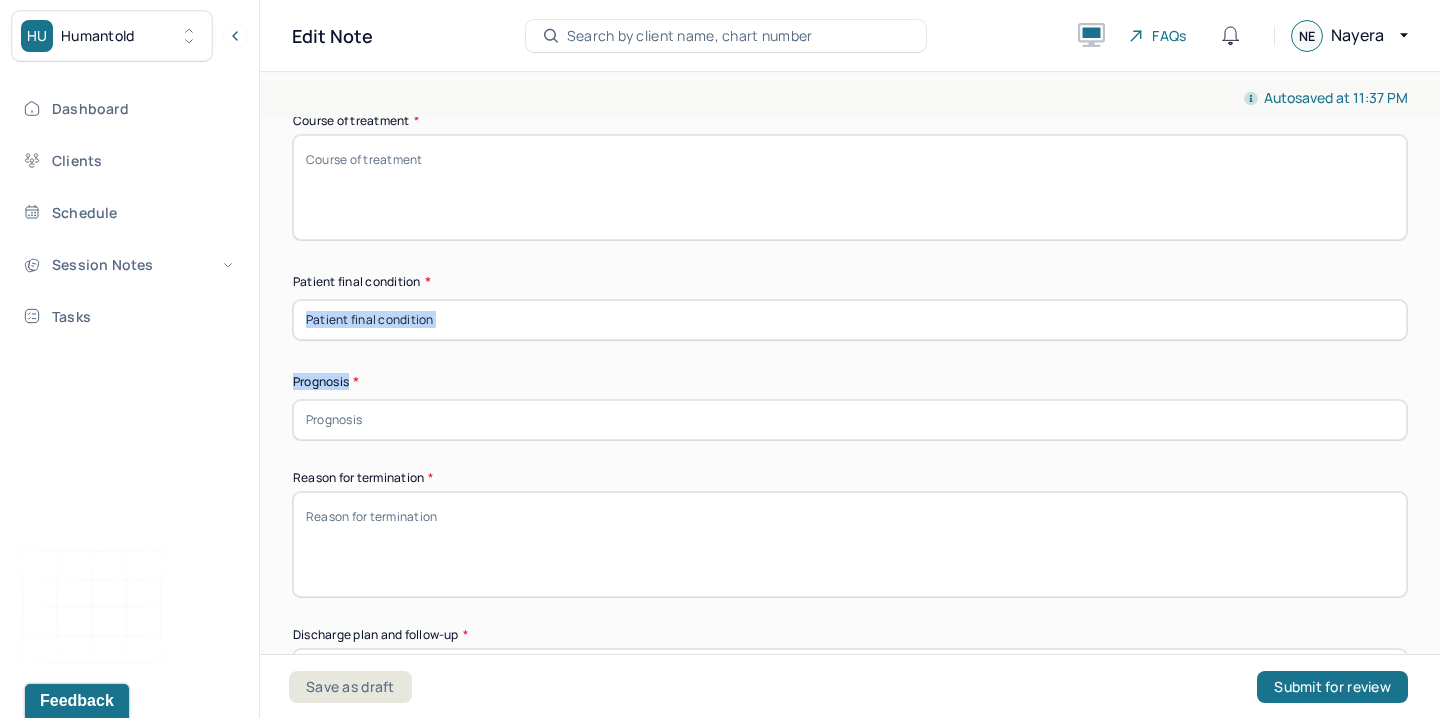 click at bounding box center [850, 320] 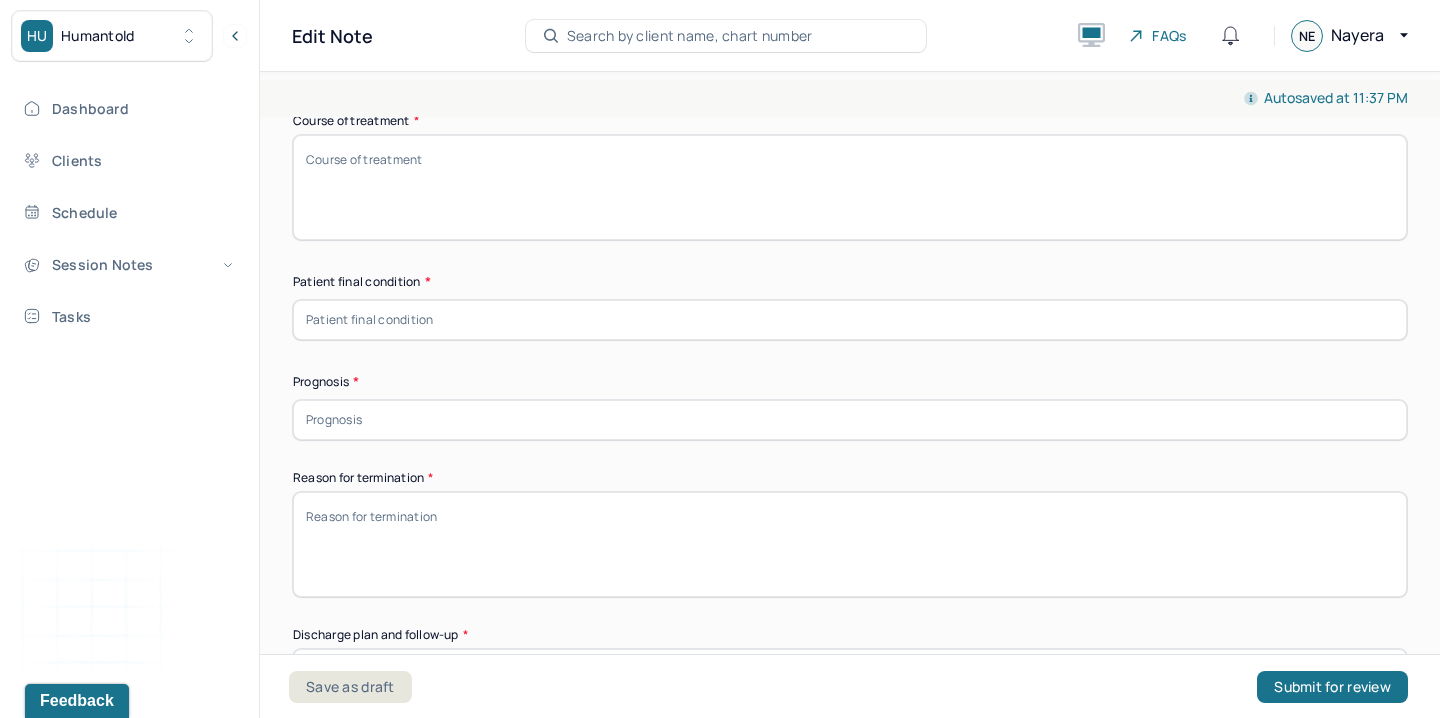 type on "improved" 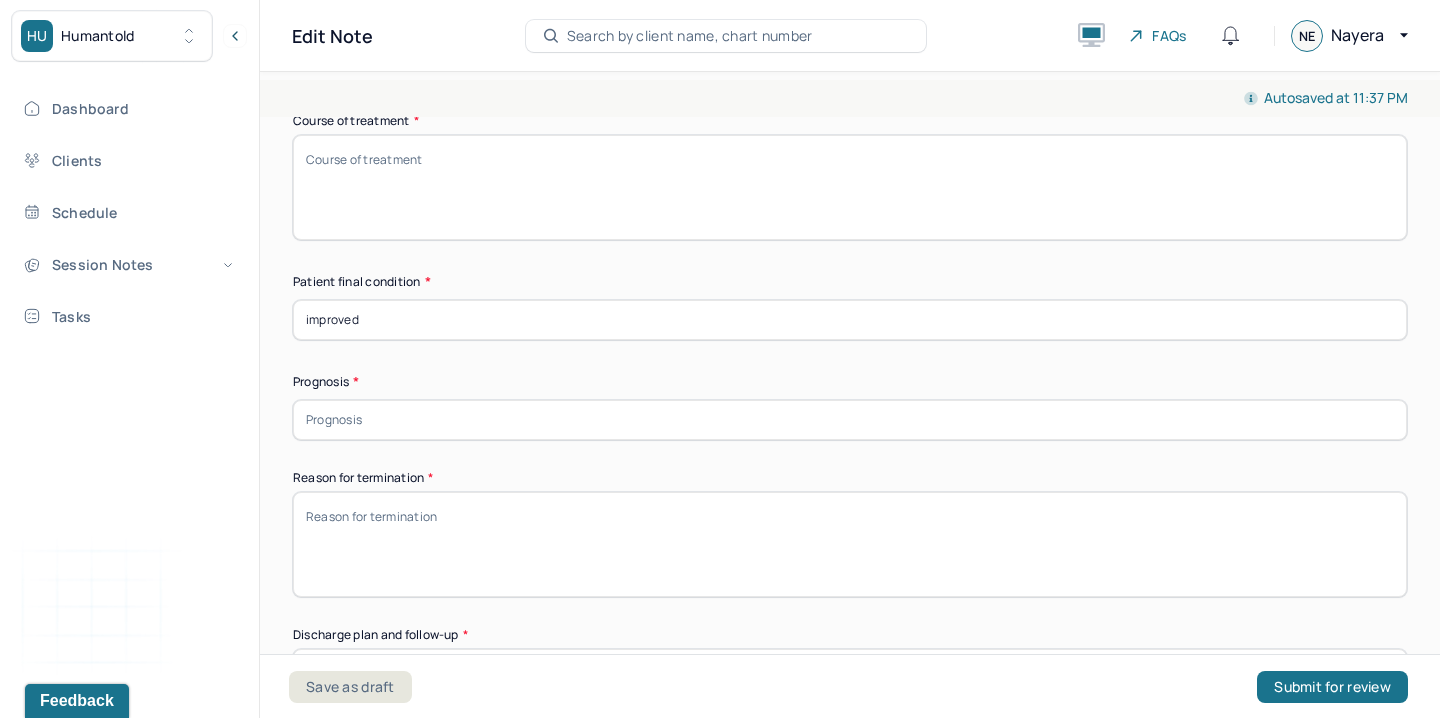 click at bounding box center [850, 420] 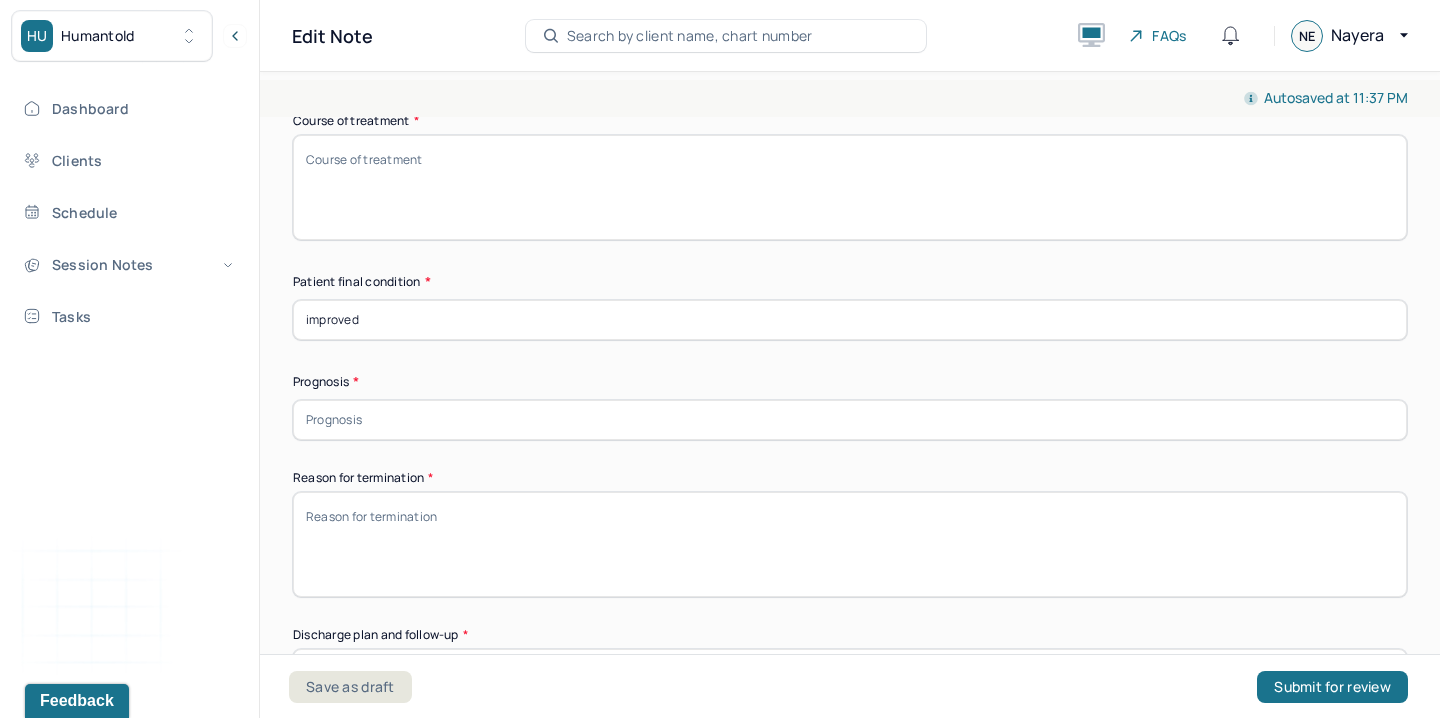 click at bounding box center (850, 420) 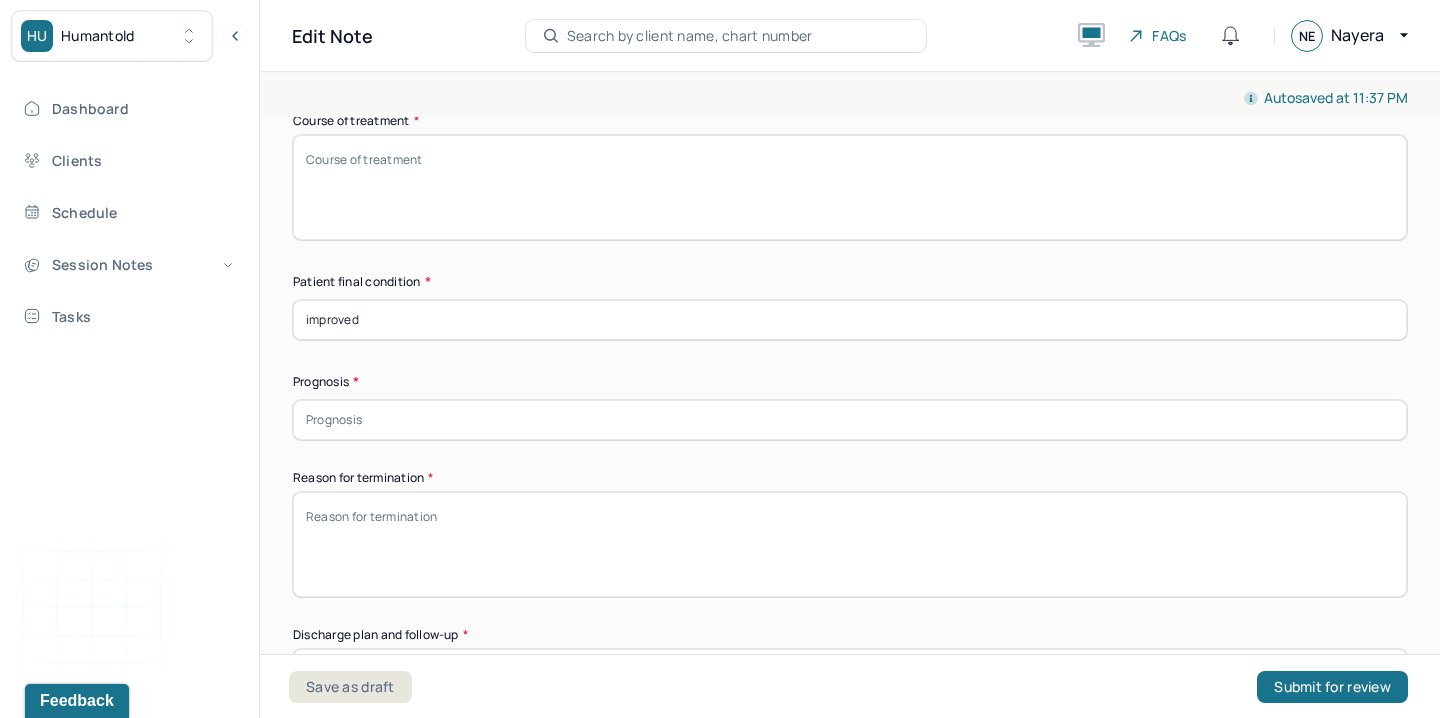 type on "good" 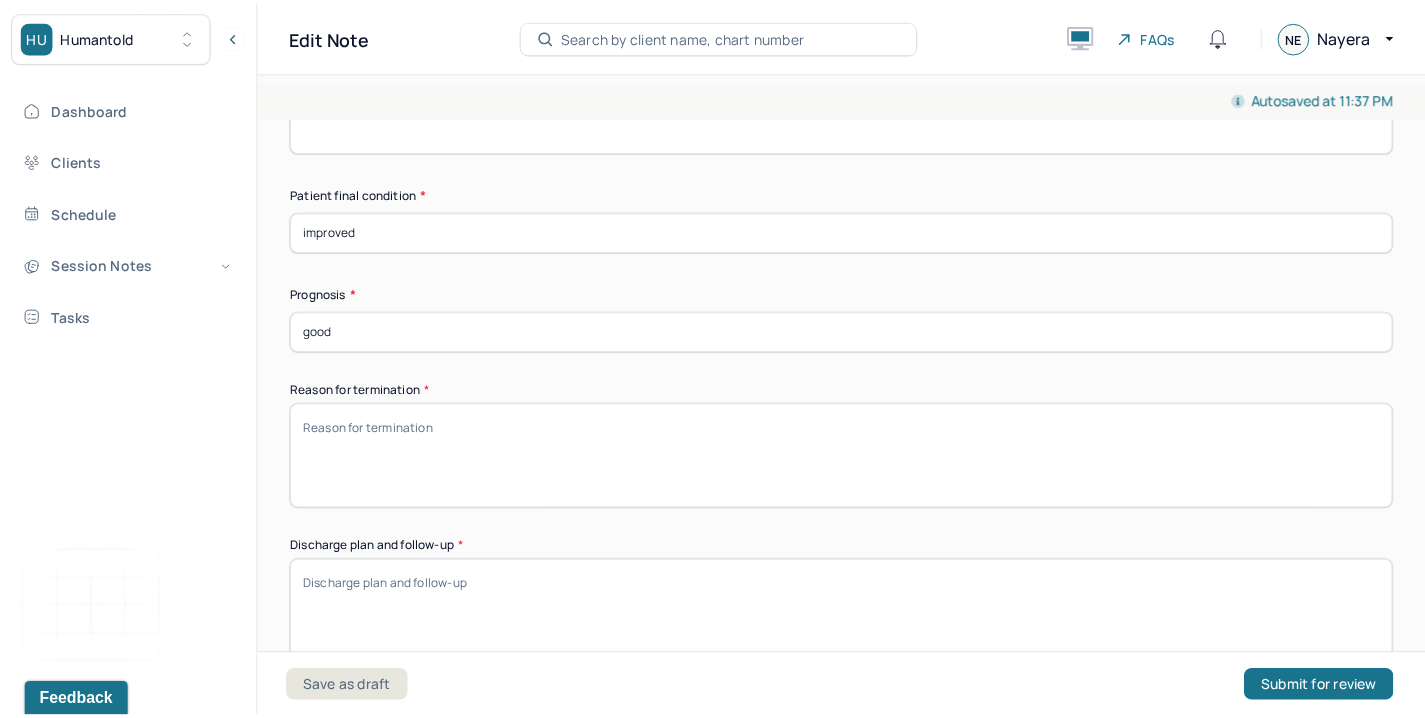 scroll, scrollTop: 1666, scrollLeft: 0, axis: vertical 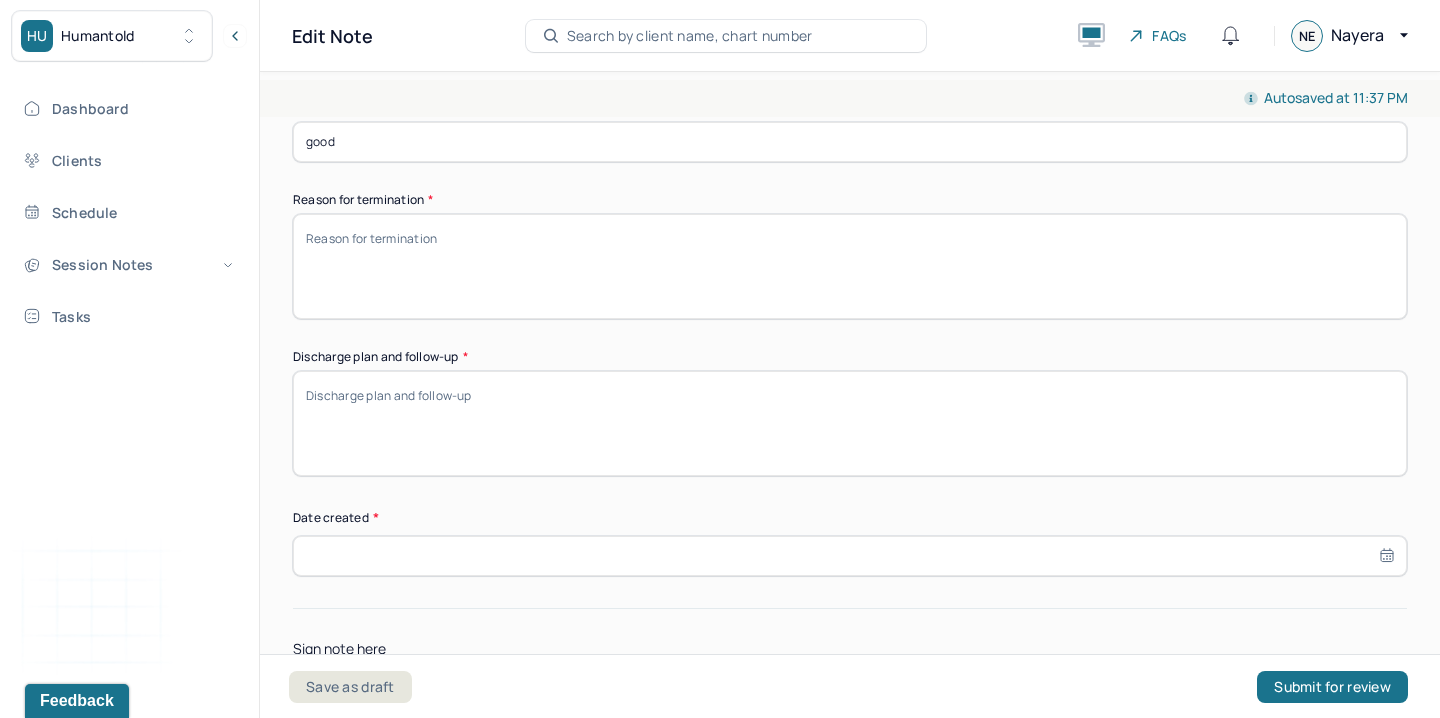 click at bounding box center (850, 556) 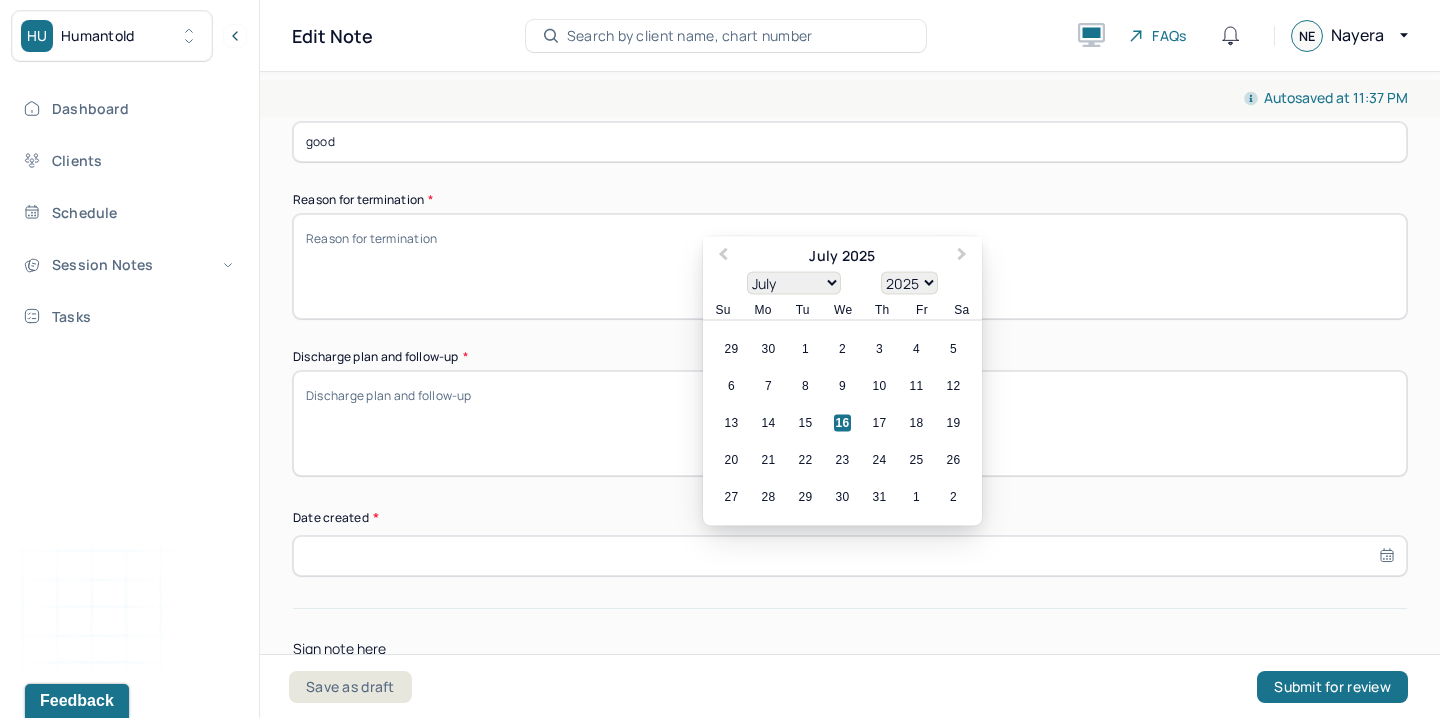 click on "16" at bounding box center [842, 423] 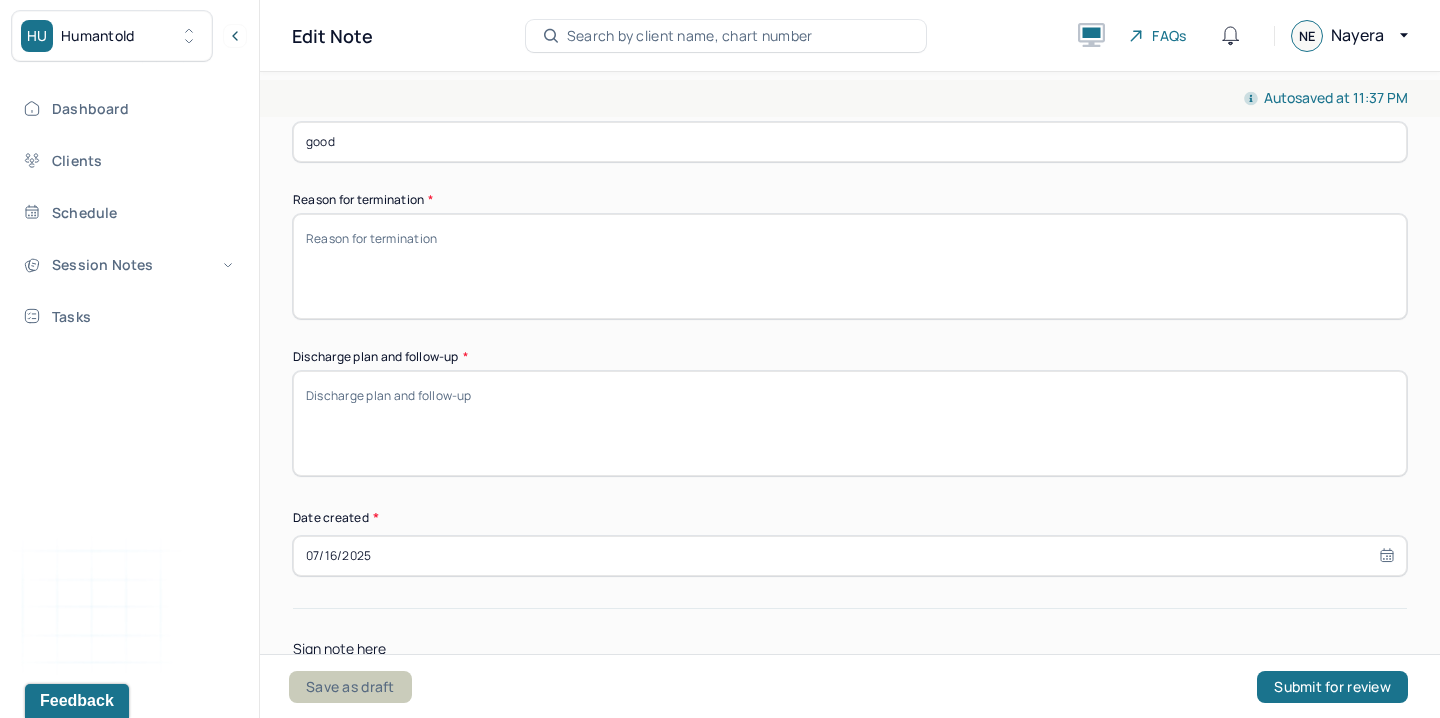 click on "Save as draft" at bounding box center [350, 687] 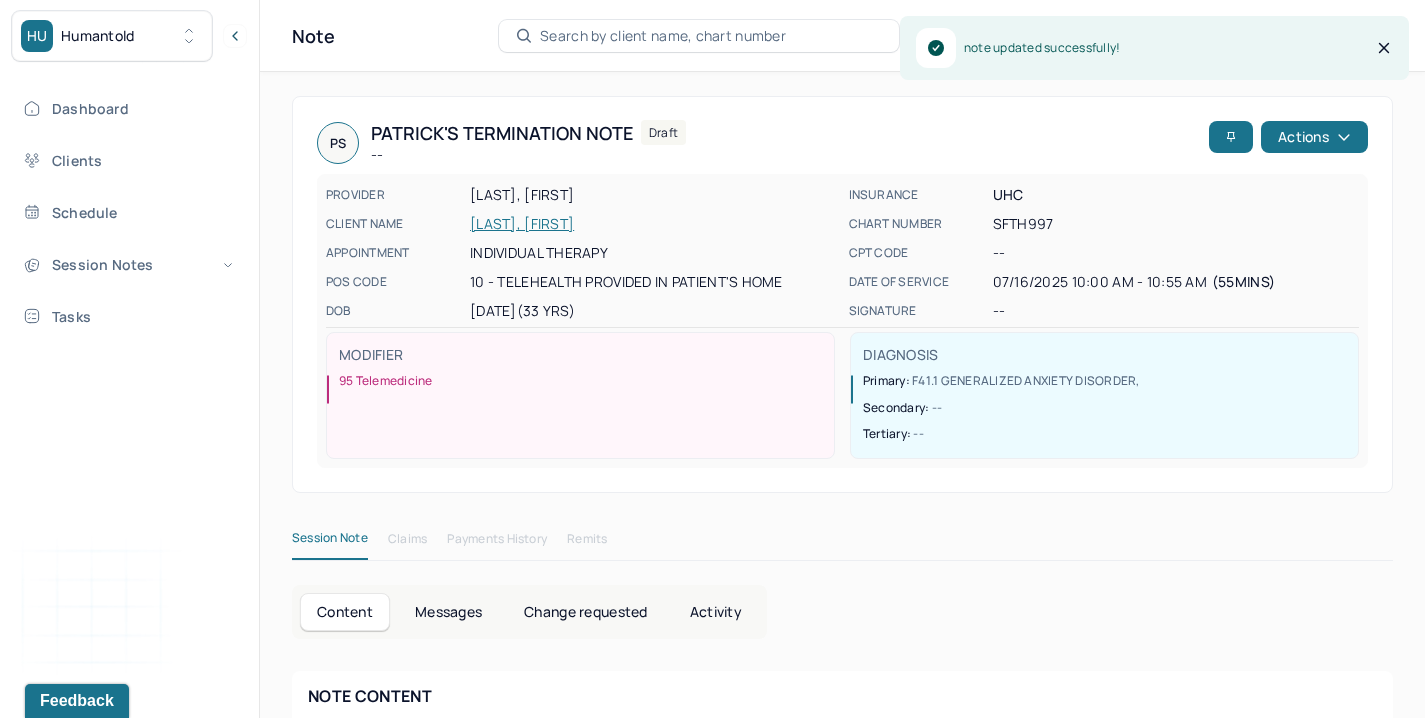 click on "[LAST], [FIRST]" at bounding box center (653, 224) 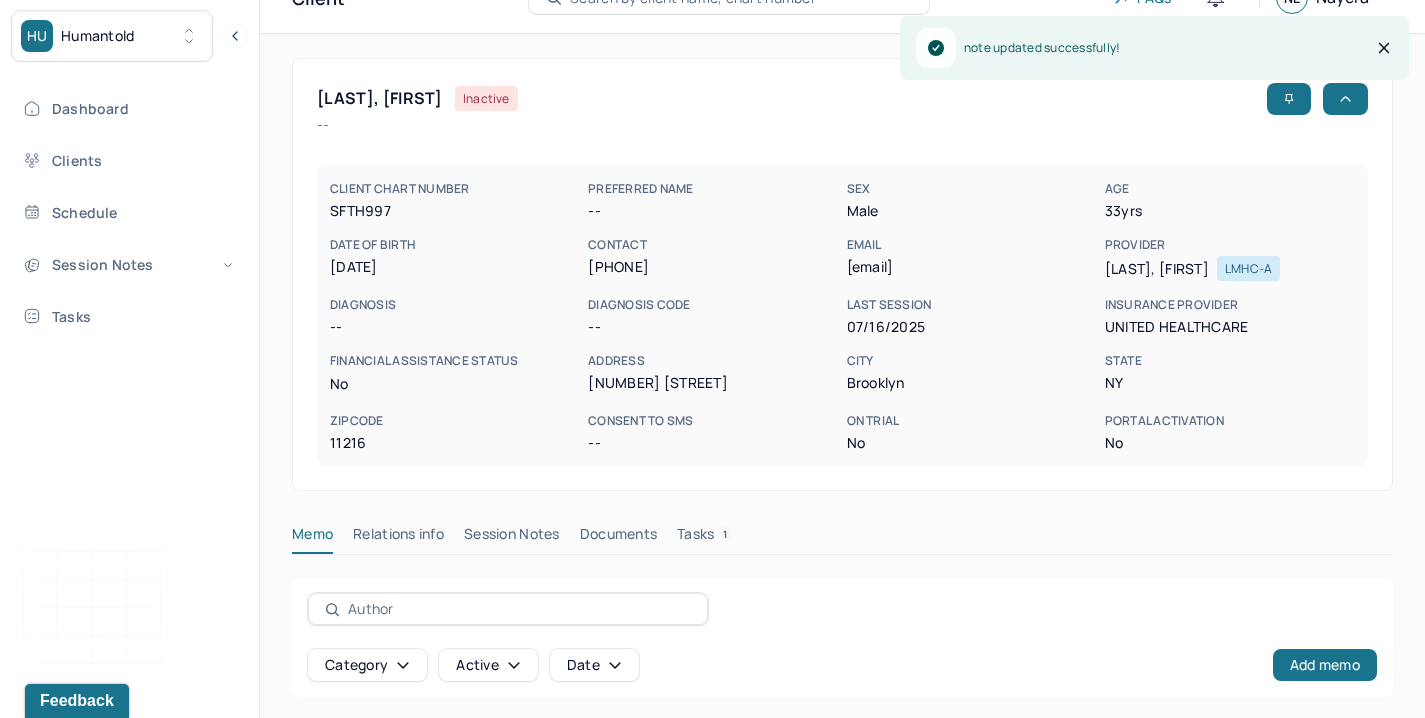 scroll, scrollTop: 47, scrollLeft: 0, axis: vertical 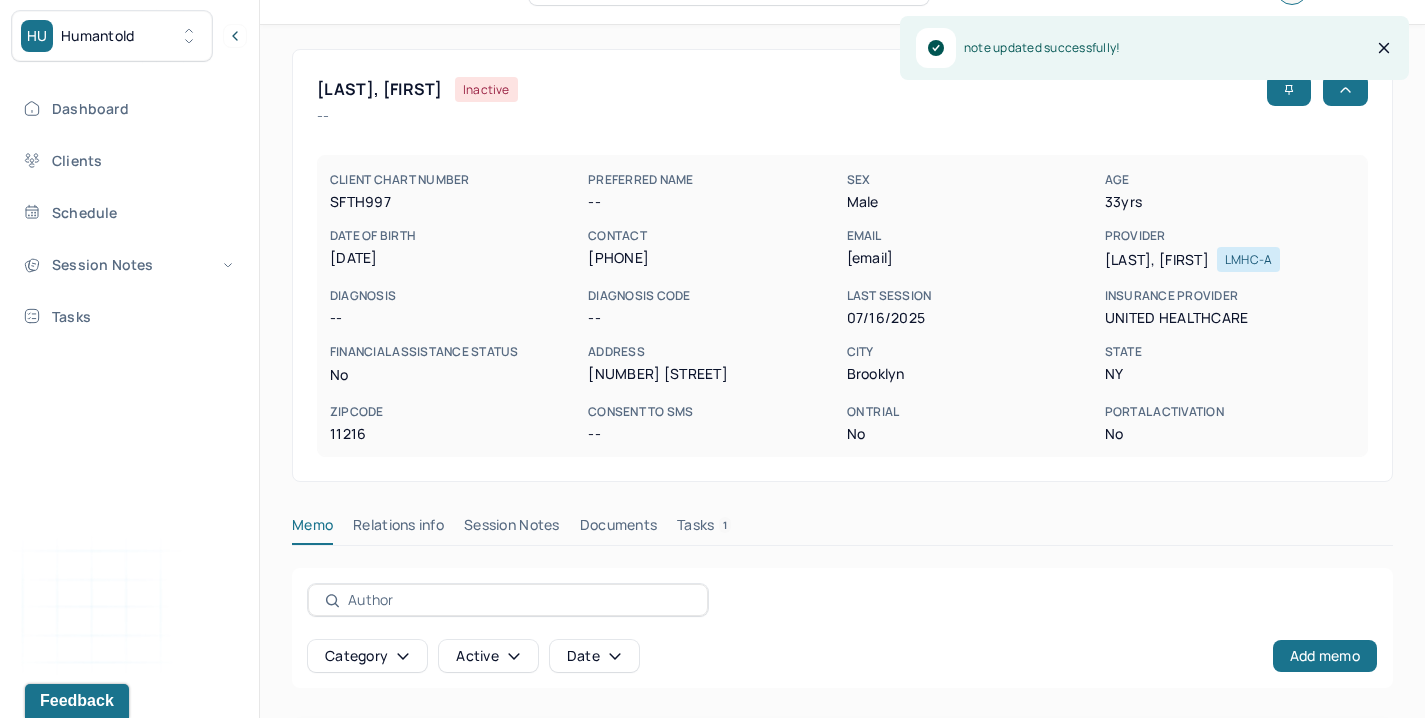 click on "STOICA, PATRICK Inactive         -- CLIENT CHART NUMBER SFTH997 PREFERRED NAME -- SEX male AGE [AGE]  yrs DATE OF BIRTH [DATE]  CONTACT [PHONE] EMAIL [EMAIL] PROVIDER ELSAYED, NAYERA LMHC-A DIAGNOSIS -- DIAGNOSIS CODE -- LAST SESSION [DATE] insurance provider United Healthcare FINANCIAL ASSISTANCE STATUS no Address [NUMBER] [STREET] City [CITY] State [STATE] Zipcode [POSTAL CODE] Consent to Sms -- On Trial No Portal Activation No   Memo     Relations info     Session Notes     Documents     Tasks 1     Category     active     Date     Add memo   No memo yet Client memos will appear here when added   Add memo" at bounding box center (842, 517) 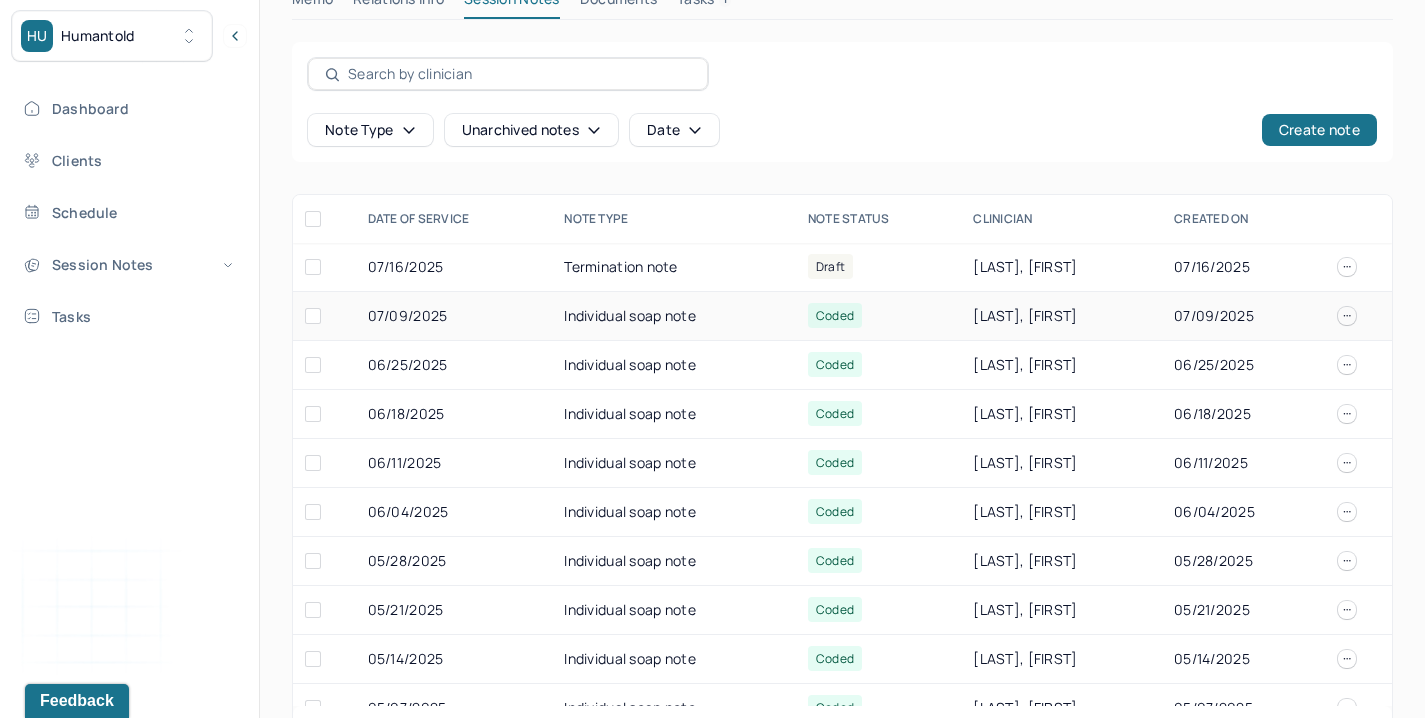 click on "Individual soap note" at bounding box center [674, 316] 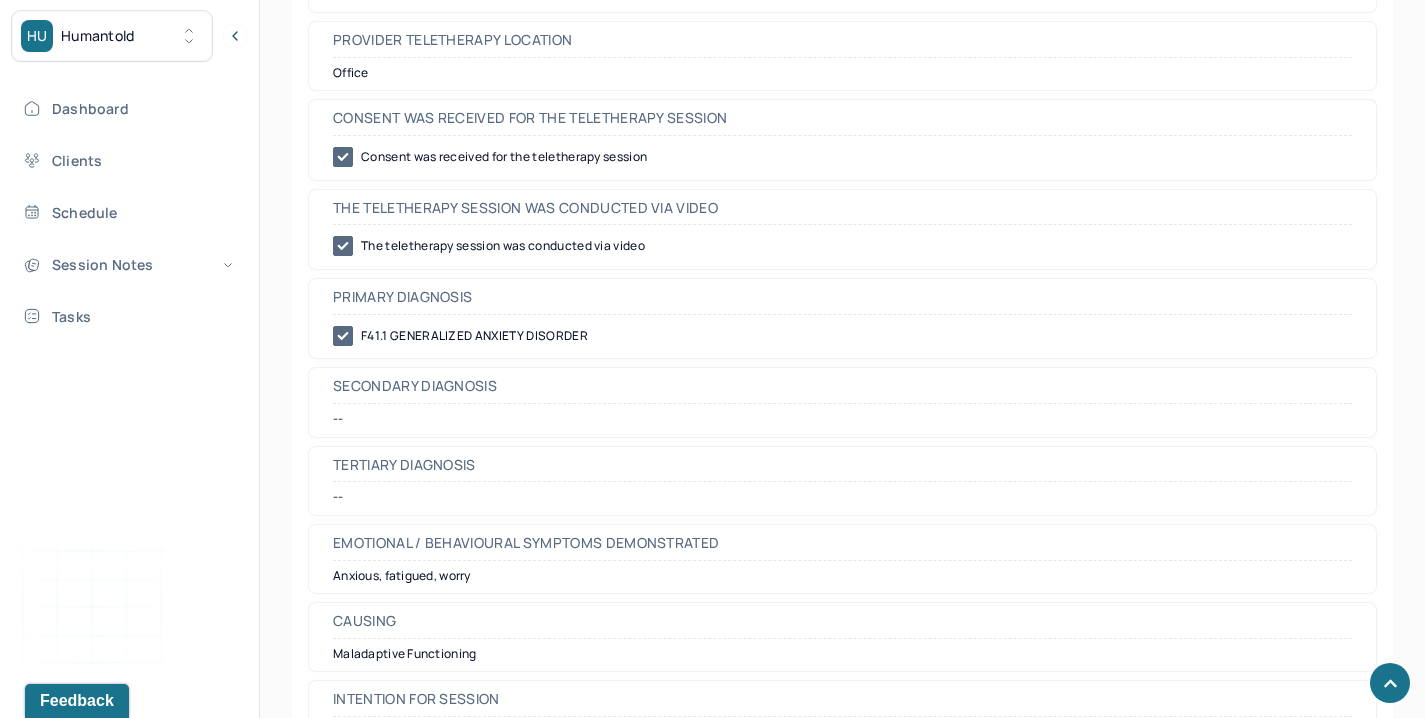 scroll, scrollTop: 1030, scrollLeft: 0, axis: vertical 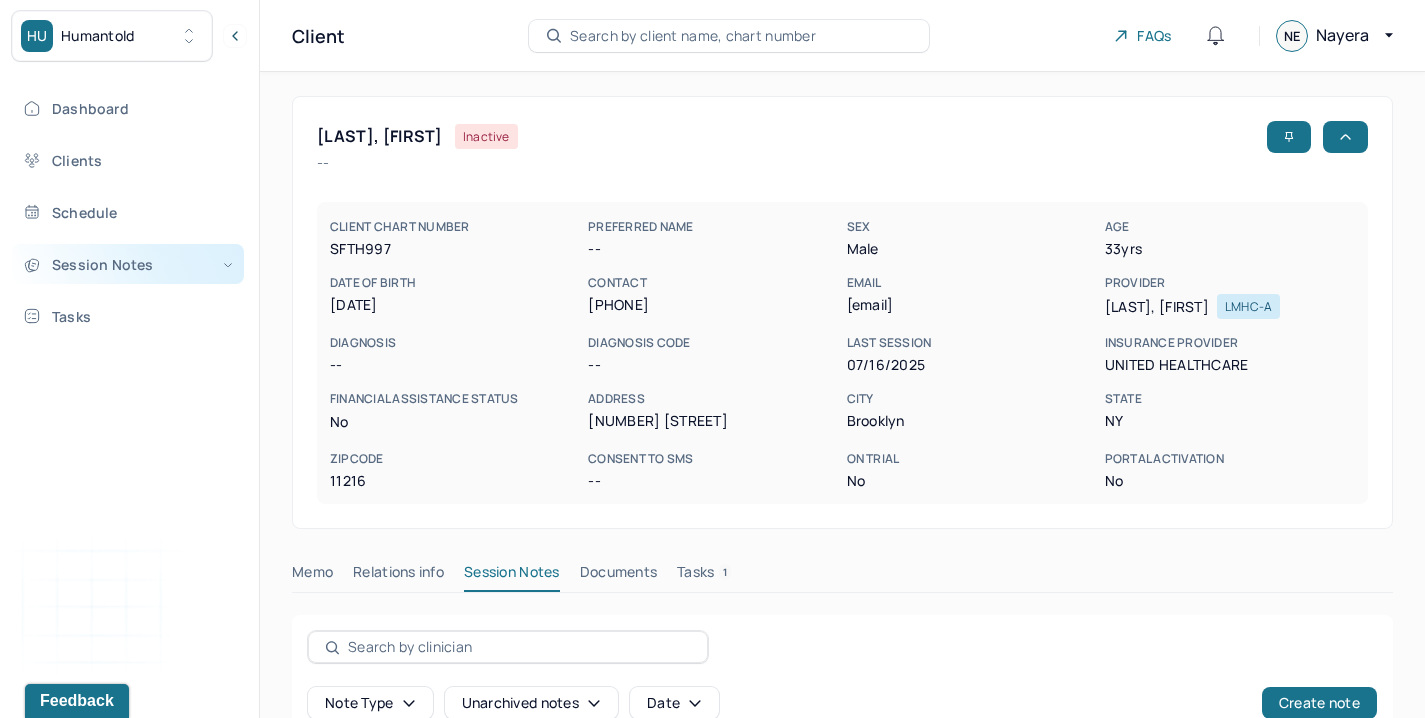 click on "Session Notes" at bounding box center (128, 264) 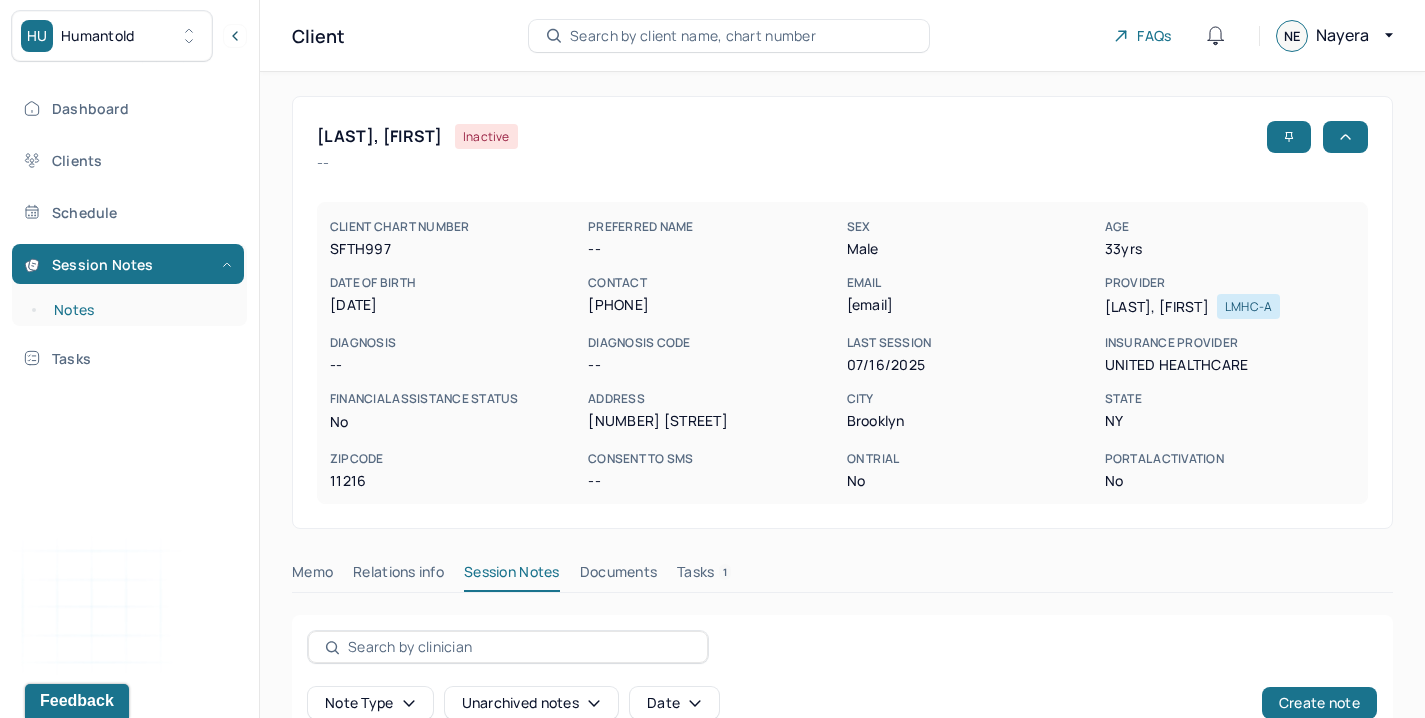 click on "Notes" at bounding box center (139, 310) 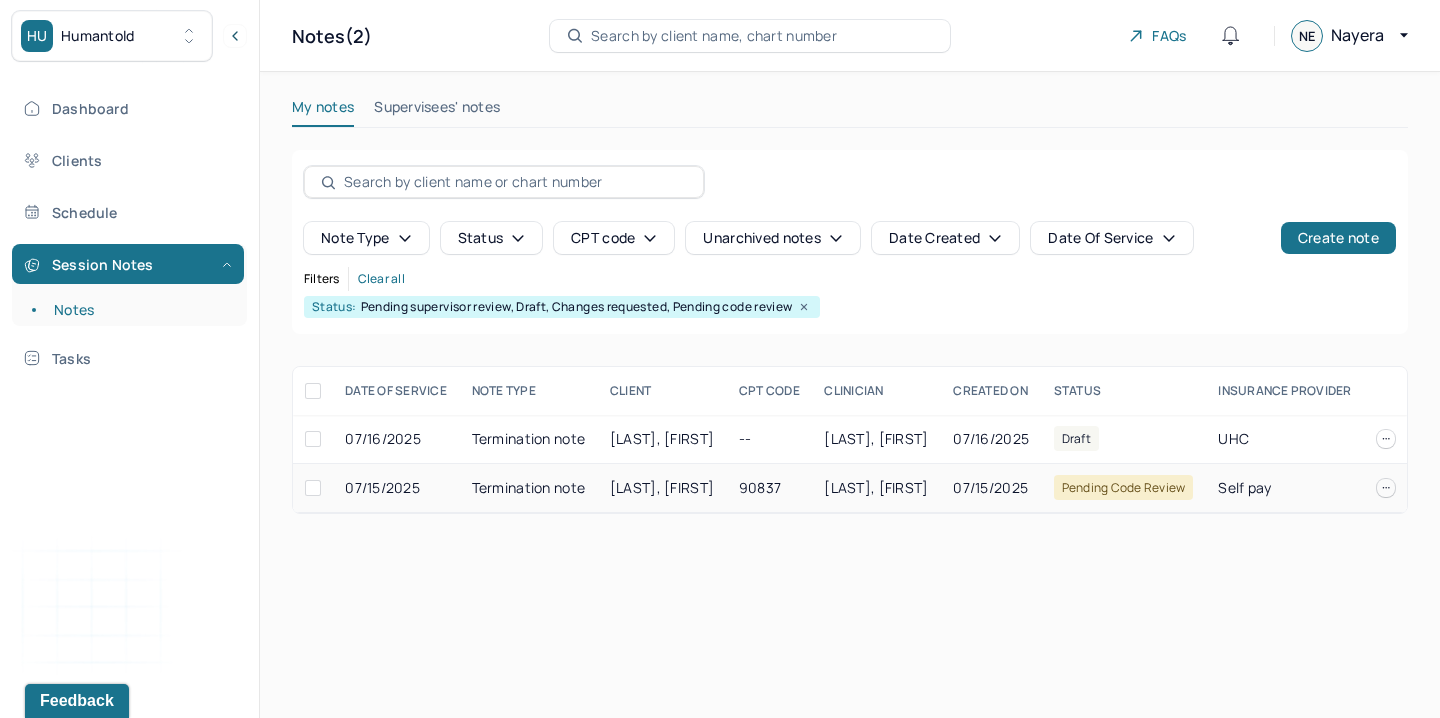 click on "[LAST], [FIRST]" at bounding box center [876, 488] 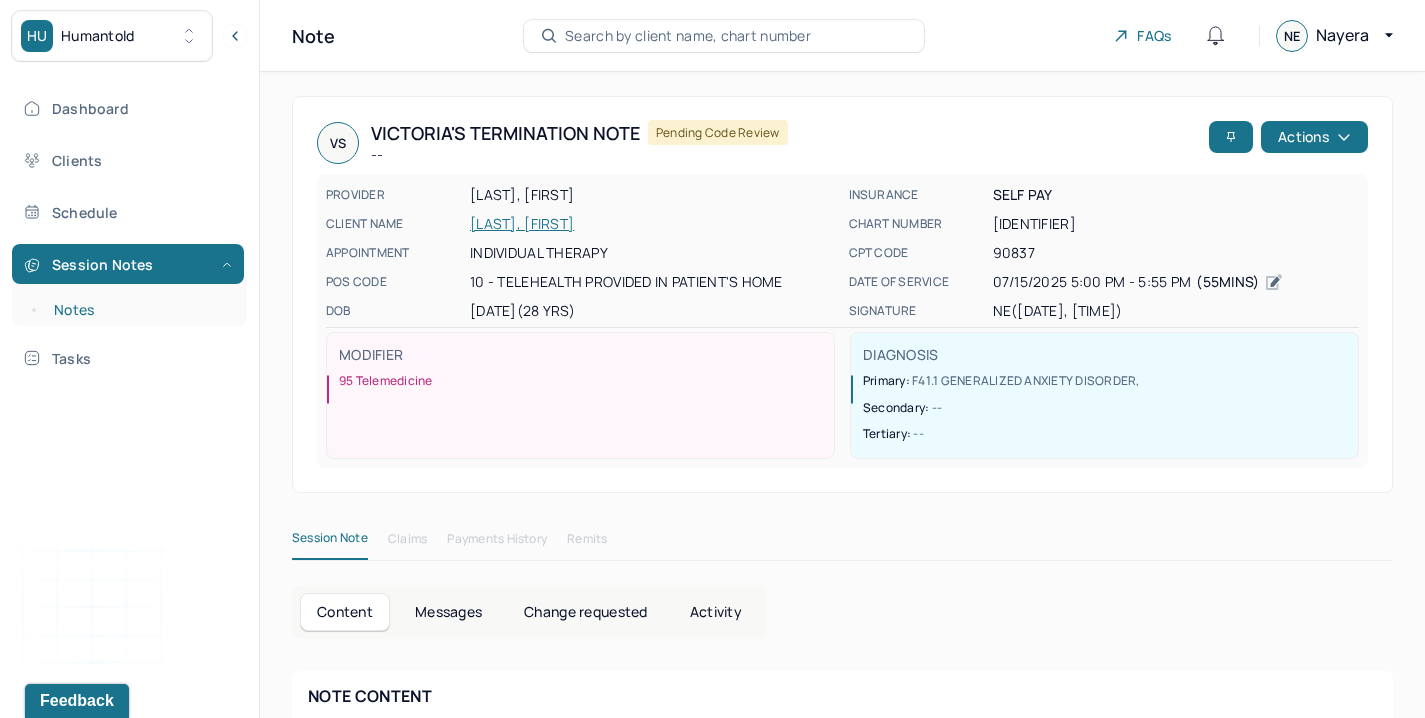 click on "Notes" at bounding box center [139, 310] 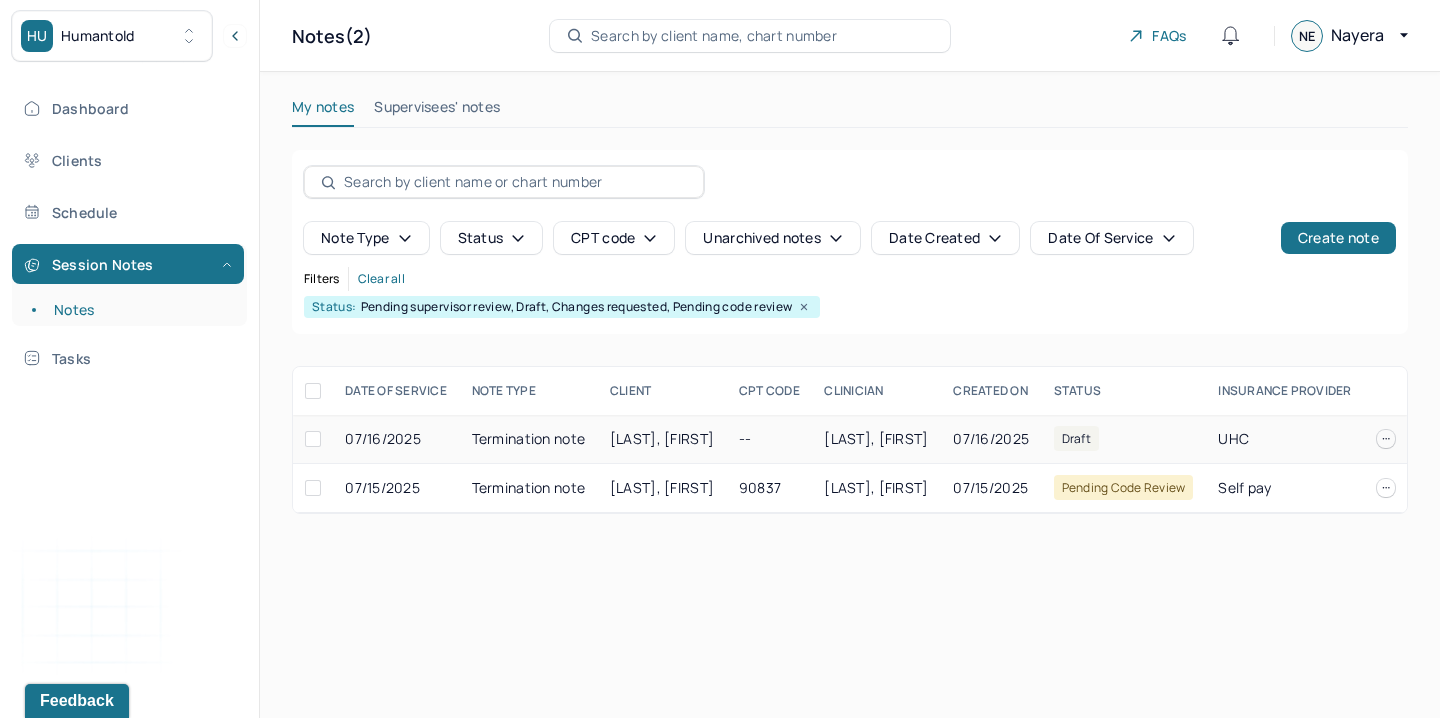 click on "--" at bounding box center [769, 439] 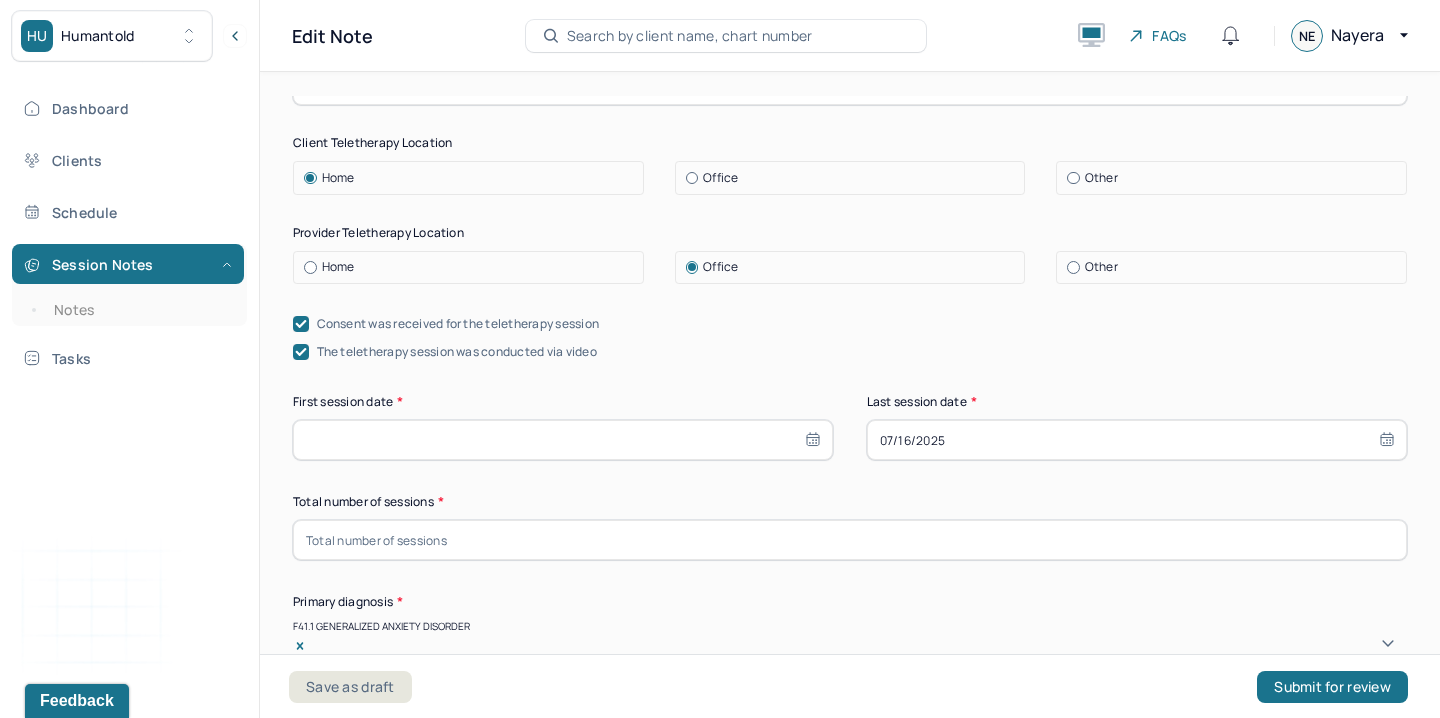 scroll, scrollTop: 423, scrollLeft: 0, axis: vertical 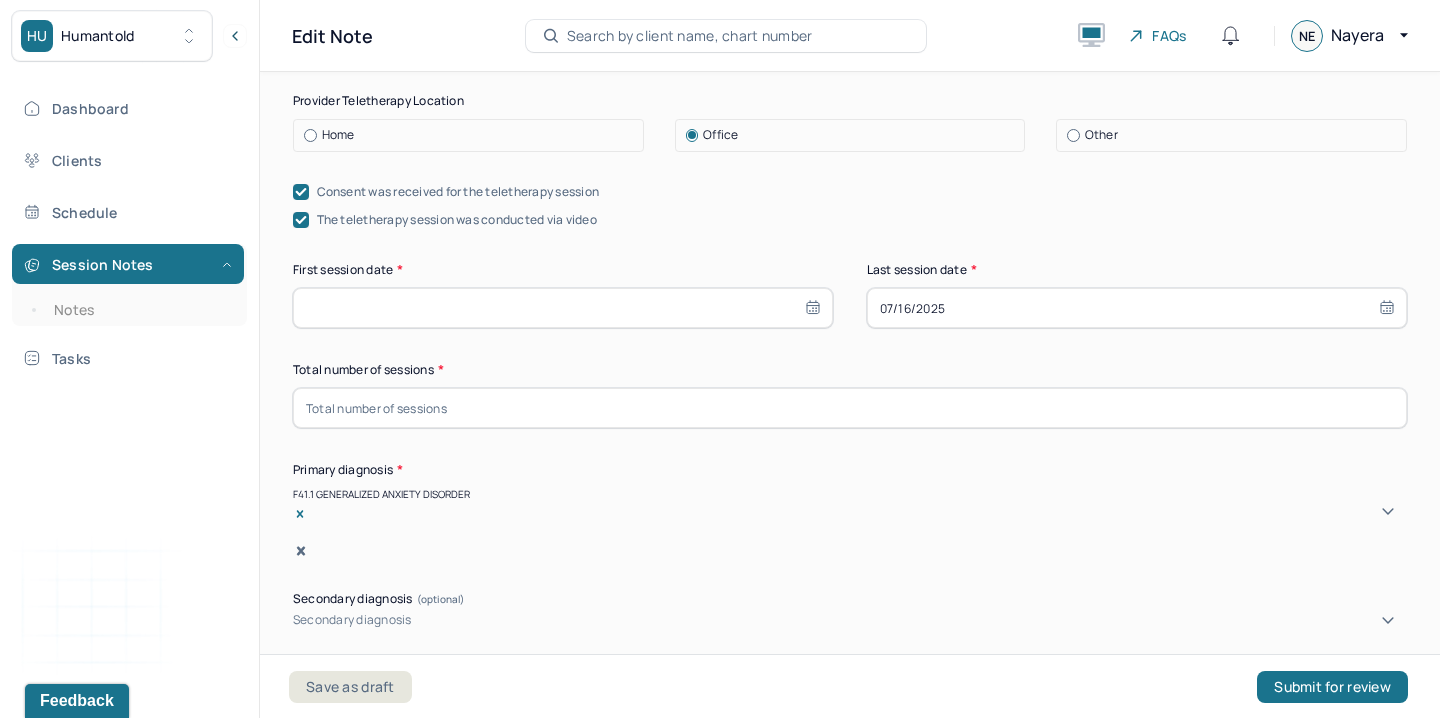 click at bounding box center (850, 408) 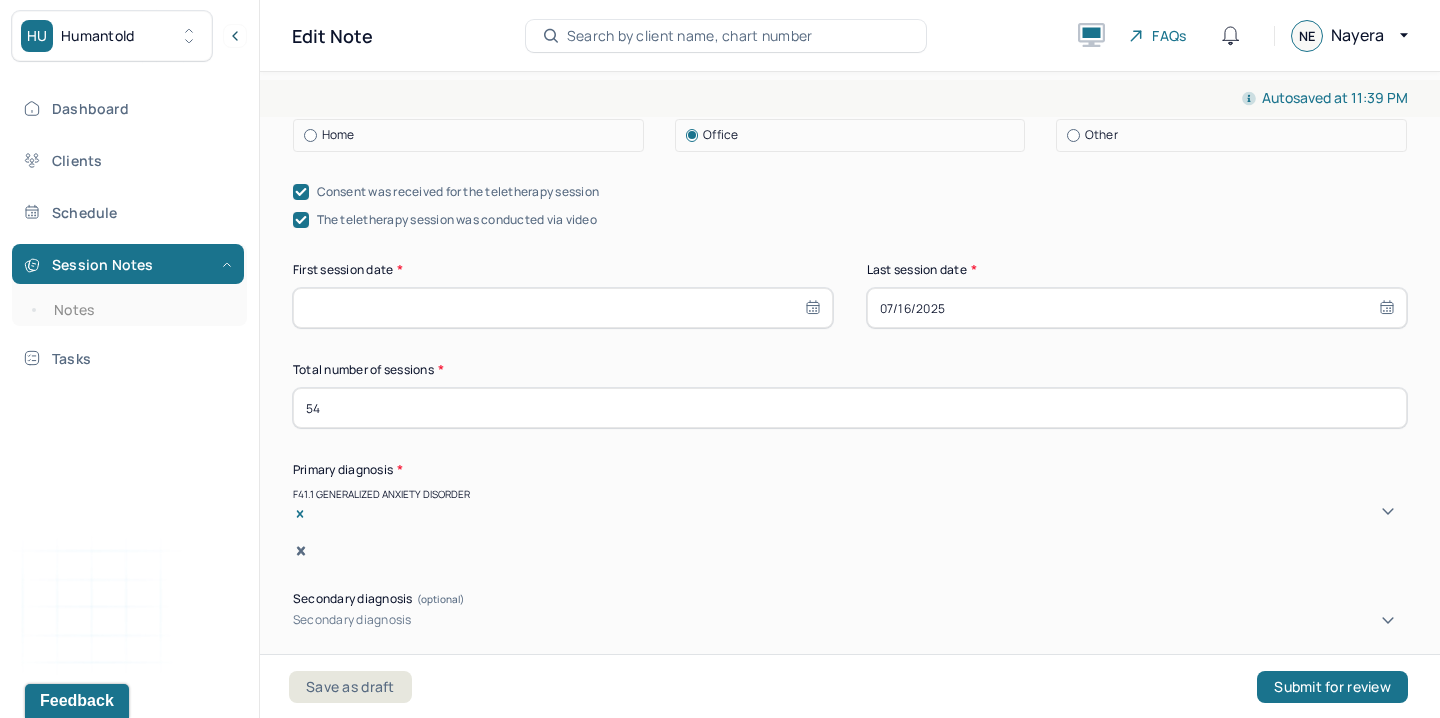 type on "54" 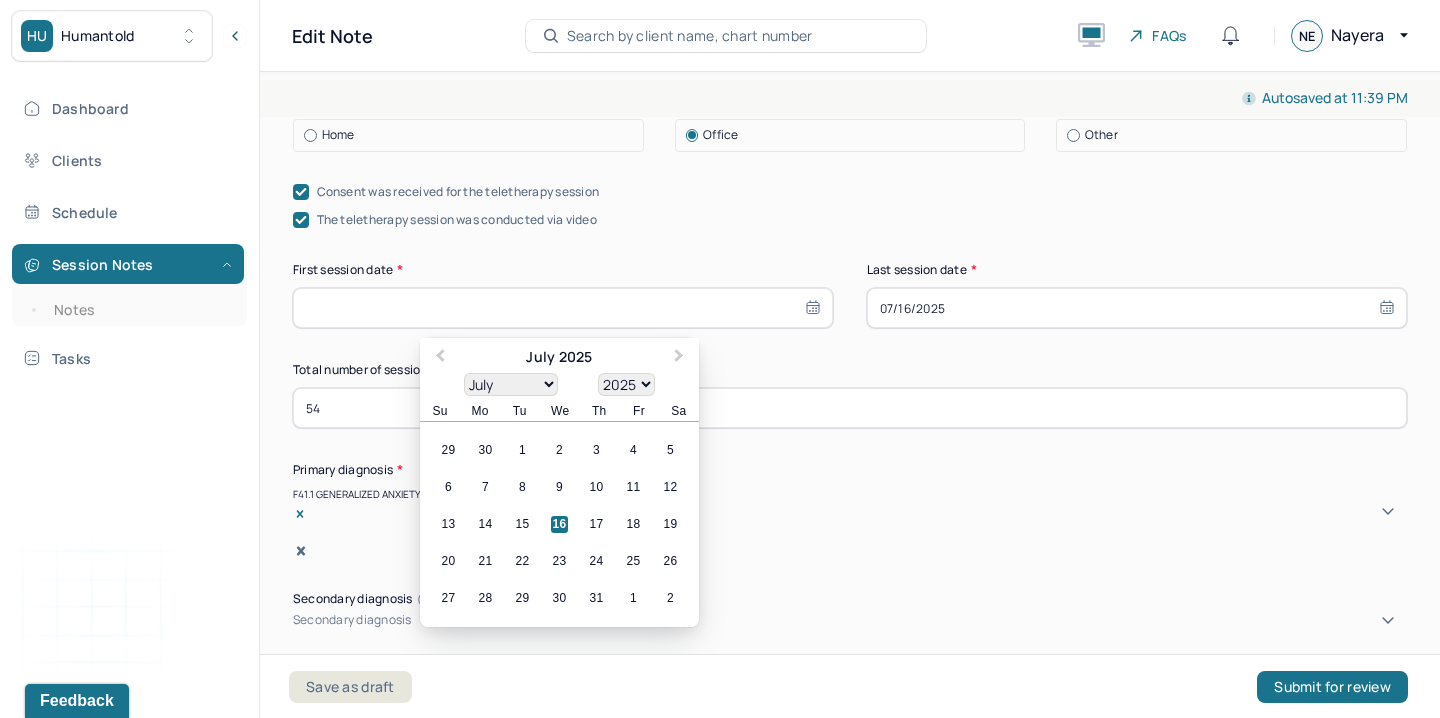 click on "1900 1901 1902 1903 1904 1905 1906 1907 1908 1909 1910 1911 1912 1913 1914 1915 1916 1917 1918 1919 1920 1921 1922 1923 1924 1925 1926 1927 1928 1929 1930 1931 1932 1933 1934 1935 1936 1937 1938 1939 1940 1941 1942 1943 1944 1945 1946 1947 1948 1949 1950 1951 1952 1953 1954 1955 1956 1957 1958 1959 1960 1961 1962 1963 1964 1965 1966 1967 1968 1969 1970 1971 1972 1973 1974 1975 1976 1977 1978 1979 1980 1981 1982 1983 1984 1985 1986 1987 1988 1989 1990 1991 1992 1993 1994 1995 1996 1997 1998 1999 2000 2001 2002 2003 2004 2005 2006 2007 2008 2009 2010 2011 2012 2013 2014 2015 2016 2017 2018 2019 2020 2021 2022 2023 2024 2025 2026 2027 2028 2029 2030 2031 2032 2033 2034 2035 2036 2037 2038 2039 2040 2041 2042 2043 2044 2045 2046 2047 2048 2049 2050 2051 2052 2053 2054 2055 2056 2057 2058 2059 2060 2061 2062 2063 2064 2065 2066 2067 2068 2069 2070 2071 2072 2073 2074 2075 2076 2077 2078 2079 2080 2081 2082 2083 2084 2085 2086 2087 2088 2089 2090 2091 2092 2093 2094 2095 2096 2097 2098 2099 2100" at bounding box center [626, 384] 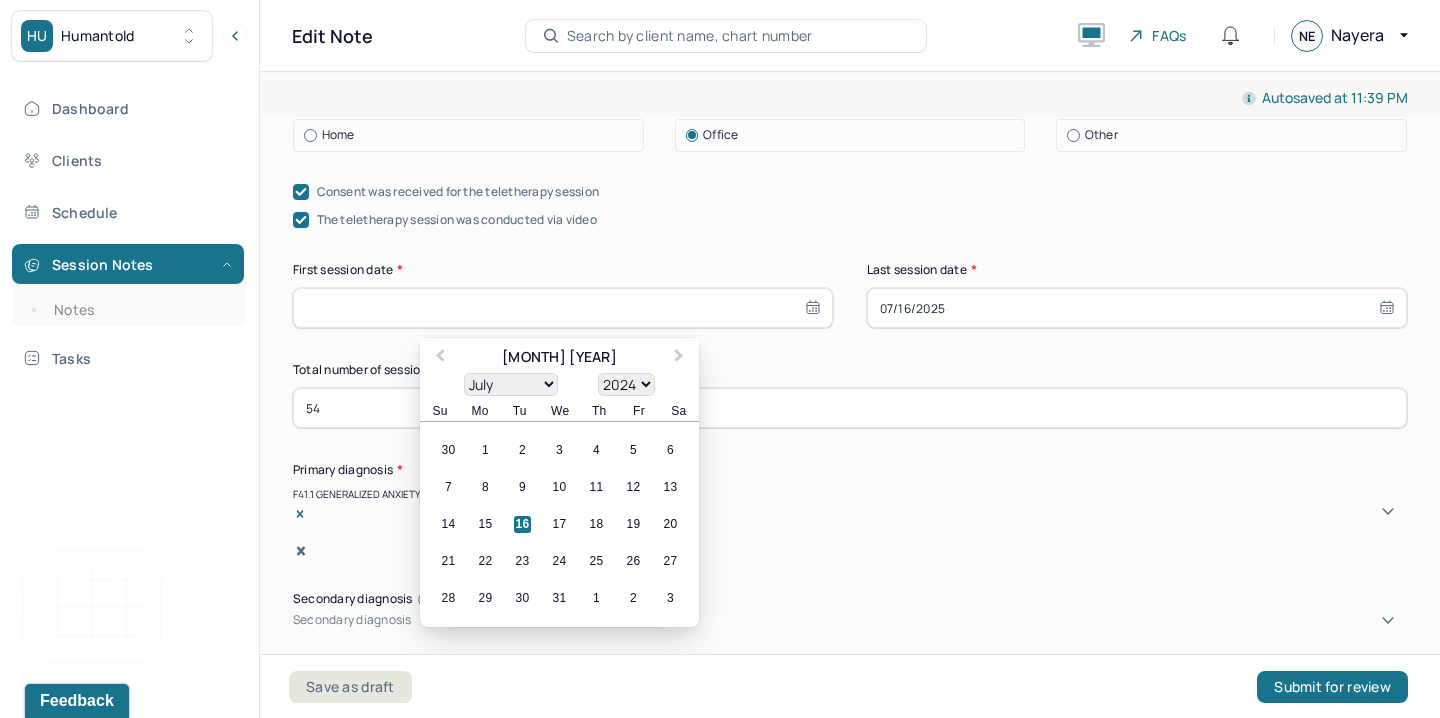 click on "January February March April May June July August September October November December" at bounding box center (511, 384) 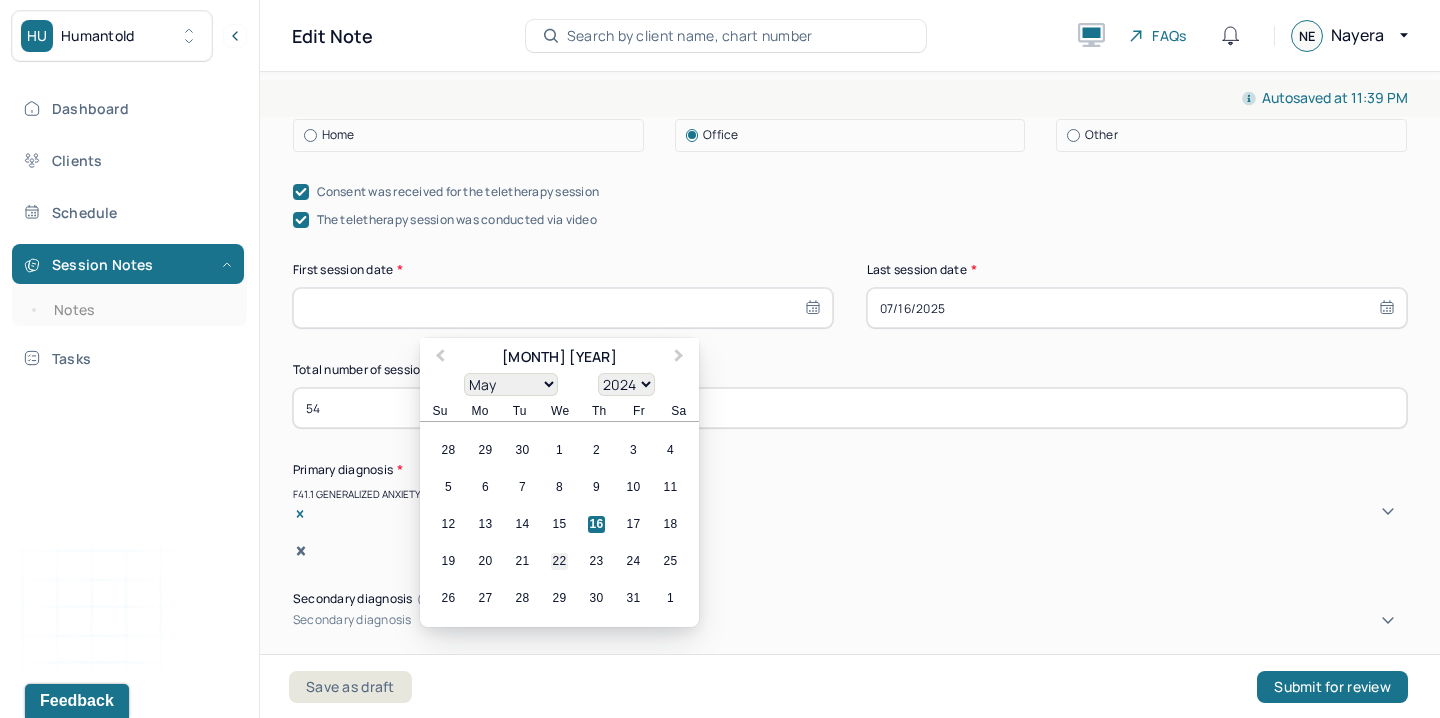 click on "22" at bounding box center (559, 561) 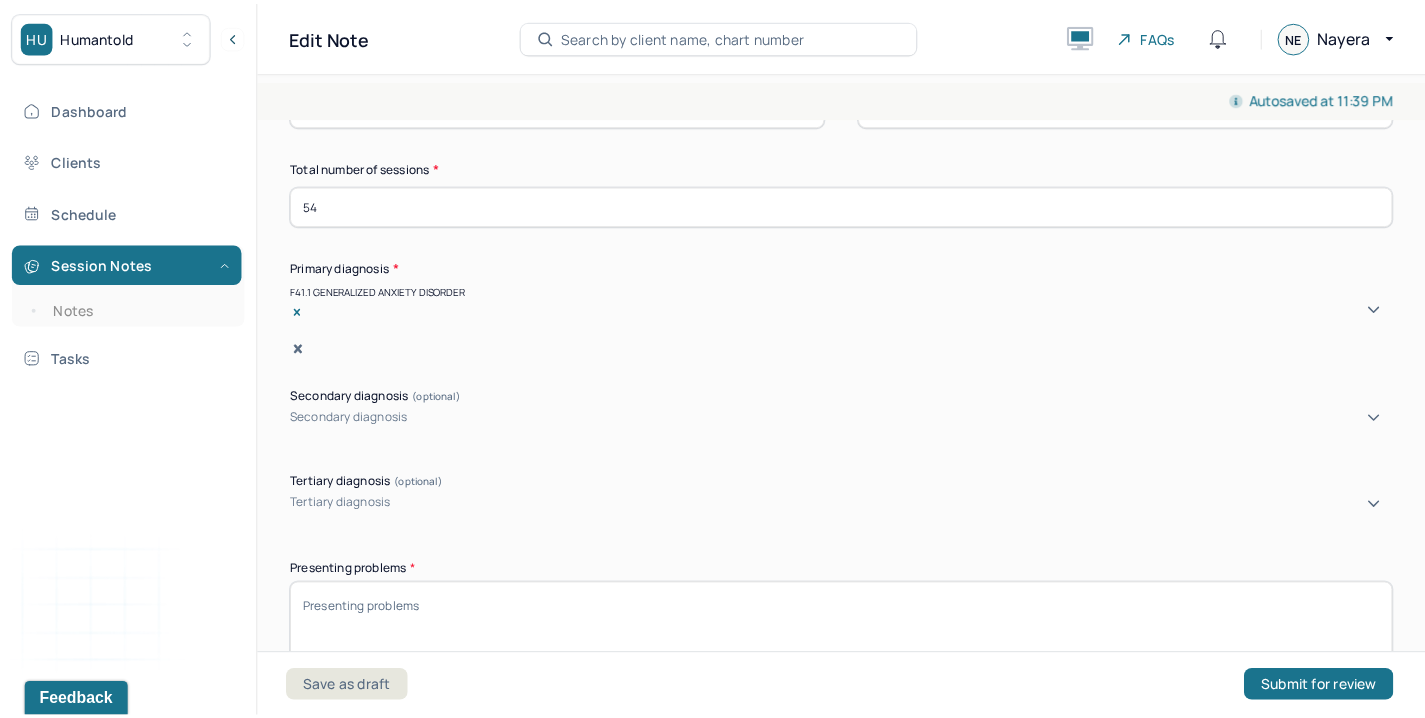 scroll, scrollTop: 727, scrollLeft: 0, axis: vertical 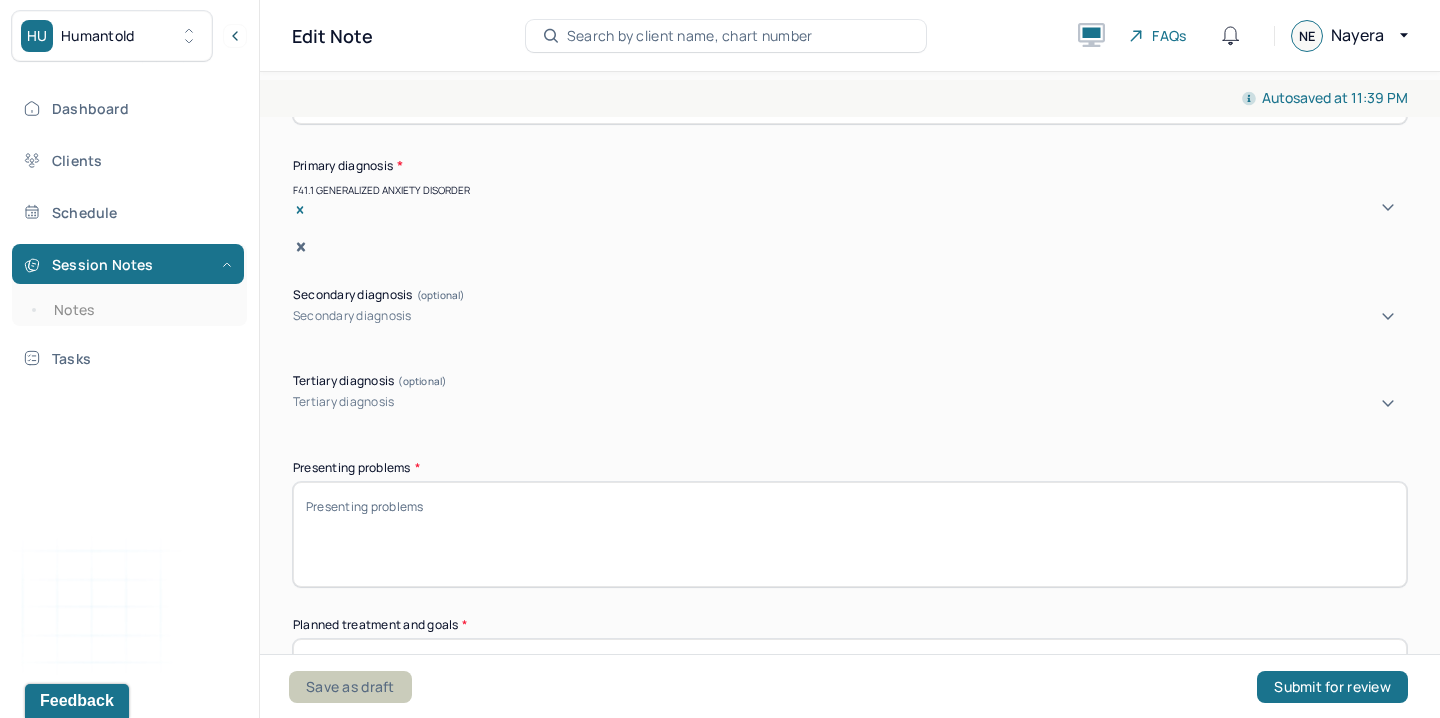 click on "Save as draft" at bounding box center (350, 687) 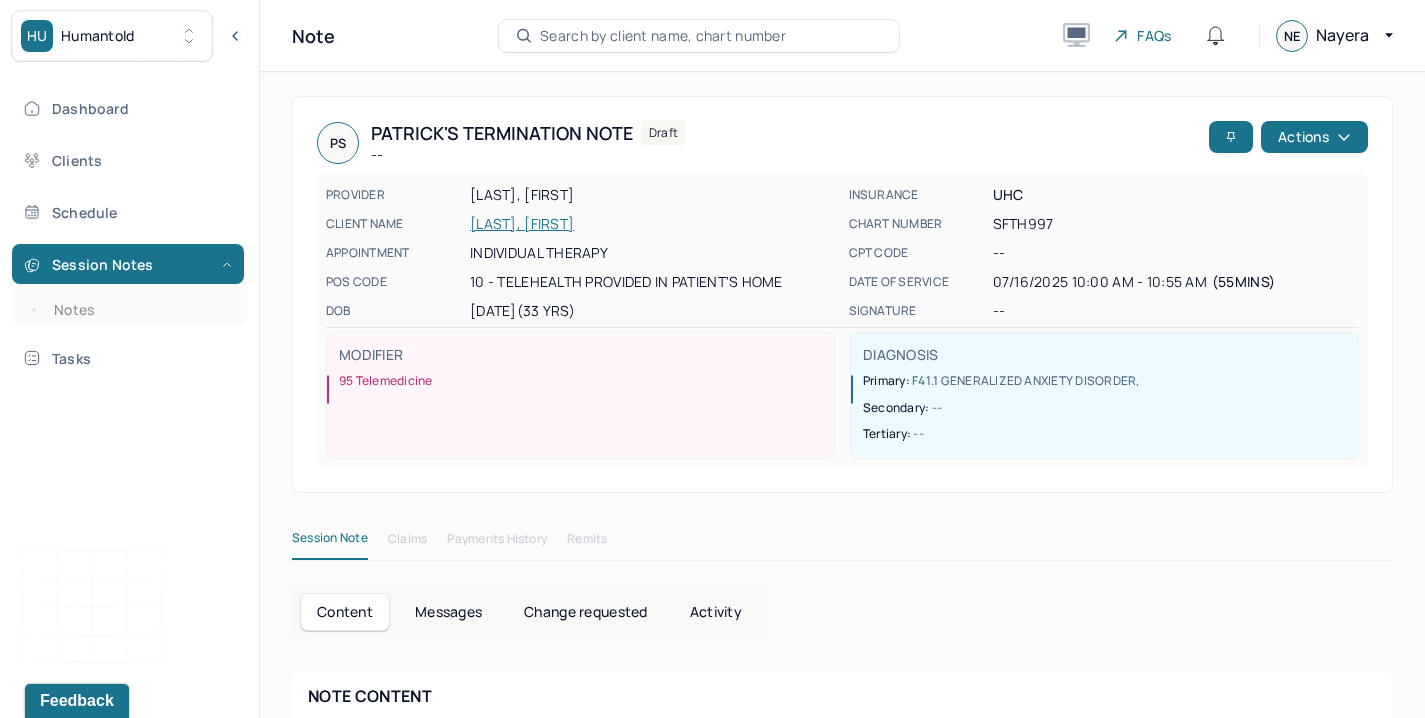 click on "[LAST], [FIRST]" at bounding box center [653, 224] 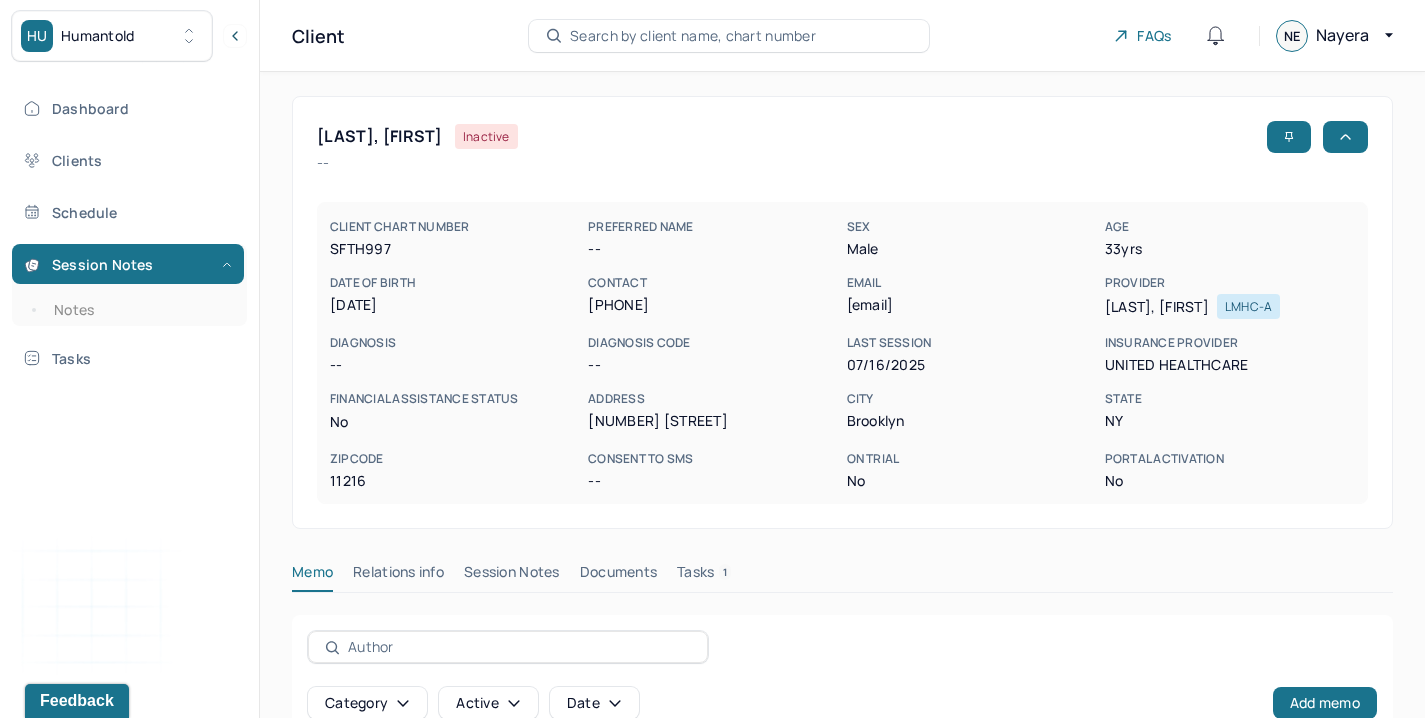 scroll, scrollTop: 339, scrollLeft: 0, axis: vertical 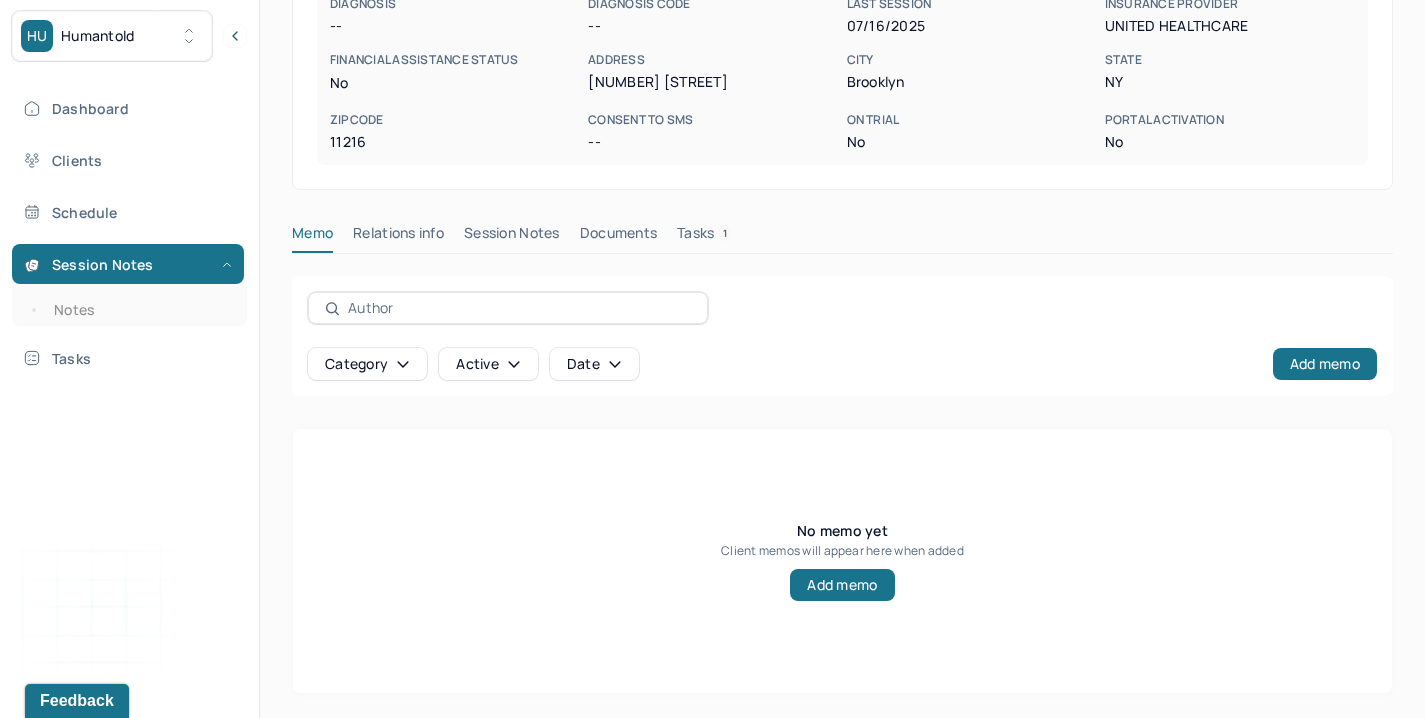 click on "Session Notes" at bounding box center [512, 237] 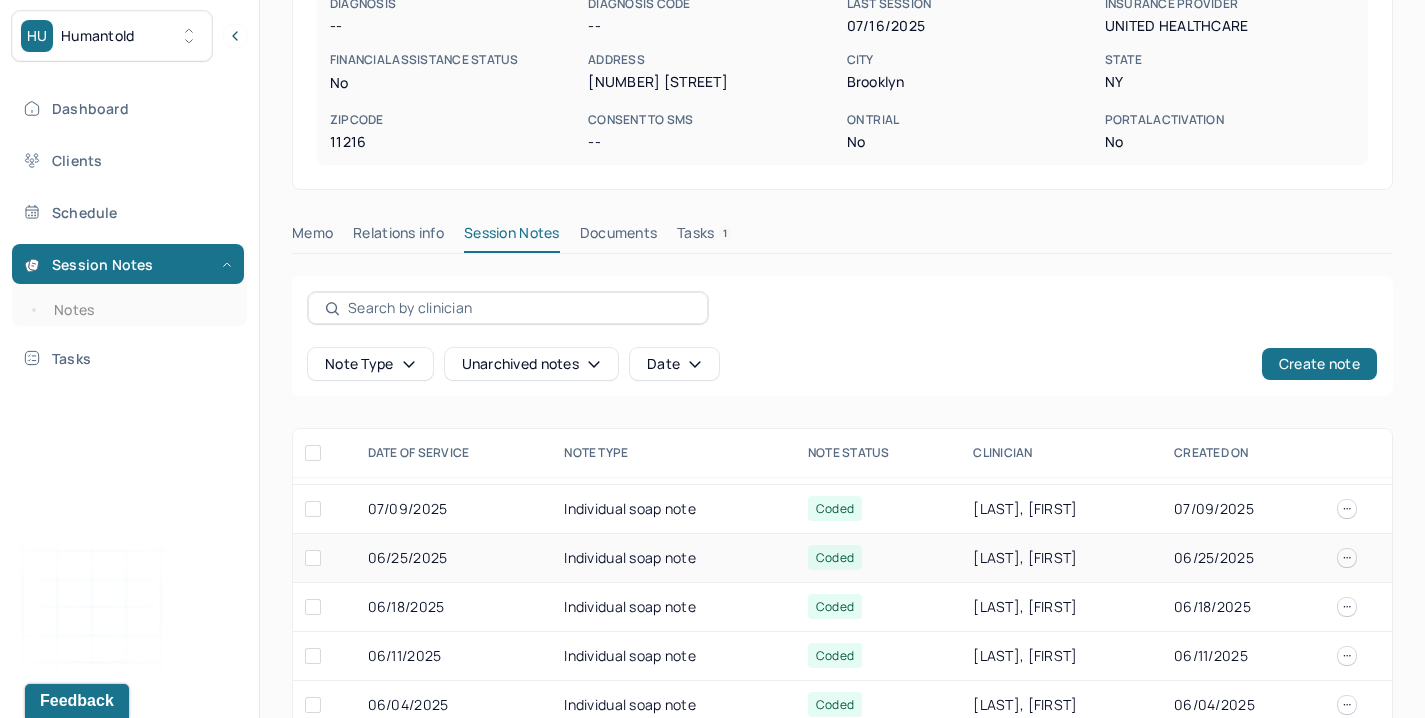 scroll, scrollTop: 42, scrollLeft: 0, axis: vertical 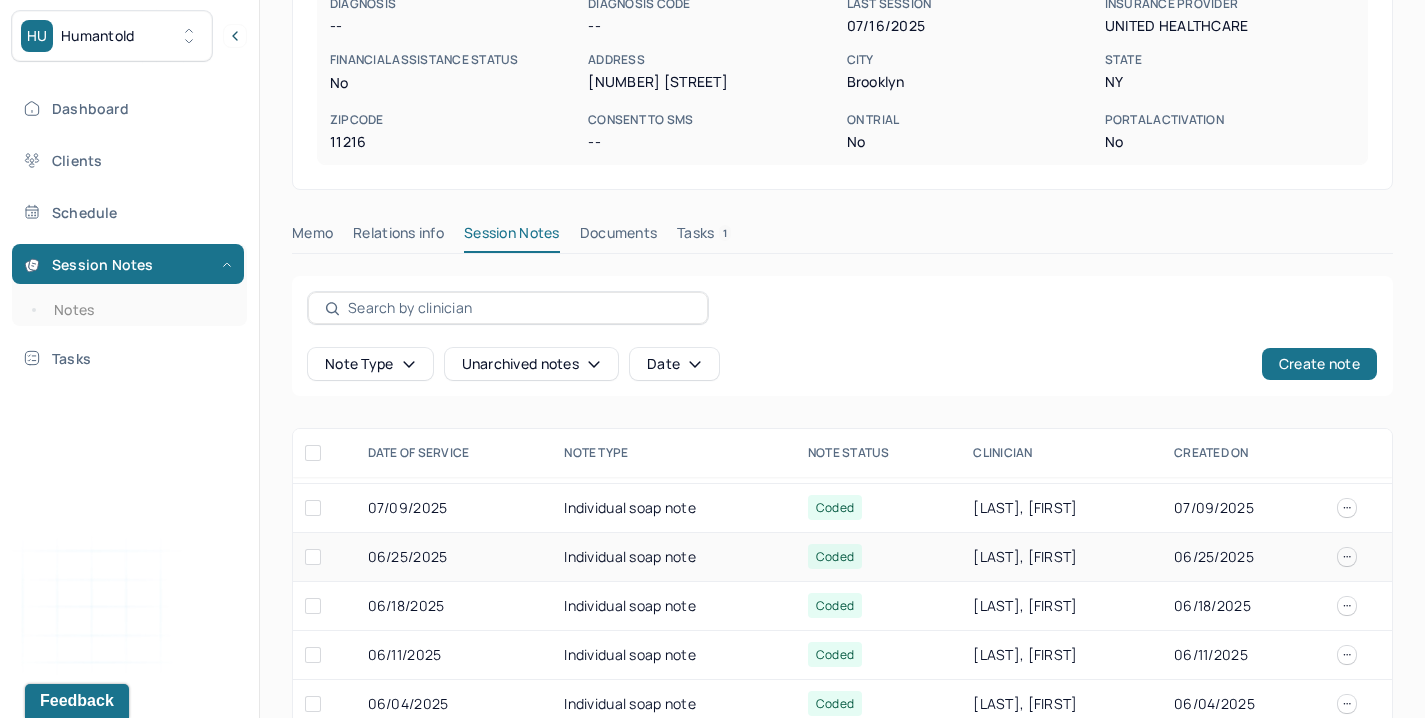 click on "Individual soap note" at bounding box center [674, 557] 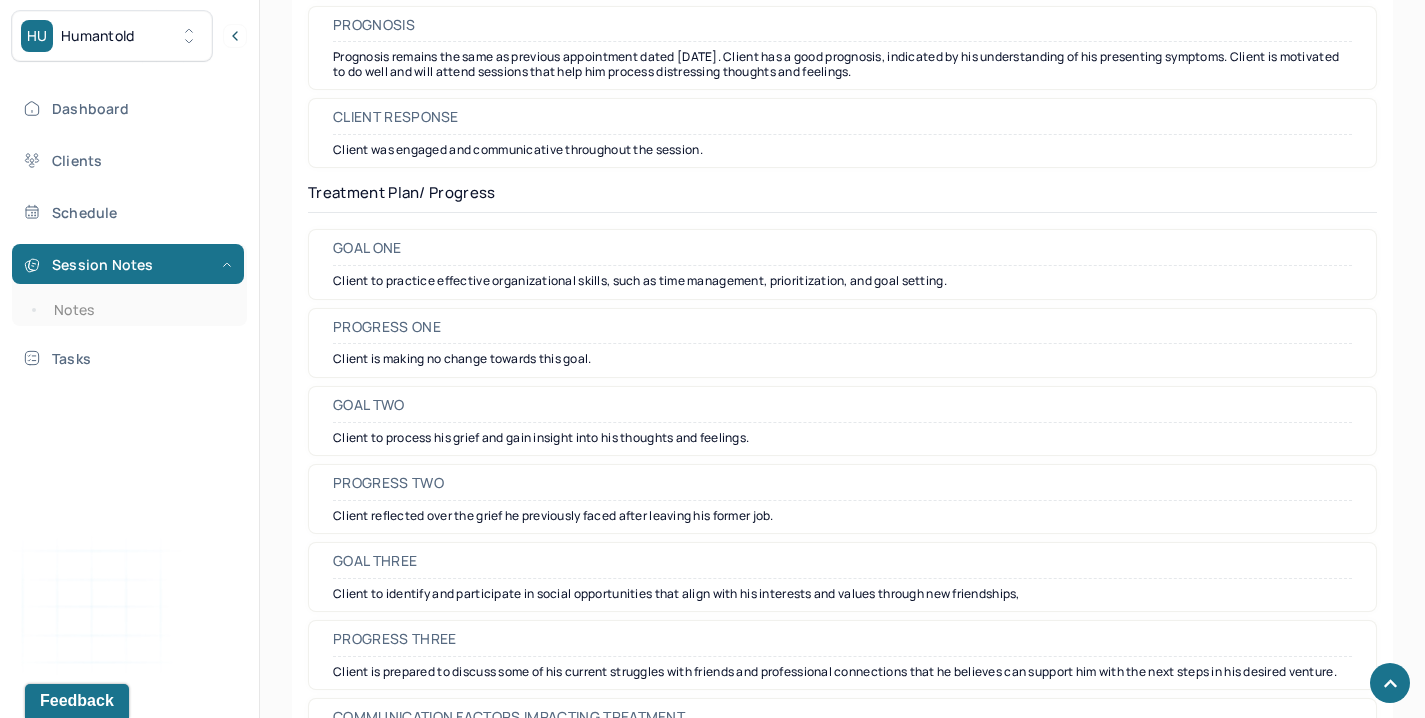 scroll, scrollTop: 2744, scrollLeft: 0, axis: vertical 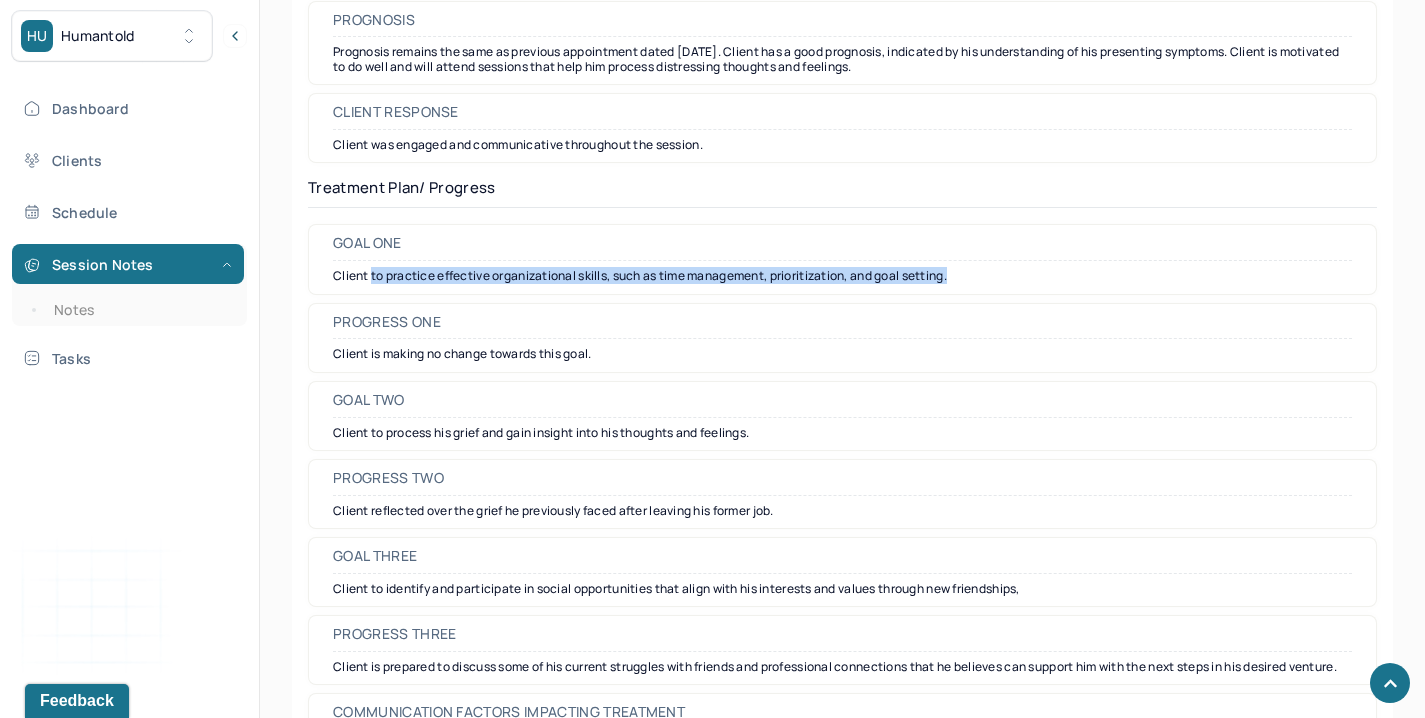 drag, startPoint x: 371, startPoint y: 278, endPoint x: 931, endPoint y: 296, distance: 560.2892 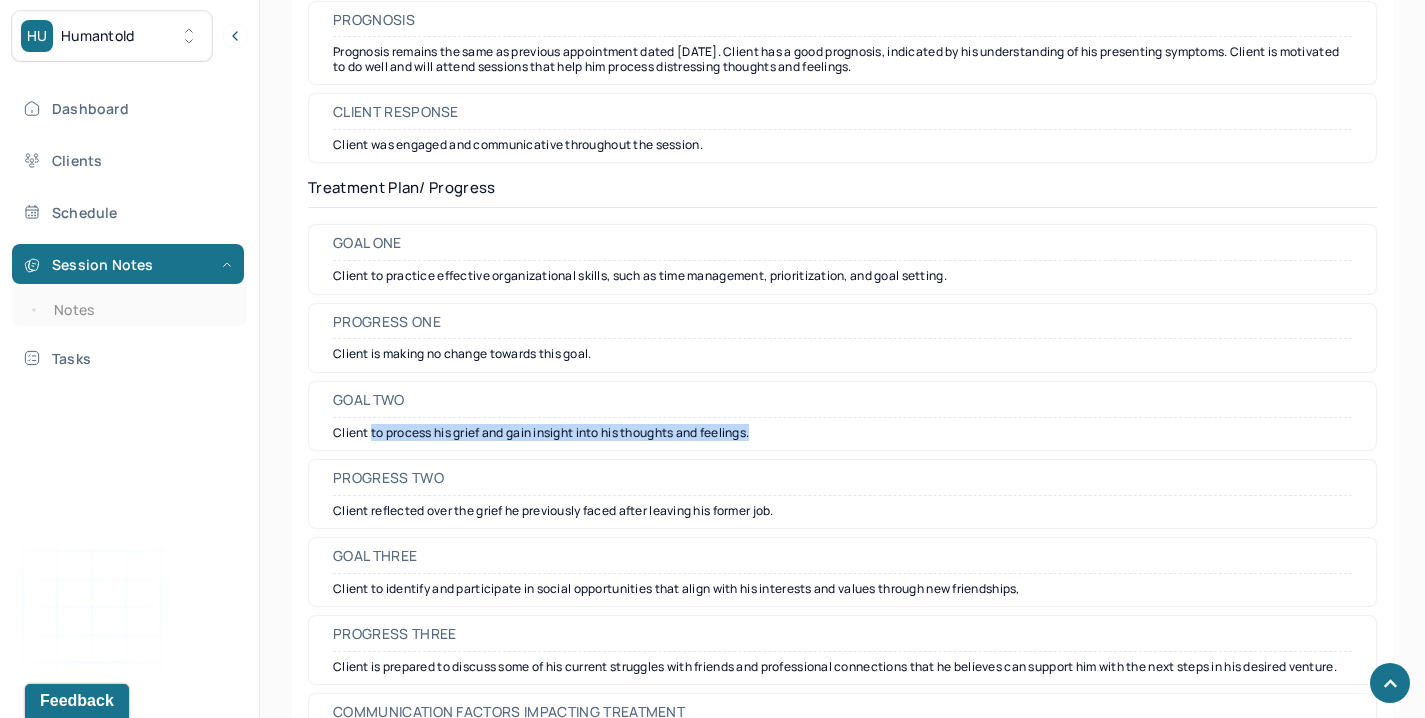 drag, startPoint x: 371, startPoint y: 440, endPoint x: 772, endPoint y: 436, distance: 401.01996 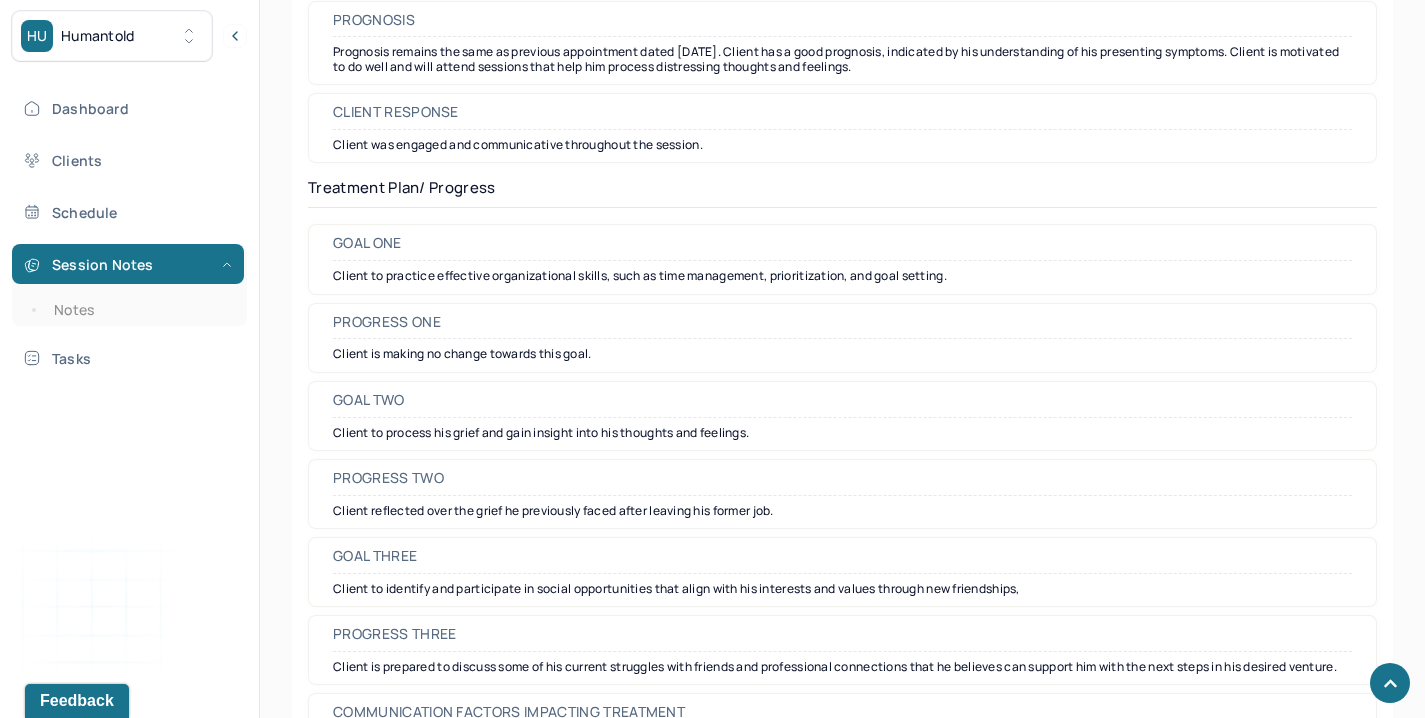 click on "Client to identify and participate in social opportunities that align with his interests and values through new friendships," at bounding box center (842, 589) 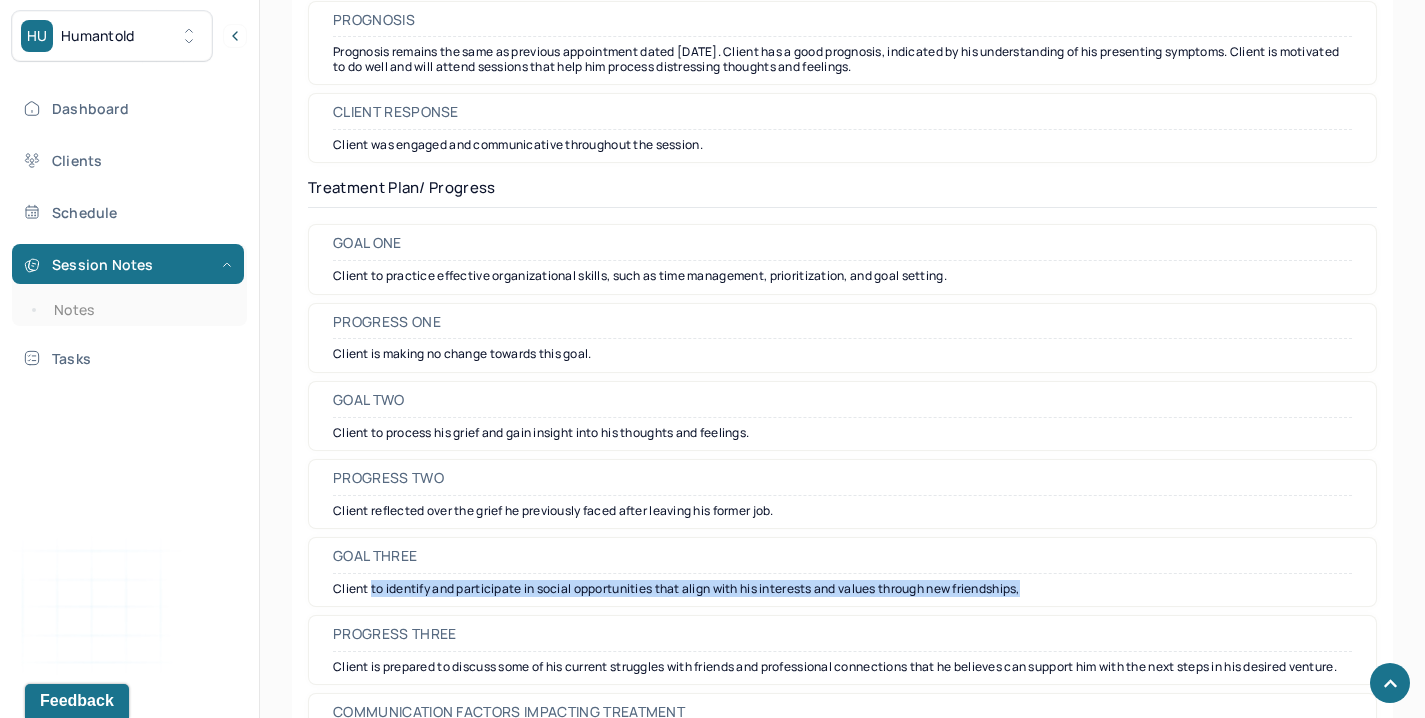 drag, startPoint x: 371, startPoint y: 591, endPoint x: 1085, endPoint y: 597, distance: 714.0252 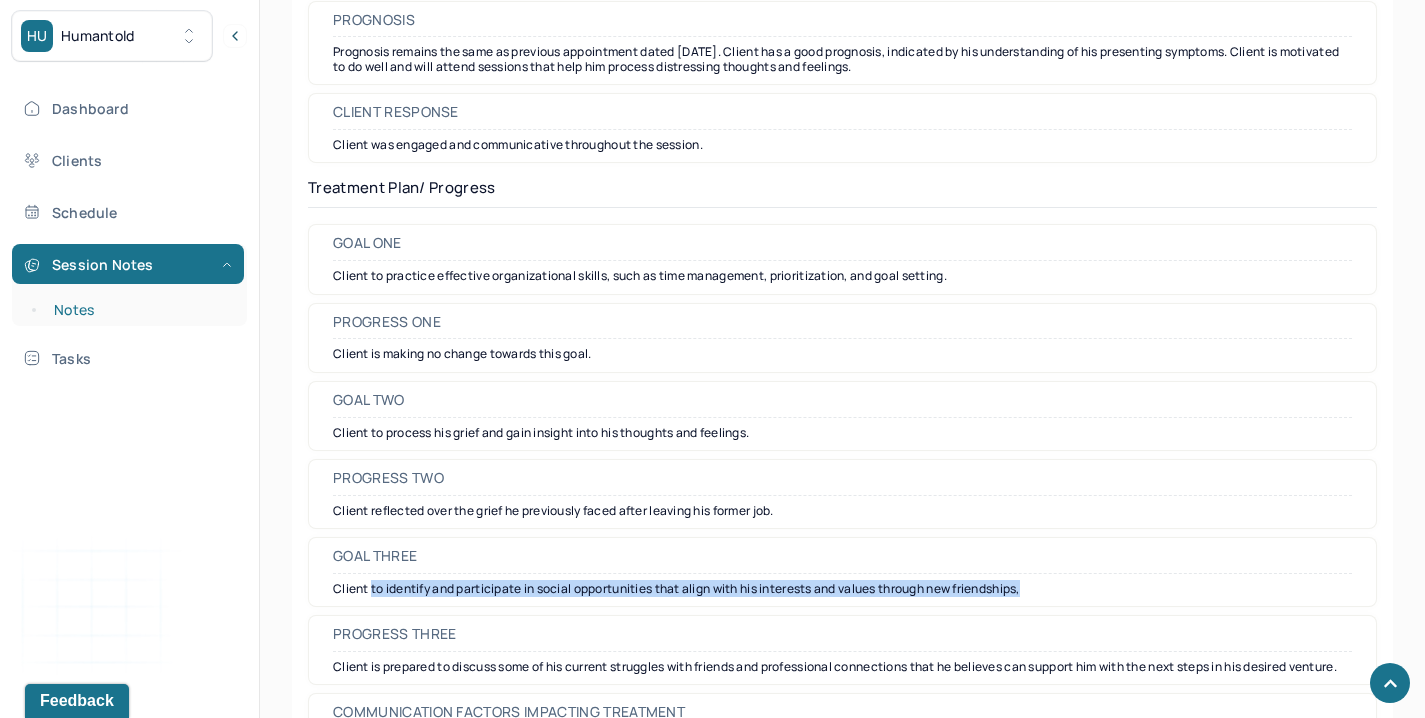 click on "Notes" at bounding box center [139, 310] 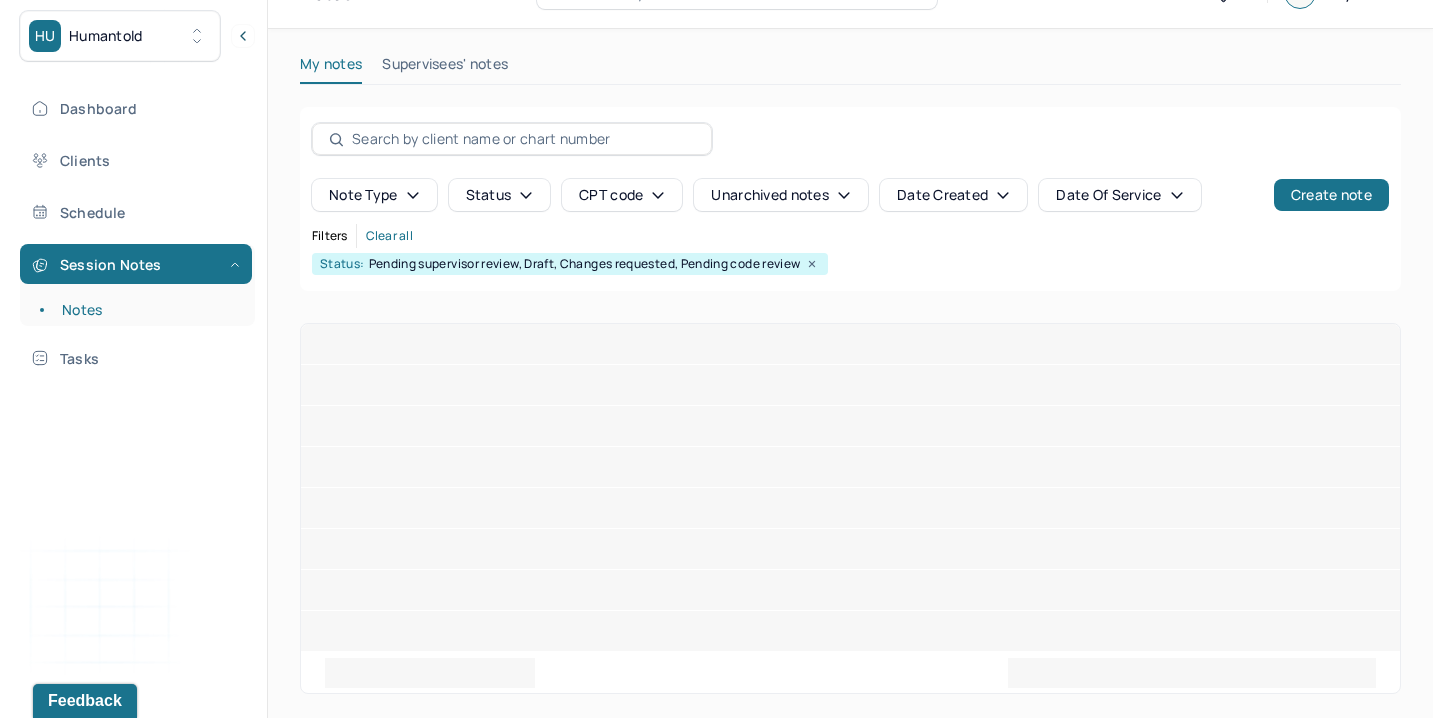 scroll, scrollTop: 0, scrollLeft: 0, axis: both 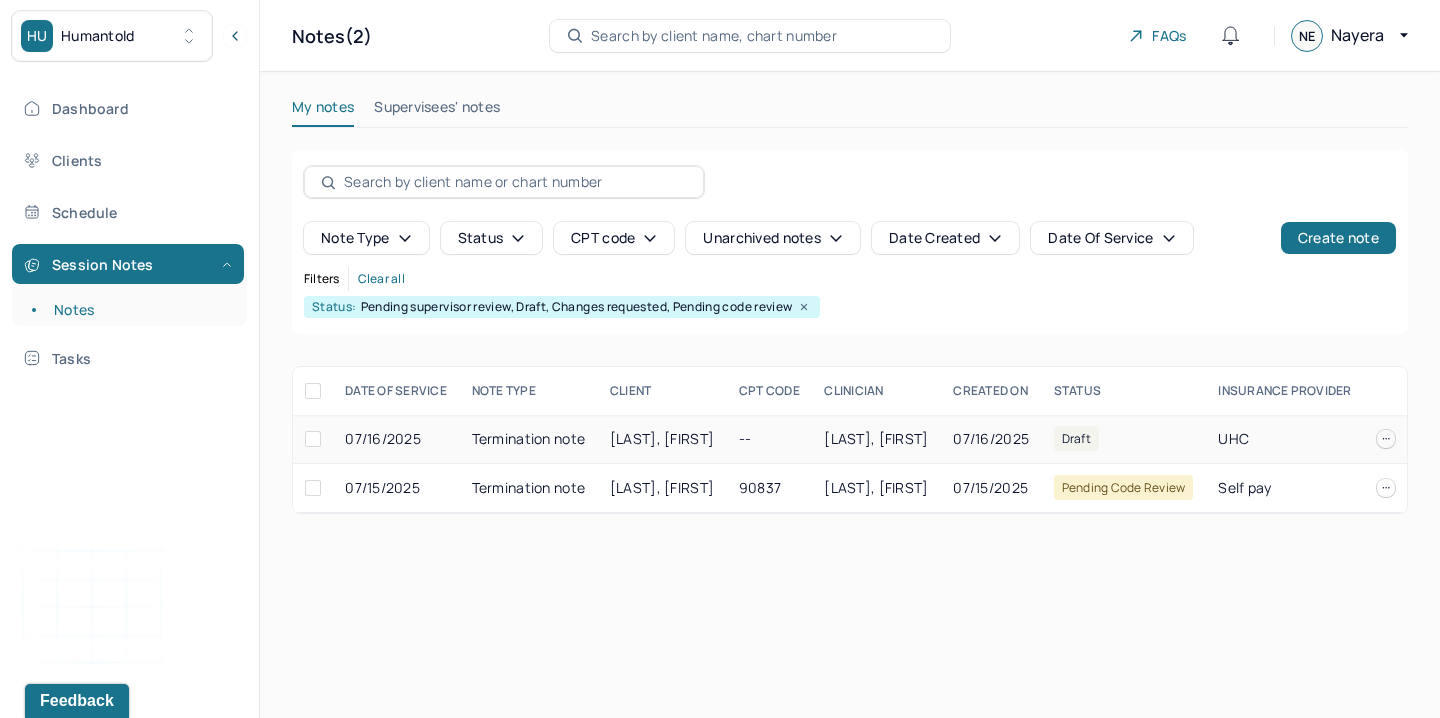 click on "Termination note" at bounding box center (529, 439) 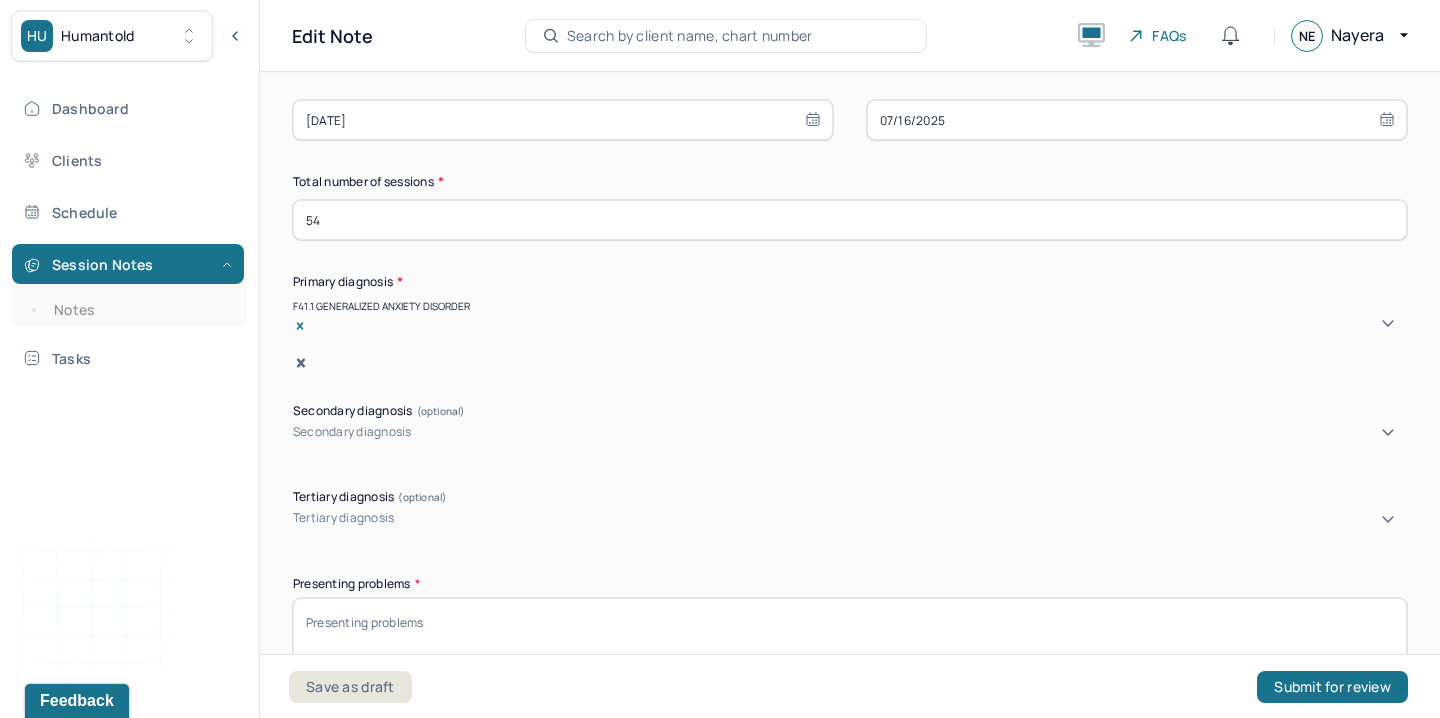 scroll, scrollTop: 800, scrollLeft: 0, axis: vertical 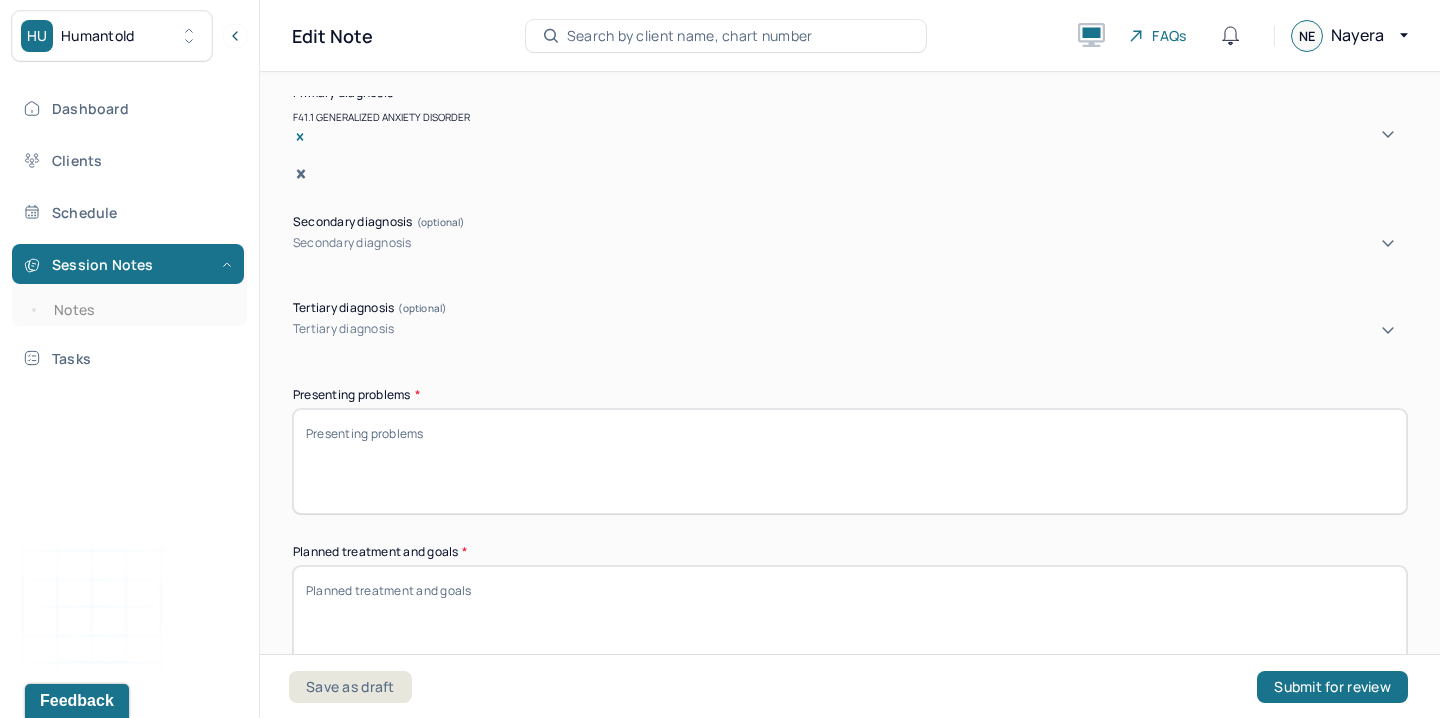 click on "Presenting problems *" at bounding box center [850, 461] 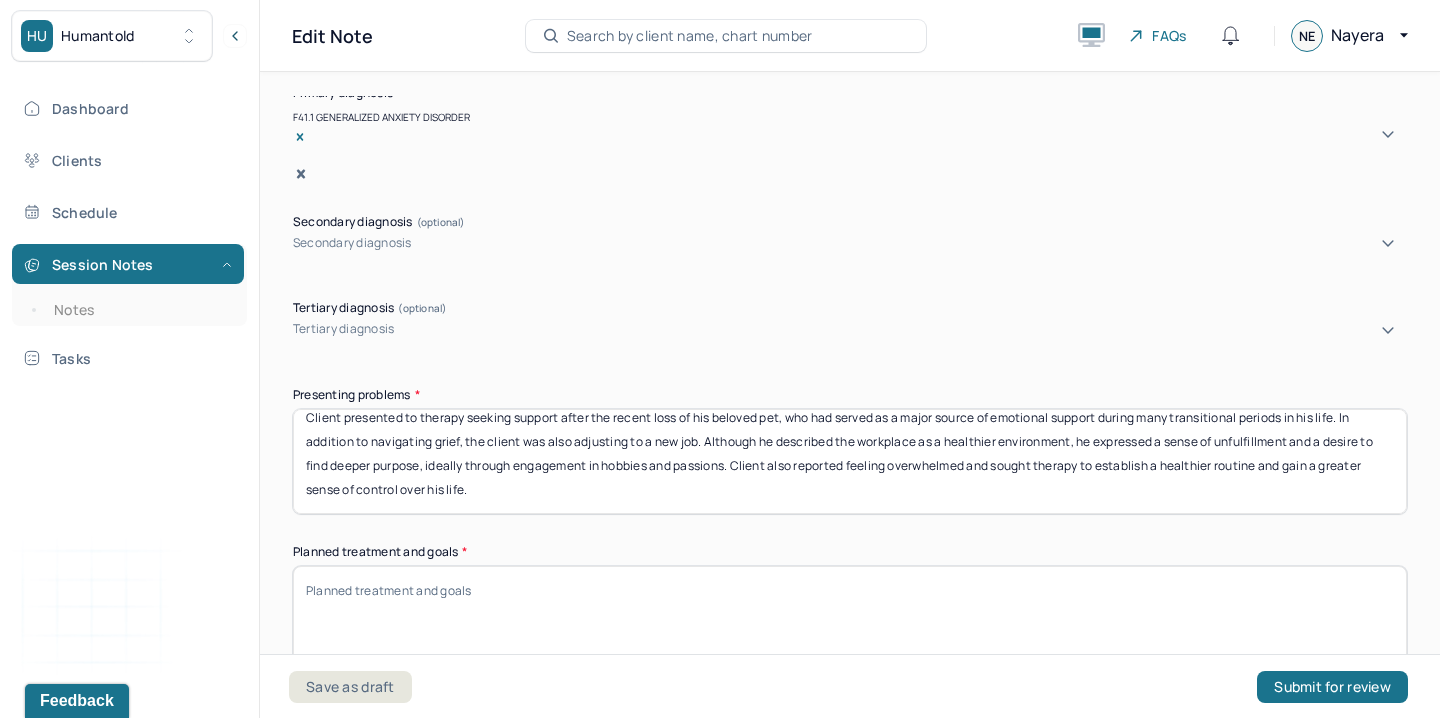 scroll, scrollTop: 0, scrollLeft: 0, axis: both 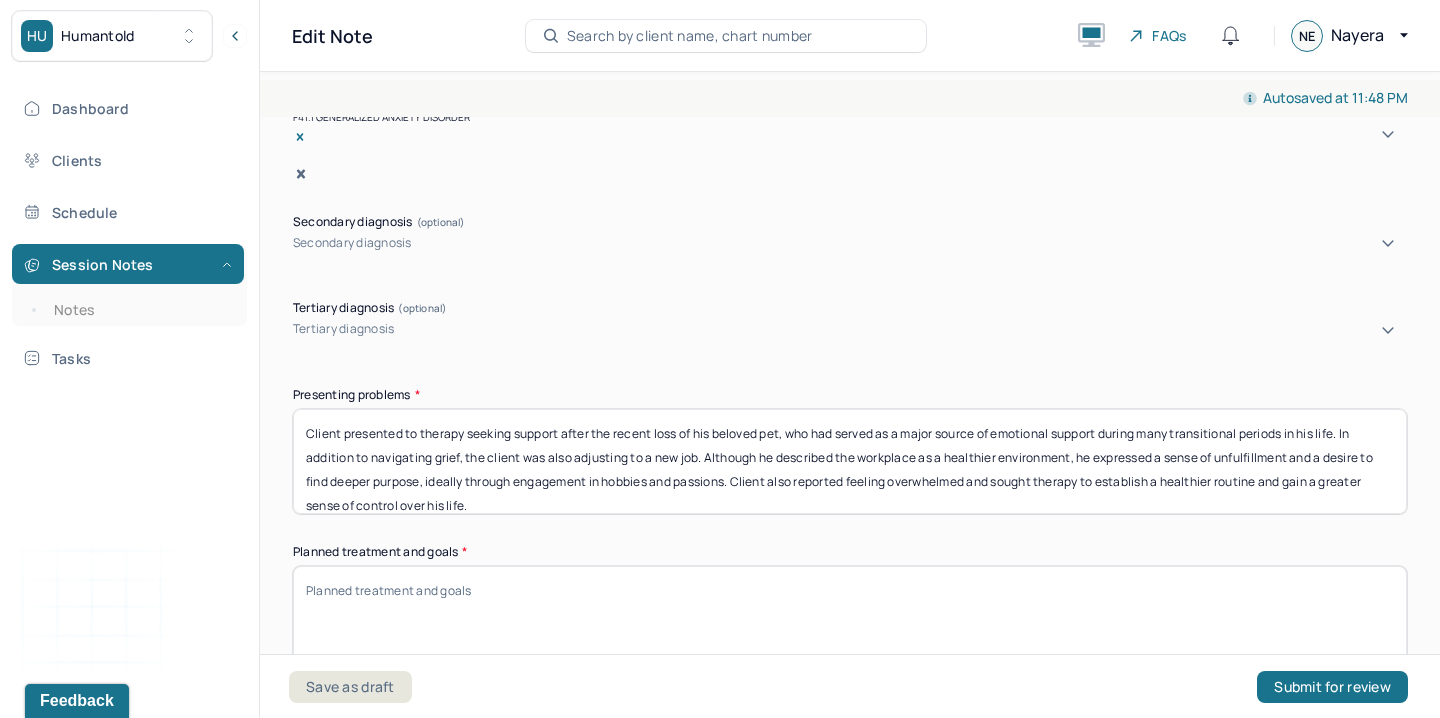 click on "Client presented to therapy seeking support after the recent loss of his beloved pet, who had served as a major source of emotional support during many transitional periods in his life. In addition to navigating grief, the client was also adjusting to a new job. Although he described the workplace as a healthier environment, he expressed a sense of unfulfillment and a desire to find deeper purpose, ideally through engagement in hobbies and passions. Client also reported feeling overwhelmed and sought therapy to establish a healthier routine and gain a greater sense of control over his life." at bounding box center (850, 461) 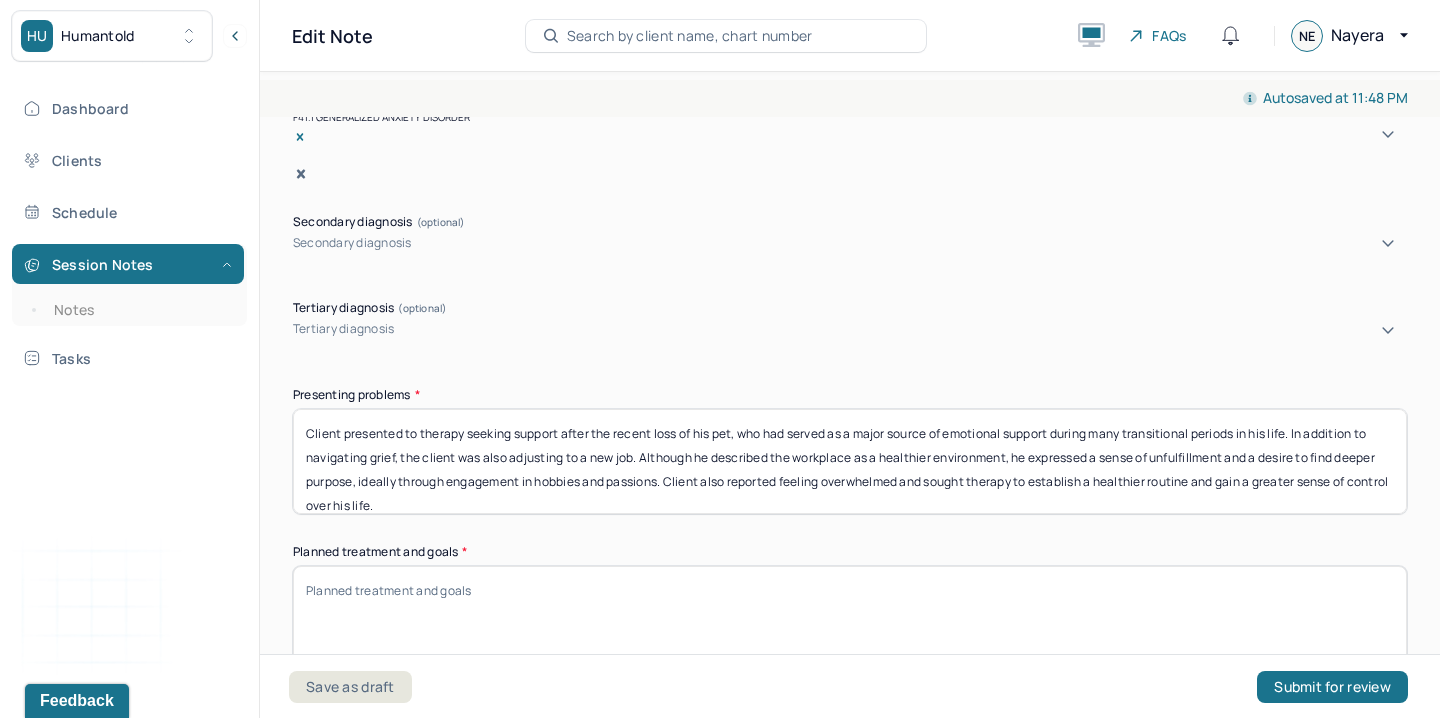 type on "Client presented to therapy seeking support after the recent loss of his pet, who had served as a major source of emotional support during many transitional periods in his life. In addition to navigating grief, the client was also adjusting to a new job. Although he described the workplace as a healthier environment, he expressed a sense of unfulfillment and a desire to find deeper purpose, ideally through engagement in hobbies and passions. Client also reported feeling overwhelmed and sought therapy to establish a healthier routine and gain a greater sense of control over his life." 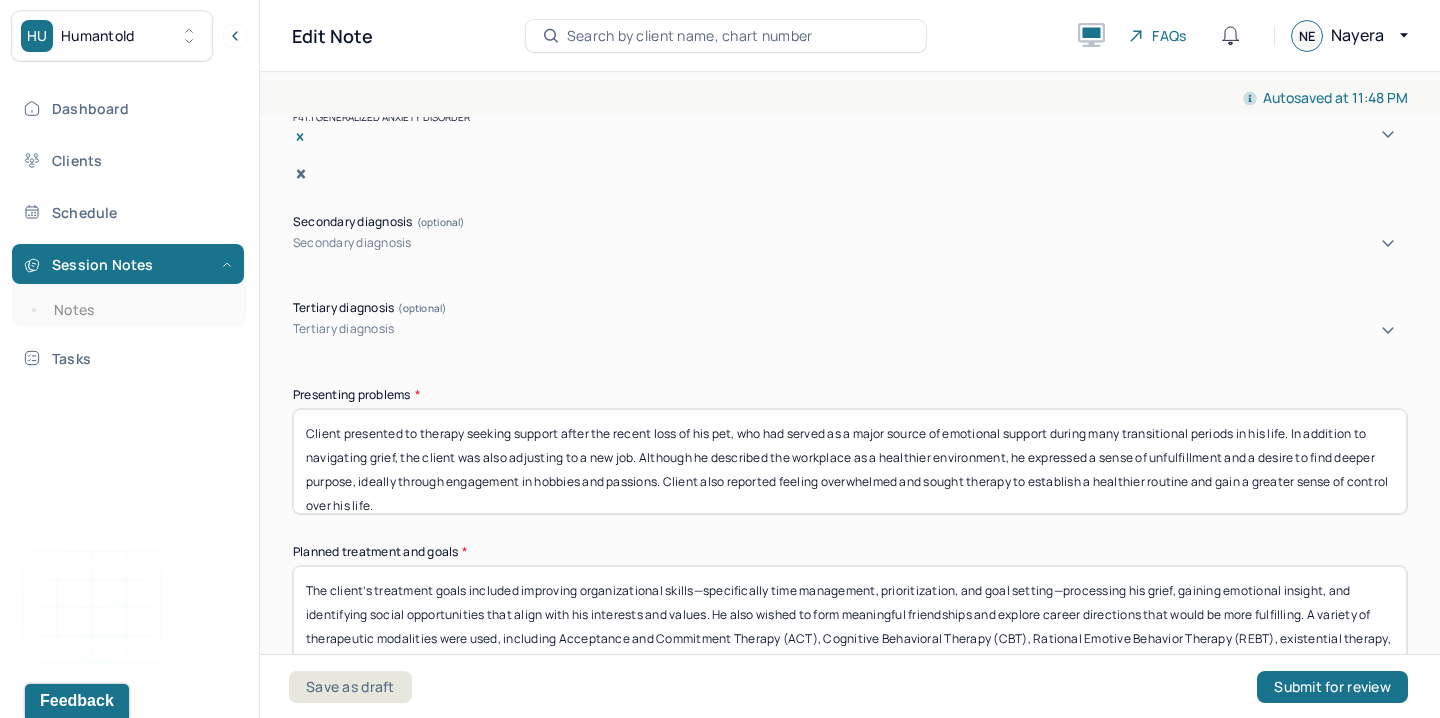 scroll, scrollTop: 16, scrollLeft: 0, axis: vertical 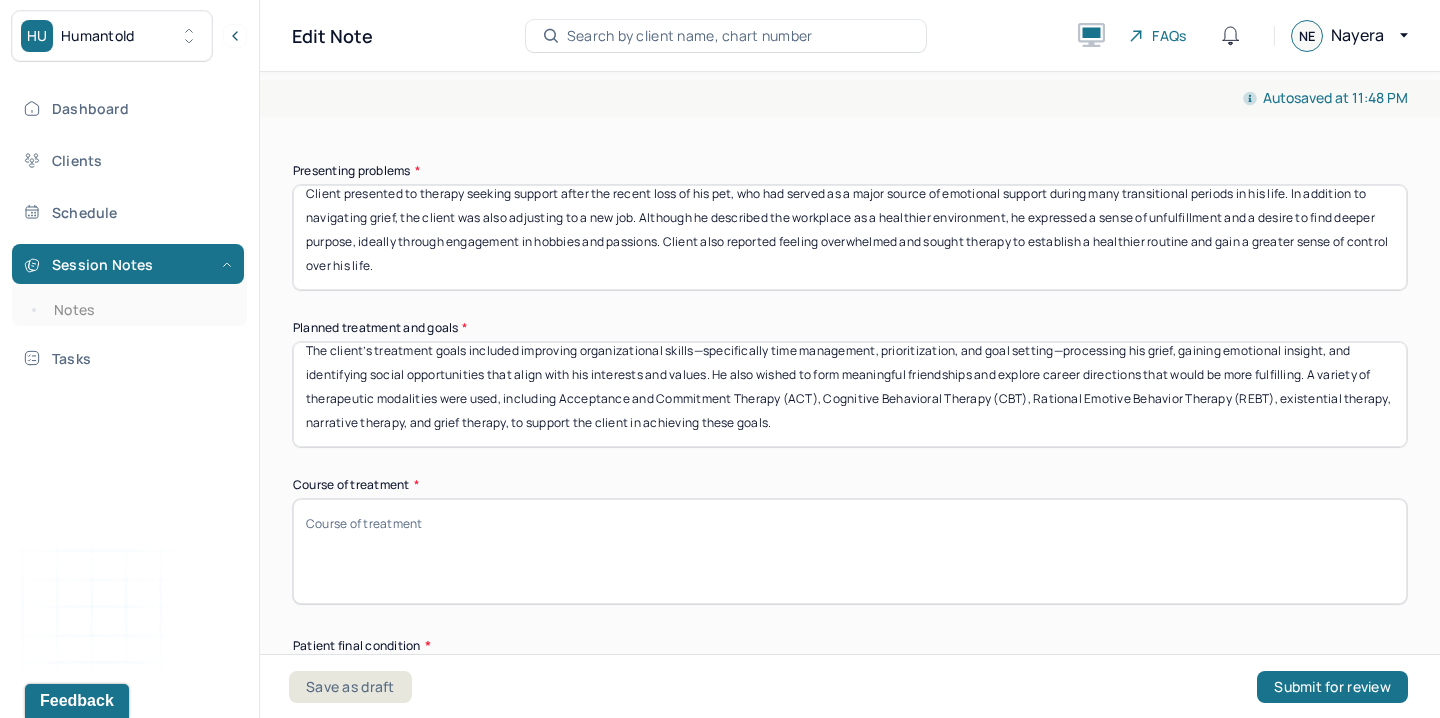 click on "The client’s treatment goals included improving organizational skills—specifically time management, prioritization, and goal setting—processing his grief, gaining emotional insight, and identifying social opportunities that align with his interests and values. He also wished to form meaningful friendships and explore career directions that would be more fulfilling. A variety of therapeutic modalities were used, including Acceptance and Commitment Therapy (ACT), Cognitive Behavioral Therapy (CBT), Rational Emotive Behavior Therapy (REBT), existential therapy, narrative therapy, and grief therapy, to support the client in achieving these goals." at bounding box center (850, 394) 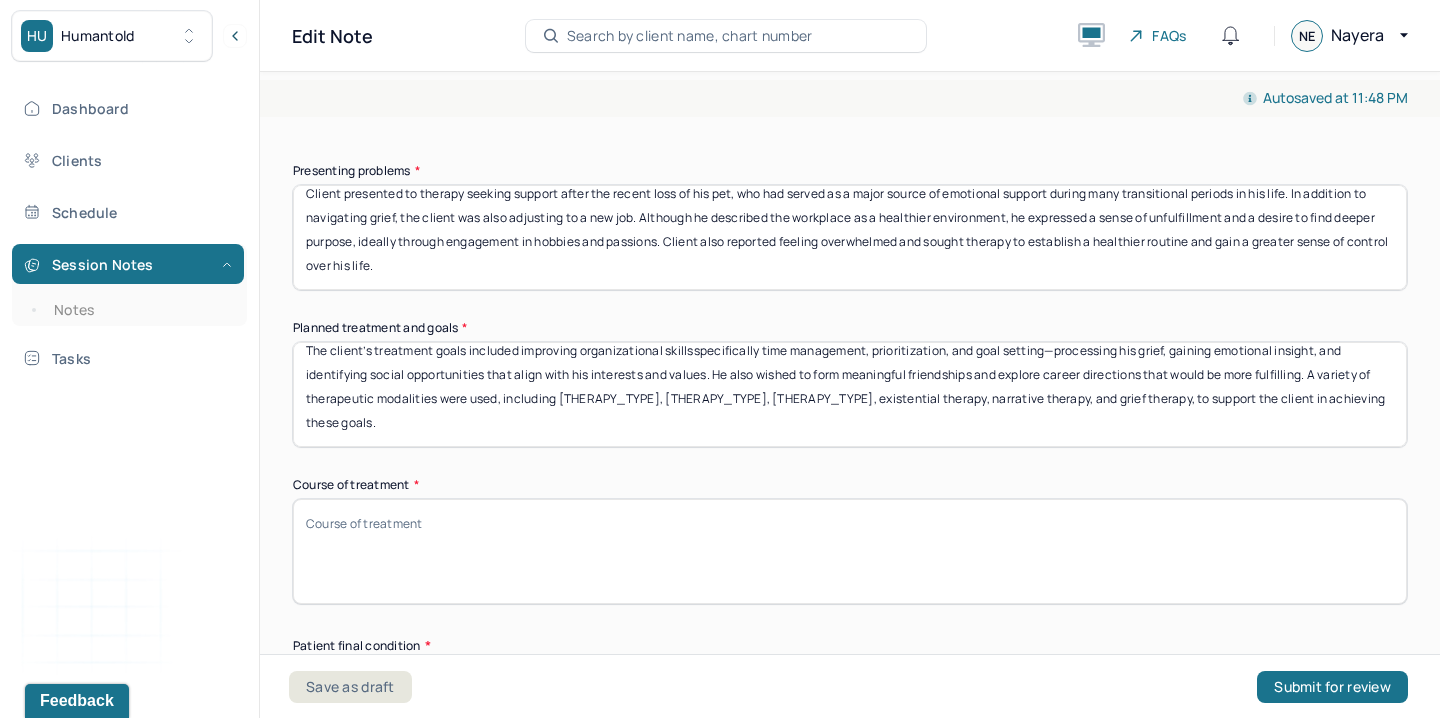 scroll, scrollTop: 15, scrollLeft: 0, axis: vertical 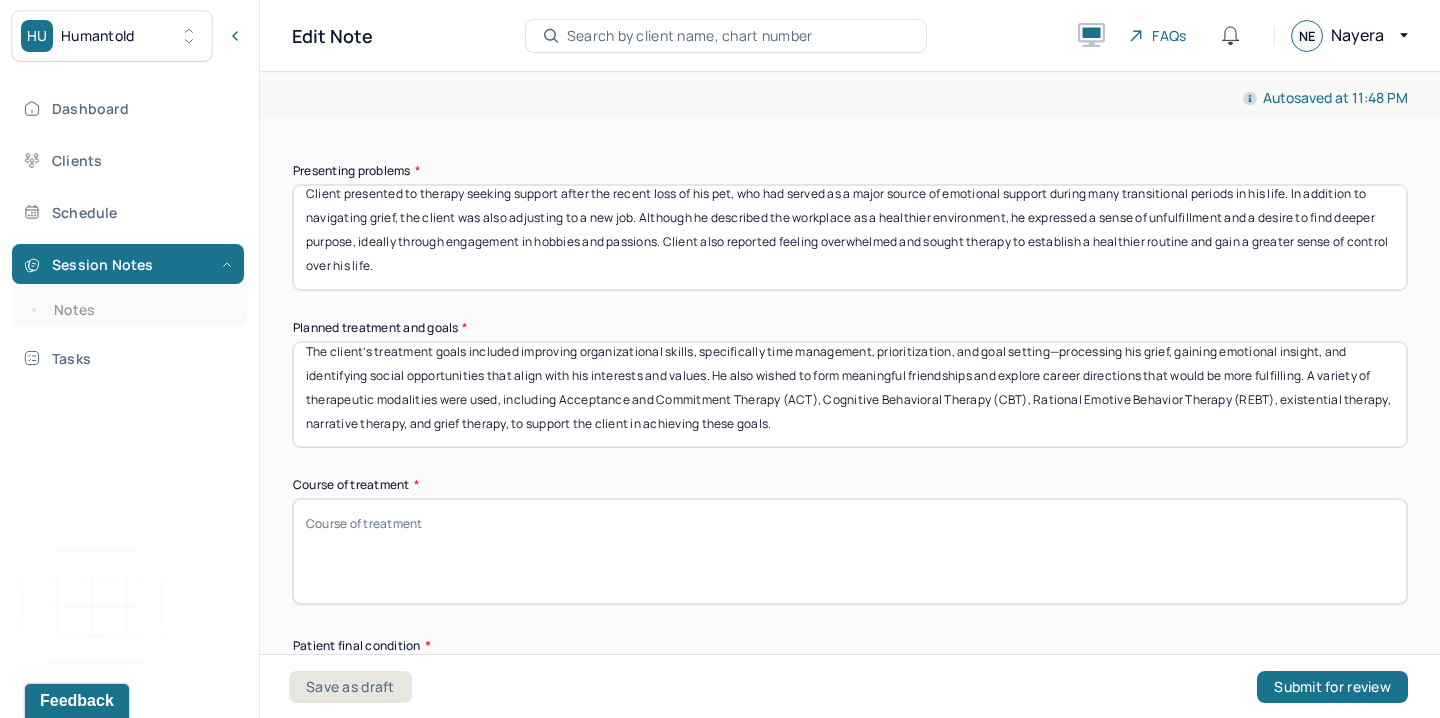 drag, startPoint x: 616, startPoint y: 379, endPoint x: 843, endPoint y: 379, distance: 227 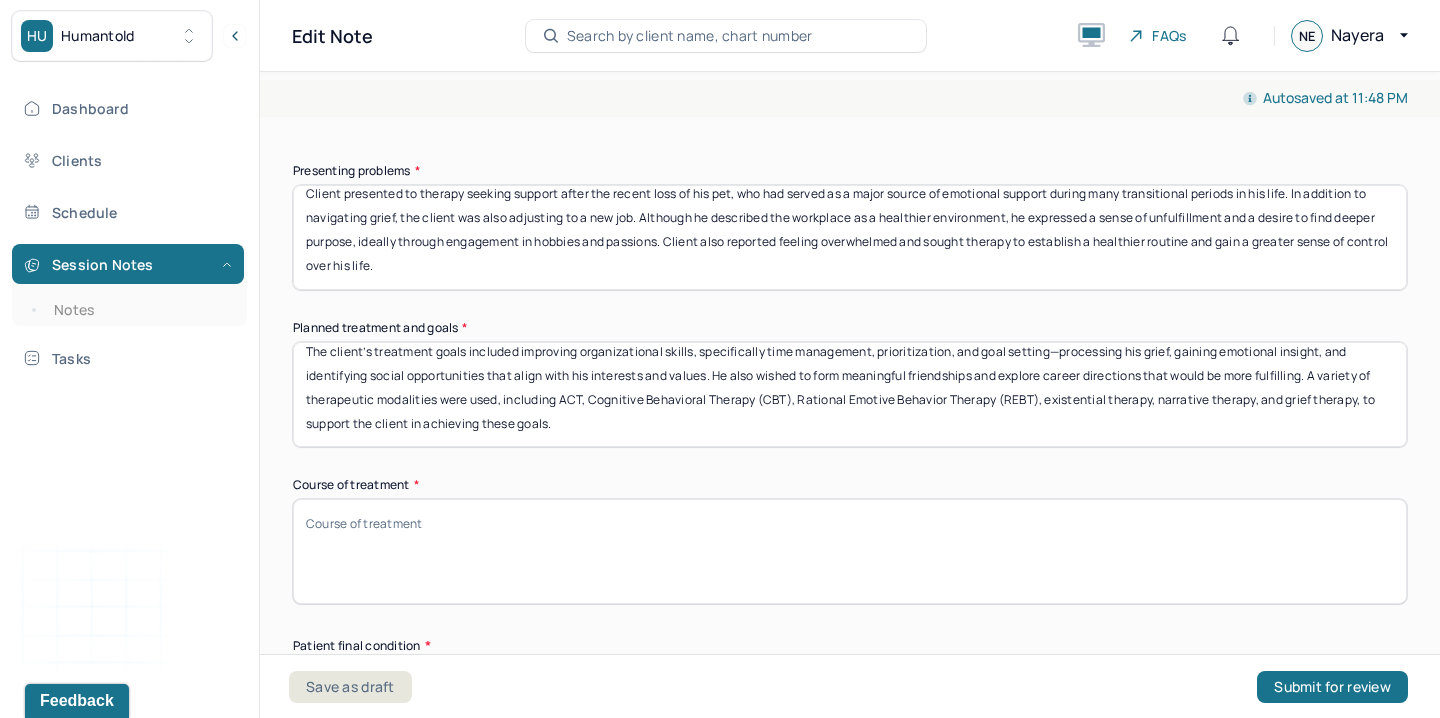 drag, startPoint x: 652, startPoint y: 379, endPoint x: 826, endPoint y: 385, distance: 174.10342 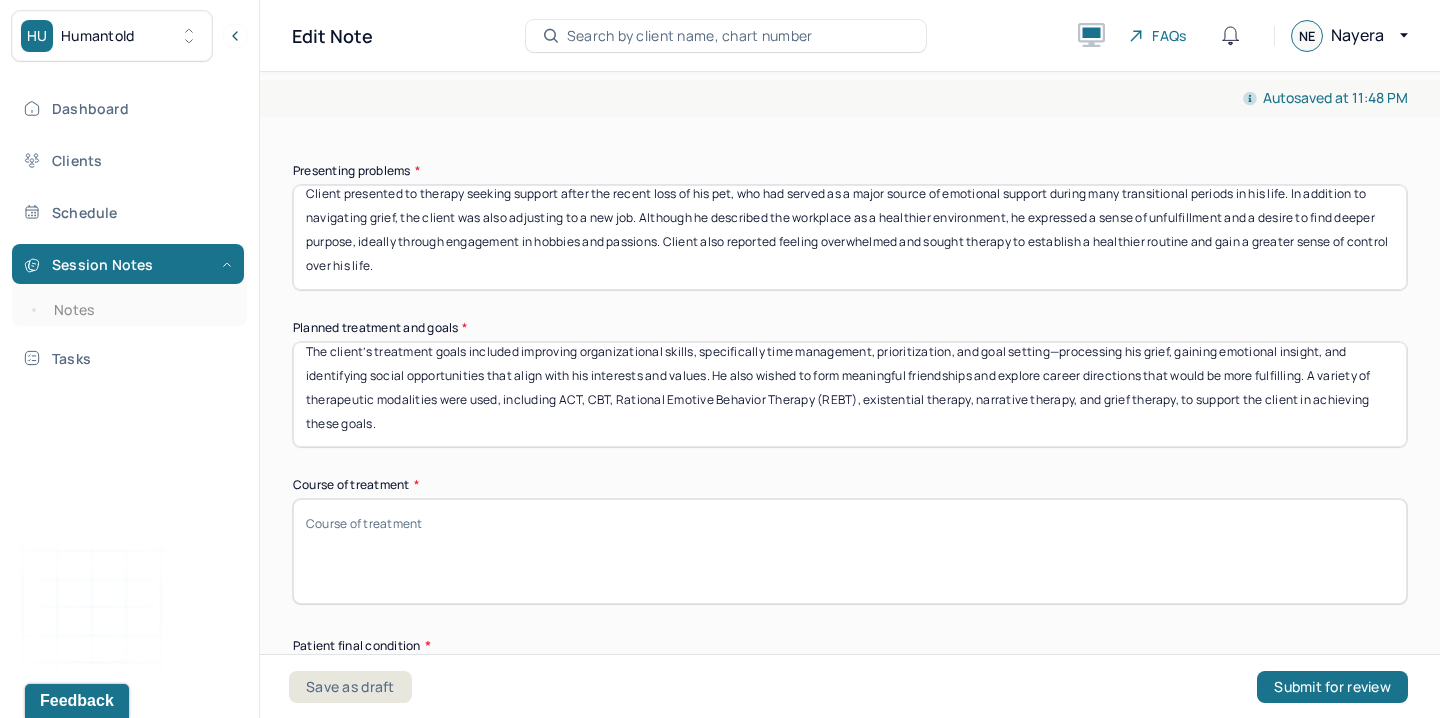 drag, startPoint x: 880, startPoint y: 380, endPoint x: 676, endPoint y: 384, distance: 204.03922 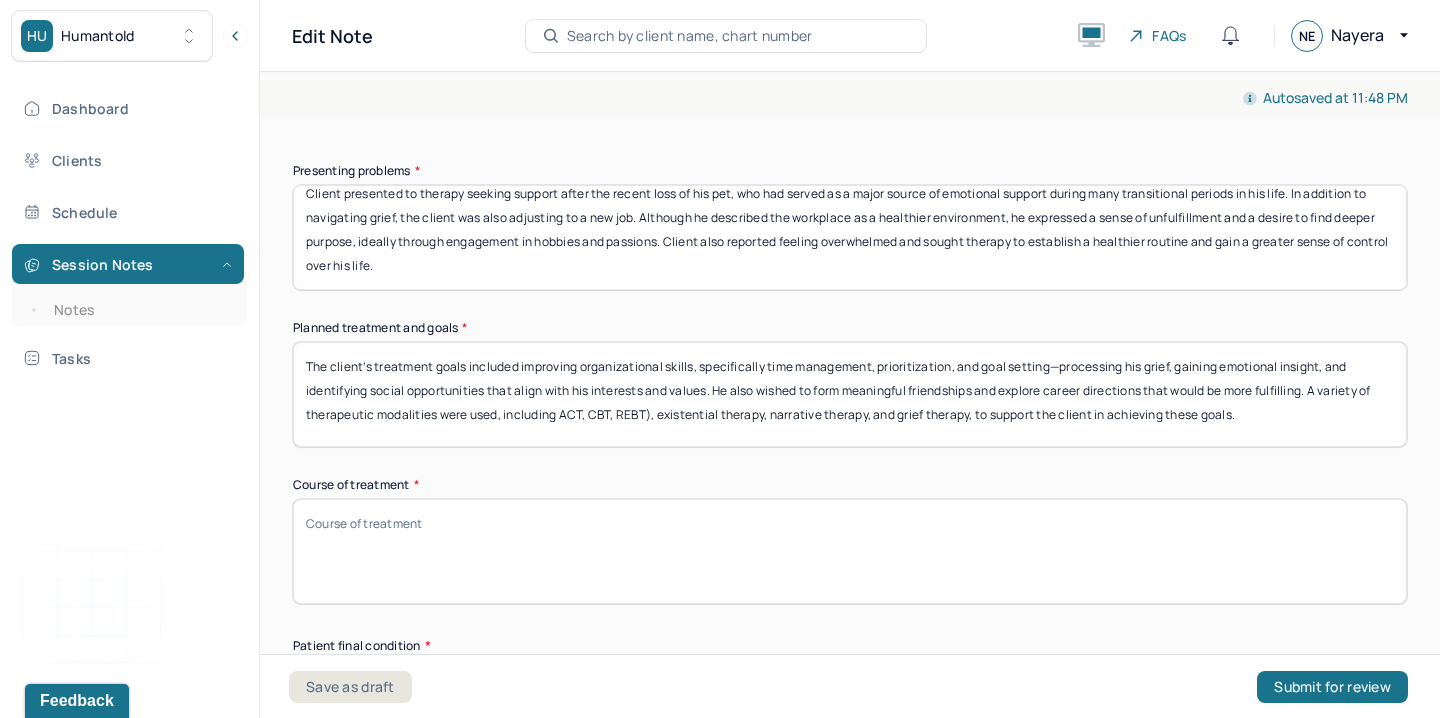 scroll, scrollTop: 0, scrollLeft: 0, axis: both 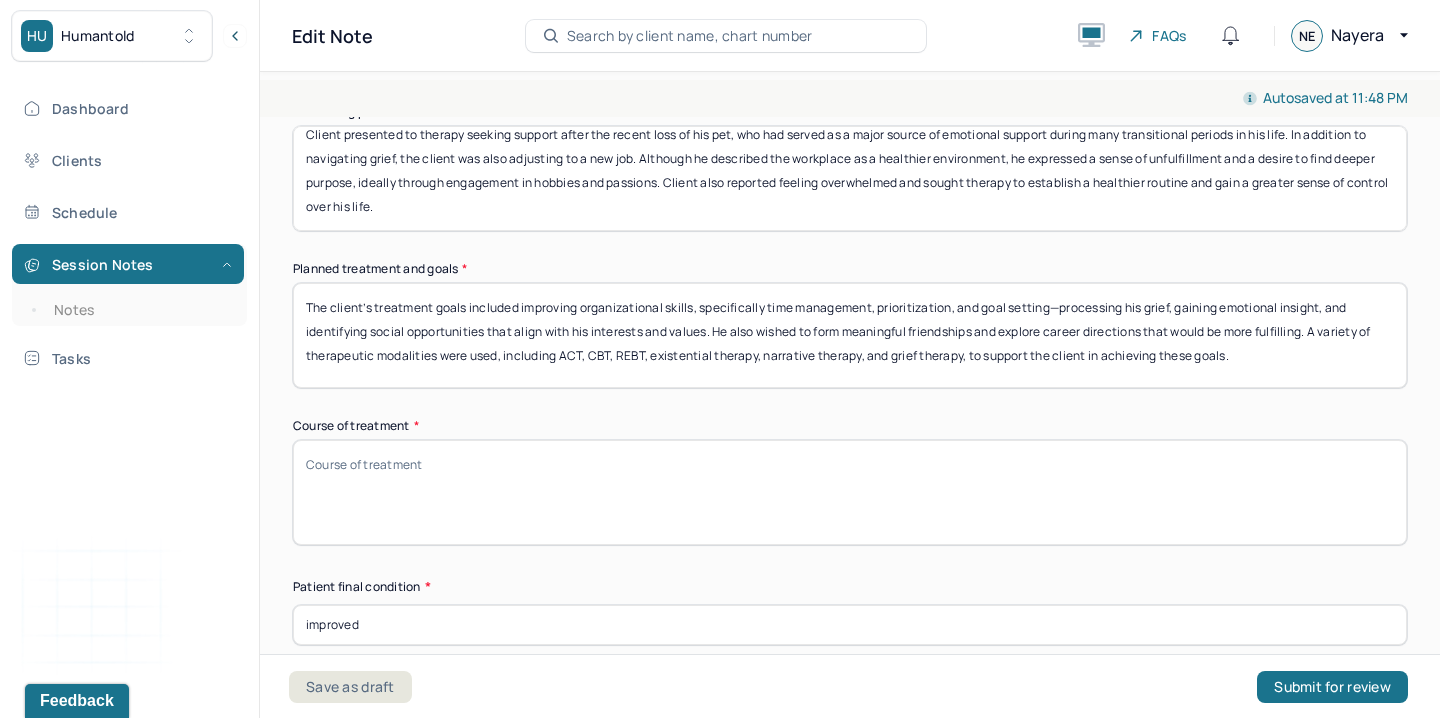 type on "The client’s treatment goals included improving organizational skills, specifically time management, prioritization, and goal setting—processing his grief, gaining emotional insight, and identifying social opportunities that align with his interests and values. He also wished to form meaningful friendships and explore career directions that would be more fulfilling. A variety of therapeutic modalities were used, including ACT, CBT, REBT, existential therapy, narrative therapy, and grief therapy, to support the client in achieving these goals." 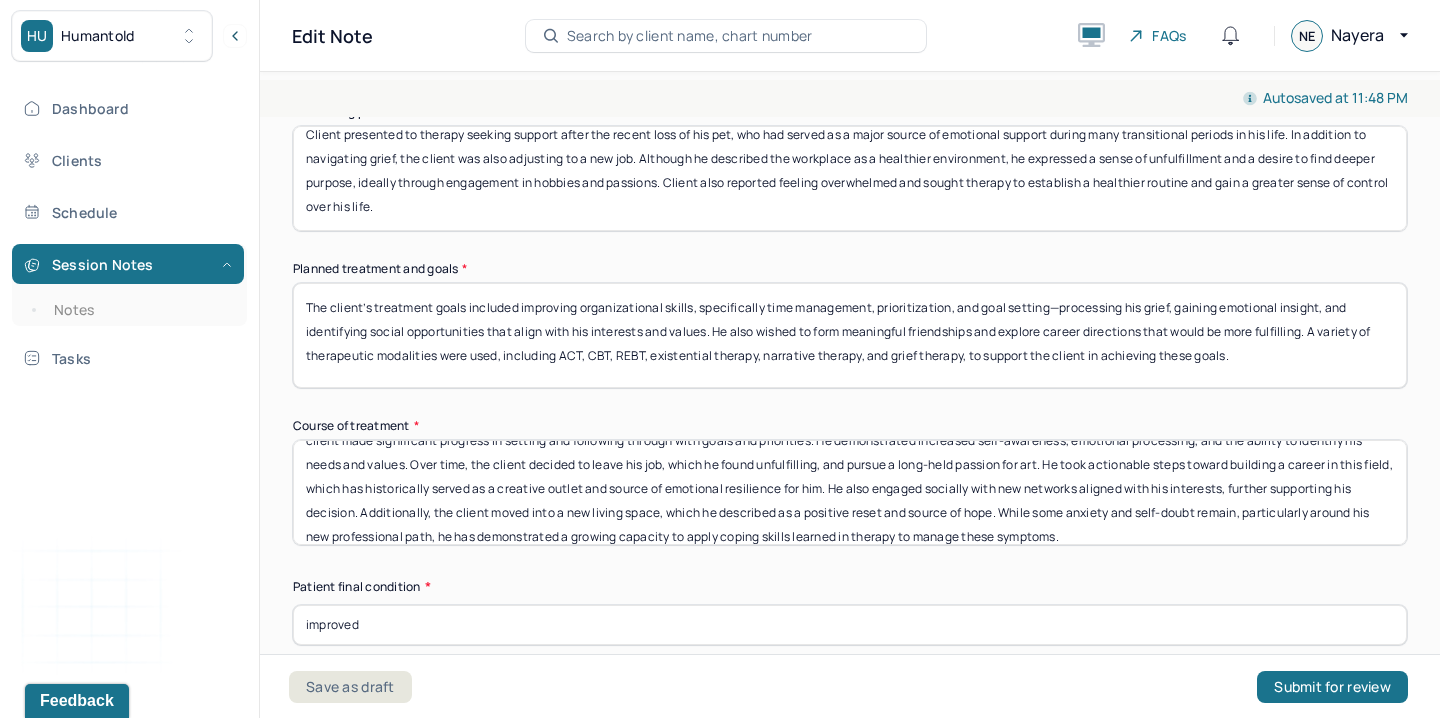 scroll, scrollTop: 0, scrollLeft: 0, axis: both 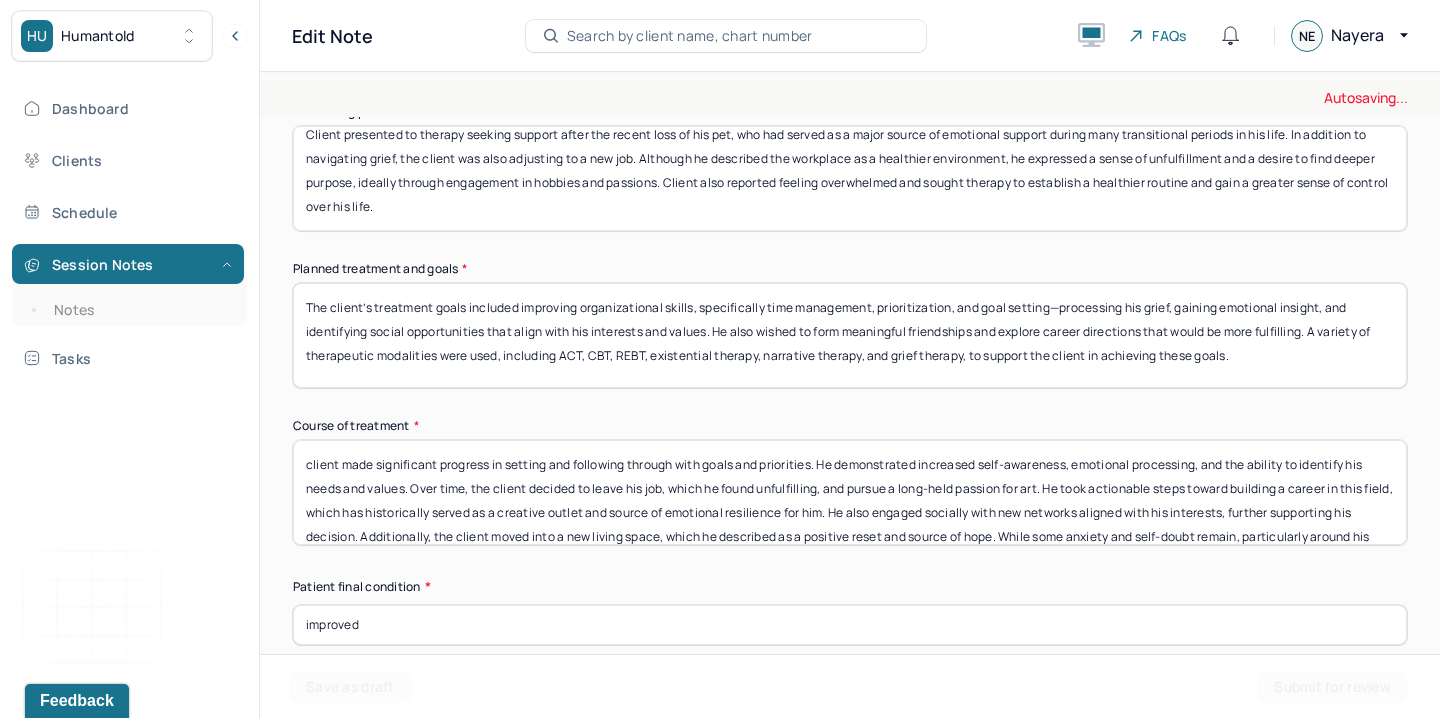 click on "client made significant progress in setting and following through with goals and priorities. He demonstrated increased self-awareness, emotional processing, and the ability to identify his needs and values. Over time, the client decided to leave his job, which he found unfulfilling, and pursue a long-held passion for art. He took actionable steps toward building a career in this field, which has historically served as a creative outlet and source of emotional resilience for him. He also engaged socially with new networks aligned with his interests, further supporting his decision. Additionally, the client moved into a new living space, which he described as a positive reset and source of hope. While some anxiety and self-doubt remain, particularly around his new professional path, he has demonstrated a growing capacity to apply coping skills learned in therapy to manage these symptoms." at bounding box center [850, 492] 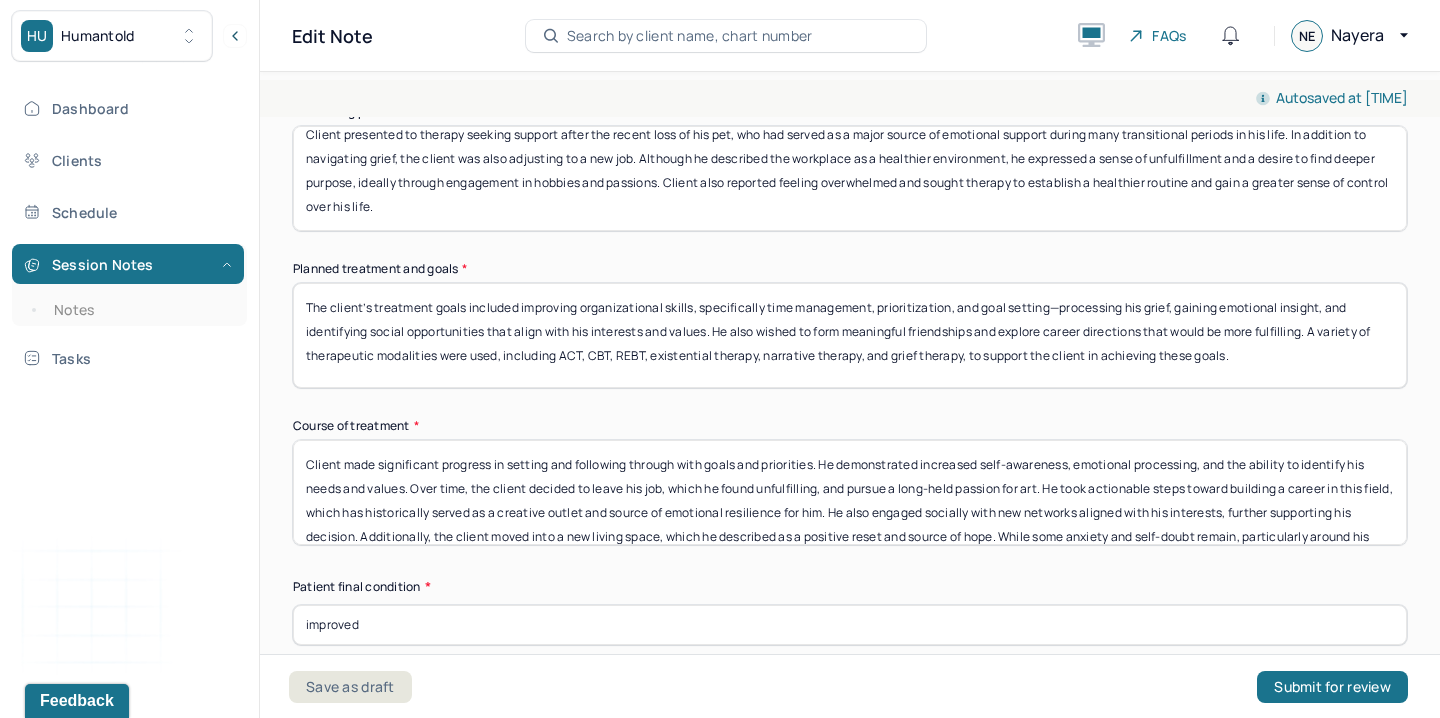click on "Client made significant progress in setting and following through with goals and priorities. He demonstrated increased self-awareness, emotional processing, and the ability to identify his needs and values. Over time, the client decided to leave his job, which he found unfulfilling, and pursue a long-held passion for art. He took actionable steps toward building a career in this field, which has historically served as a creative outlet and source of emotional resilience for him. He also engaged socially with new networks aligned with his interests, further supporting his decision. Additionally, the client moved into a new living space, which he described as a positive reset and source of hope. While some anxiety and self-doubt remain, particularly around his new professional path, he has demonstrated a growing capacity to apply coping skills learned in therapy to manage these symptoms." at bounding box center [850, 492] 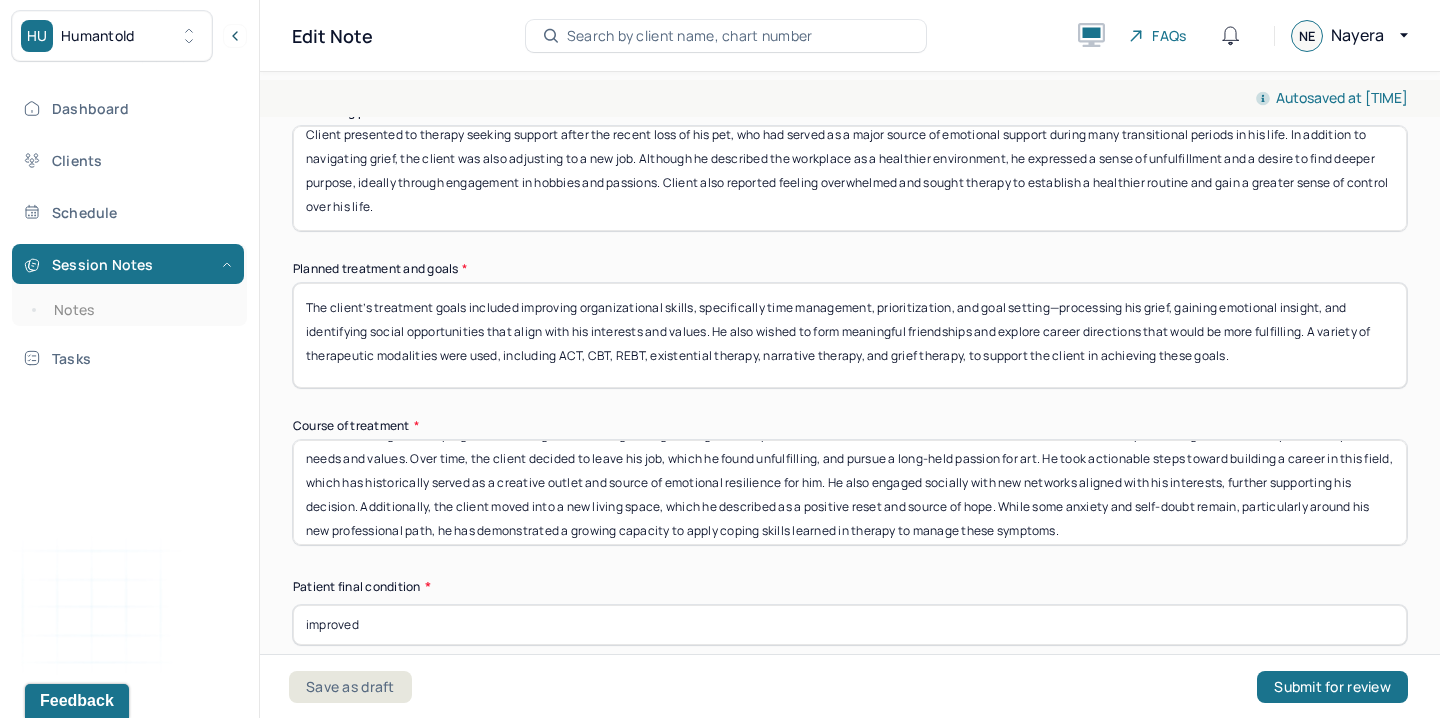 scroll, scrollTop: 40, scrollLeft: 0, axis: vertical 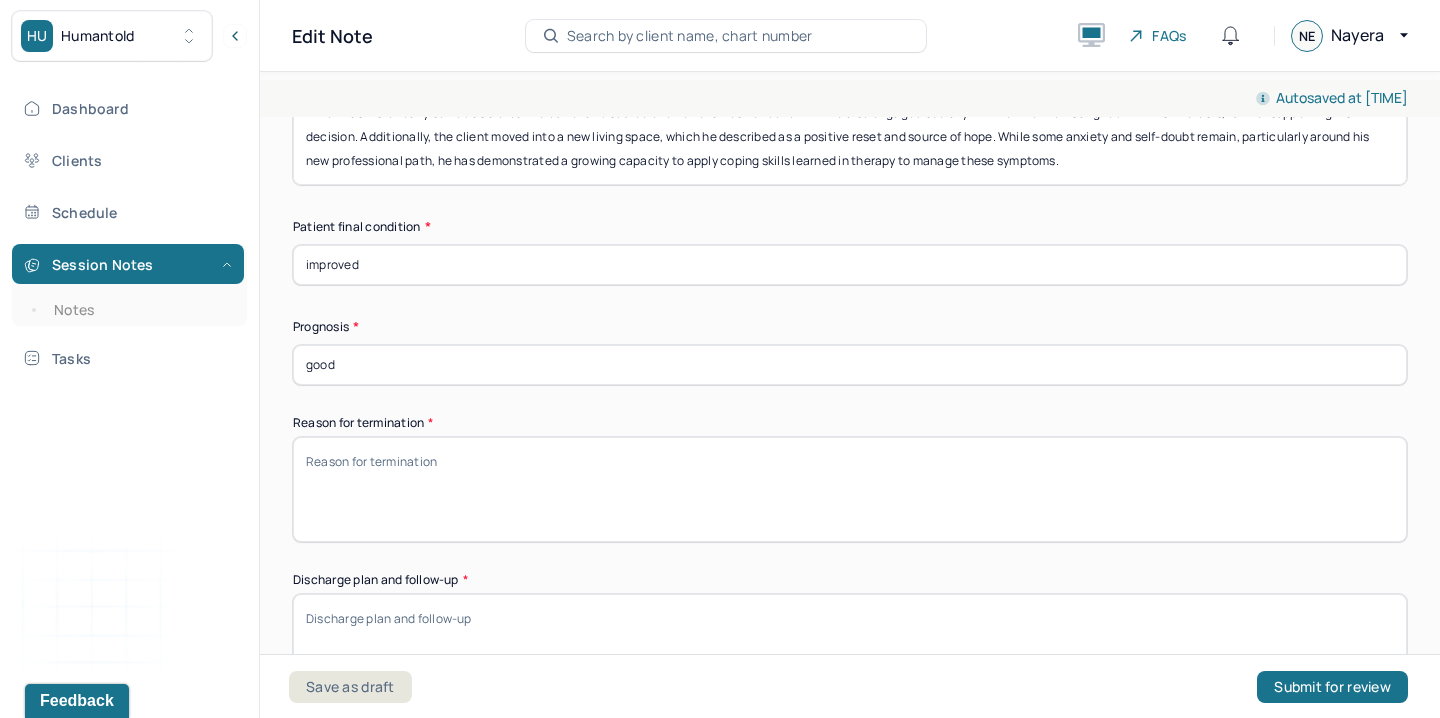 type on "Client made significant progress in setting and following through with goals and priorities. He demonstrated increased self-awareness, emotional processing, and the ability to identify his needs and values. Over time, the client decided to leave his job, which he found unfulfilling, and pursue a long-held passion for art. He took actionable steps toward building a career in this field, which has historically served as a creative outlet and source of emotional resilience for him. He also engaged socially with new networks aligned with his interests, further supporting his decision. Additionally, the client moved into a new living space, which he described as a positive reset and source of hope. While some anxiety and self-doubt remain, particularly around his new professional path, he has demonstrated a growing capacity to apply coping skills learned in therapy to manage these symptoms." 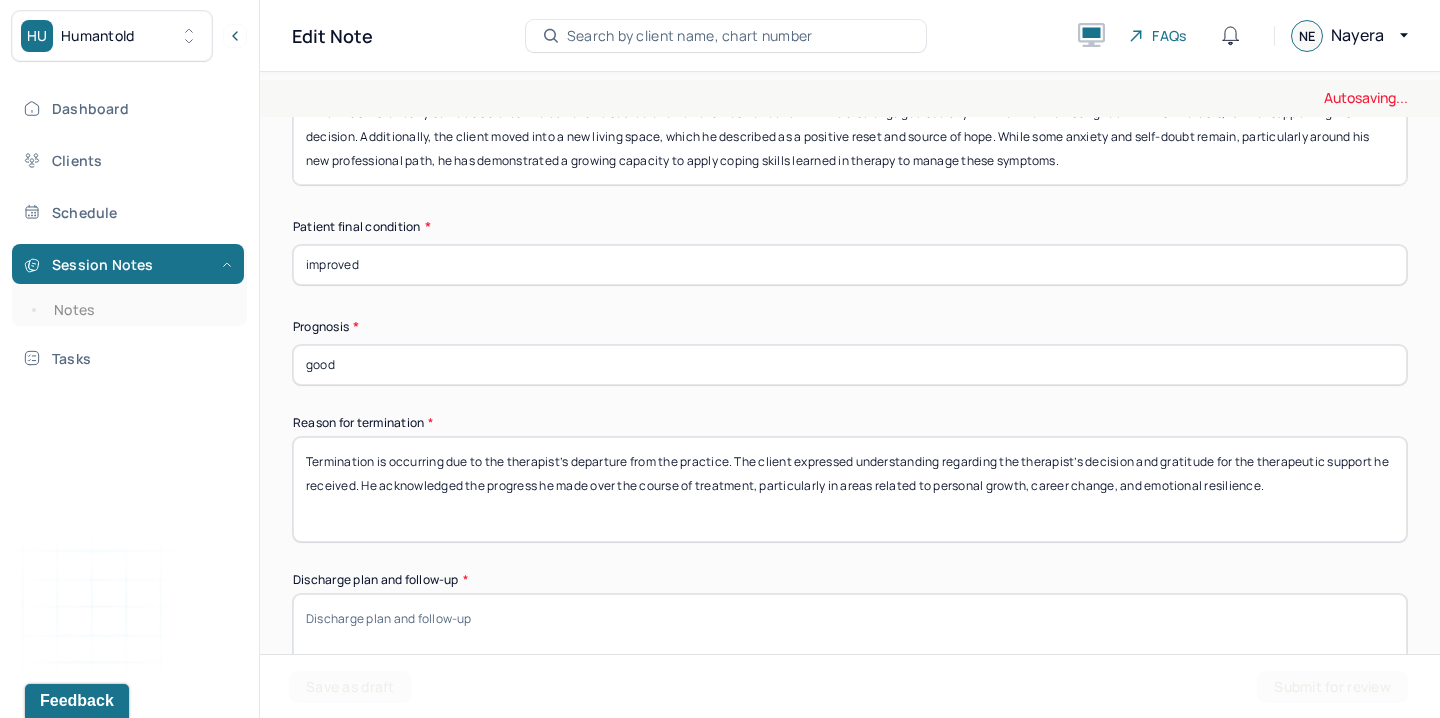 type on "Termination is occurring due to the therapist’s departure from the practice. The client expressed understanding regarding the therapist’s decision and gratitude for the therapeutic support he received. He acknowledged the progress he made over the course of treatment, particularly in areas related to personal growth, career change, and emotional resilience." 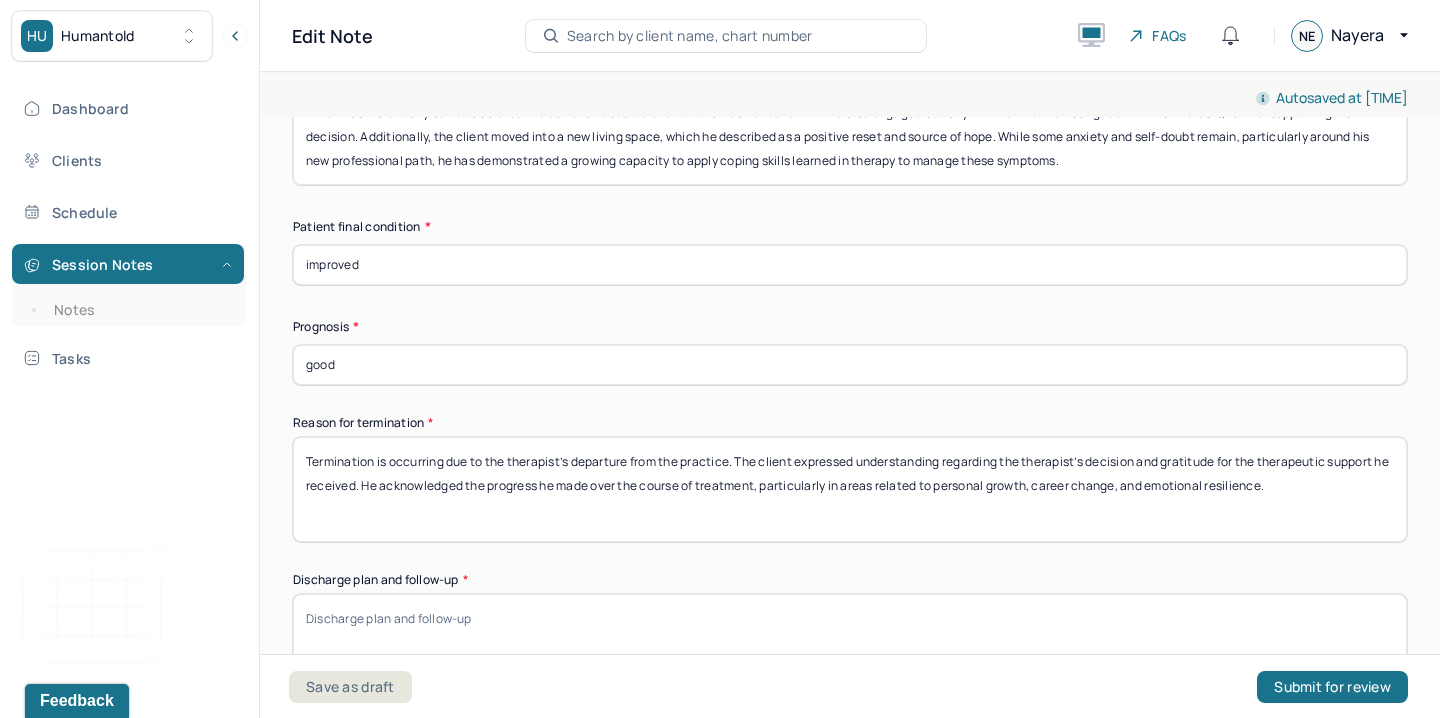 click on "Discharge plan and follow-up *" at bounding box center (850, 646) 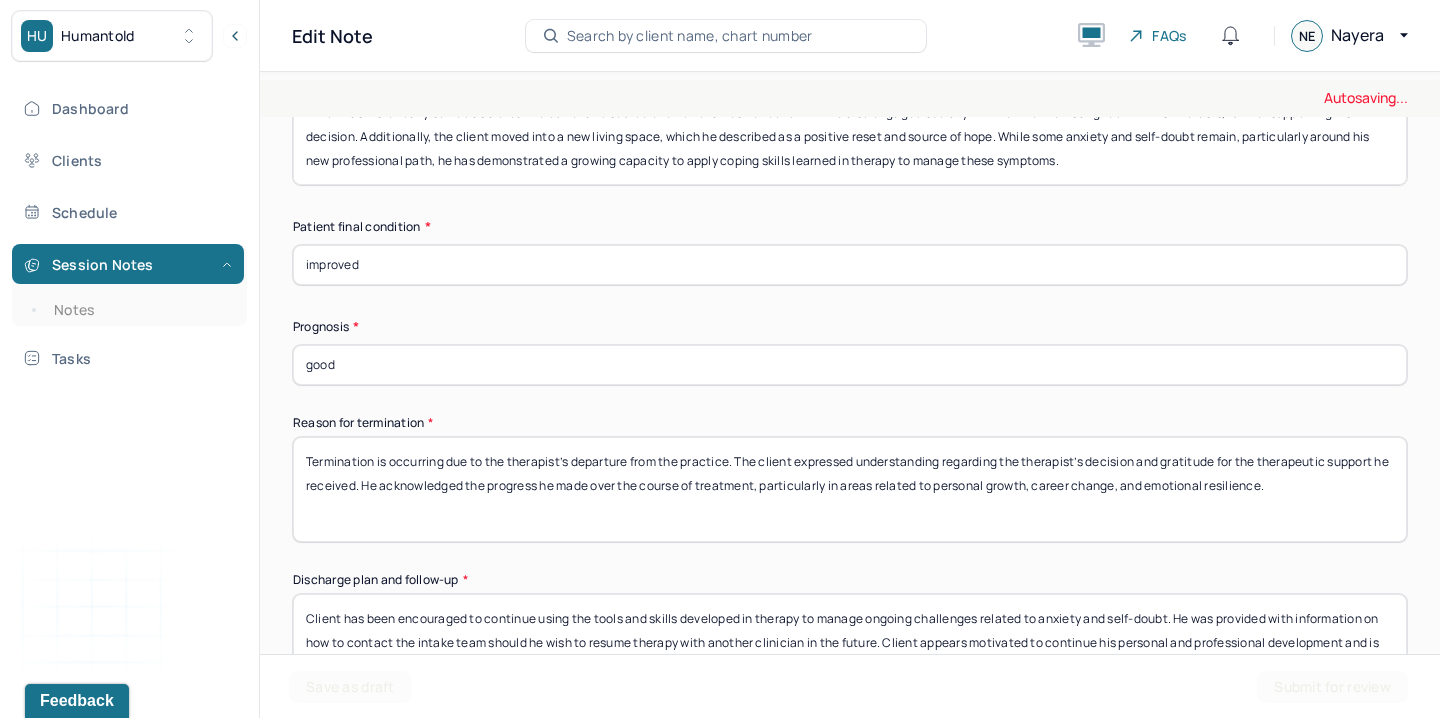 scroll, scrollTop: 0, scrollLeft: 0, axis: both 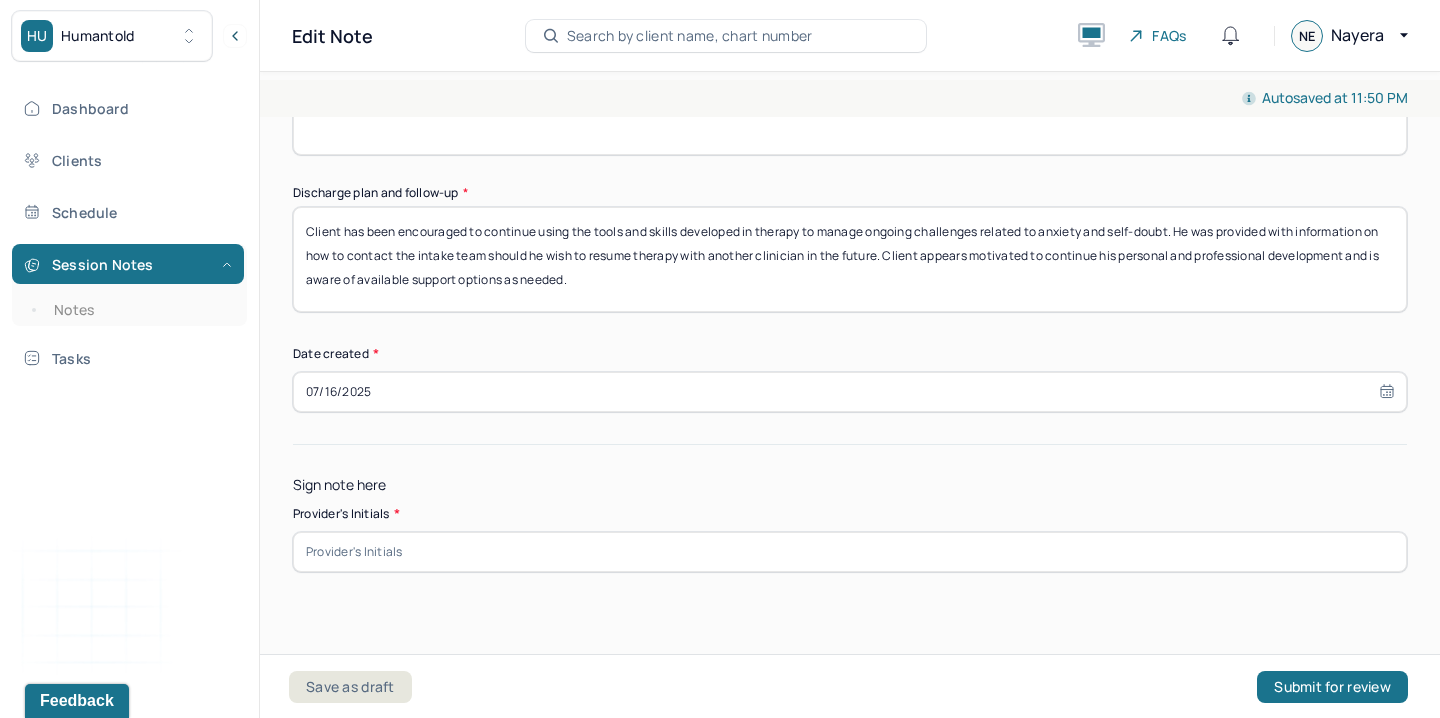 type on "Client has been encouraged to continue using the tools and skills developed in therapy to manage ongoing challenges related to anxiety and self-doubt. He was provided with information on how to contact the intake team should he wish to resume therapy with another clinician in the future. Client appears motivated to continue his personal and professional development and is aware of available support options as needed." 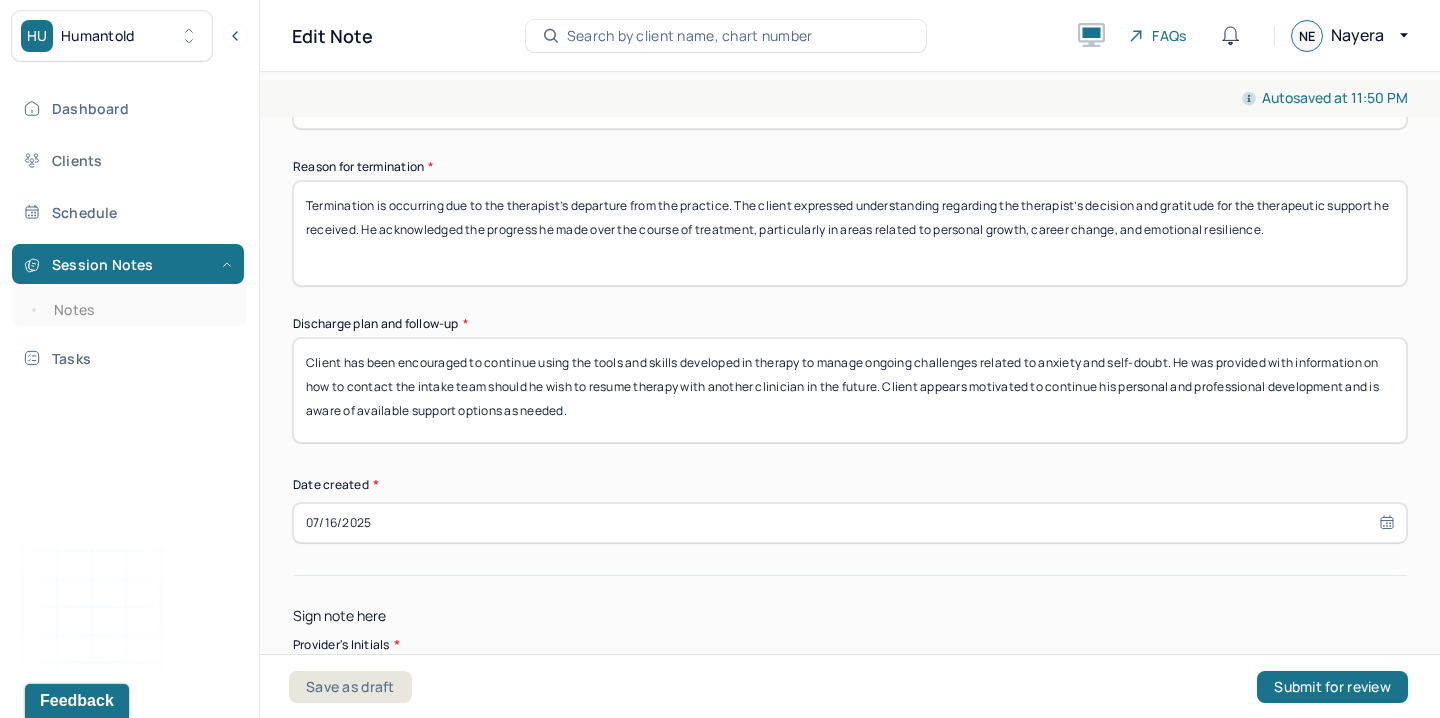 scroll, scrollTop: 1713, scrollLeft: 0, axis: vertical 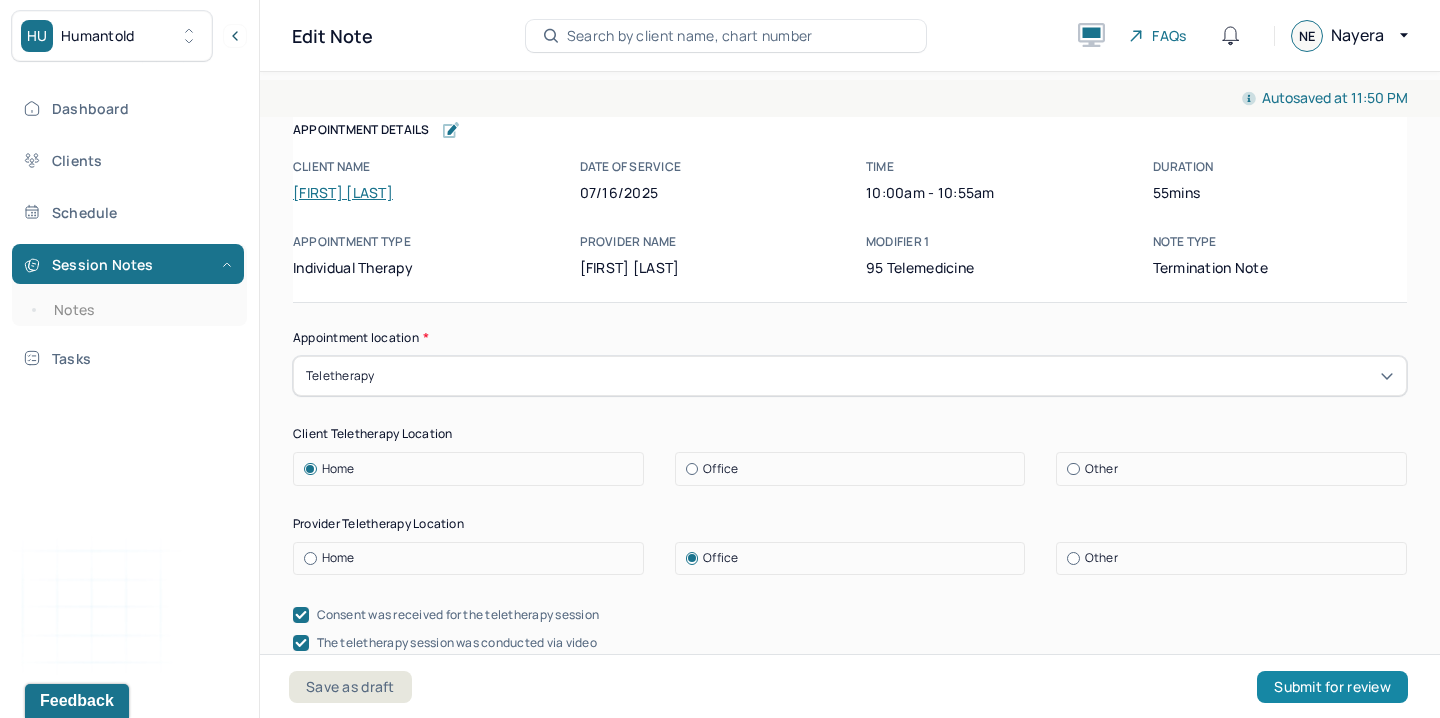 type on "NE" 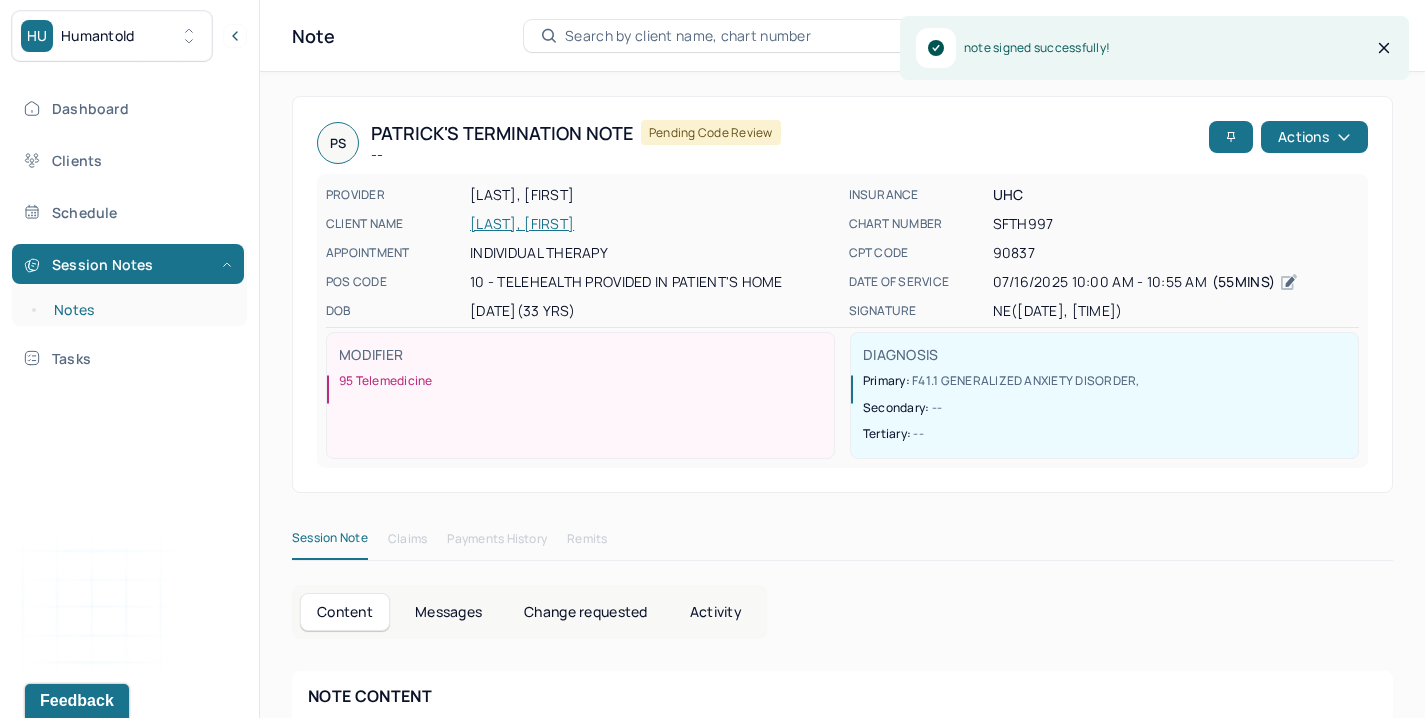 click on "Notes" at bounding box center (139, 310) 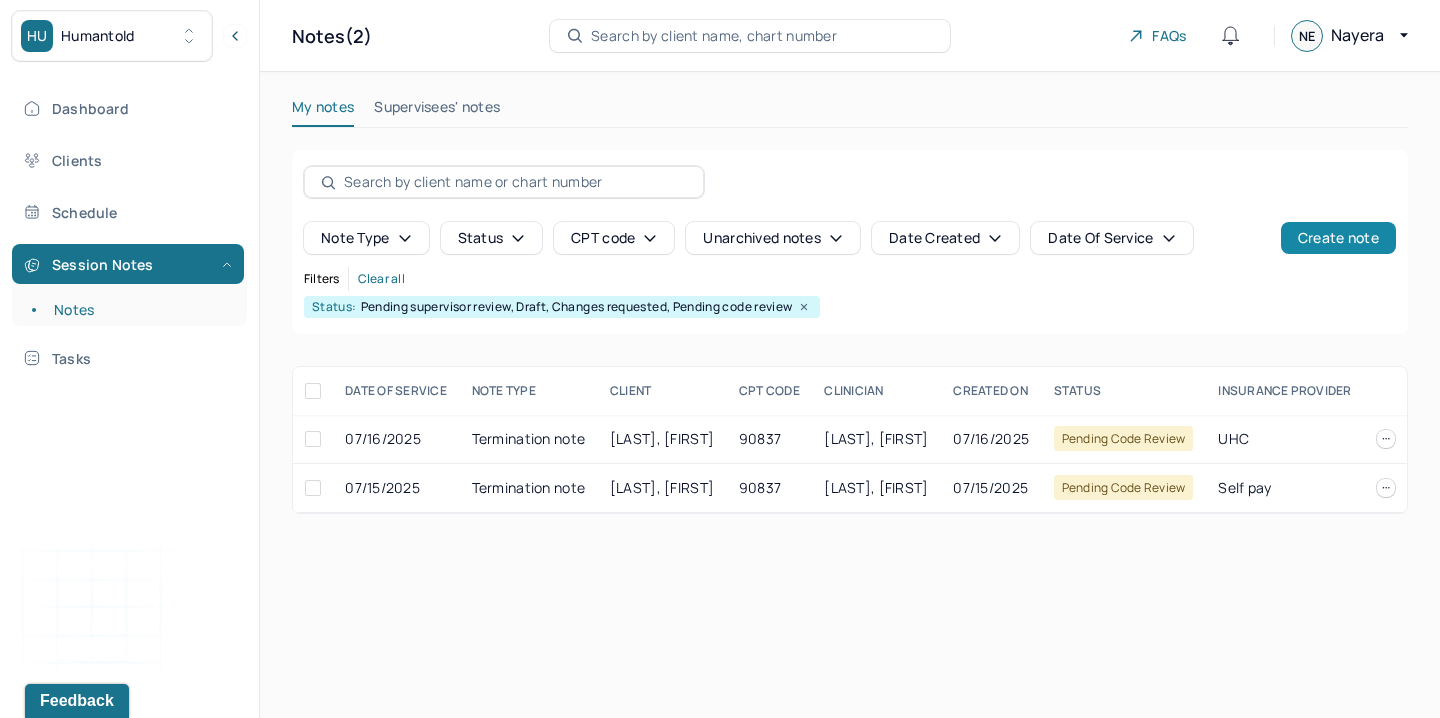 click on "Create note" at bounding box center (1338, 238) 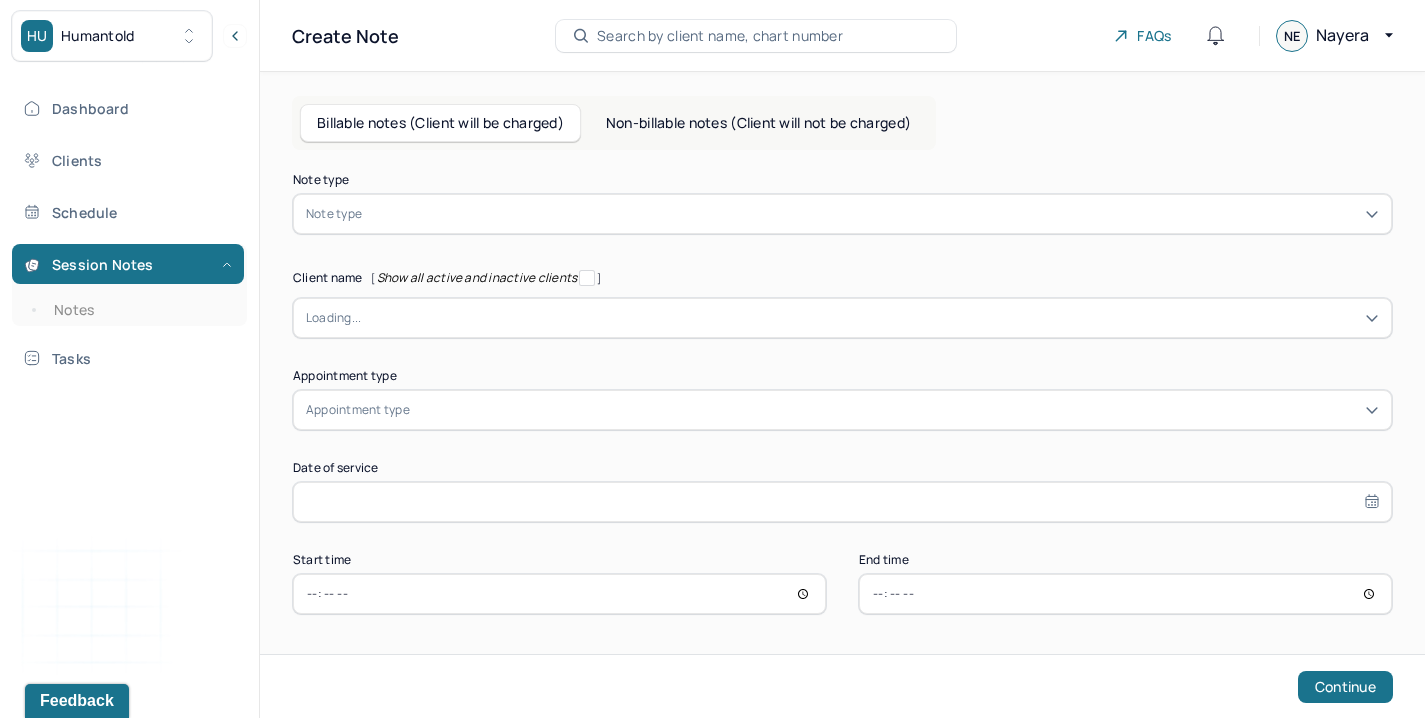 click at bounding box center [872, 214] 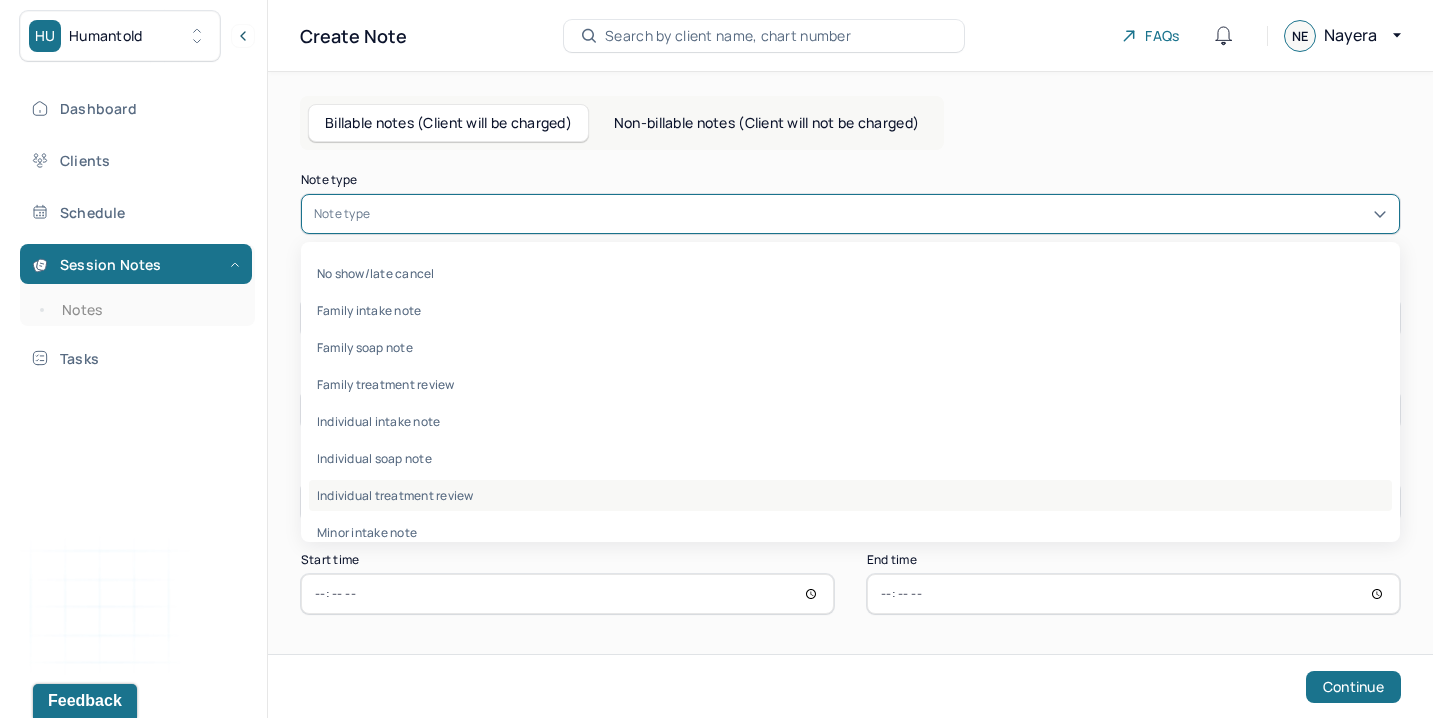 scroll, scrollTop: 96, scrollLeft: 0, axis: vertical 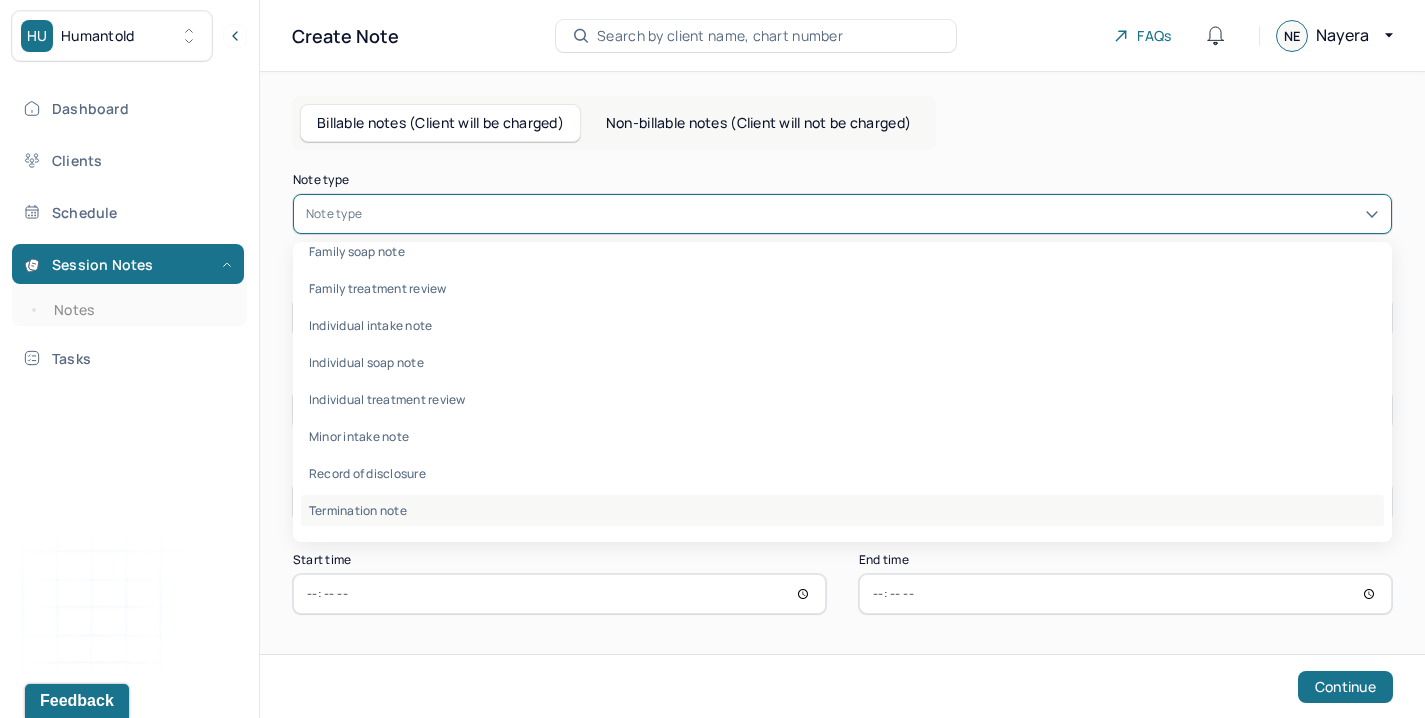click on "Termination note" at bounding box center [842, 510] 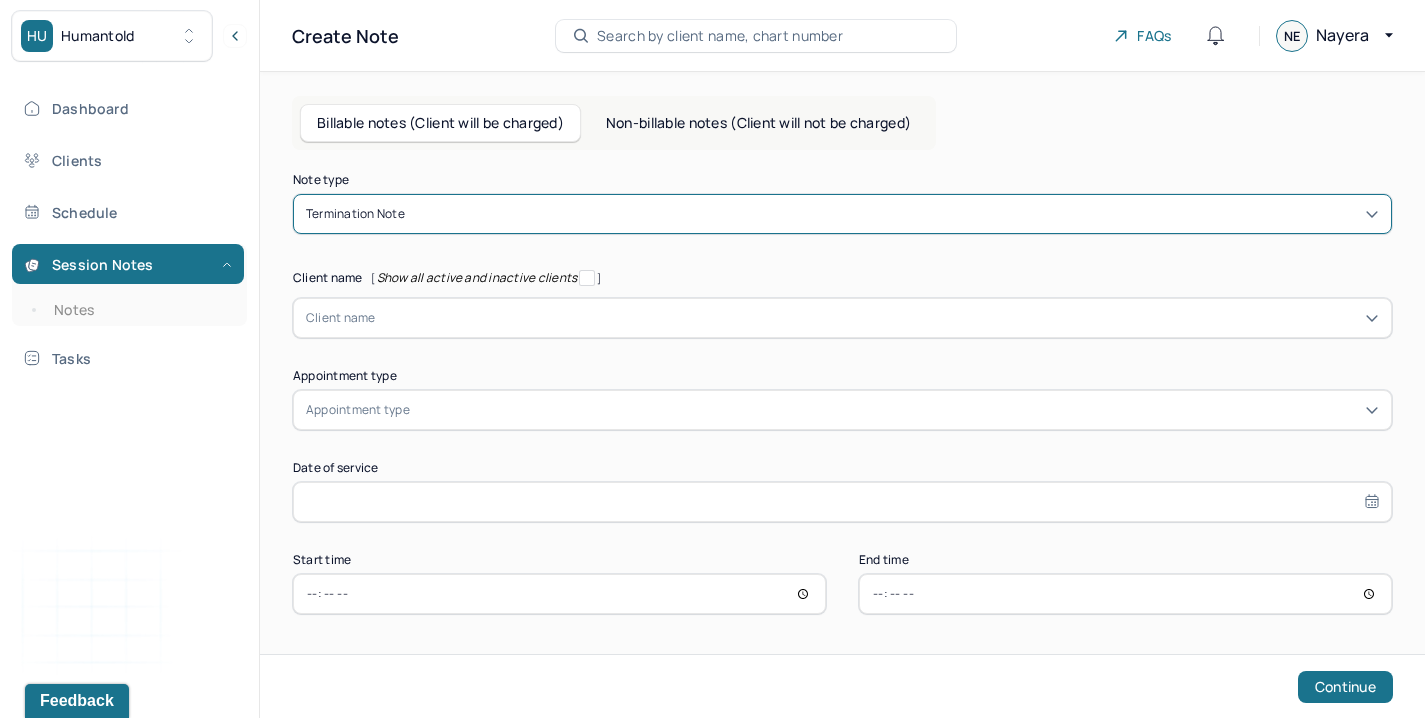 click at bounding box center (877, 318) 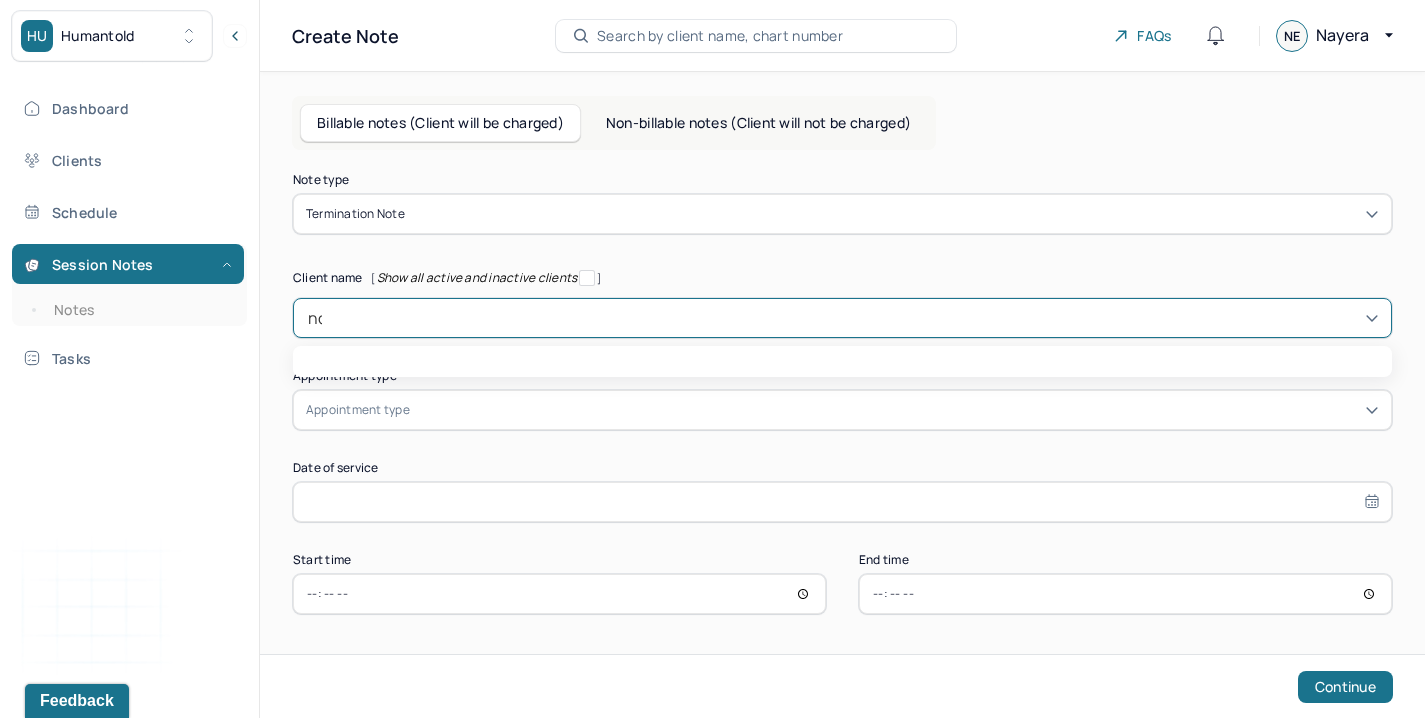 type on "nor" 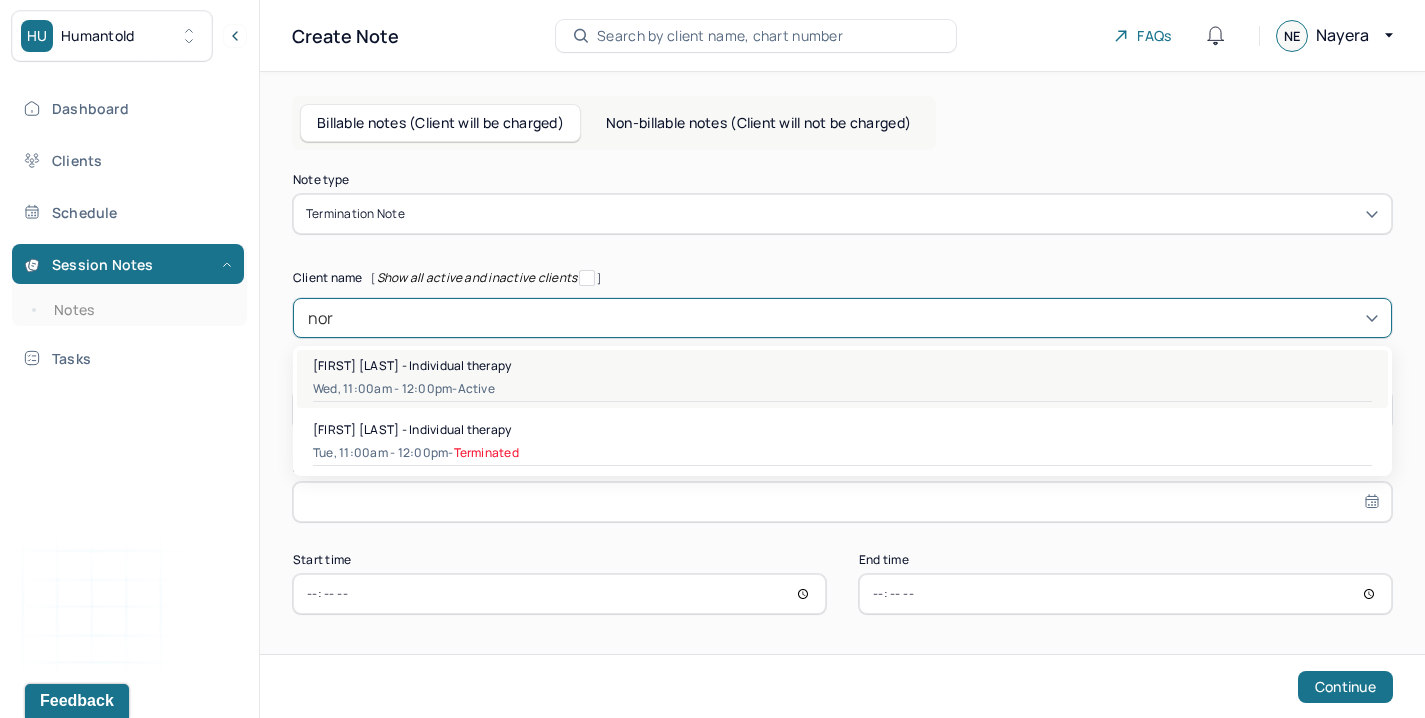 click on "[FIRST] [LAST] - Individual therapy" at bounding box center (412, 365) 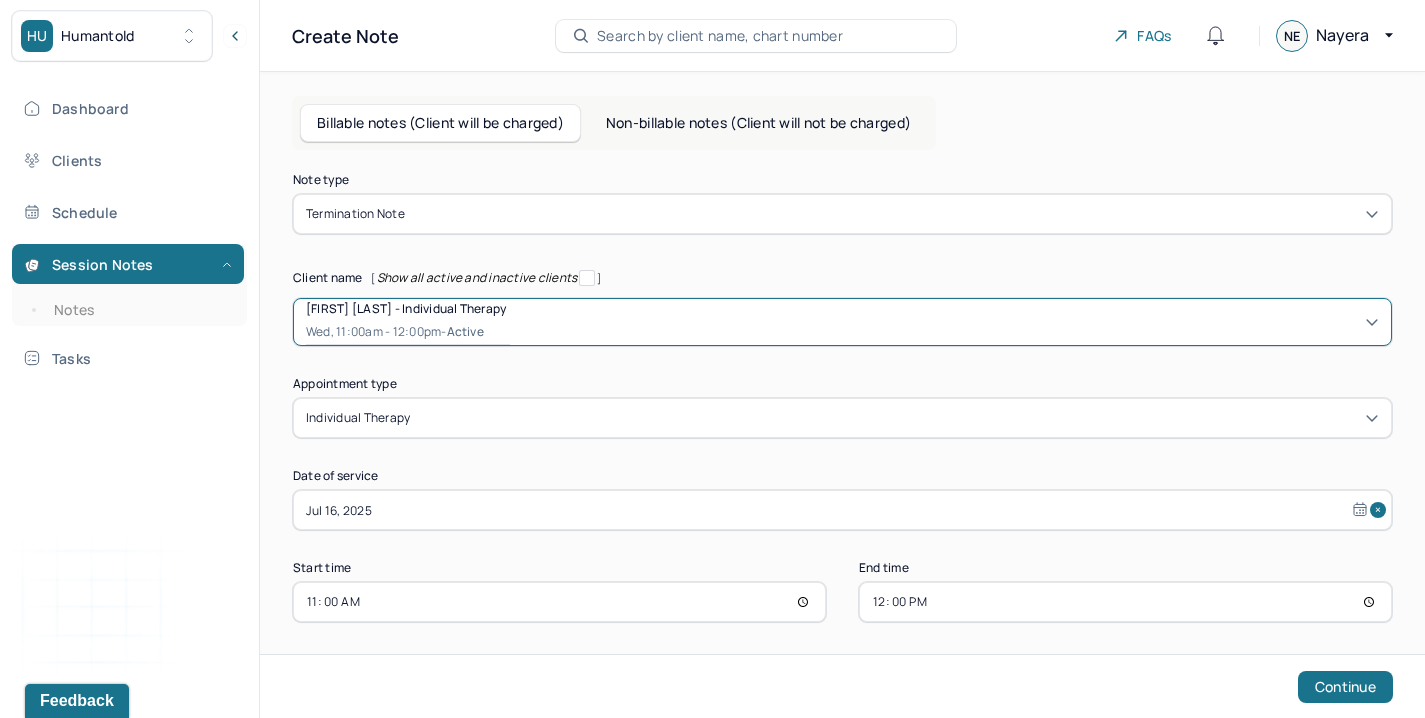 click on "12:00" at bounding box center (1125, 602) 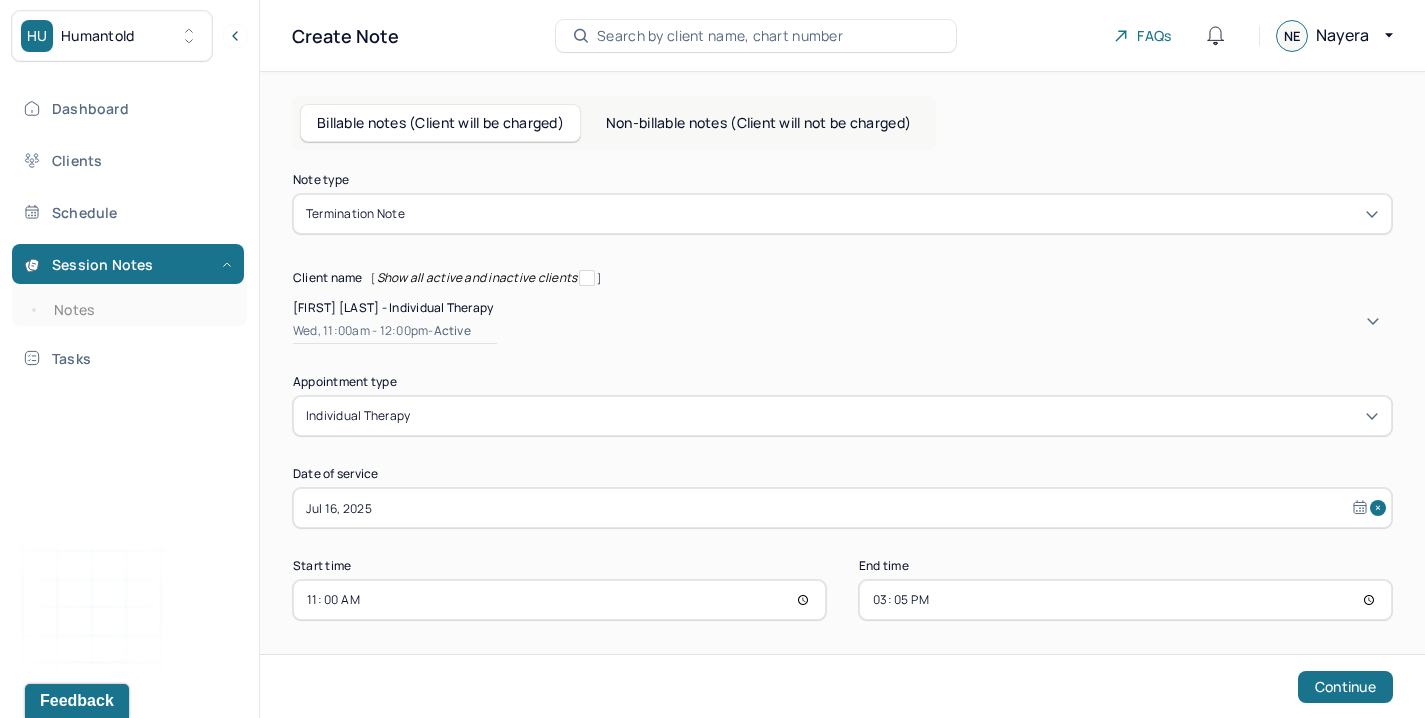 click on "15:05" at bounding box center (1125, 600) 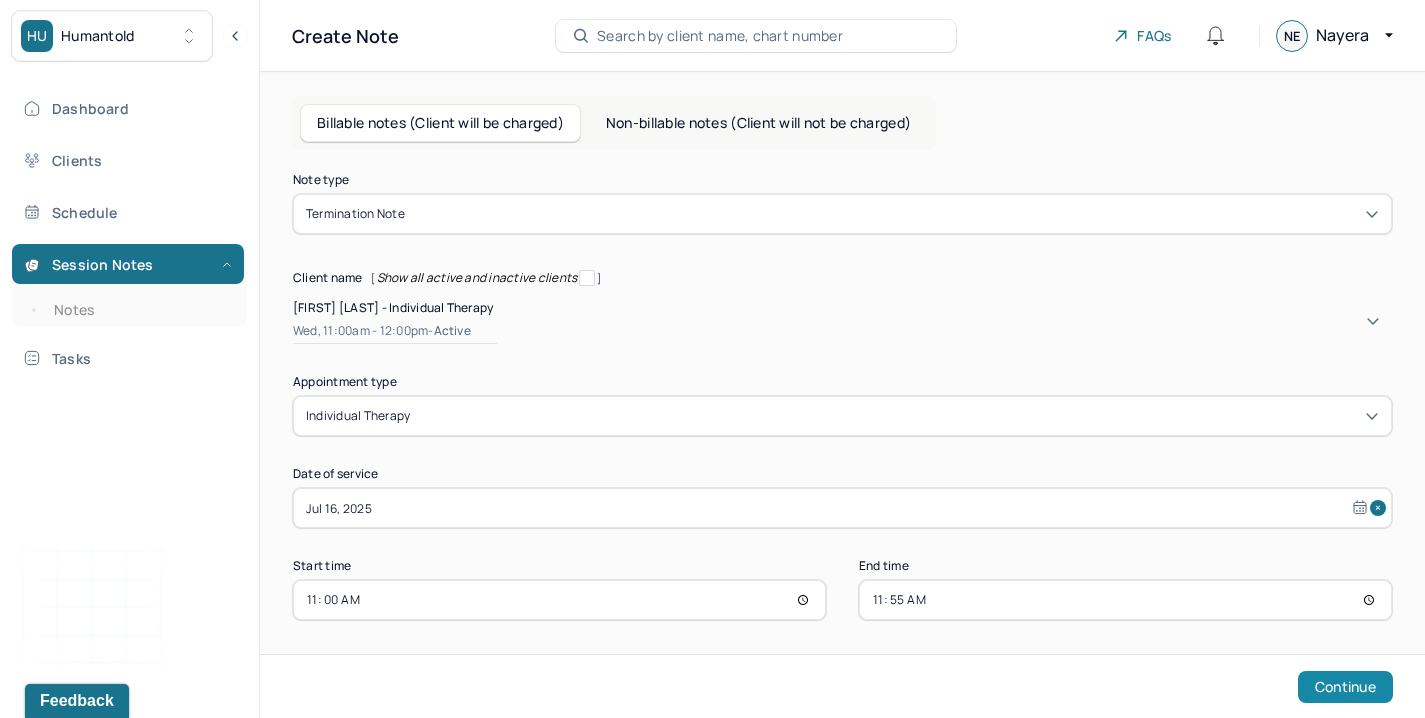 click on "Continue" at bounding box center (1345, 687) 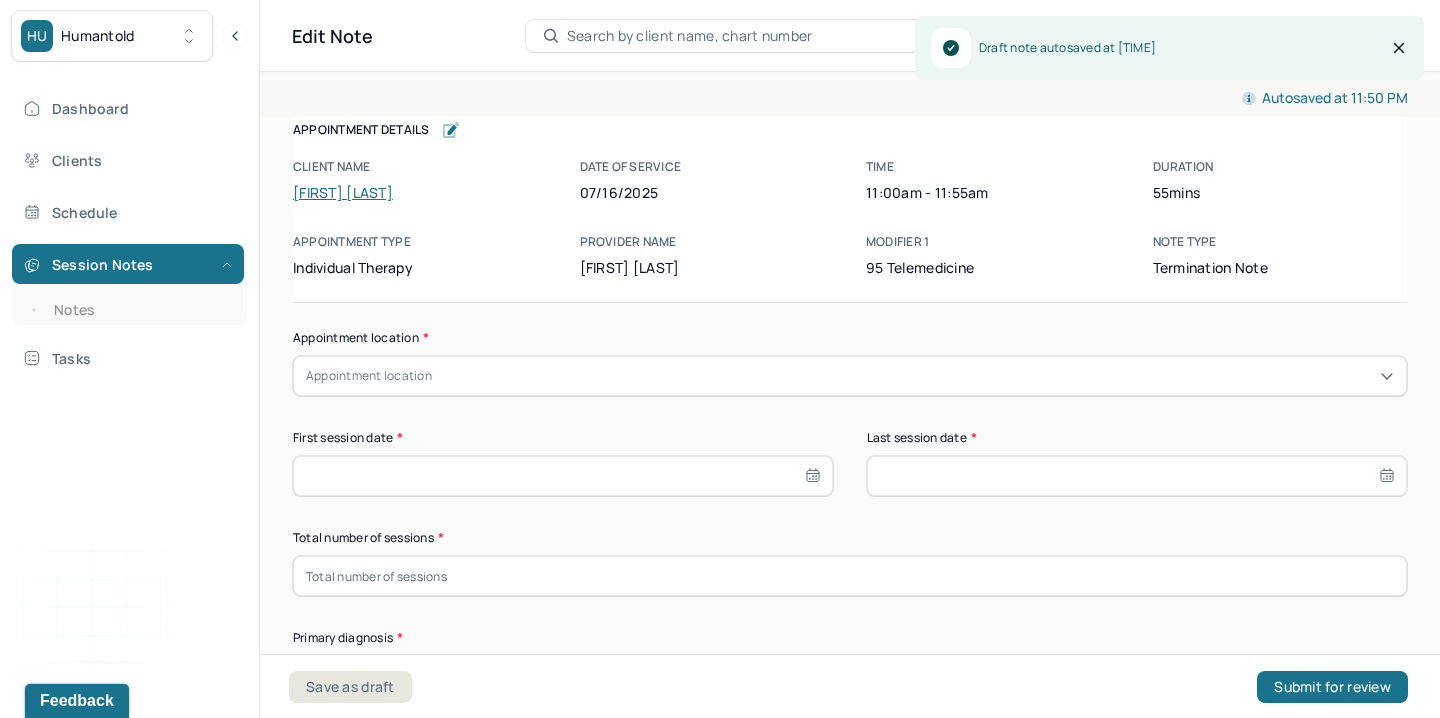 click on "Appointment location" at bounding box center (850, 376) 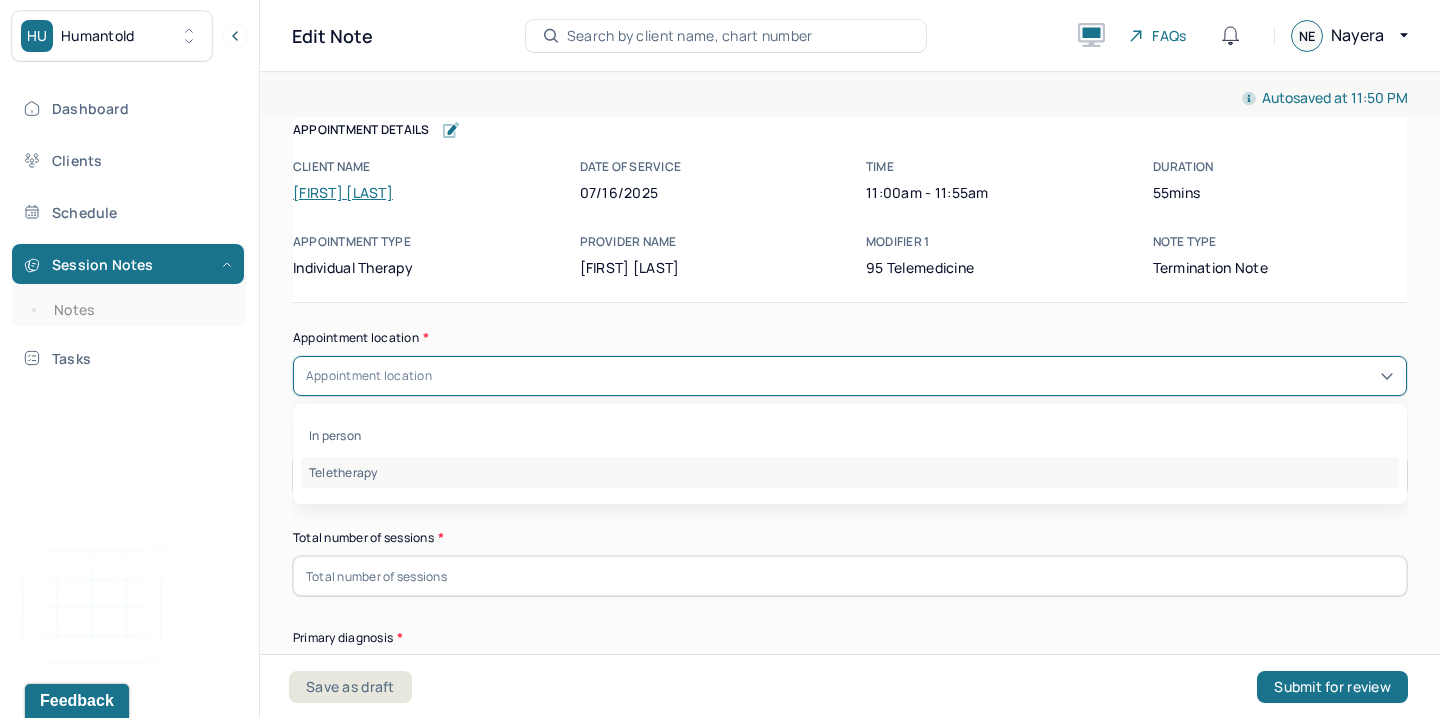 click on "Teletherapy" at bounding box center [850, 472] 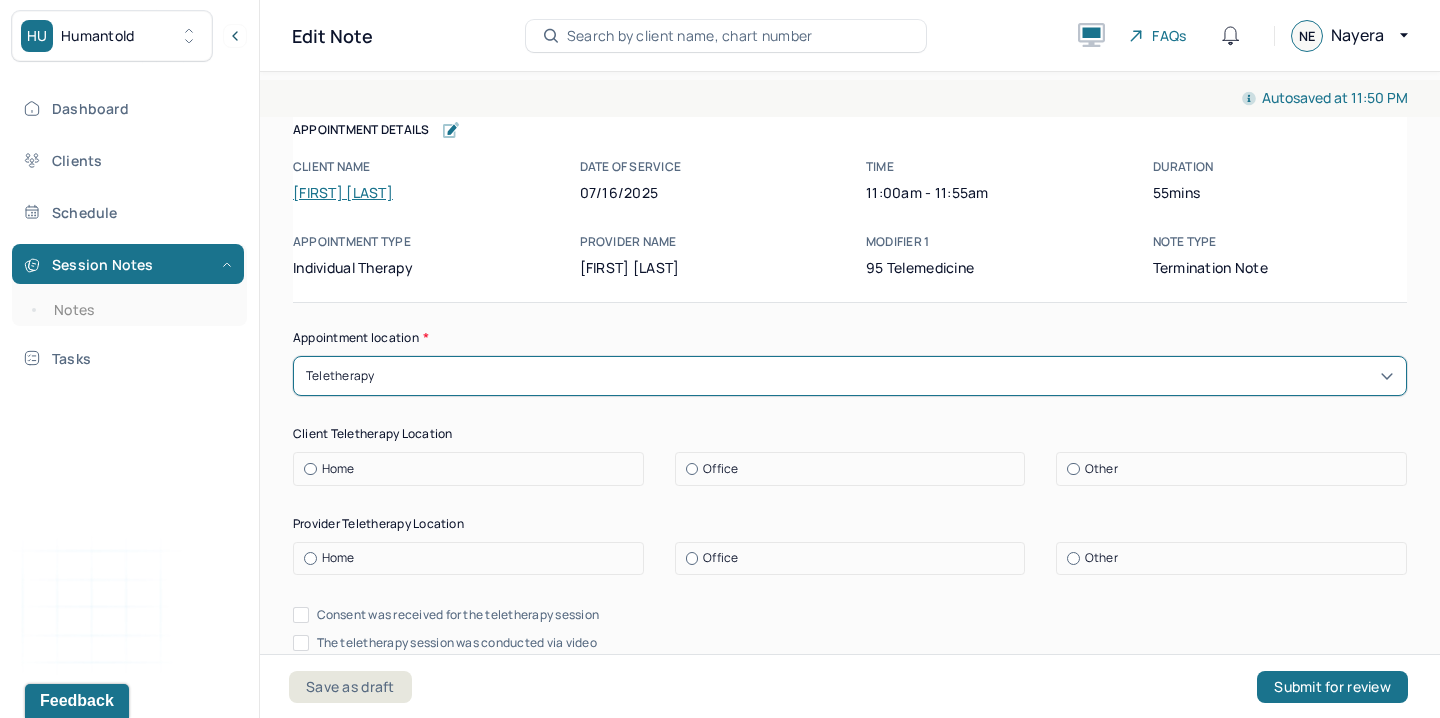 click on "Home" at bounding box center [338, 469] 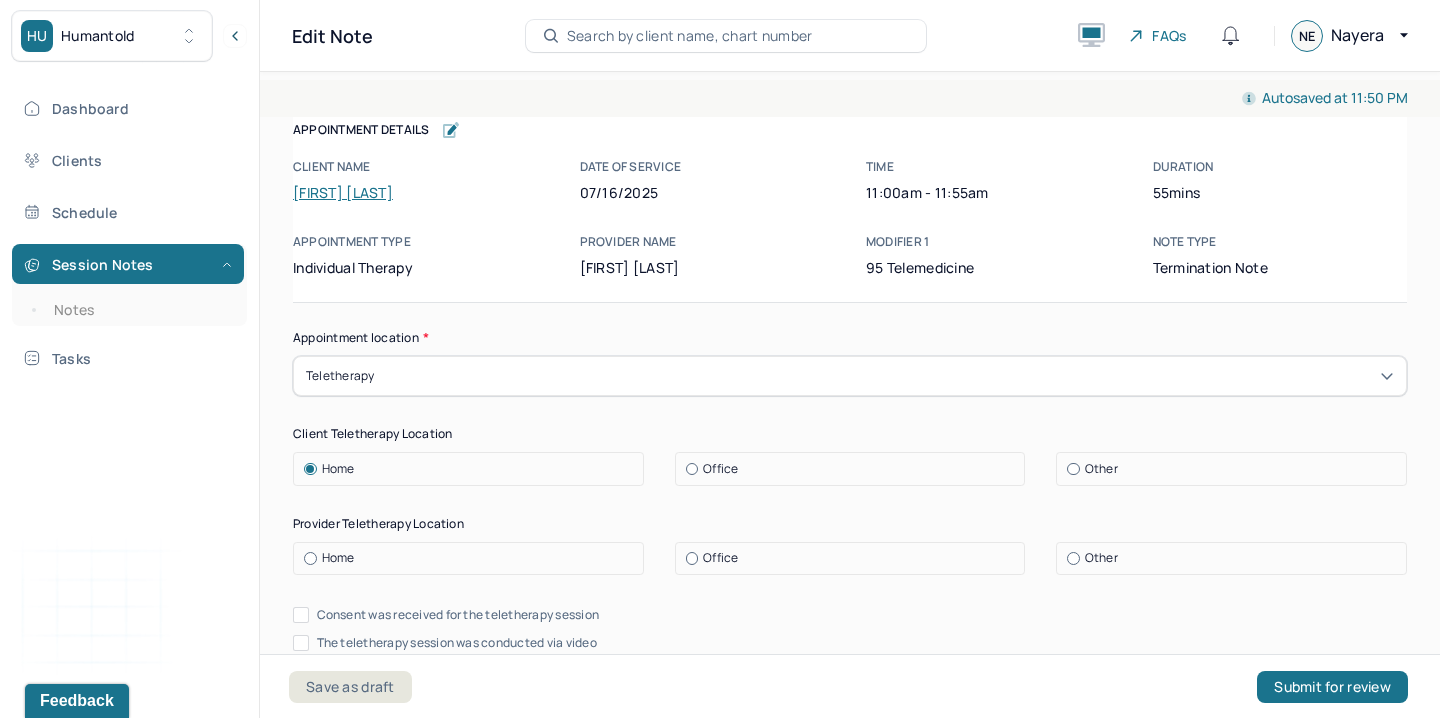 click at bounding box center (692, 558) 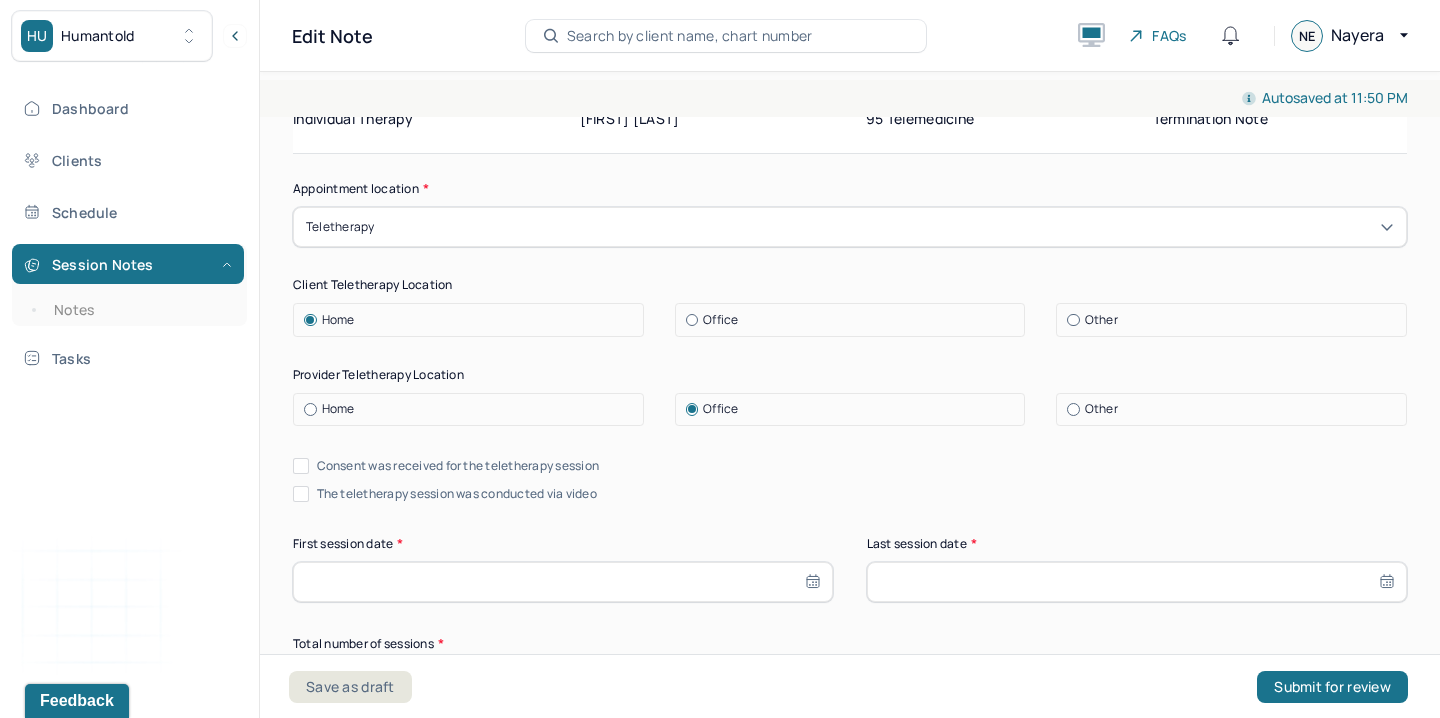 scroll, scrollTop: 181, scrollLeft: 0, axis: vertical 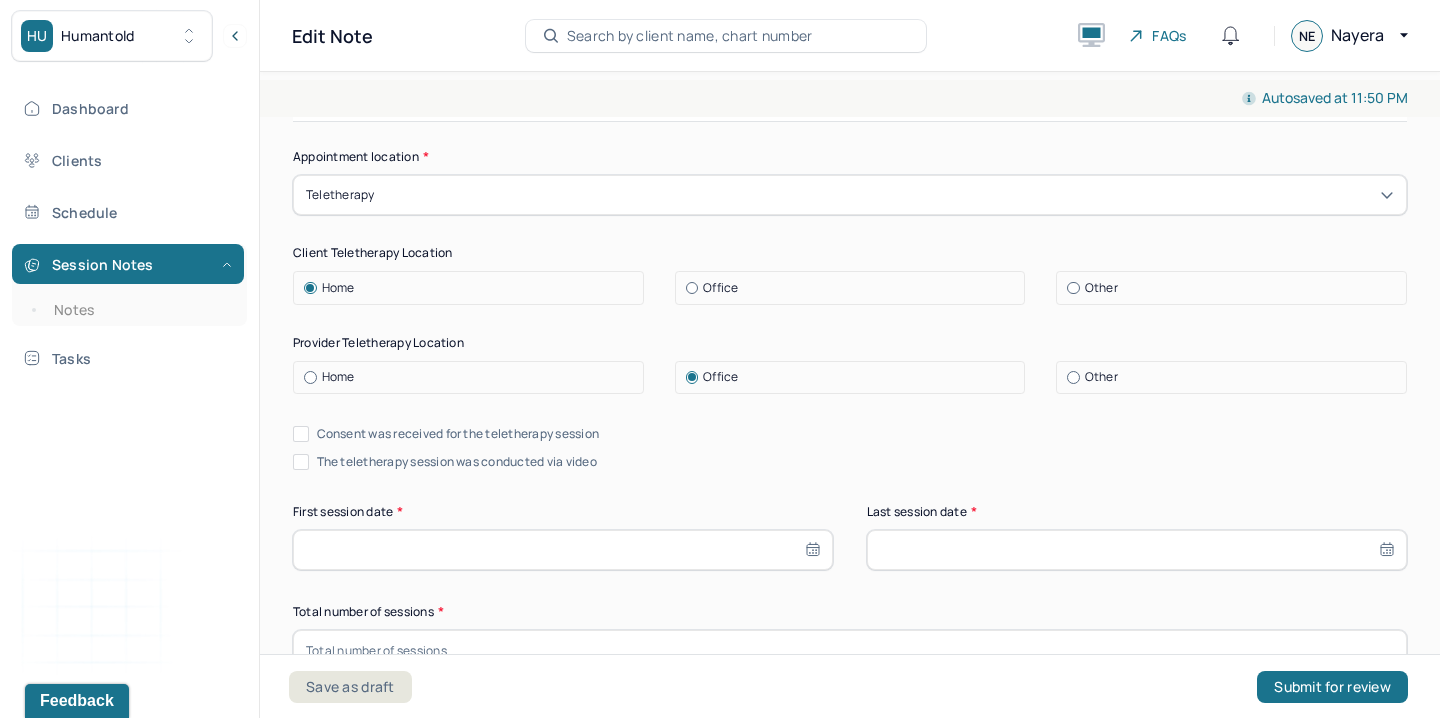 click on "Consent was received for the teletherapy session The teletherapy session was conducted via video" at bounding box center [850, 448] 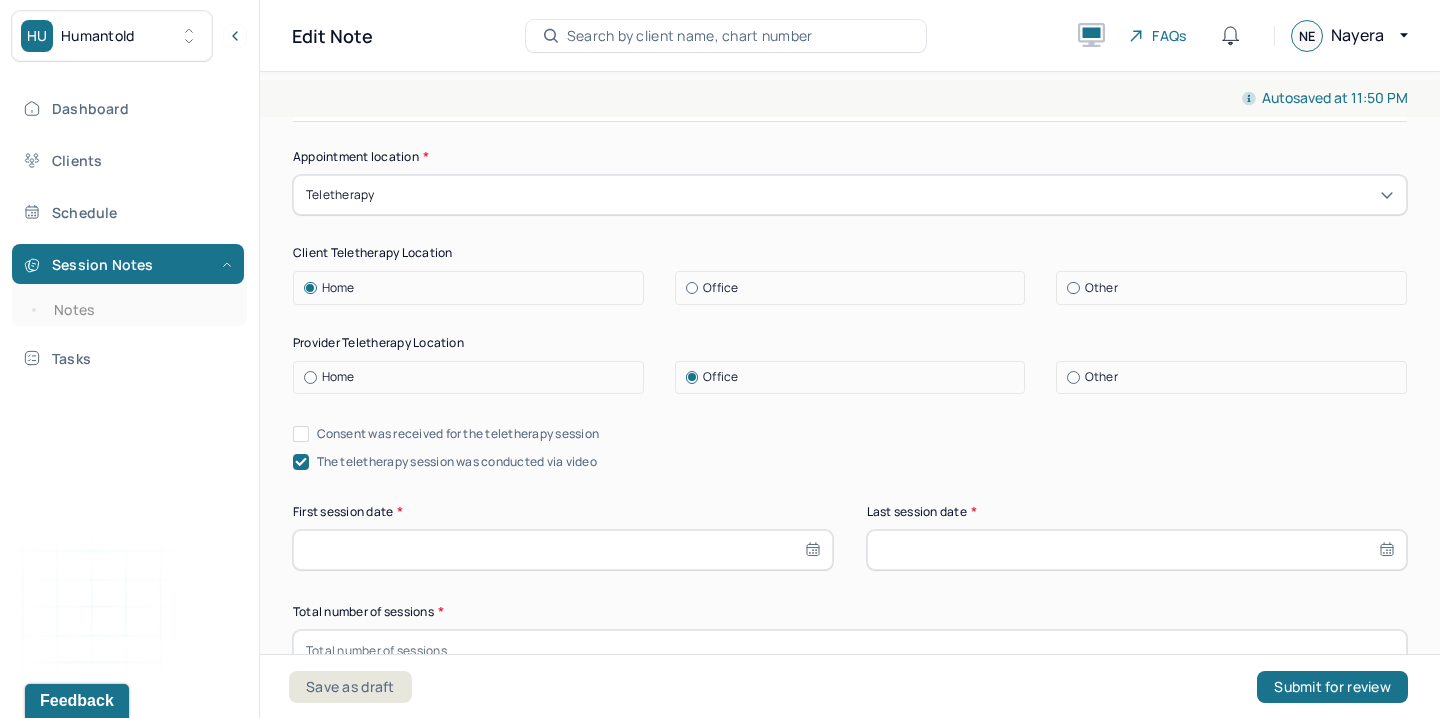 click on "Consent was received for the teletherapy session" at bounding box center [458, 434] 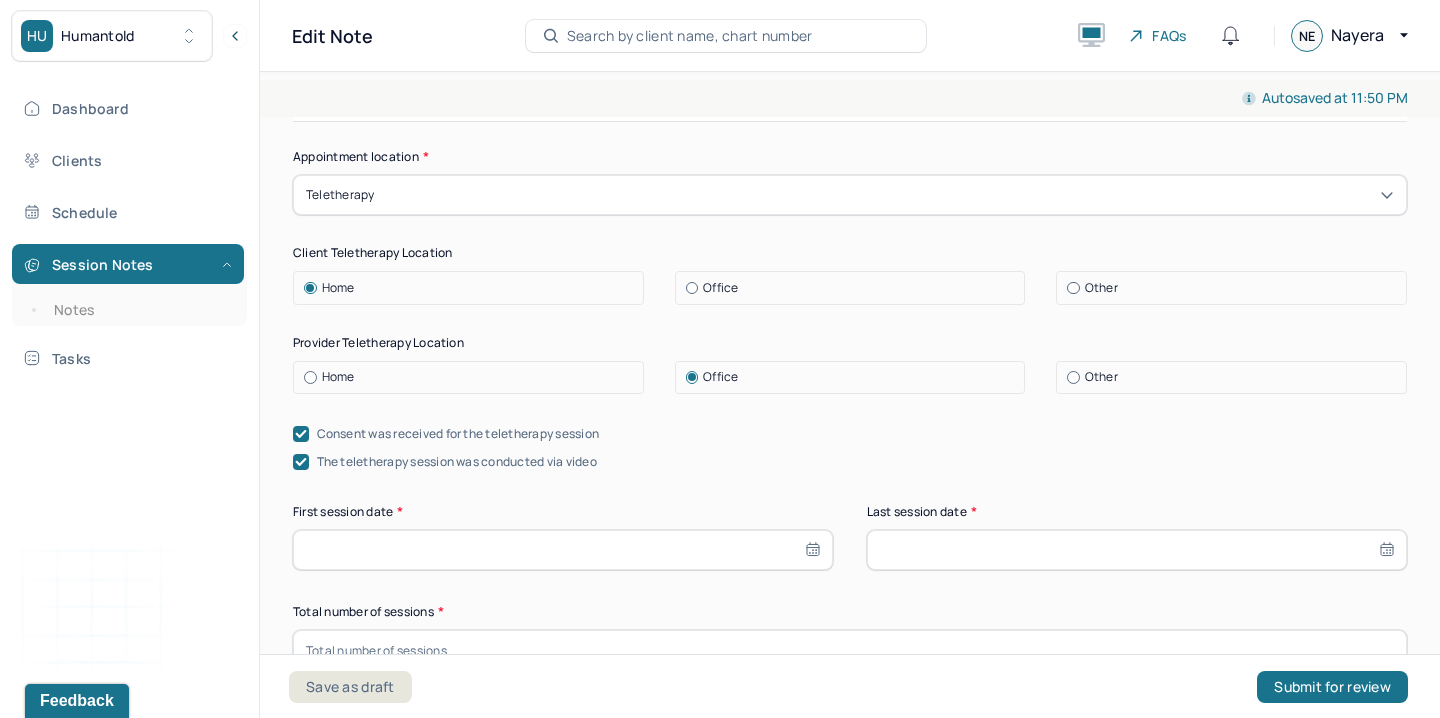 click at bounding box center (1137, 550) 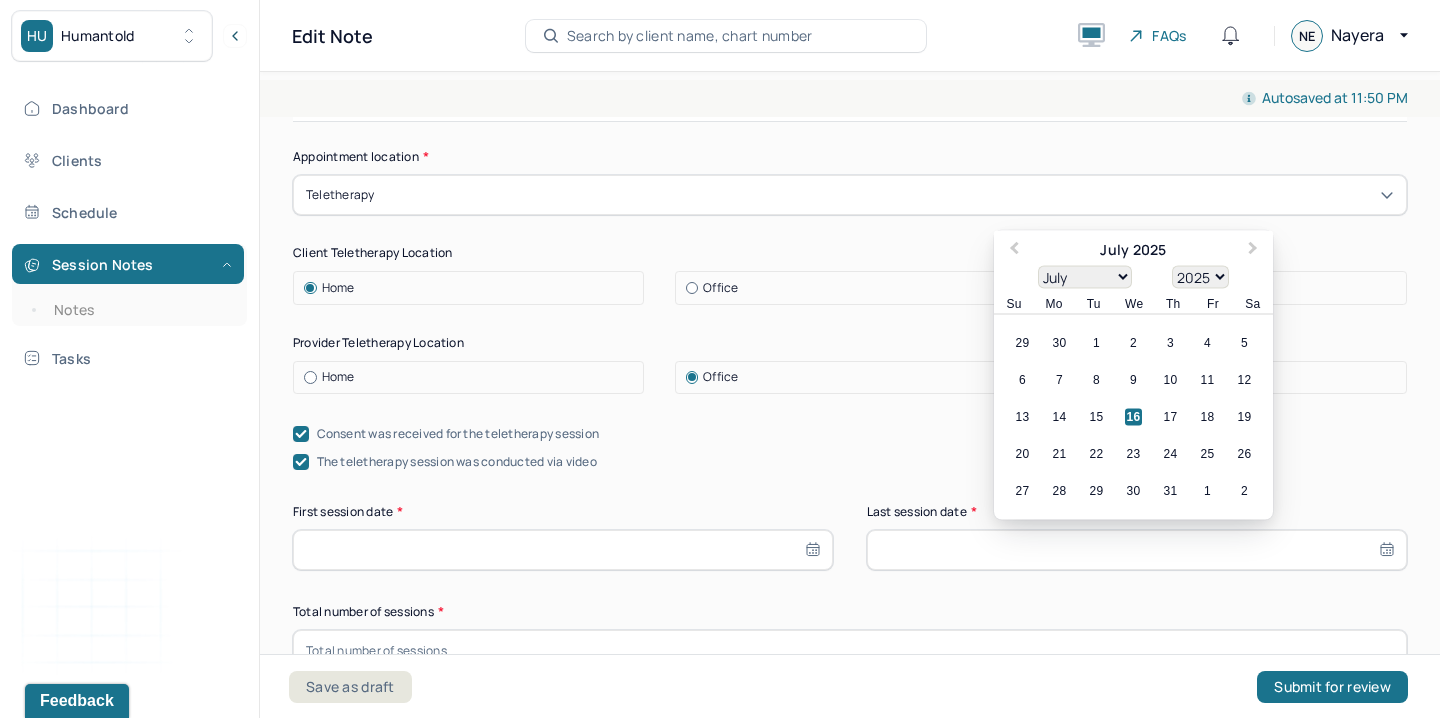 click on "16" at bounding box center [1133, 417] 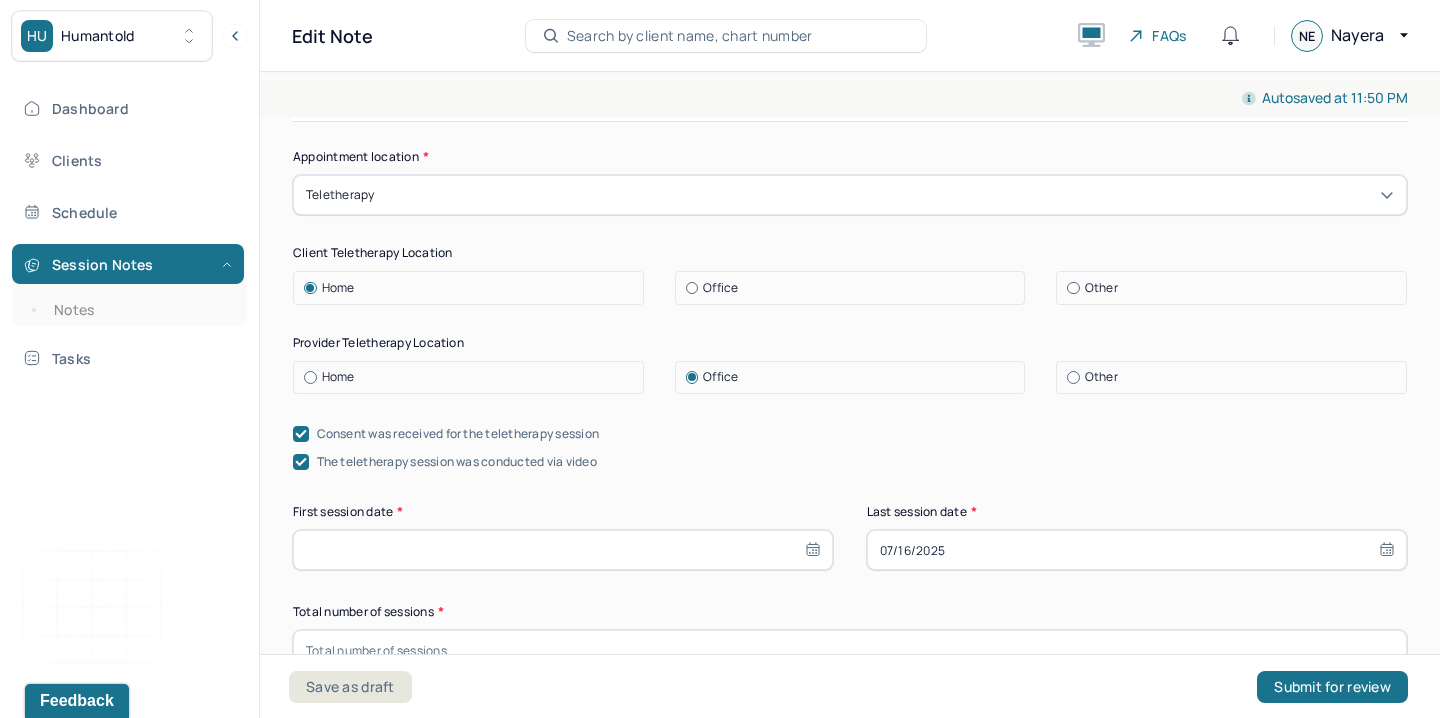 type on "07/16/2025" 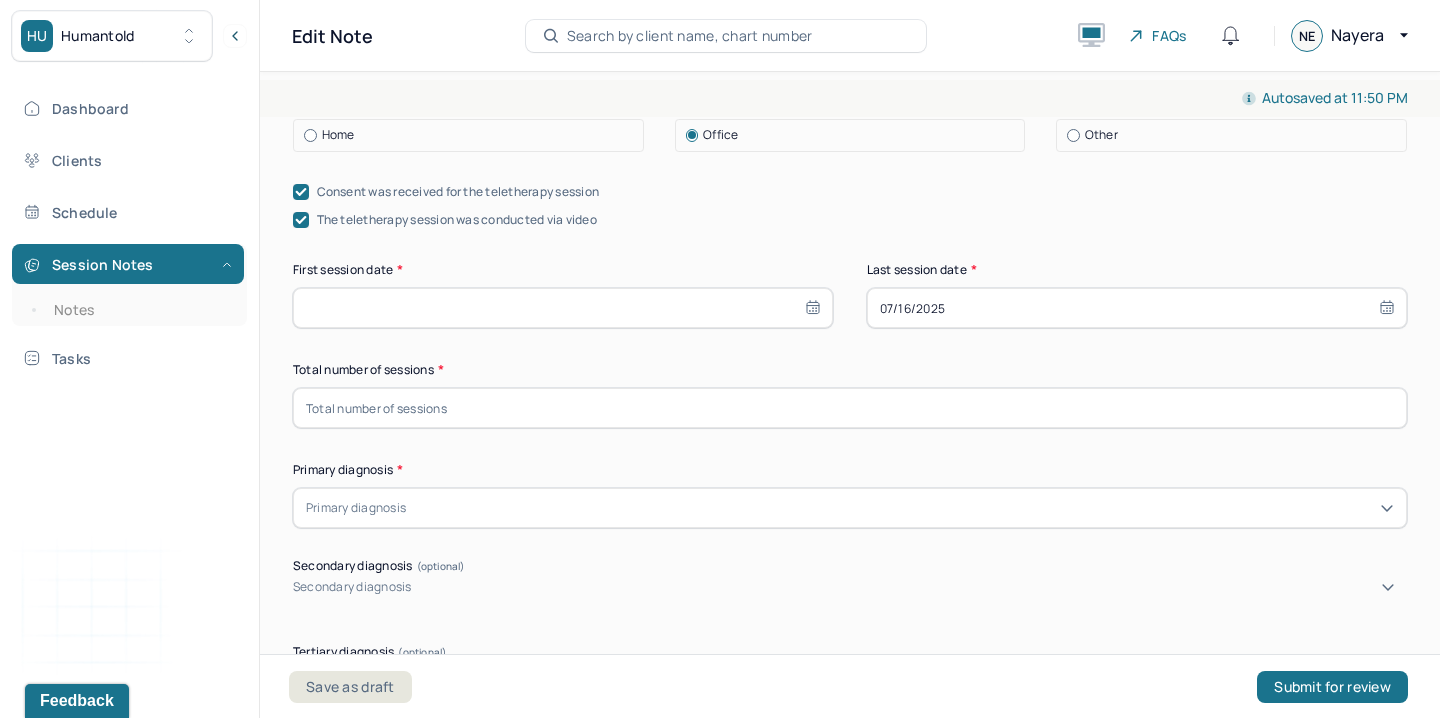 scroll, scrollTop: 427, scrollLeft: 0, axis: vertical 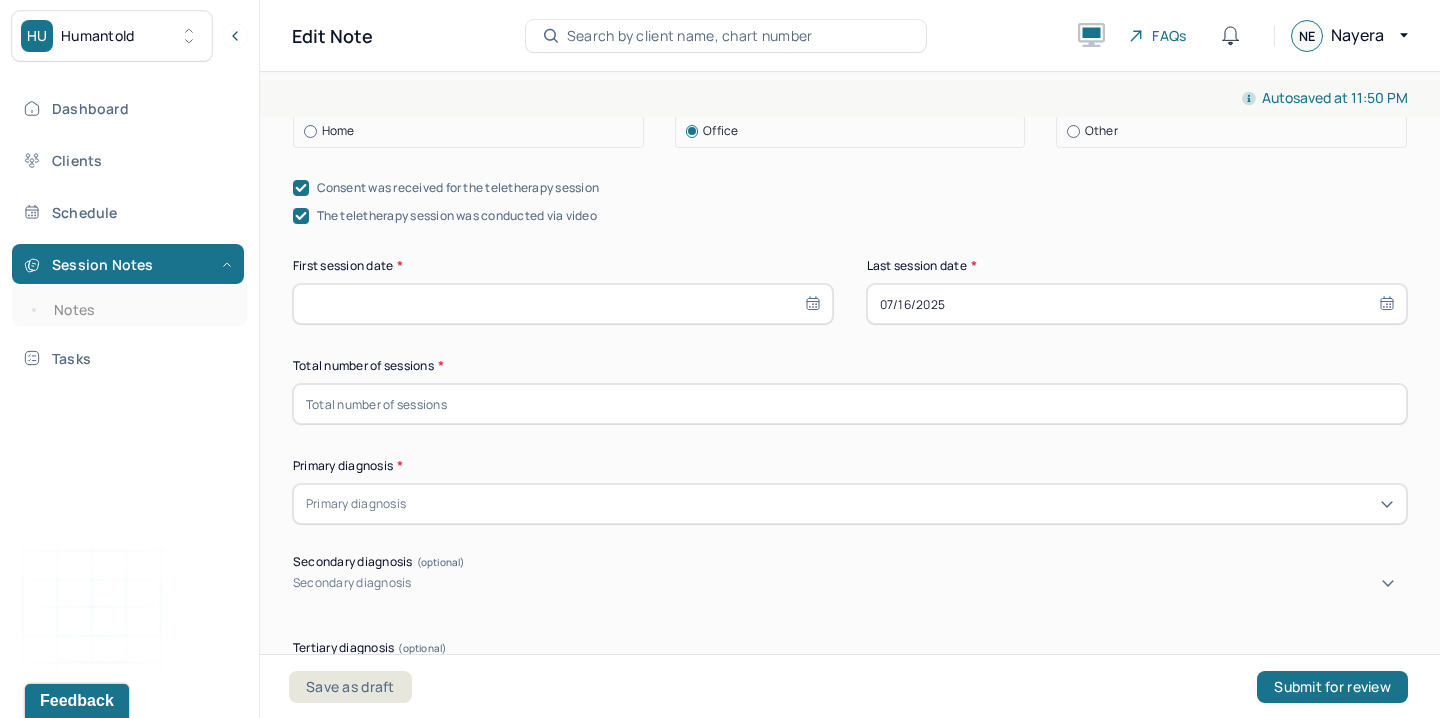 click at bounding box center (902, 504) 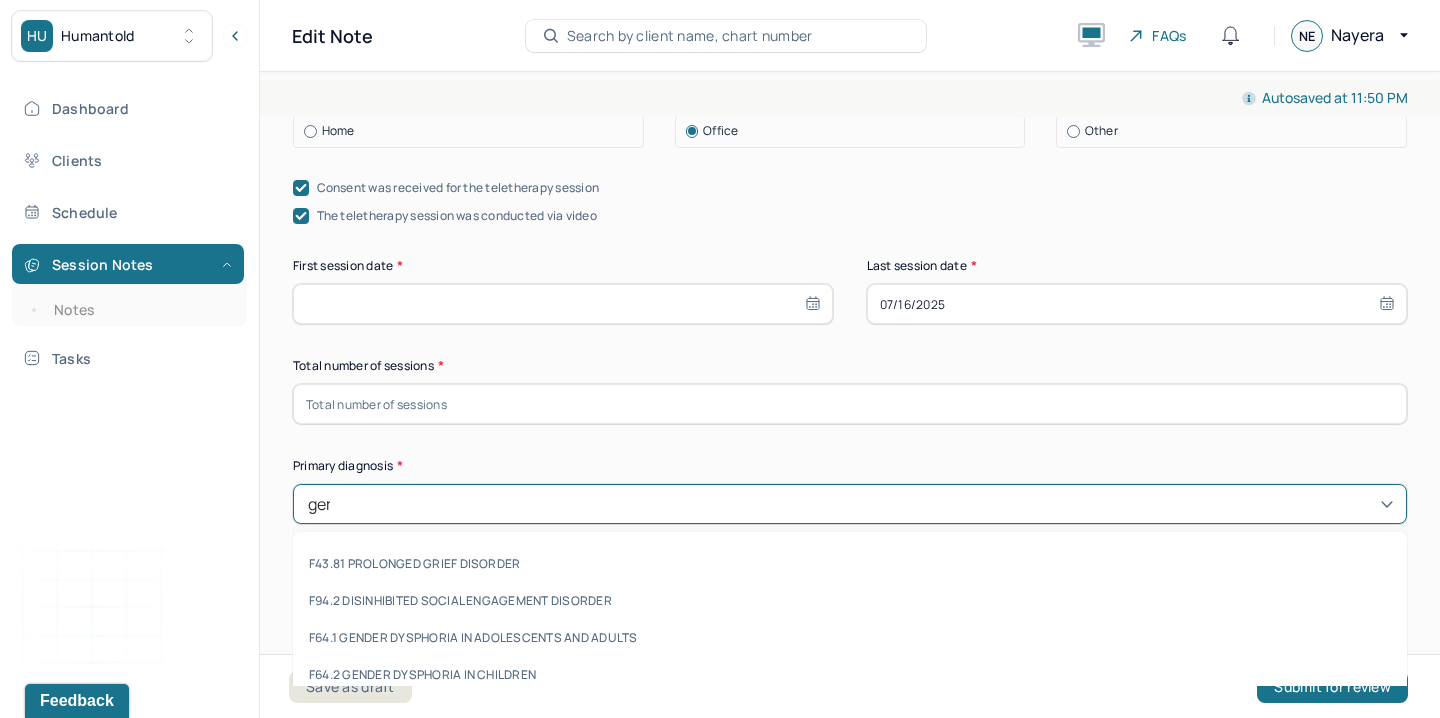 type on "gene" 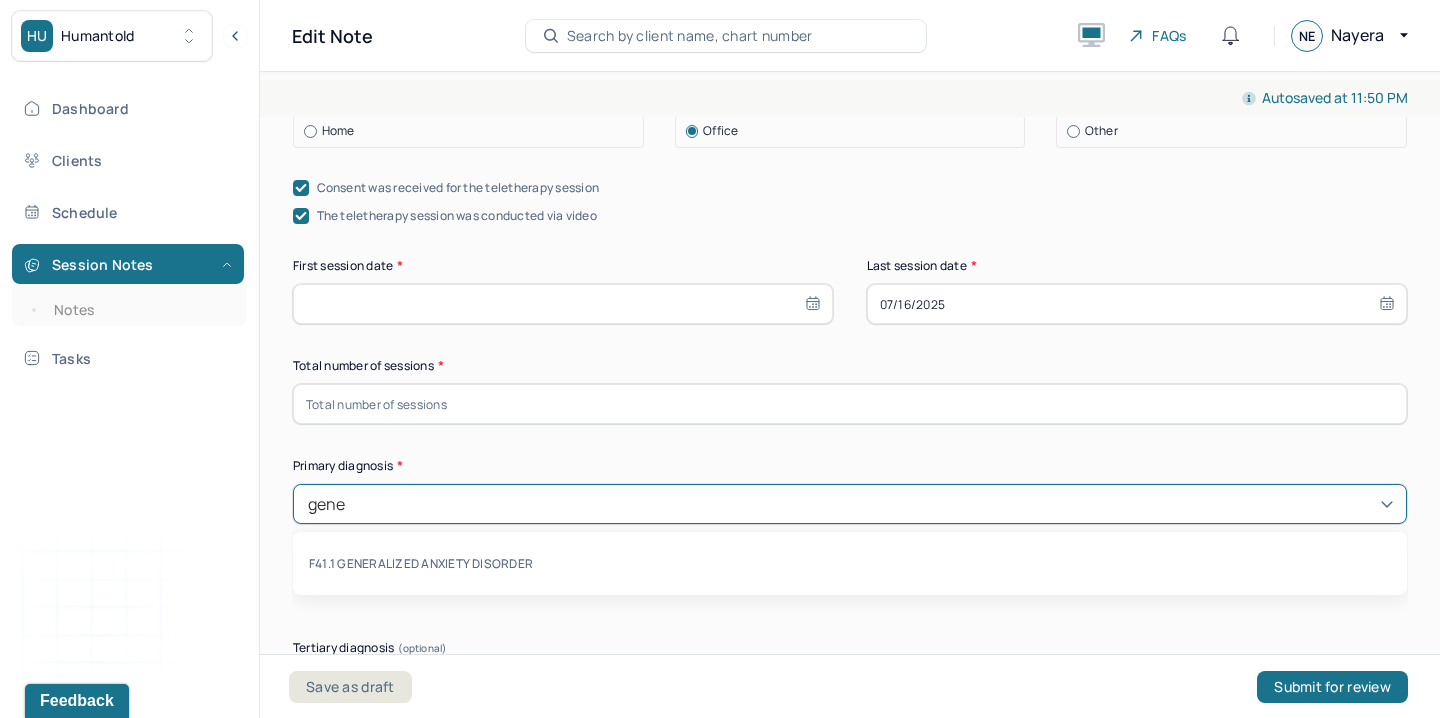 type 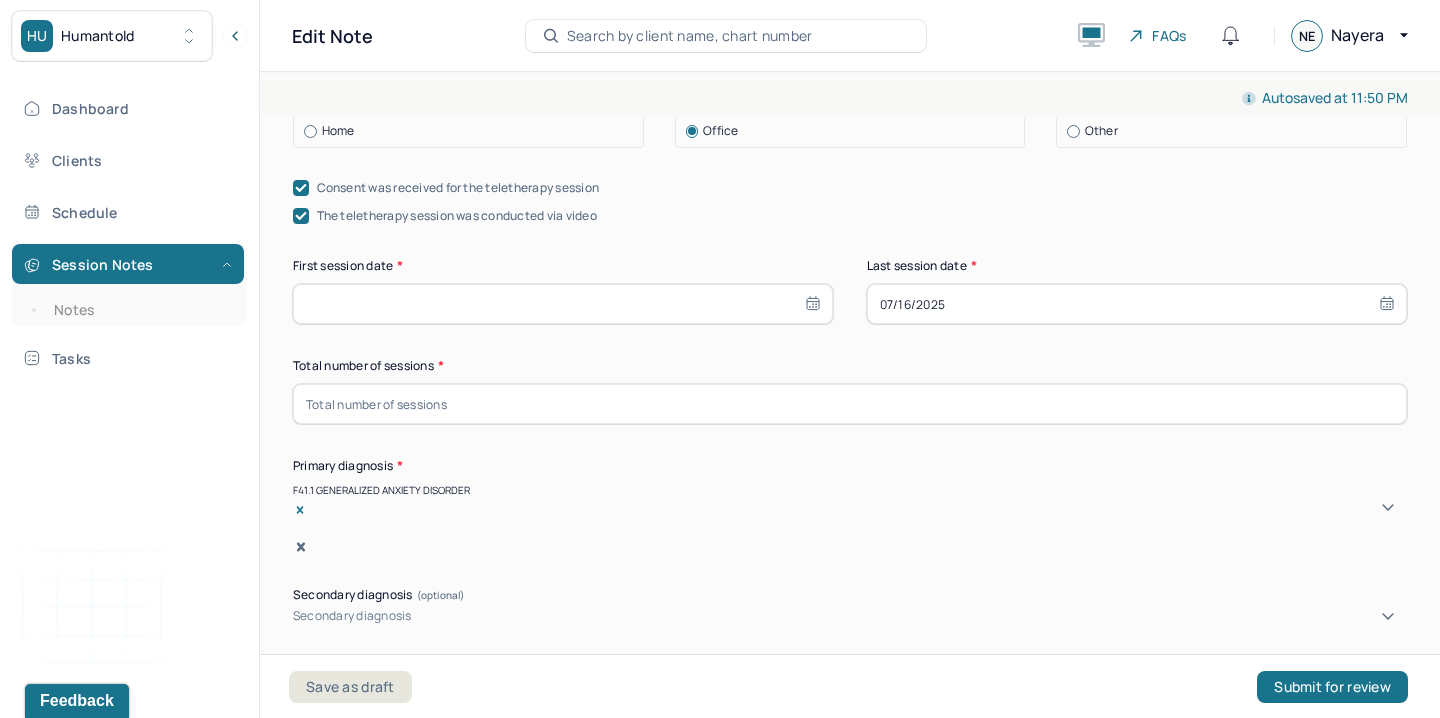 click at bounding box center (296, 633) 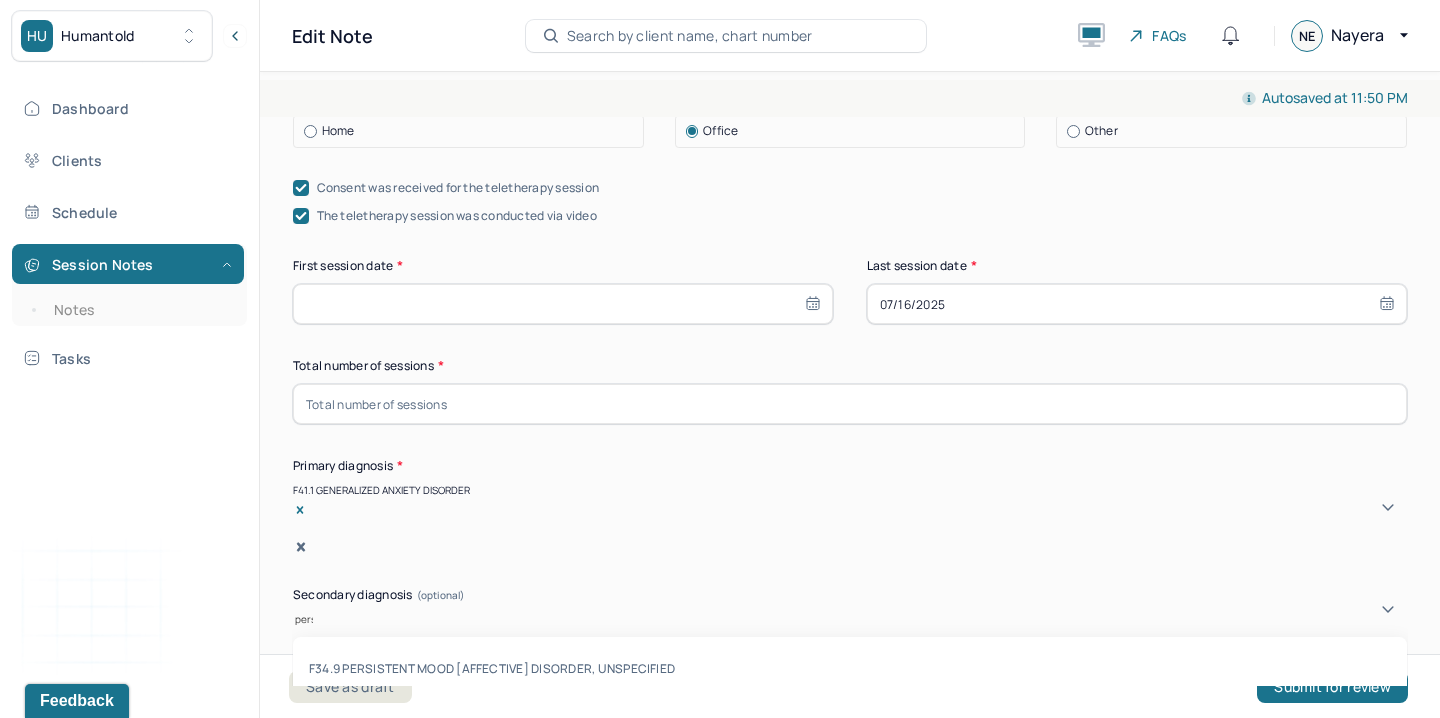type on "persi" 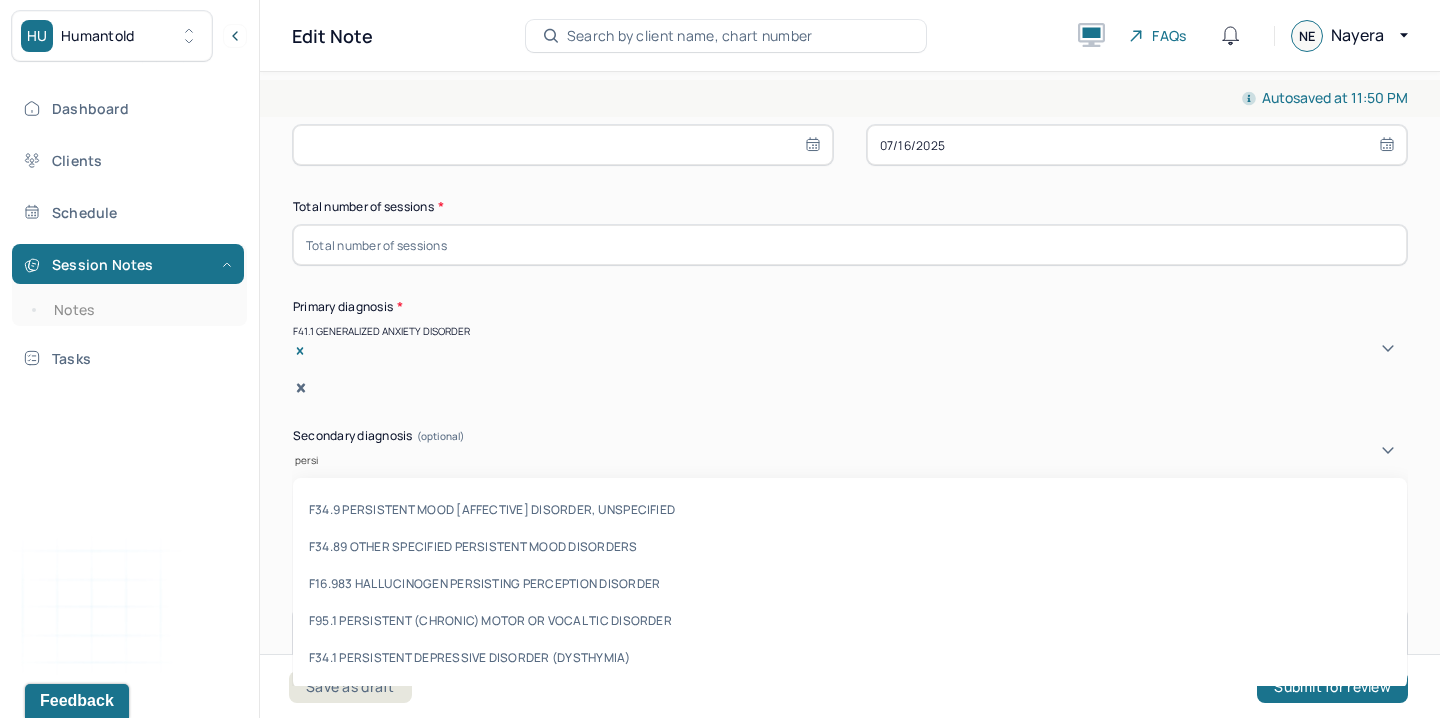 scroll, scrollTop: 669, scrollLeft: 0, axis: vertical 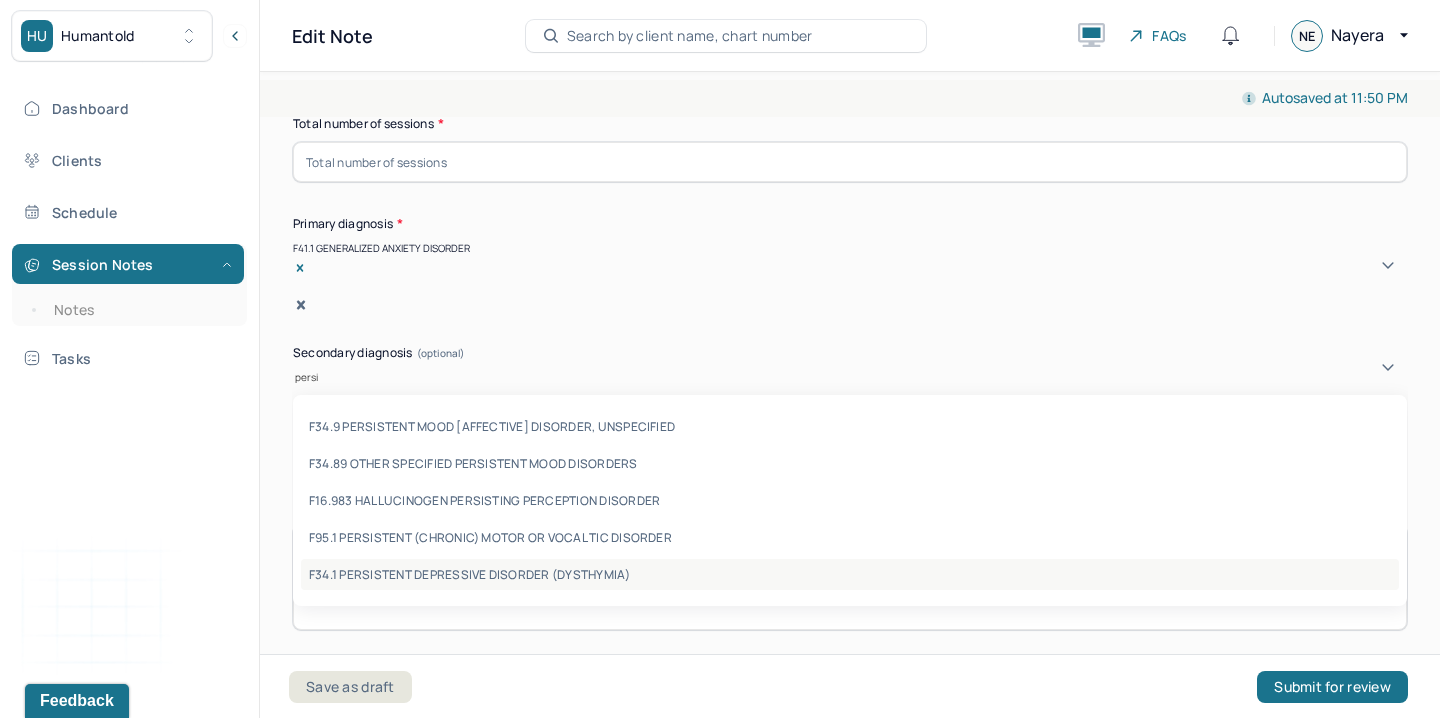click on "F34.1 PERSISTENT DEPRESSIVE DISORDER (DYSTHYMIA)" at bounding box center [850, 574] 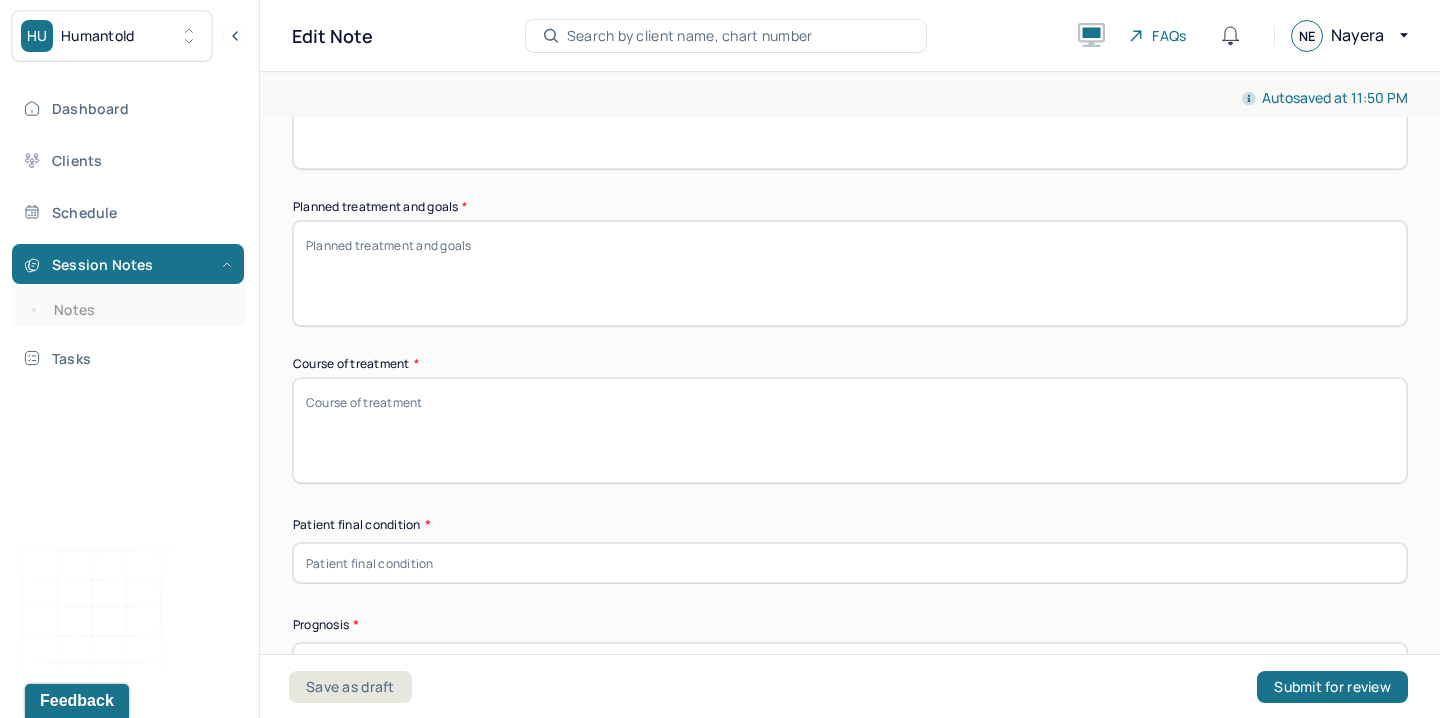 scroll, scrollTop: 1195, scrollLeft: 0, axis: vertical 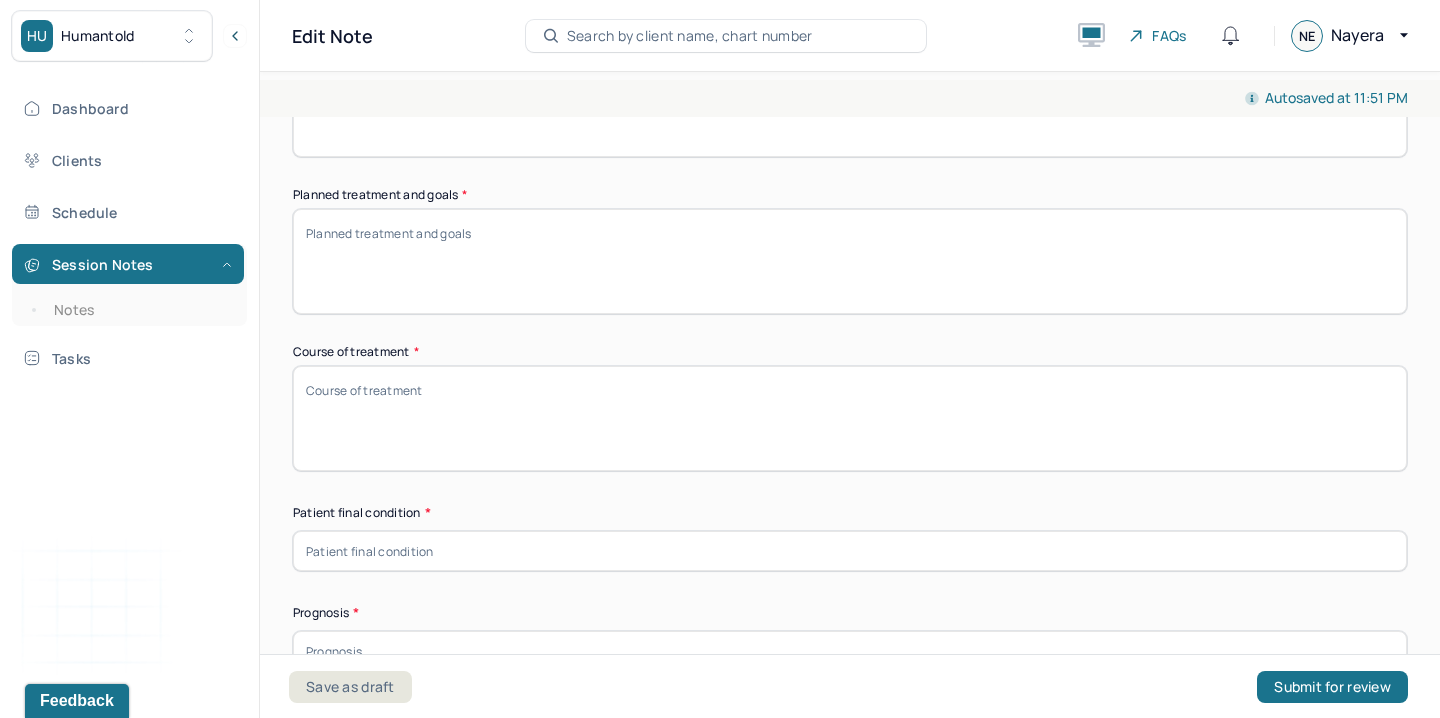 click on "Appointment location * Teletherapy Client Teletherapy Location Home Office Other Provider Teletherapy Location Home Office Other Consent was received for the teletherapy session The teletherapy session was conducted via video First session date * Last session date * [DATE] Total number of sessions * Primary diagnosis * F41.1 GENERALIZED ANXIETY DISORDER Secondary diagnosis (optional) option F34.1 PERSISTENT DEPRESSIVE DISORDER (DYSTHYMIA), selected. F34.1 PERSISTENT DEPRESSIVE DISORDER (DYSTHYMIA) Tertiary diagnosis (optional) Tertiary diagnosis Presenting problems * Planned treatment and goals * Course of treatment * Patient final condition * Prognosis * Reason for termination * Discharge plan and follow-up * Date created * Sign note here Provider's Initials *   Save as draft     Submit for review" at bounding box center (850, 264) 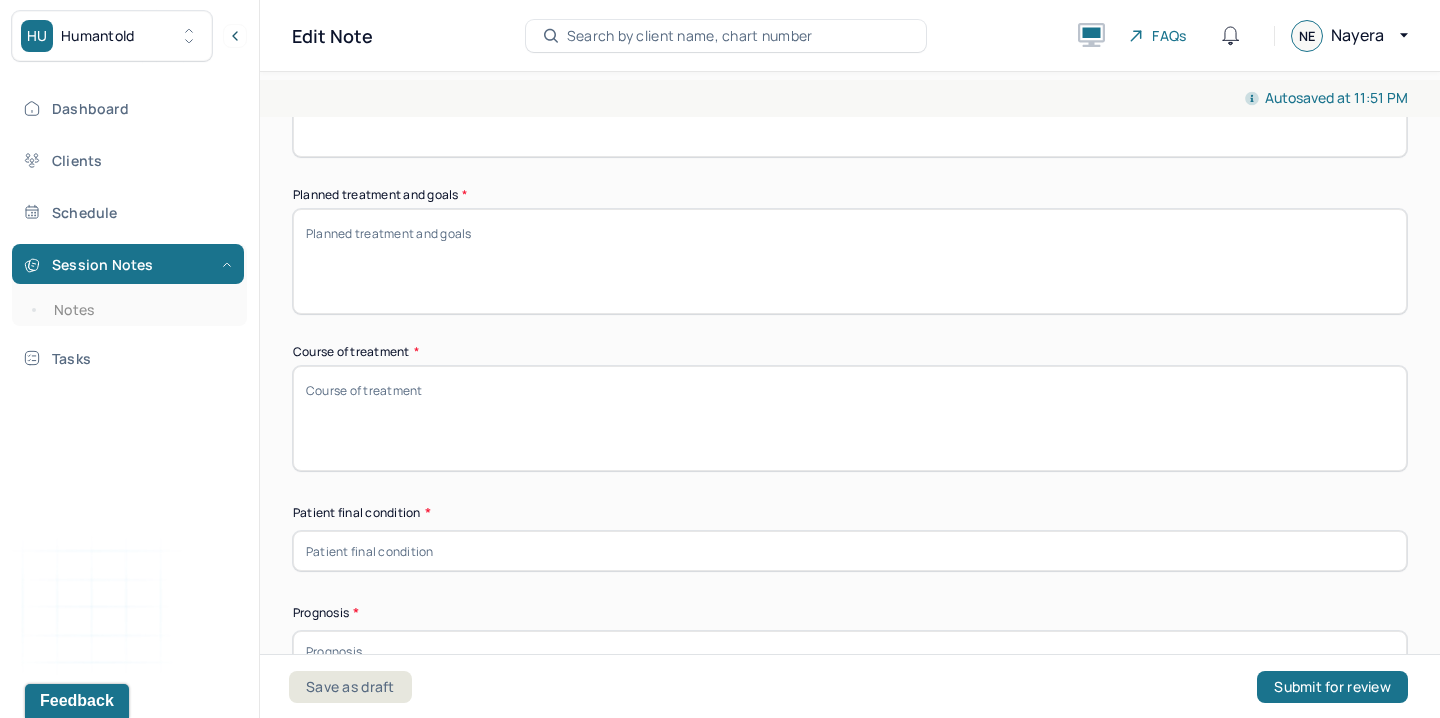 click at bounding box center (850, 551) 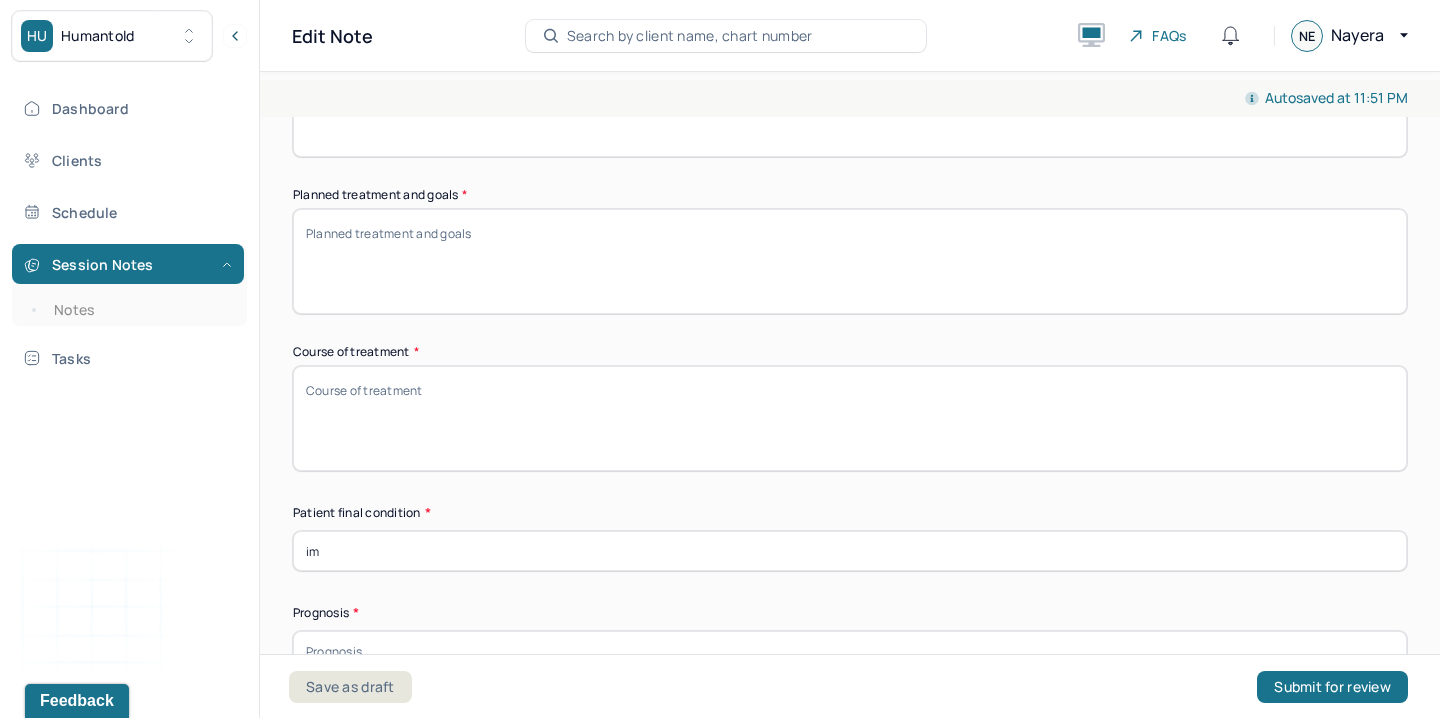 type on "i" 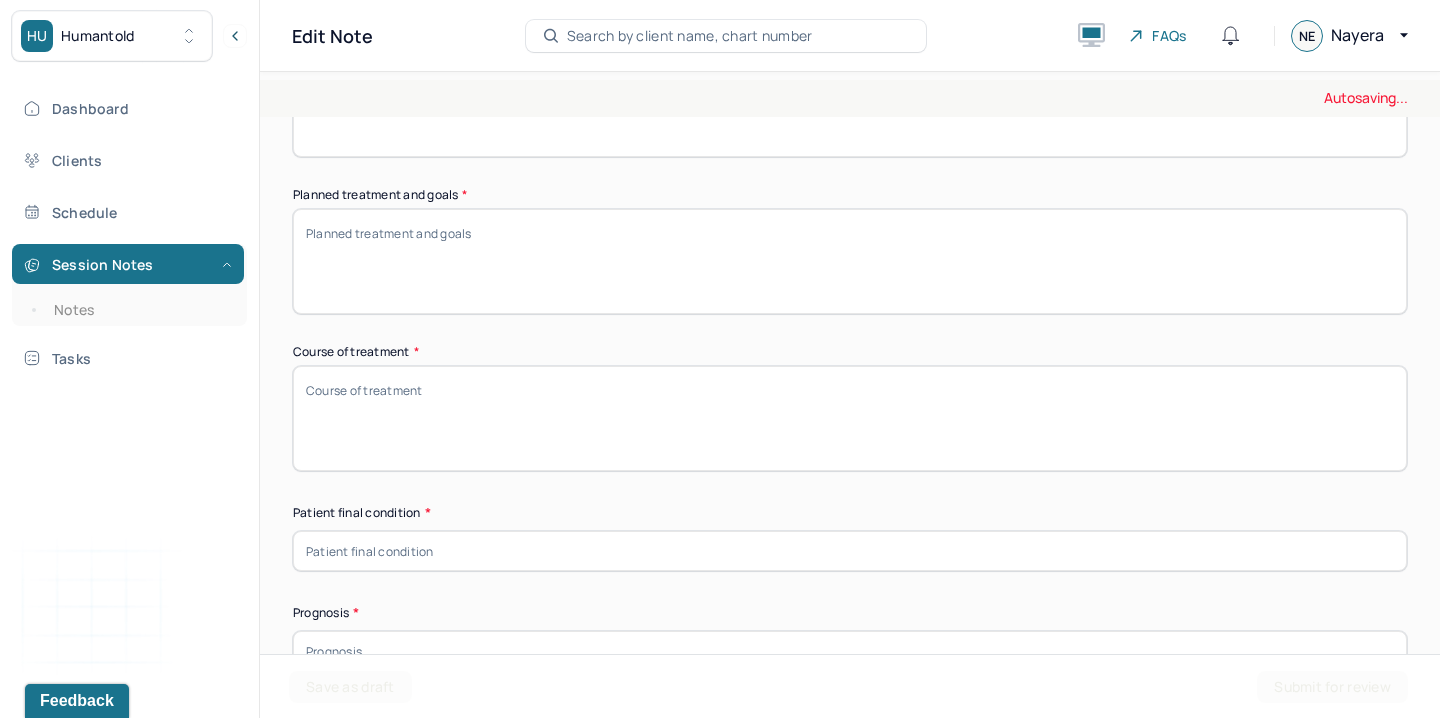 click at bounding box center (850, 551) 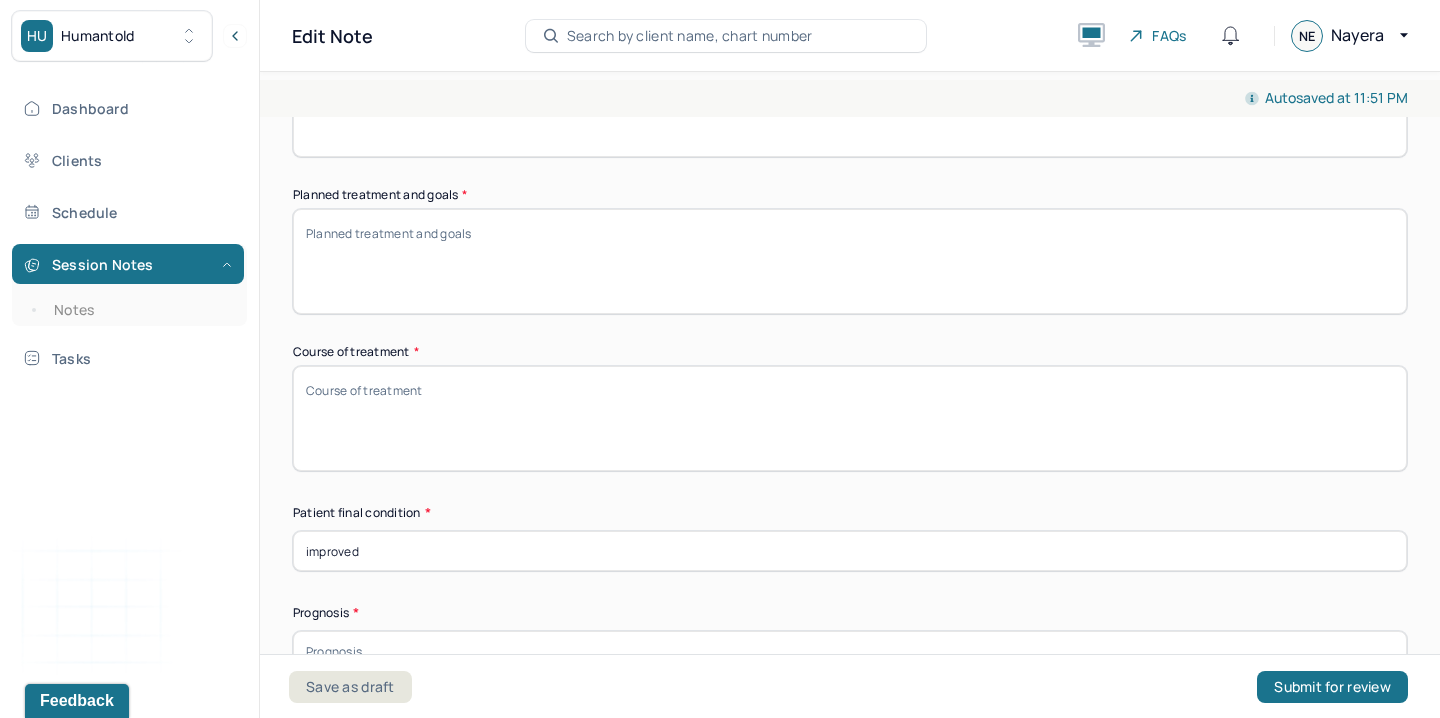 type on "improved" 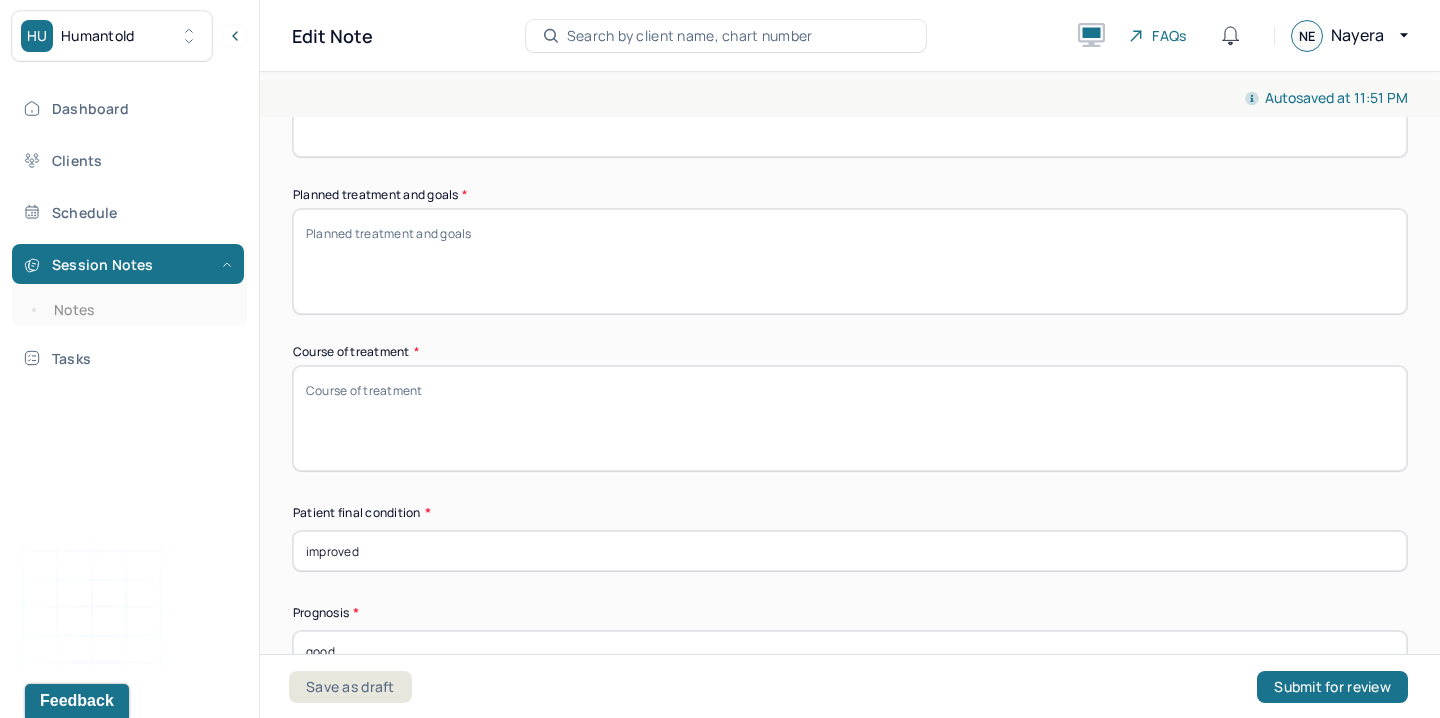 click on "improved" at bounding box center [850, 551] 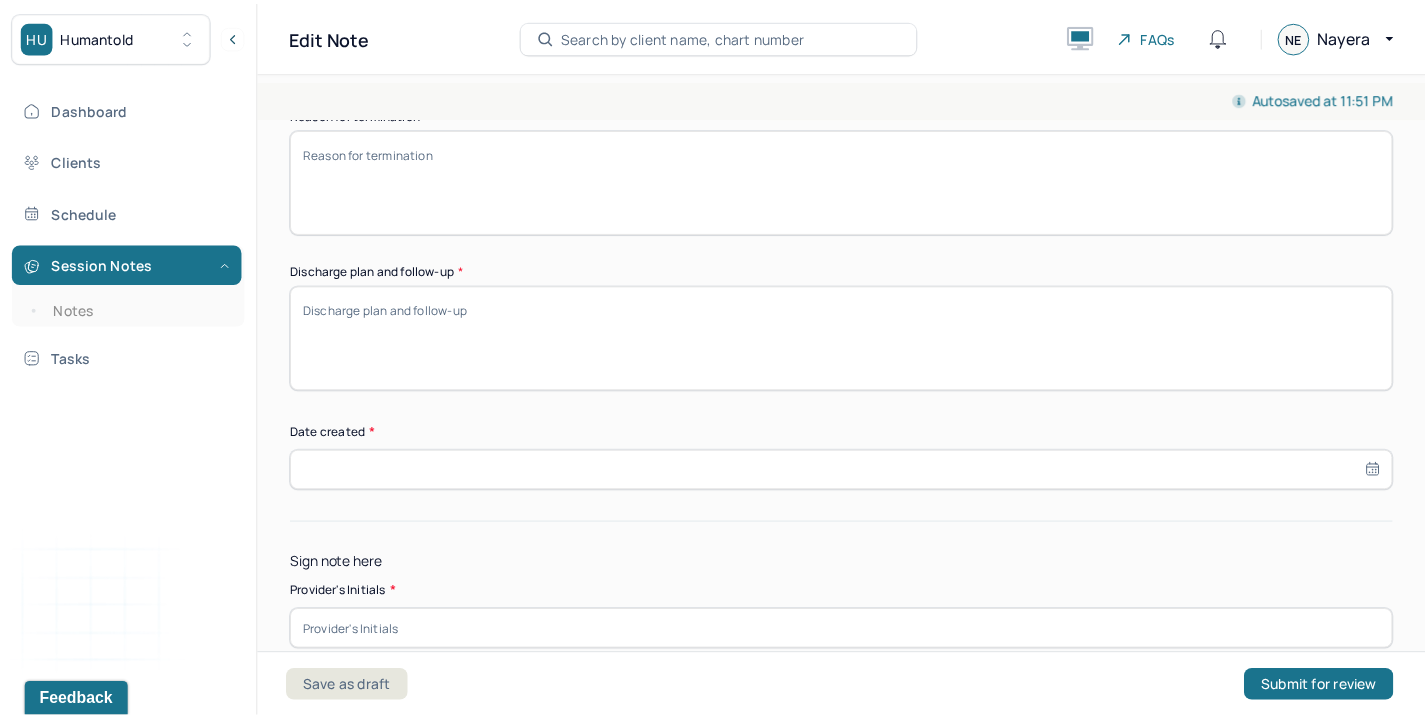 scroll, scrollTop: 1794, scrollLeft: 0, axis: vertical 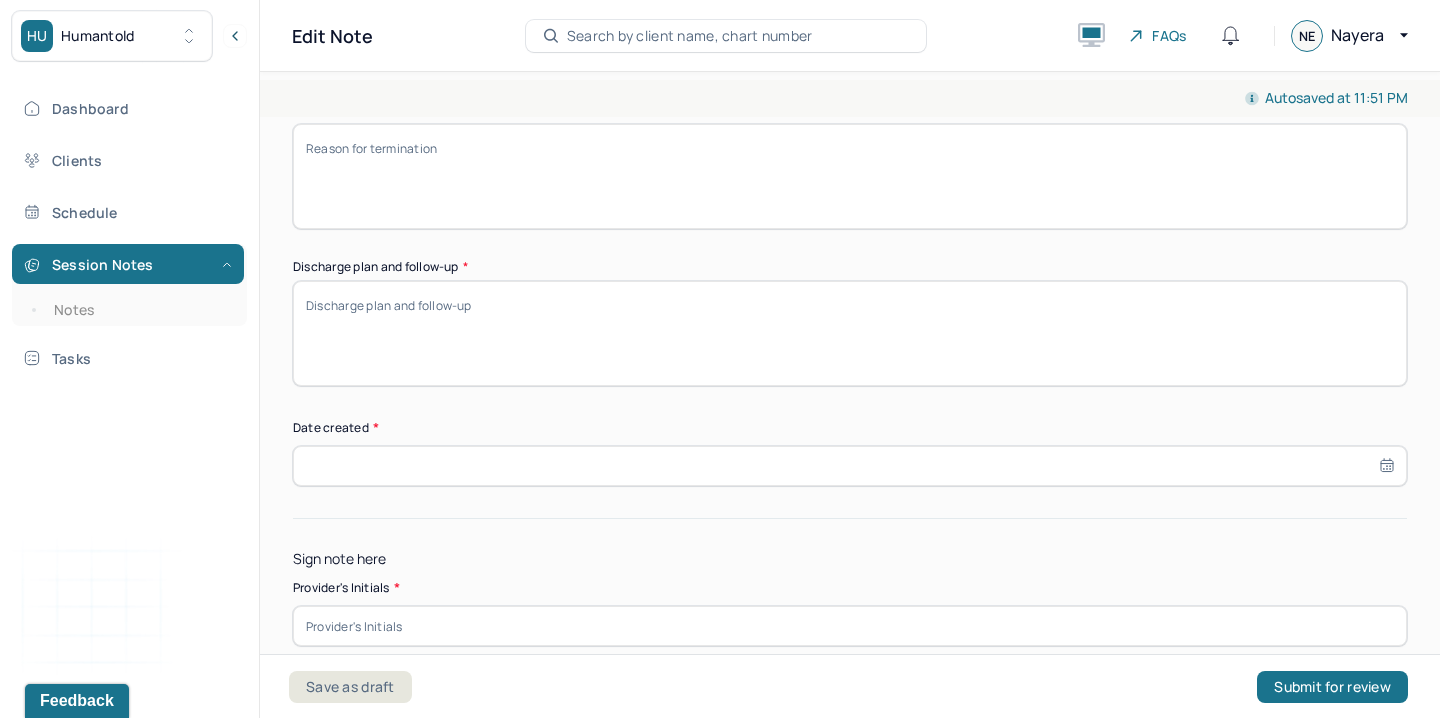click at bounding box center [850, 466] 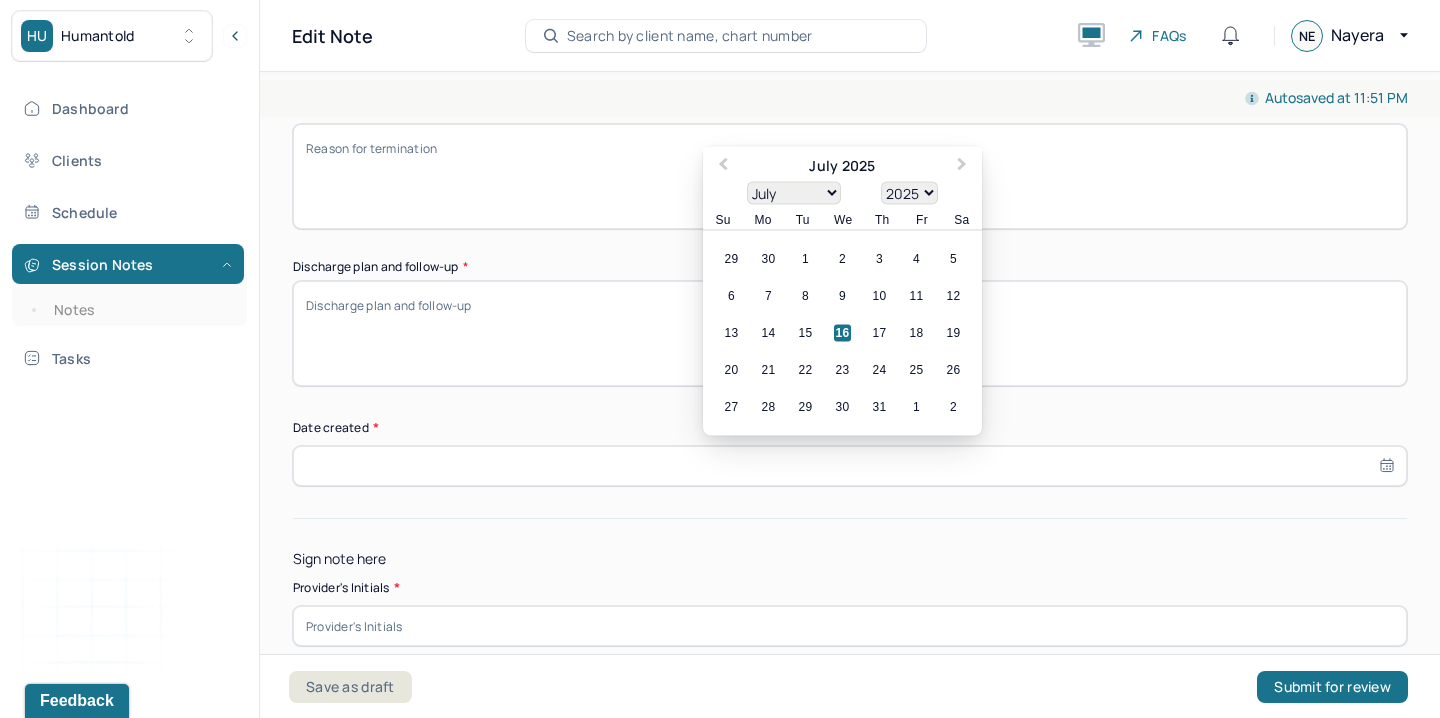 click on "16" at bounding box center (842, 333) 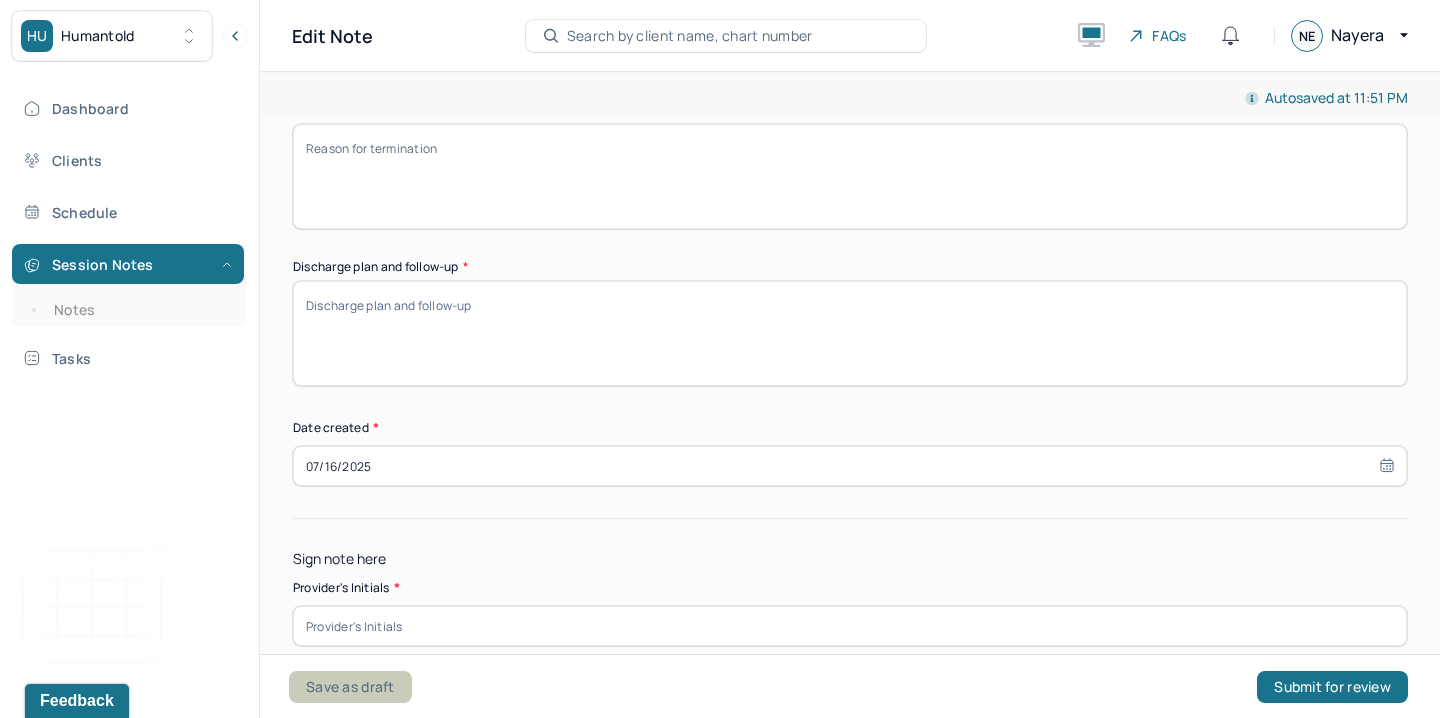 click on "Save as draft" at bounding box center [350, 687] 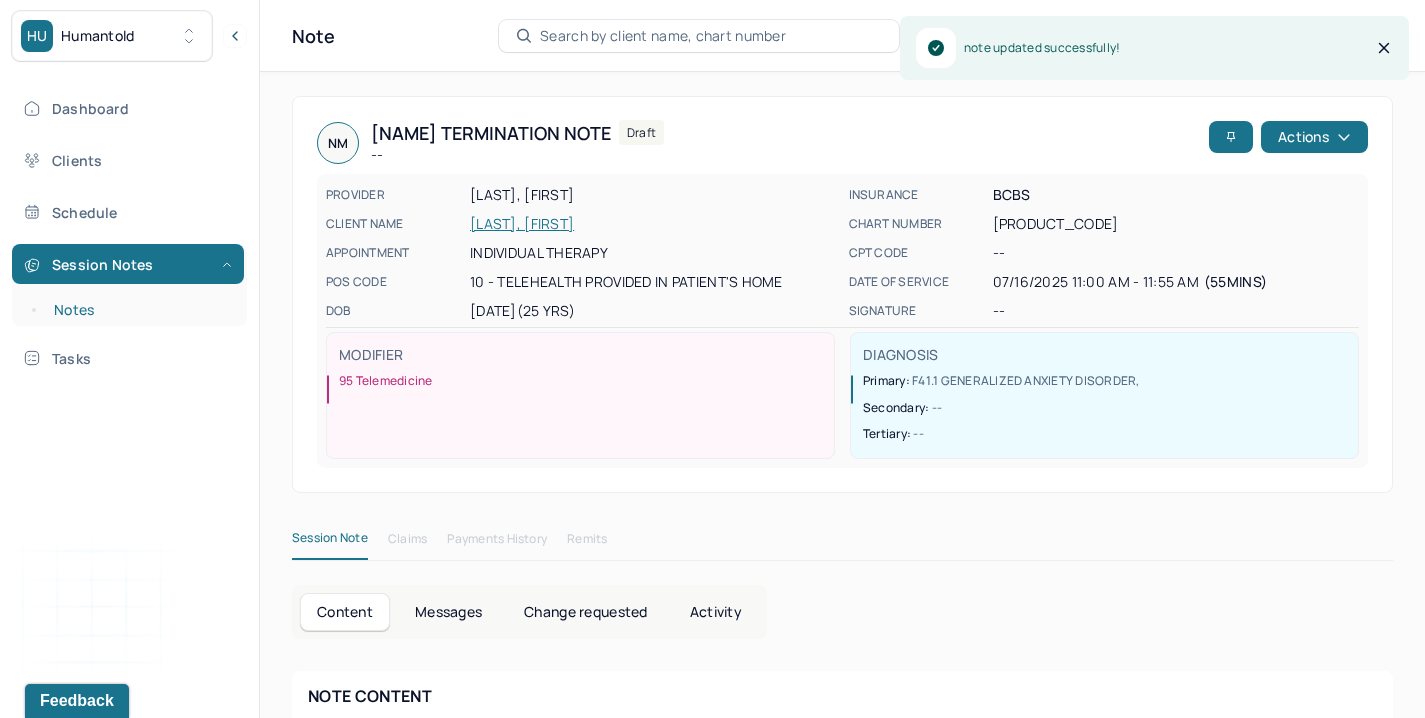 click on "Notes" at bounding box center [139, 310] 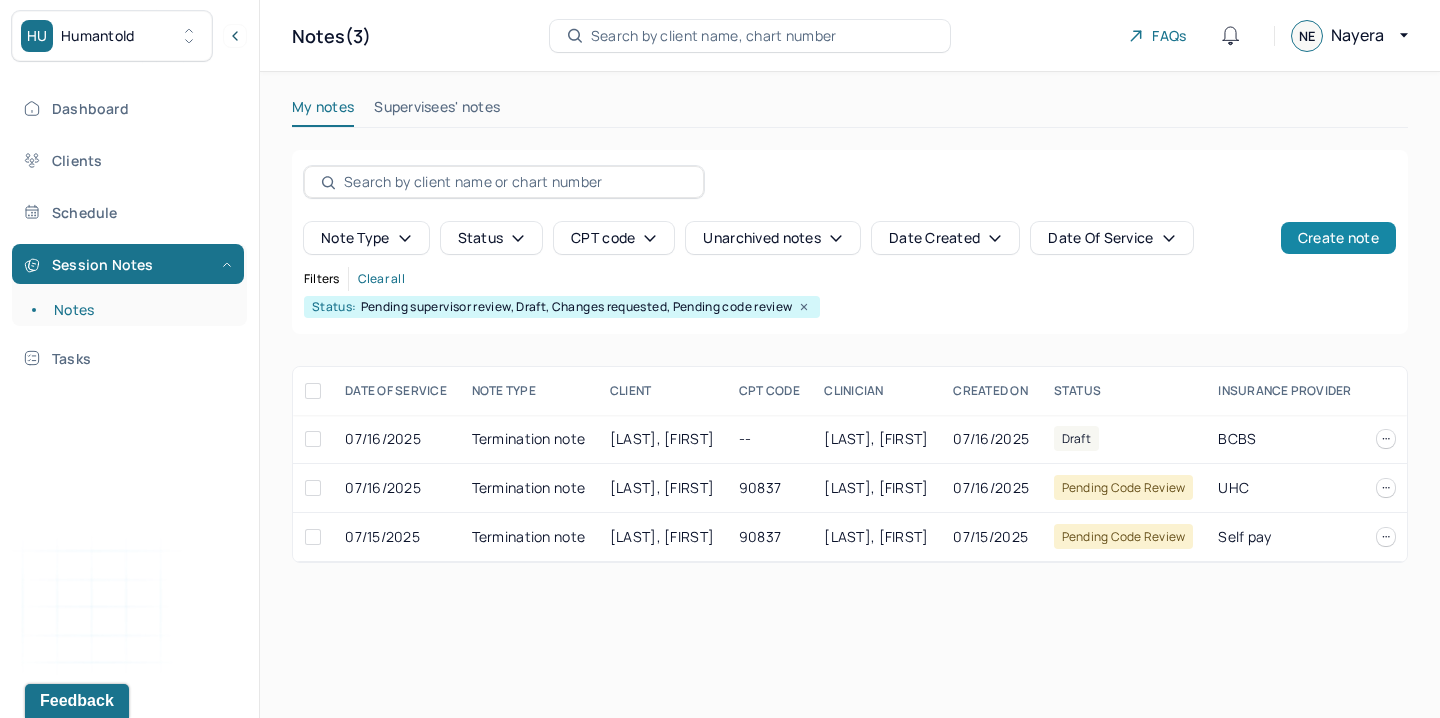 click on "Create note" at bounding box center [1338, 238] 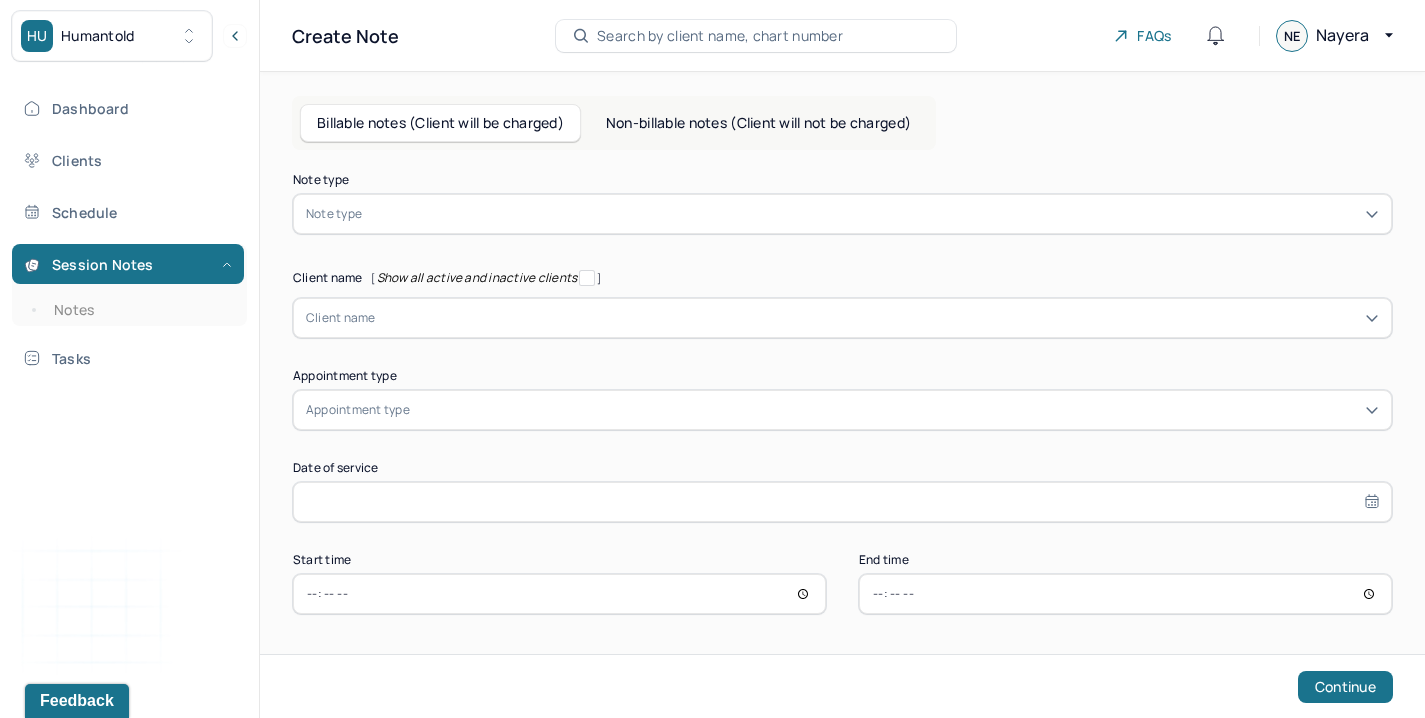 click at bounding box center (872, 214) 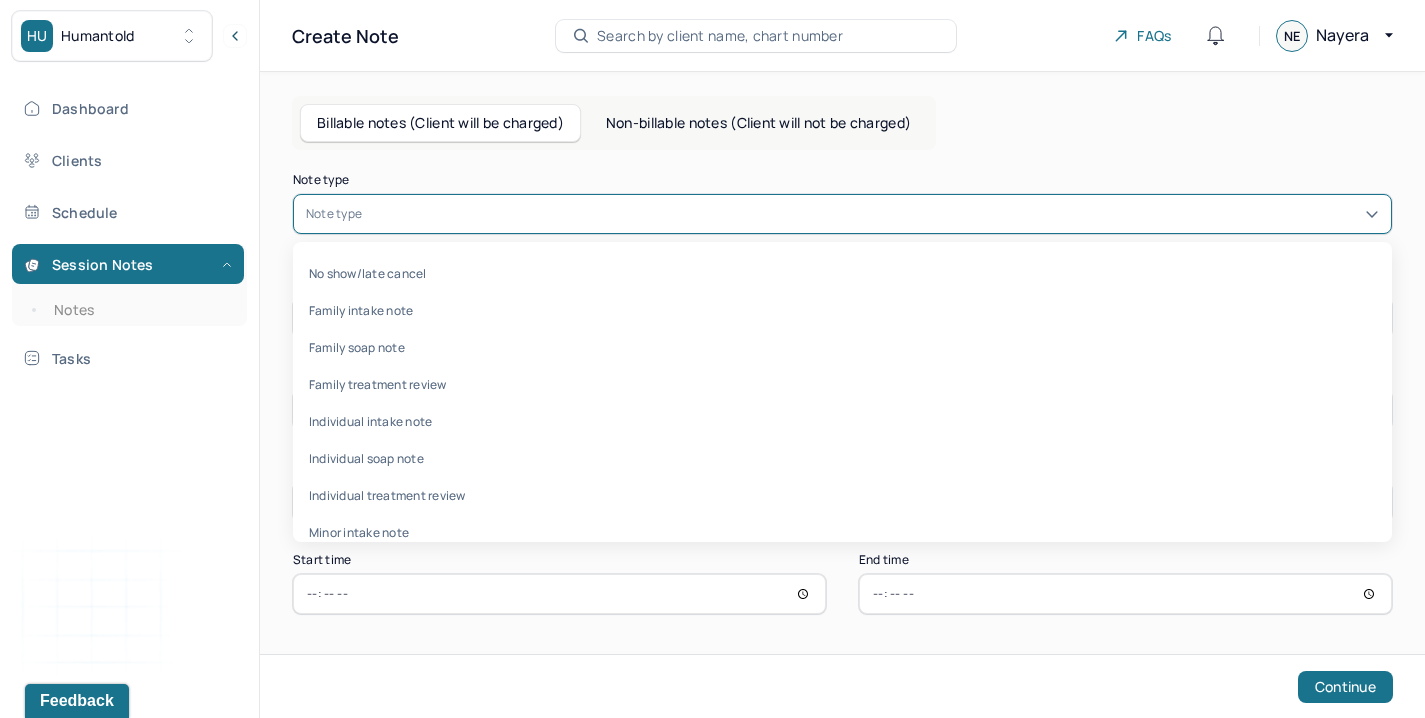 scroll, scrollTop: 3, scrollLeft: 0, axis: vertical 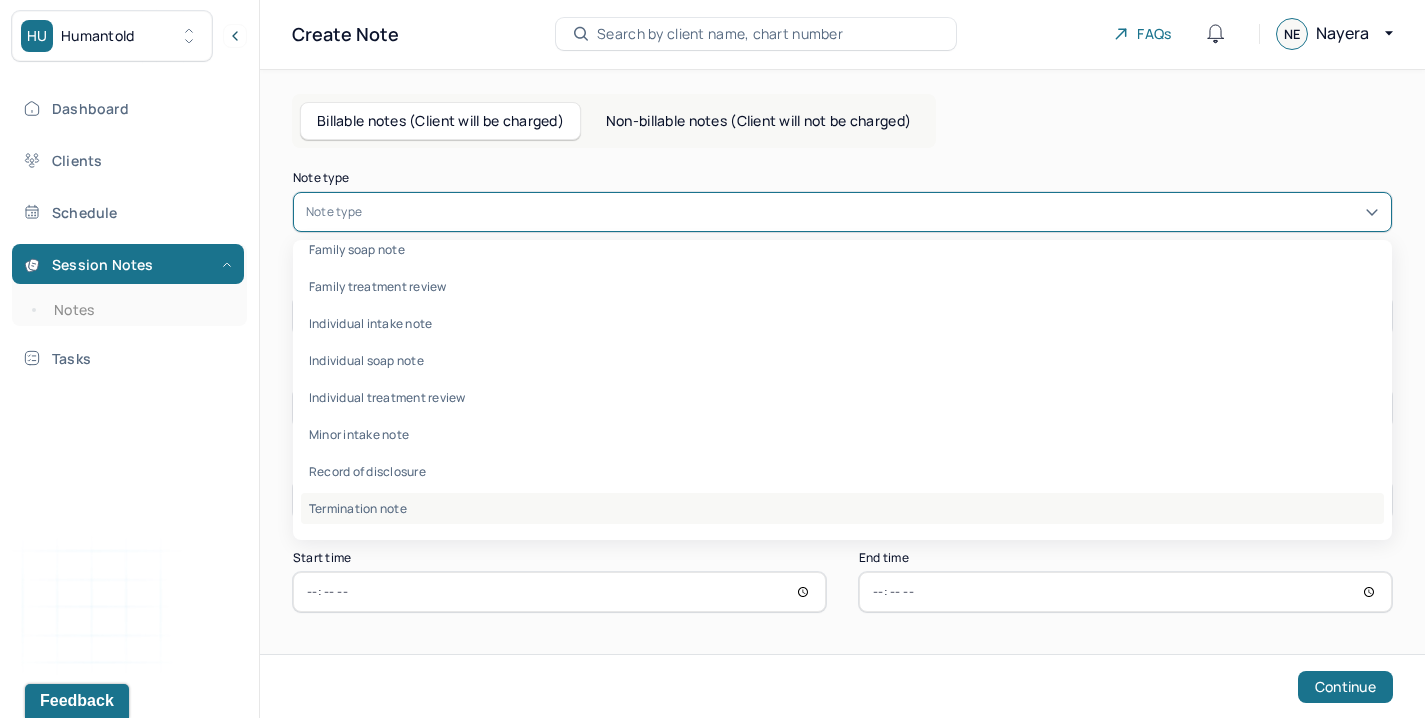 click on "Termination note" at bounding box center (842, 508) 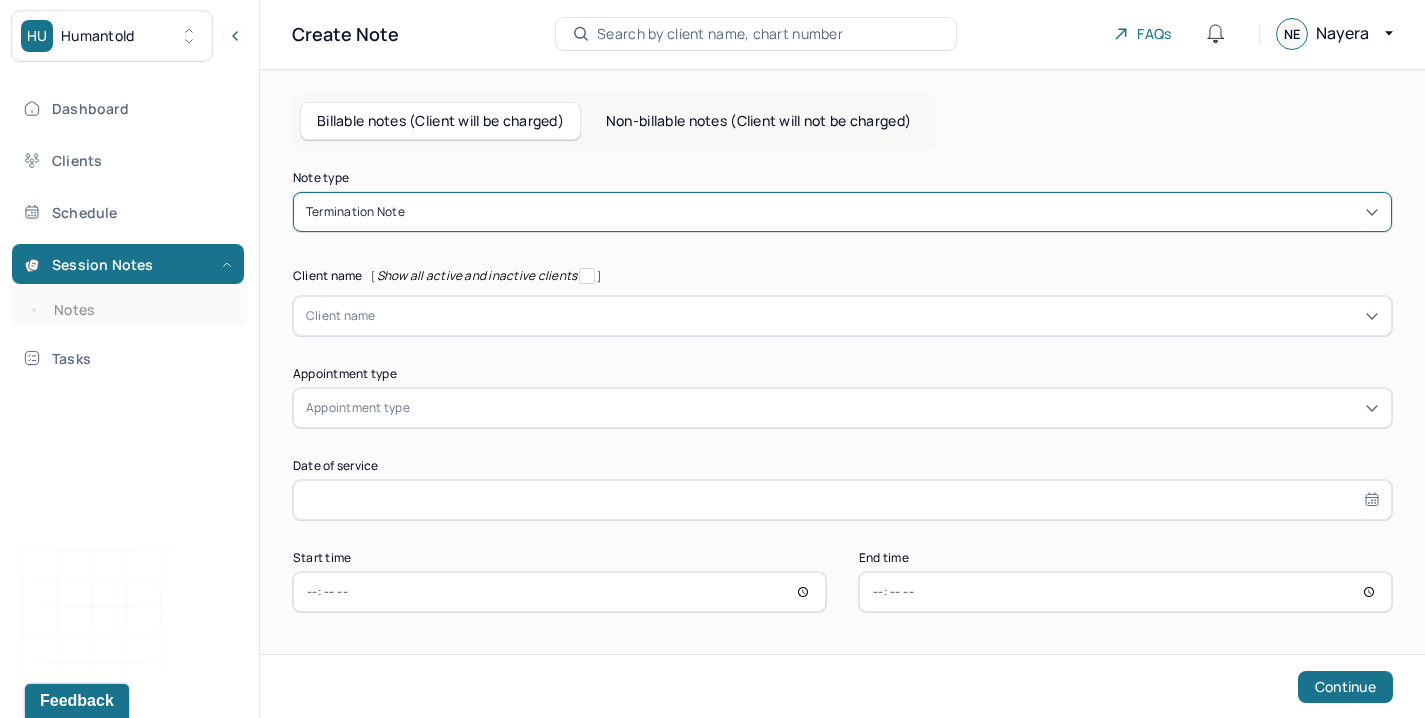 click at bounding box center (877, 316) 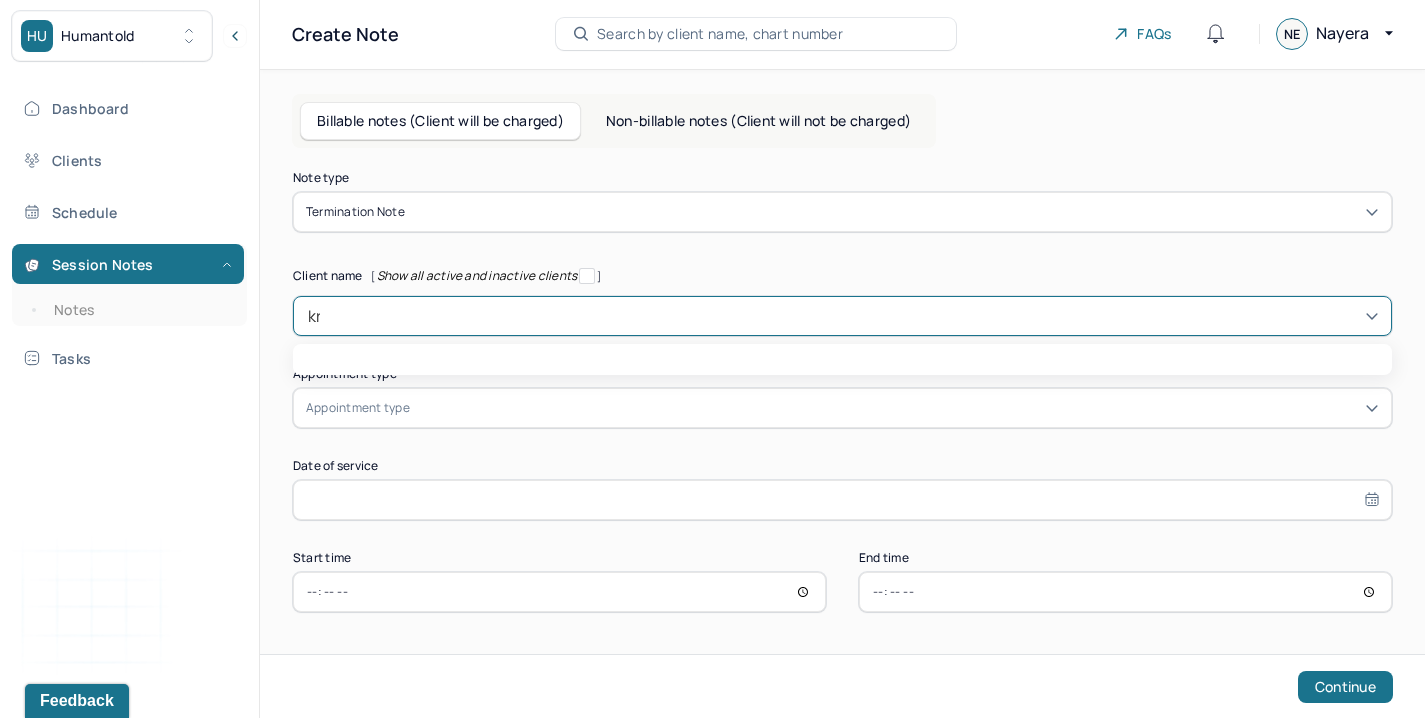 type on "krit" 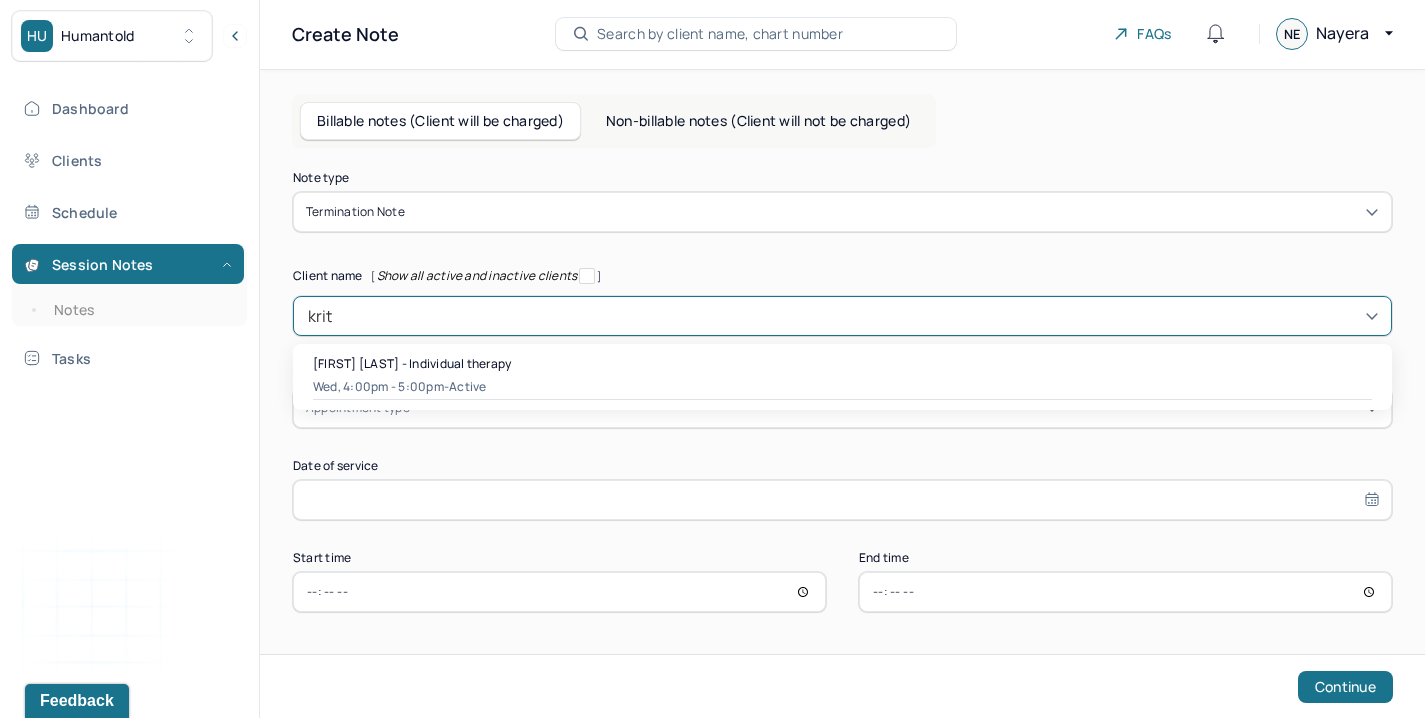 type 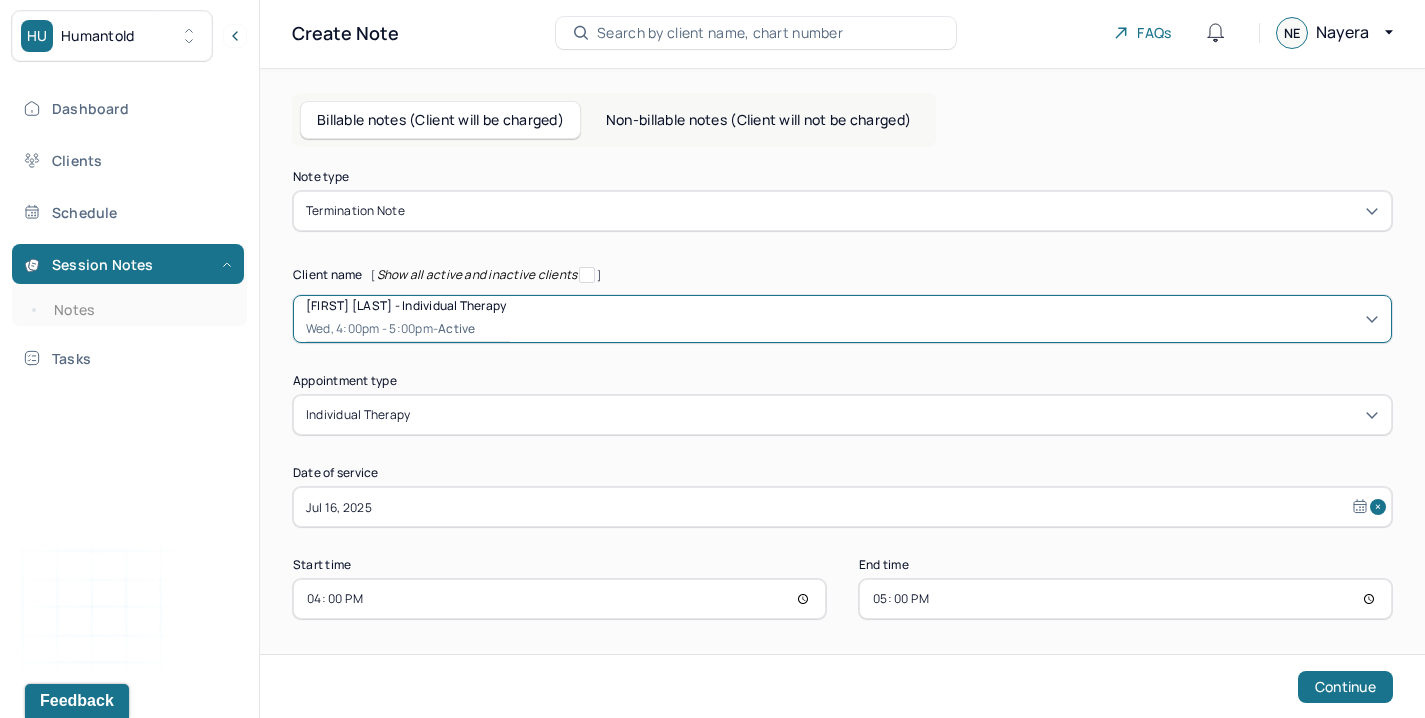 click on "17:00" at bounding box center [1125, 599] 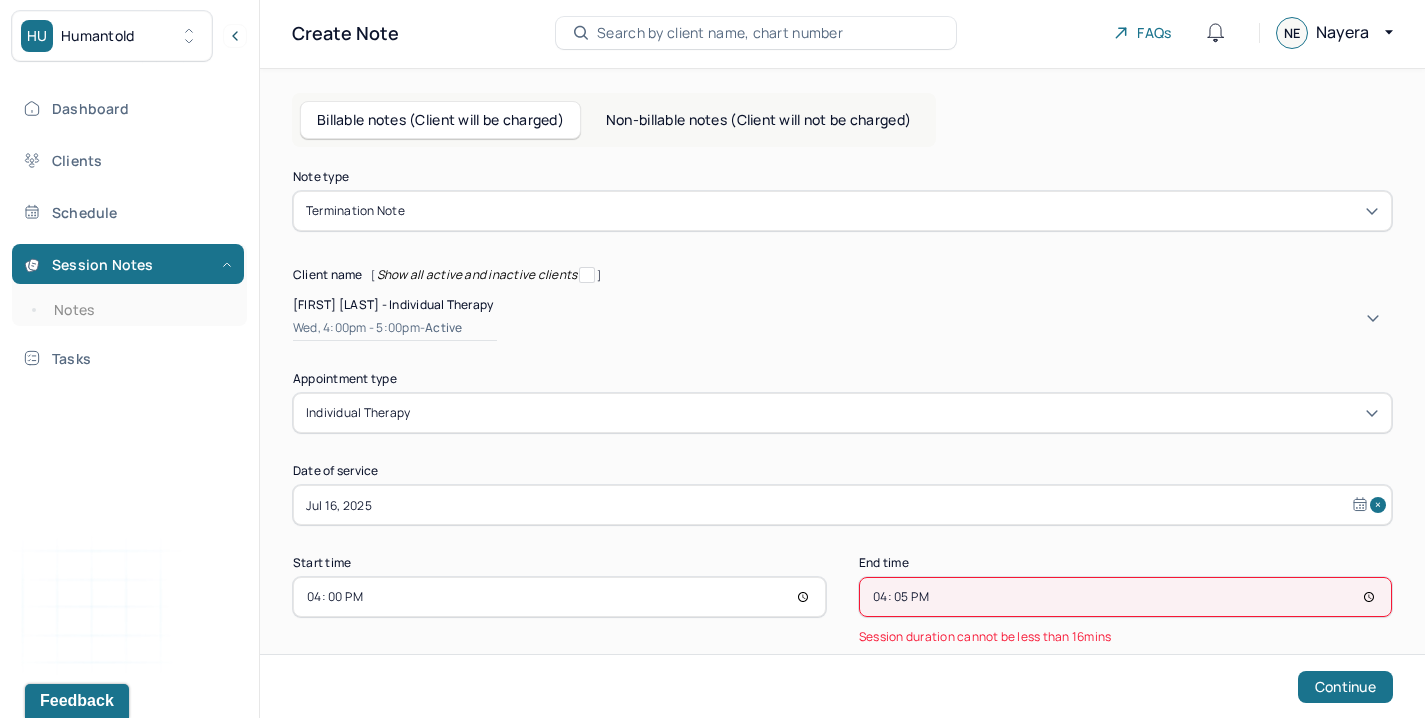 type on "16:55" 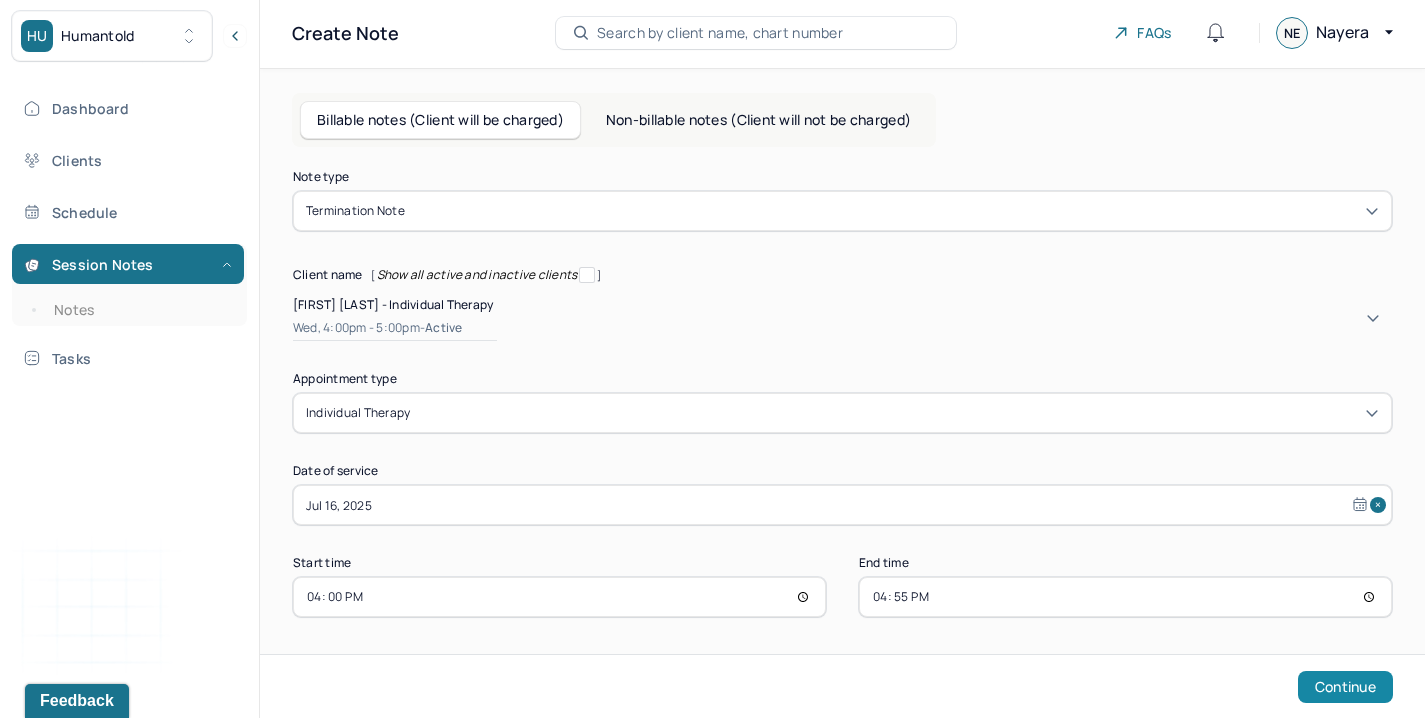 click on "Continue" at bounding box center [1345, 687] 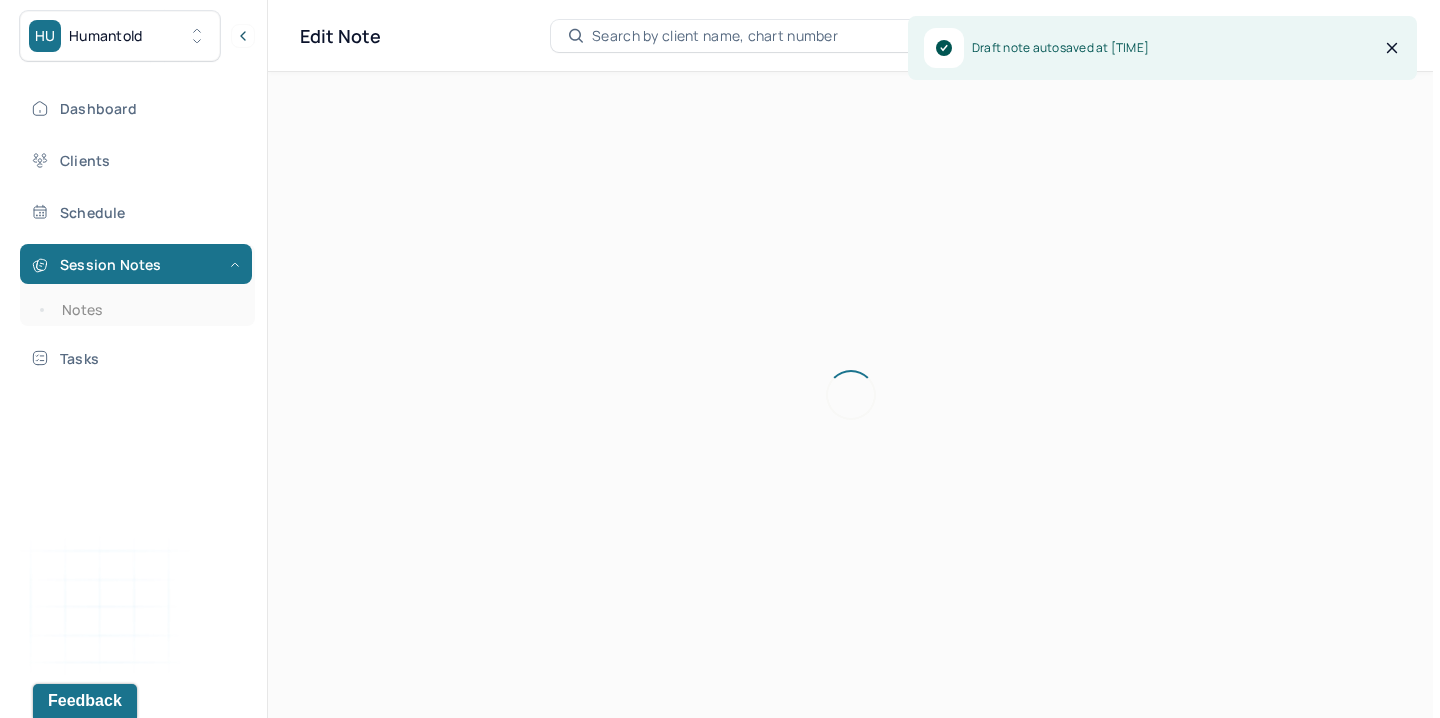 scroll, scrollTop: 0, scrollLeft: 0, axis: both 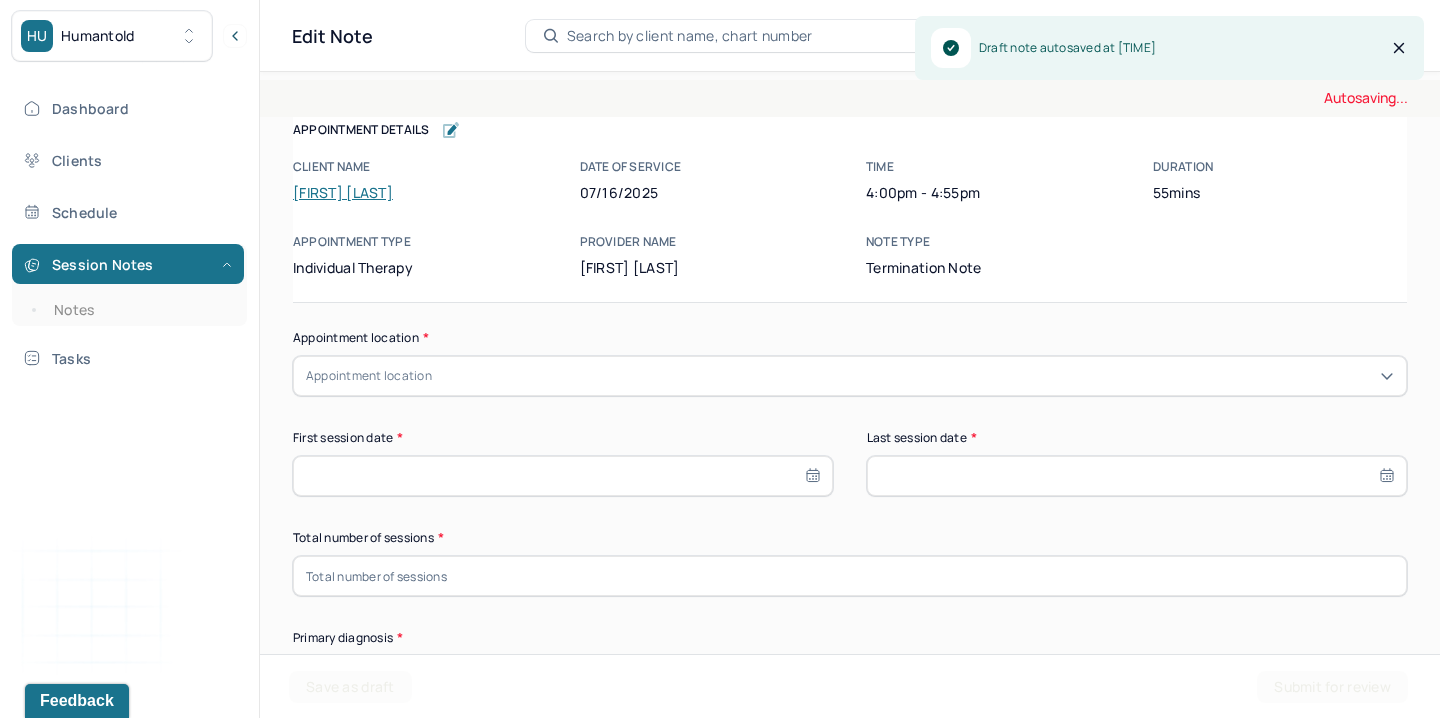 click on "Appointment location" at bounding box center [850, 376] 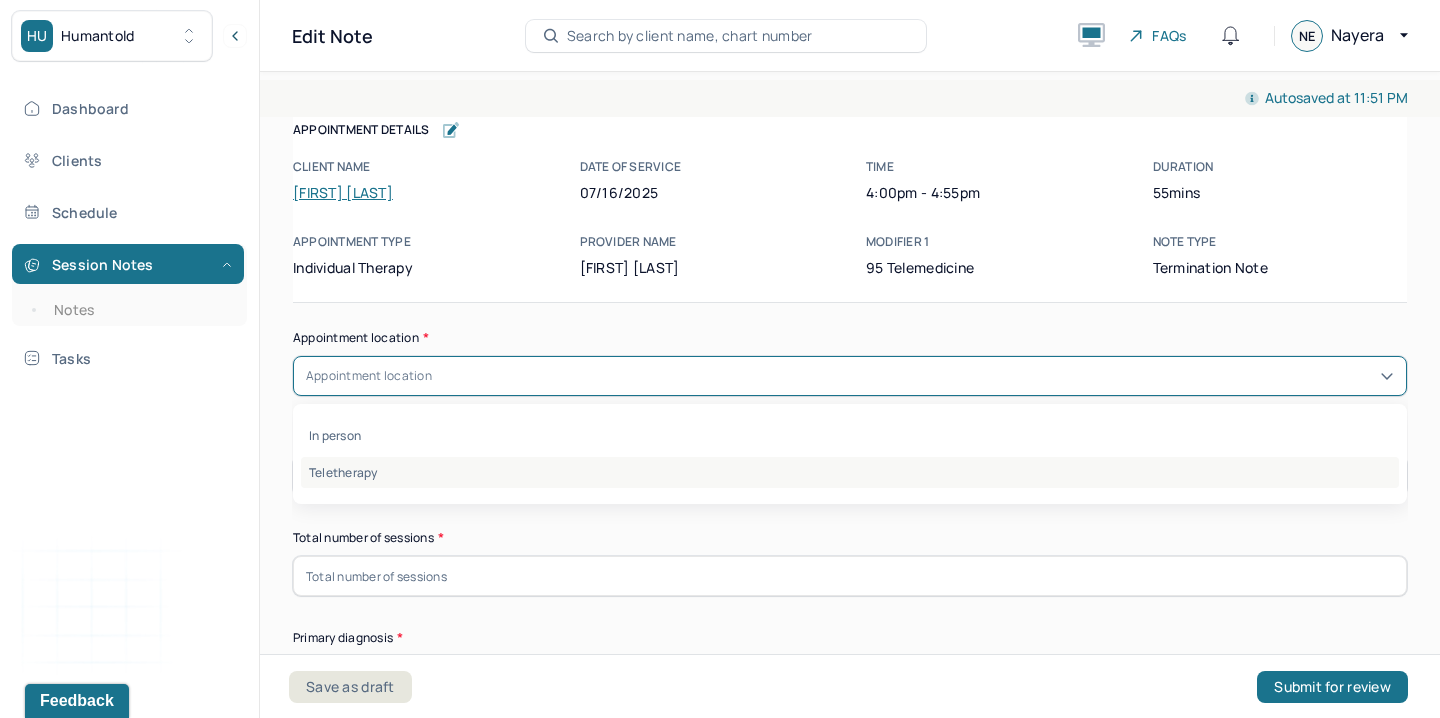 click on "Teletherapy" at bounding box center (850, 472) 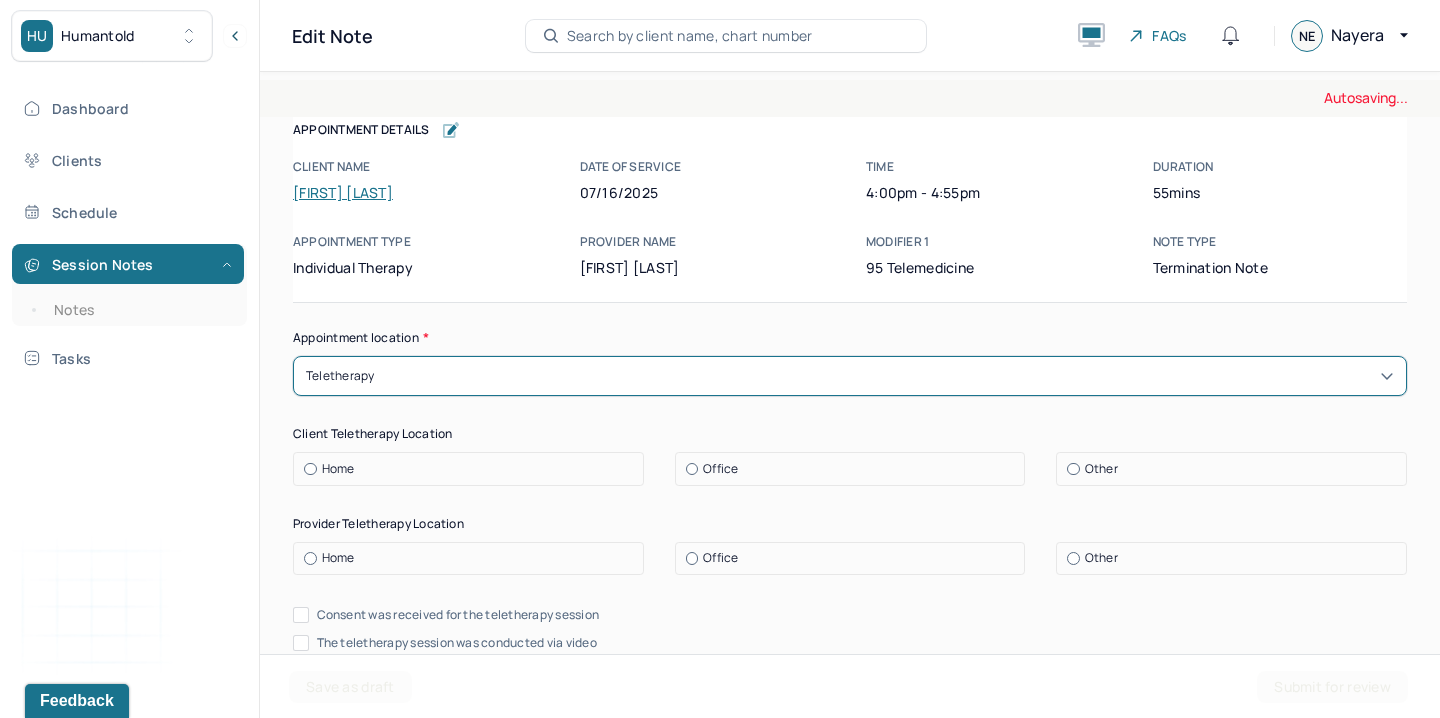click on "Home" at bounding box center [338, 469] 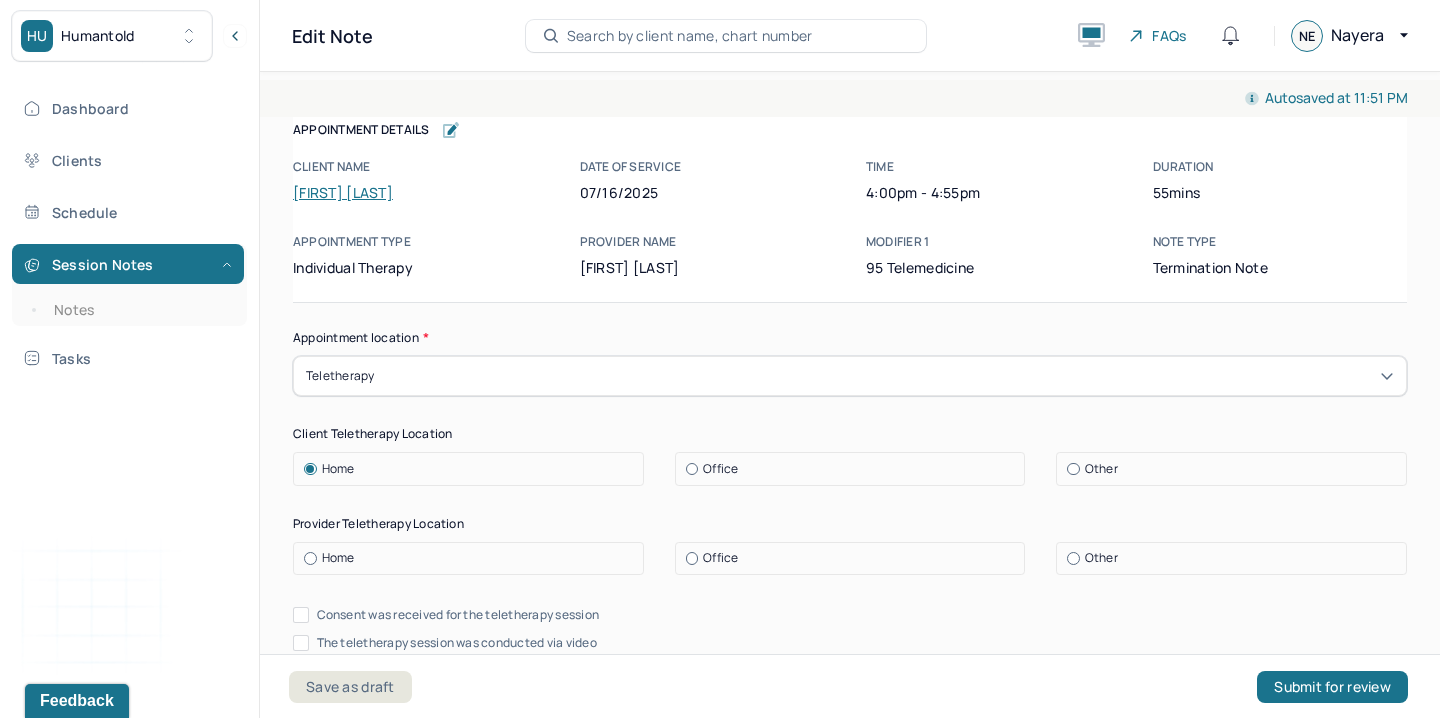 click on "Office" at bounding box center (720, 558) 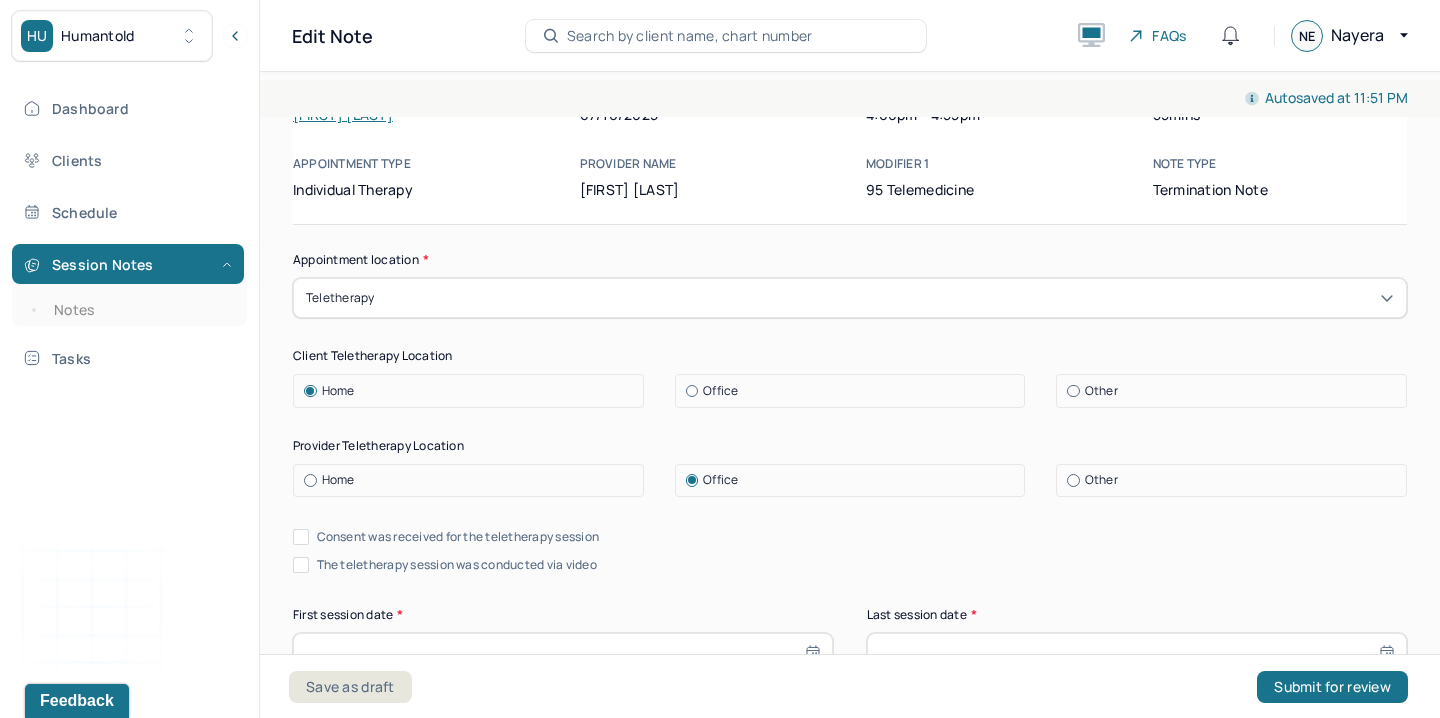 scroll, scrollTop: 178, scrollLeft: 0, axis: vertical 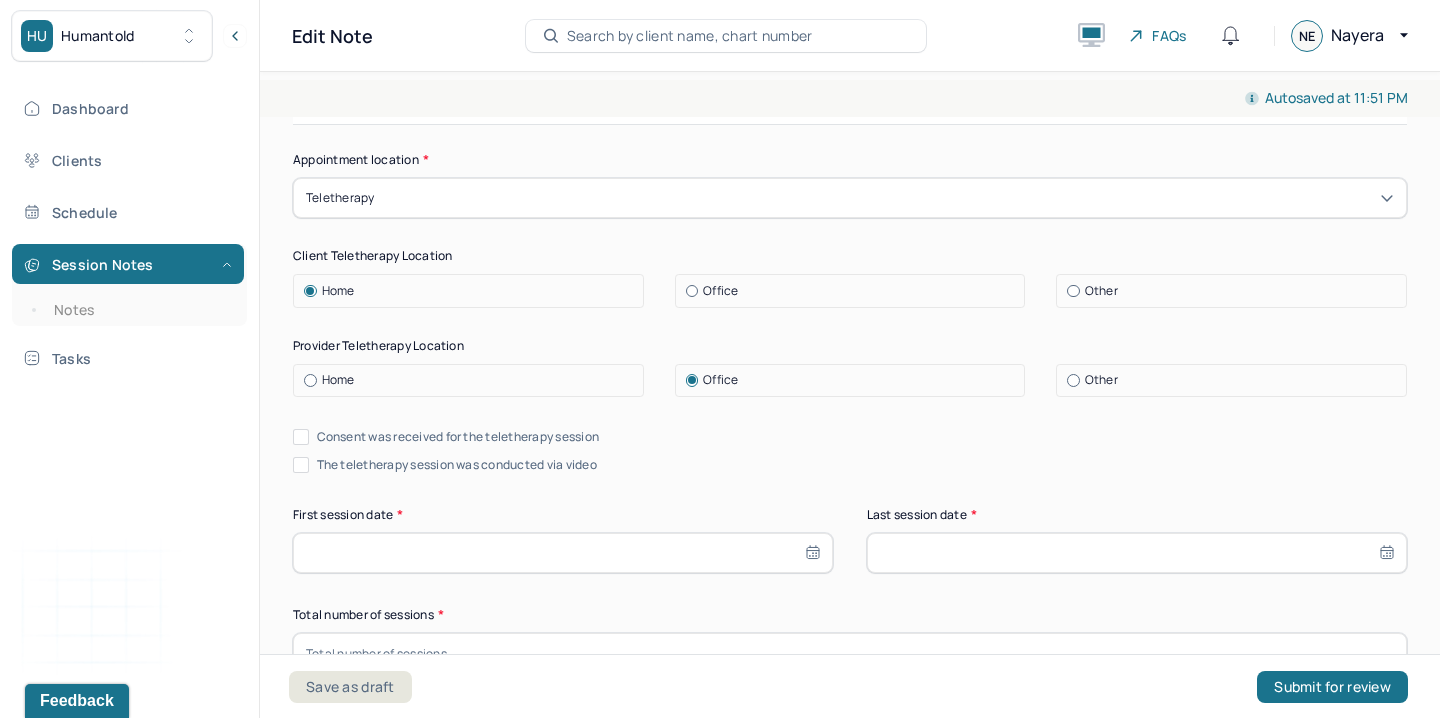 click on "Consent was received for the teletherapy session" at bounding box center [458, 437] 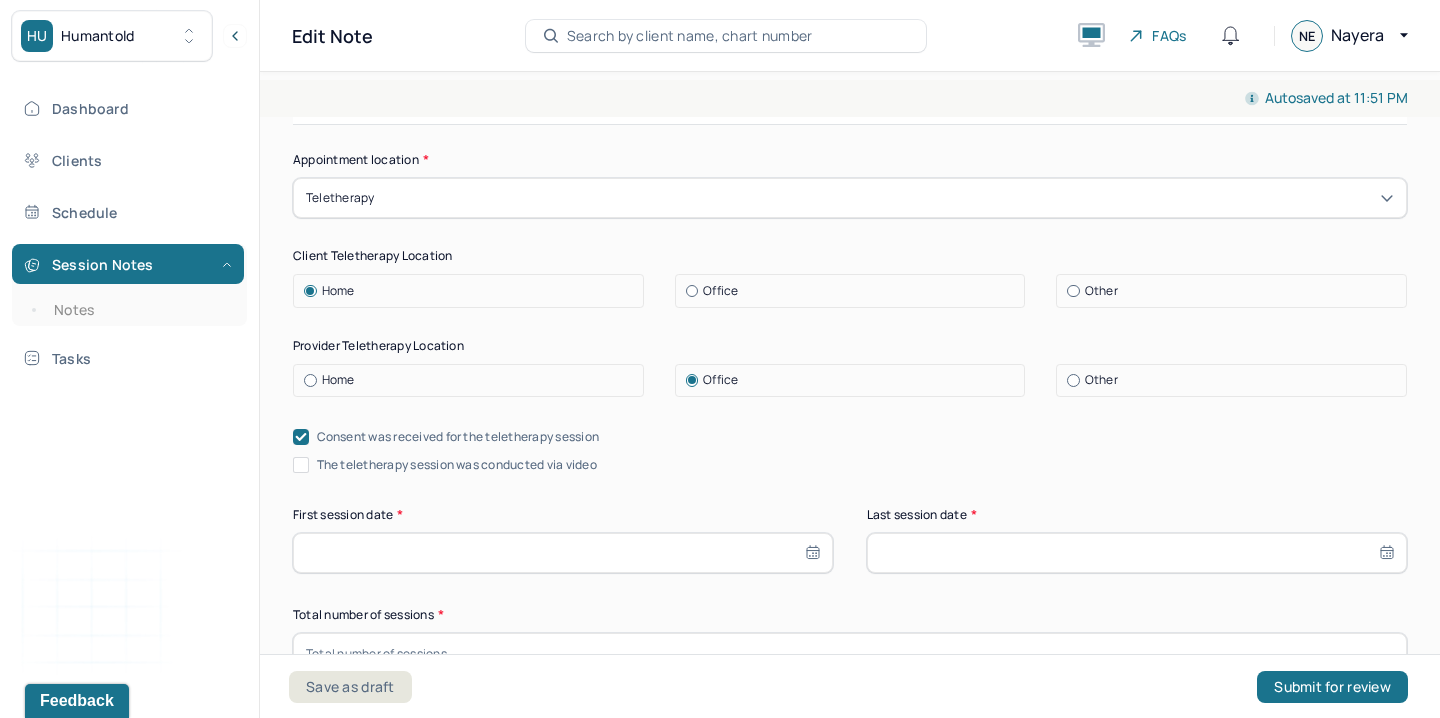 click on "The teletherapy session was conducted via video" at bounding box center (457, 465) 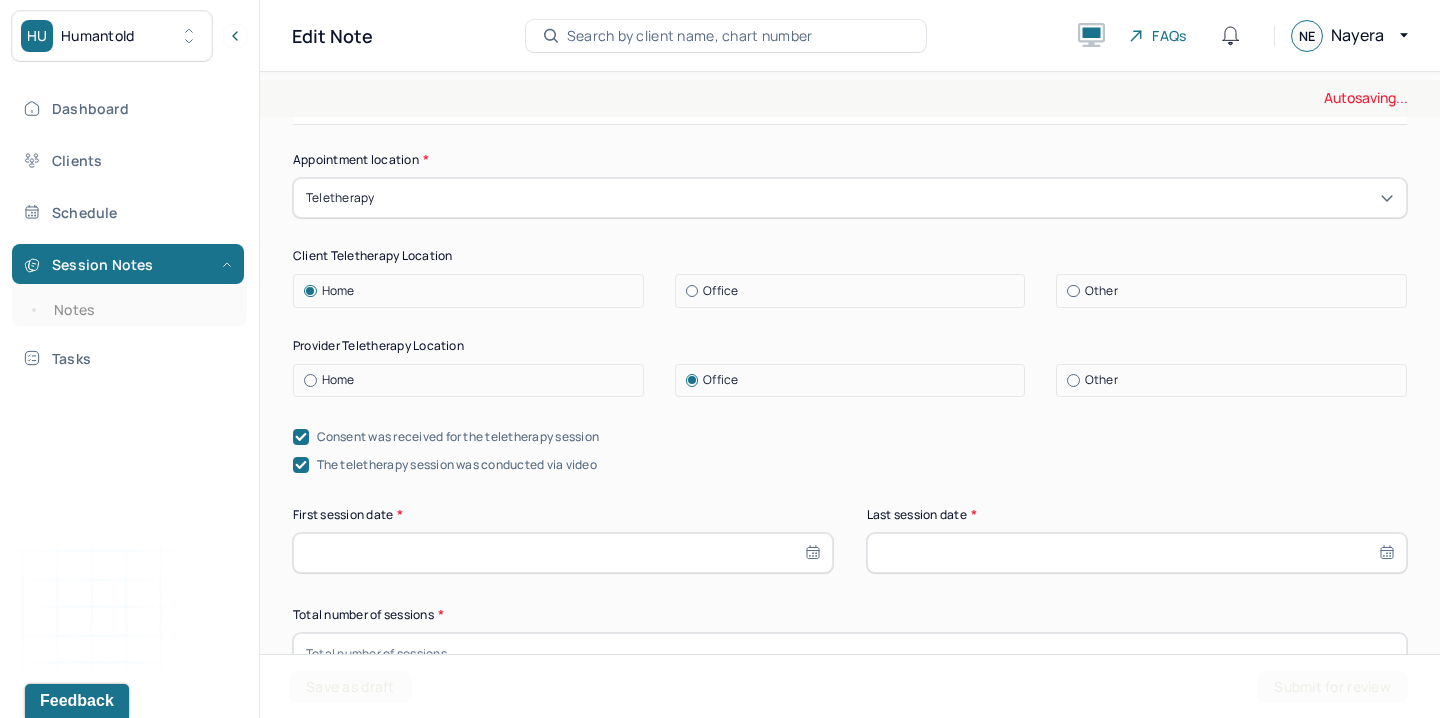 click at bounding box center [1137, 553] 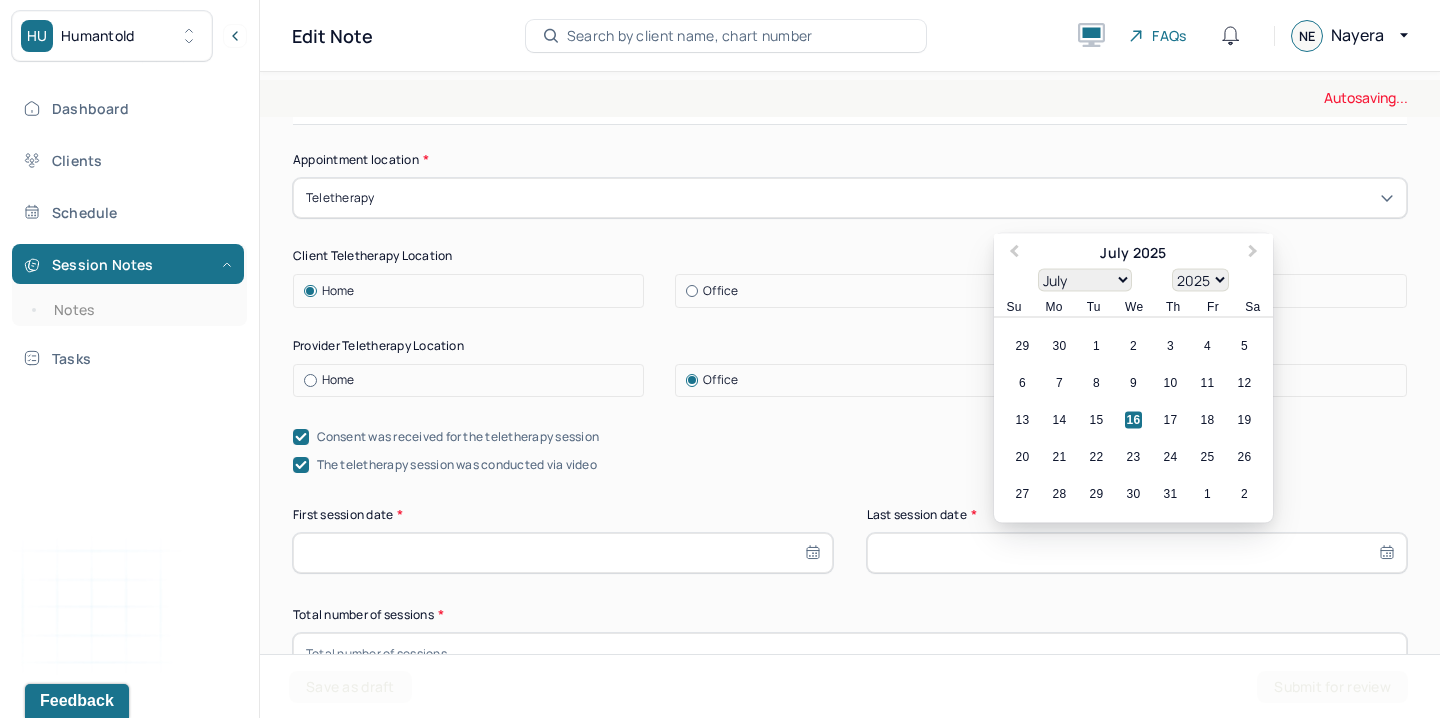 click on "16" at bounding box center (1133, 420) 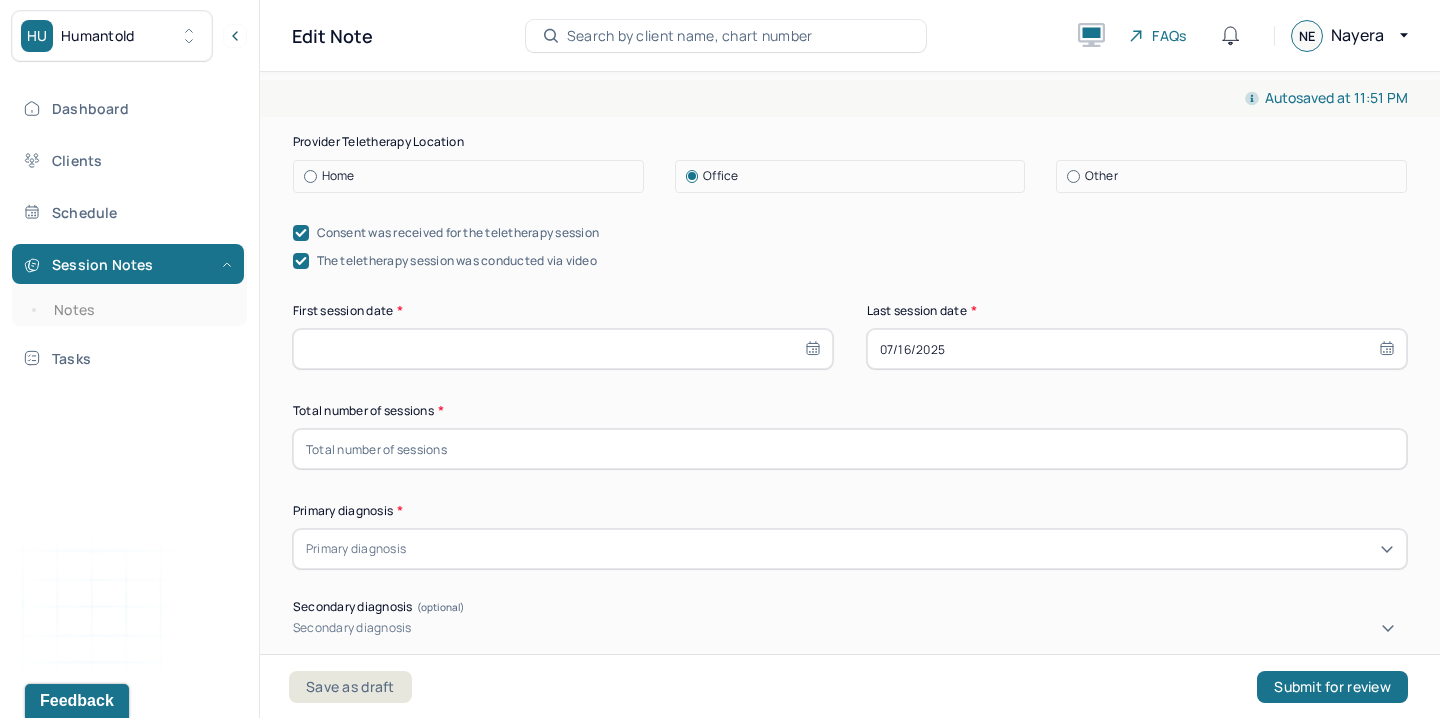 scroll, scrollTop: 469, scrollLeft: 0, axis: vertical 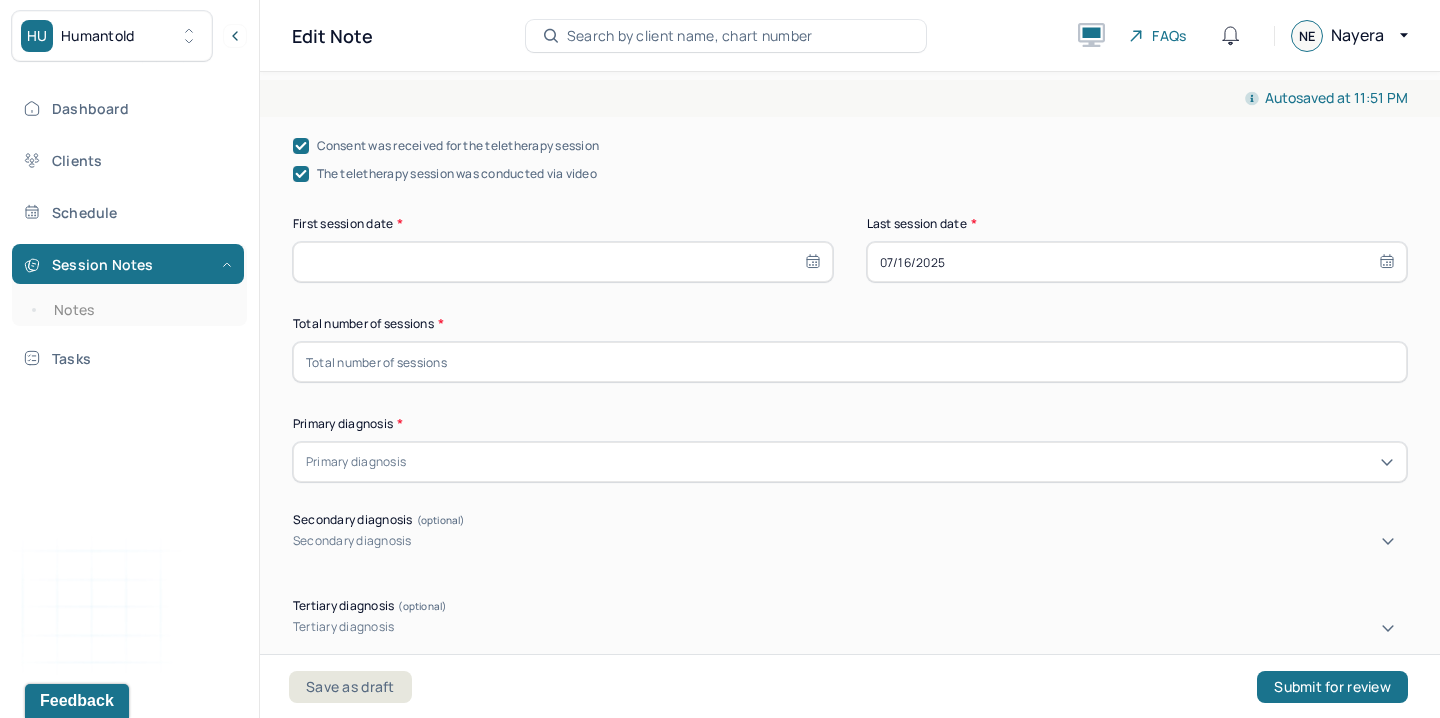 click on "Primary diagnosis * Primary diagnosis" at bounding box center (850, 448) 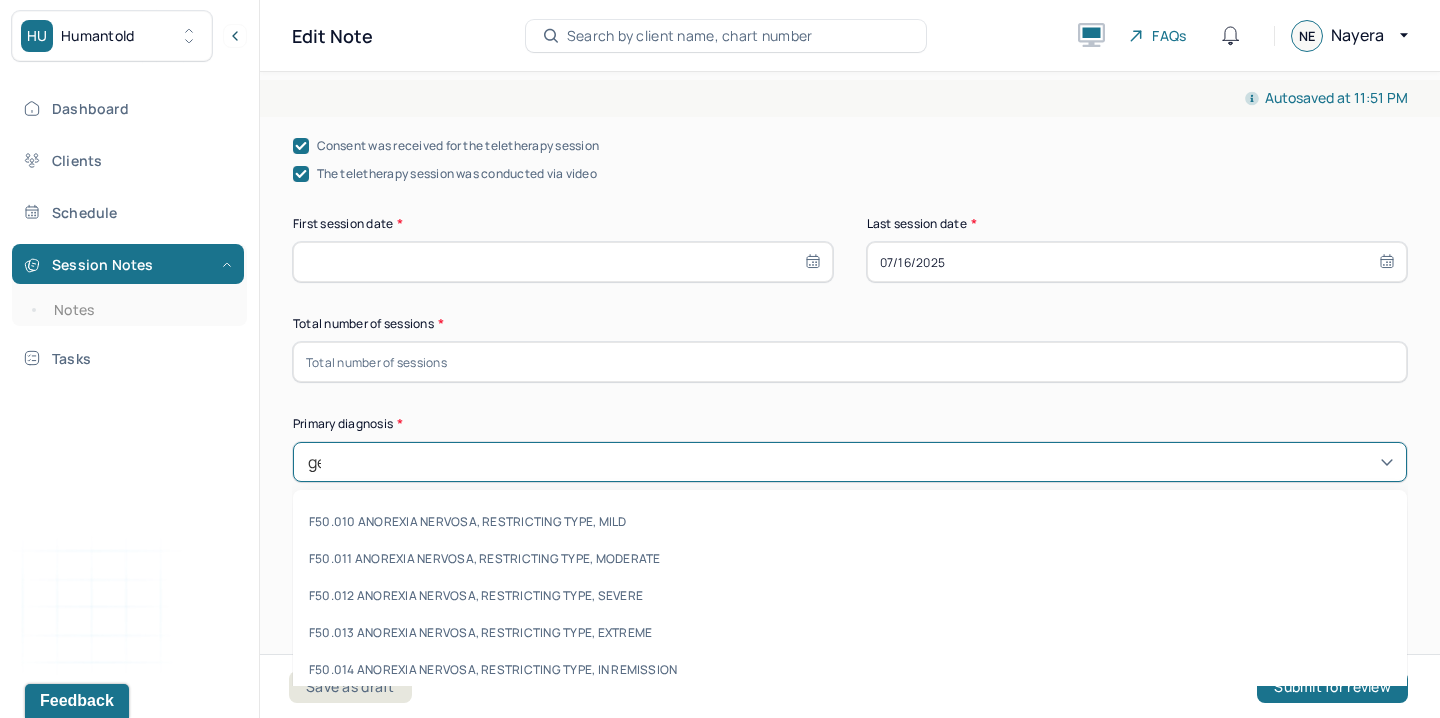 type on "gene" 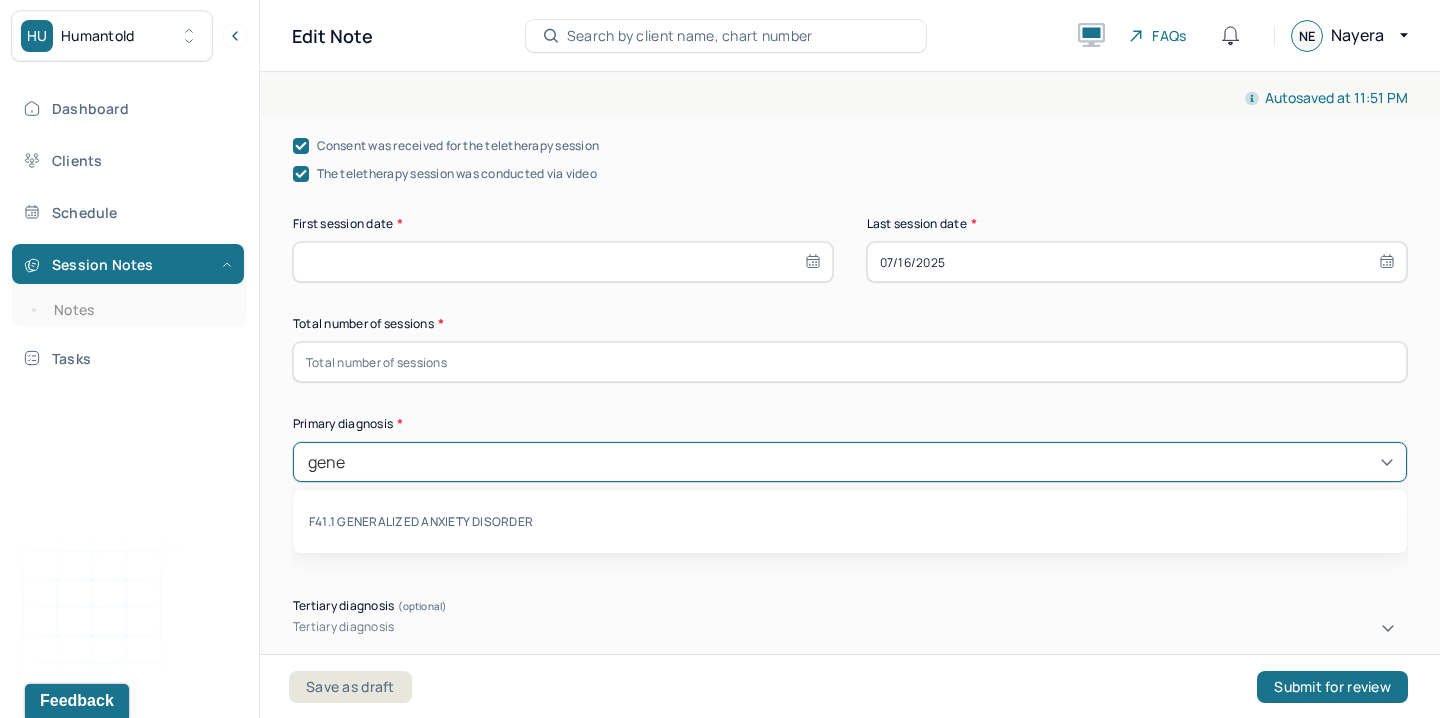 type 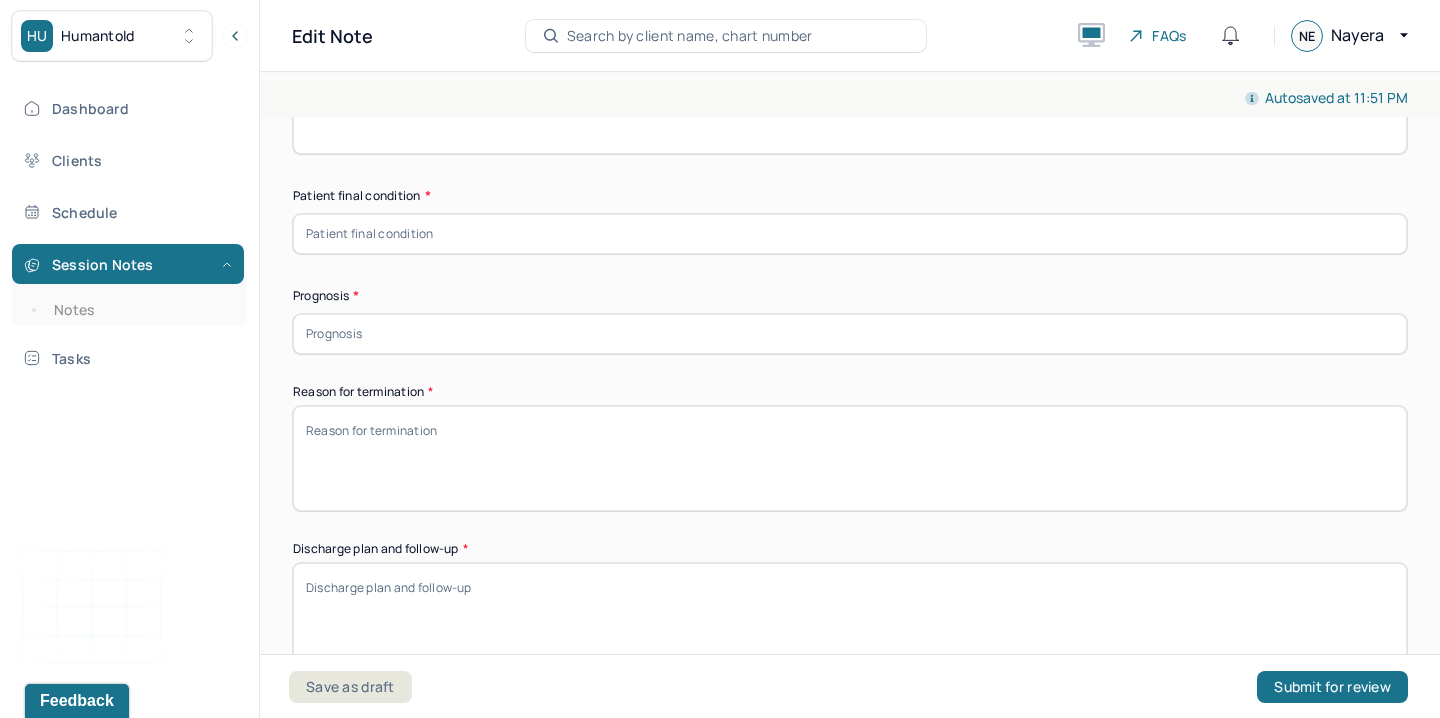 scroll, scrollTop: 1481, scrollLeft: 0, axis: vertical 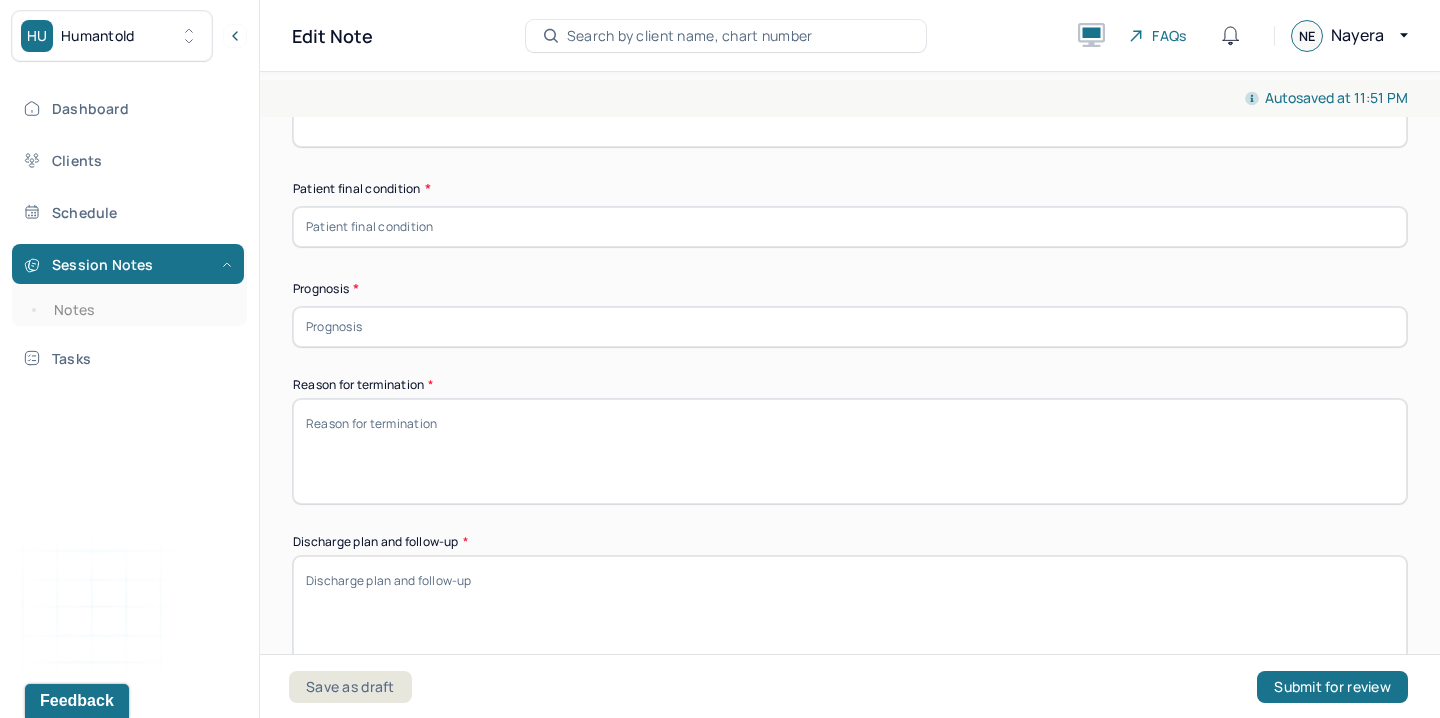 click at bounding box center (850, 227) 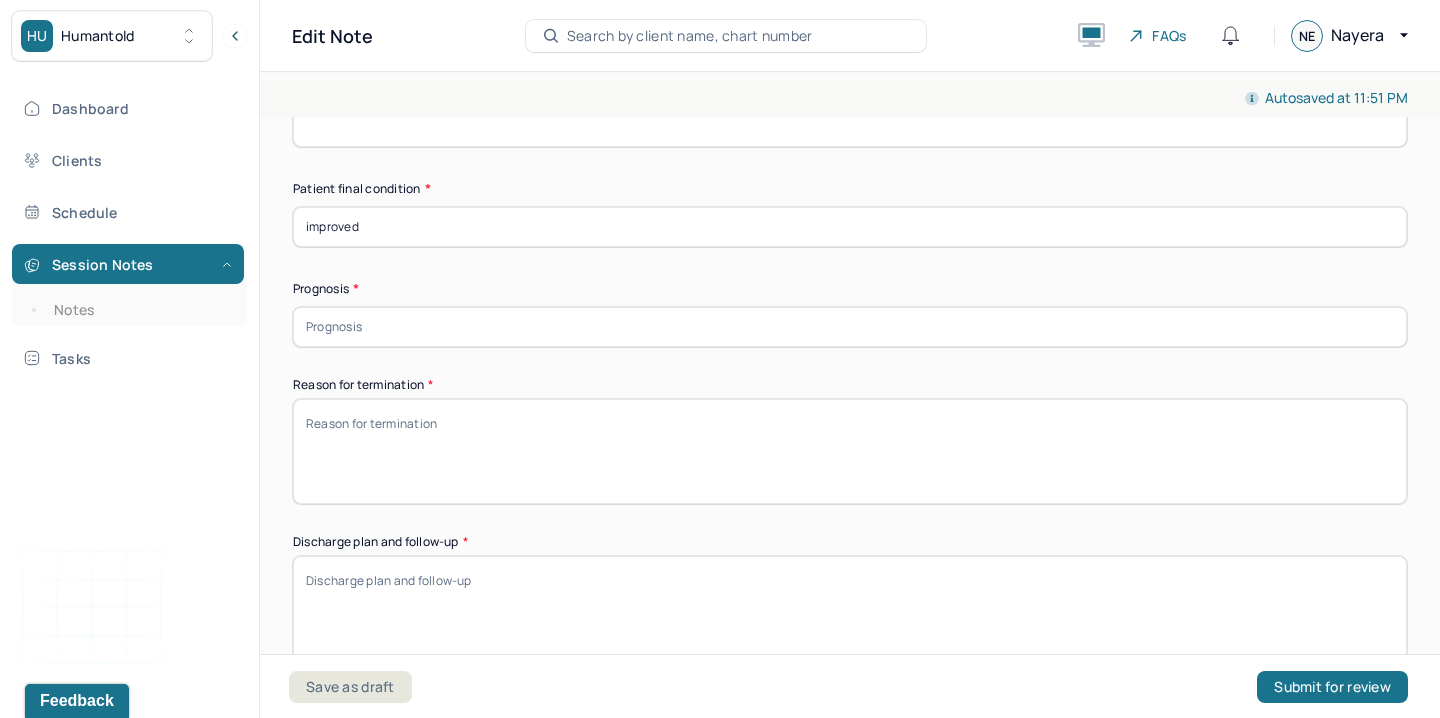 click at bounding box center (850, 327) 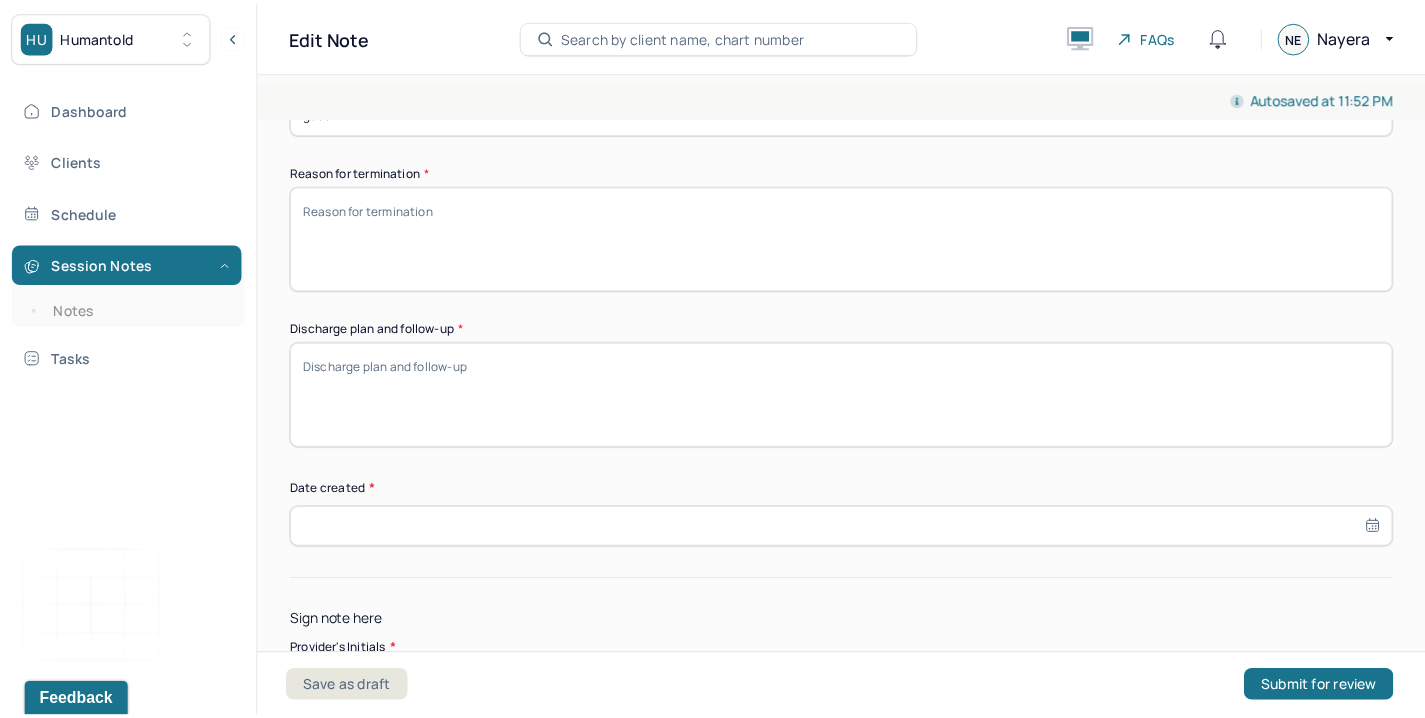 scroll, scrollTop: 1736, scrollLeft: 0, axis: vertical 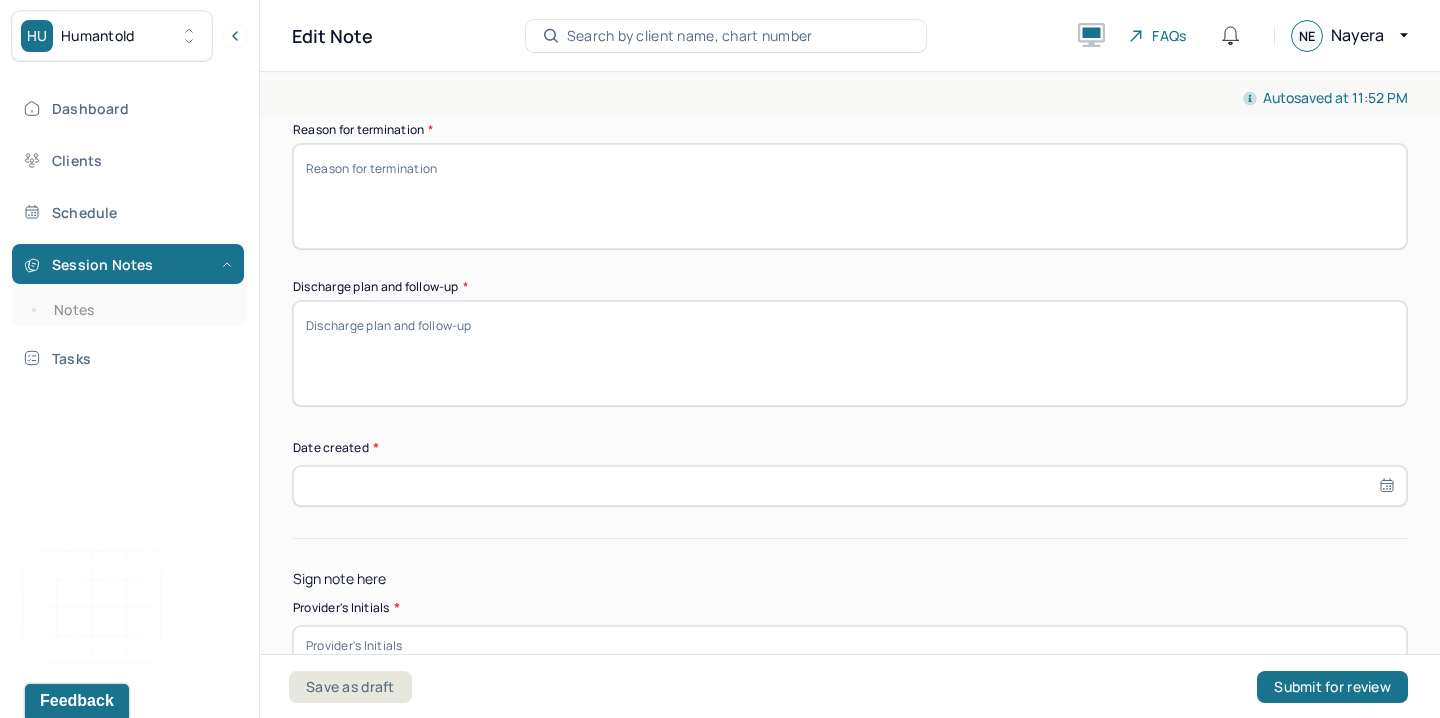 click at bounding box center [850, 486] 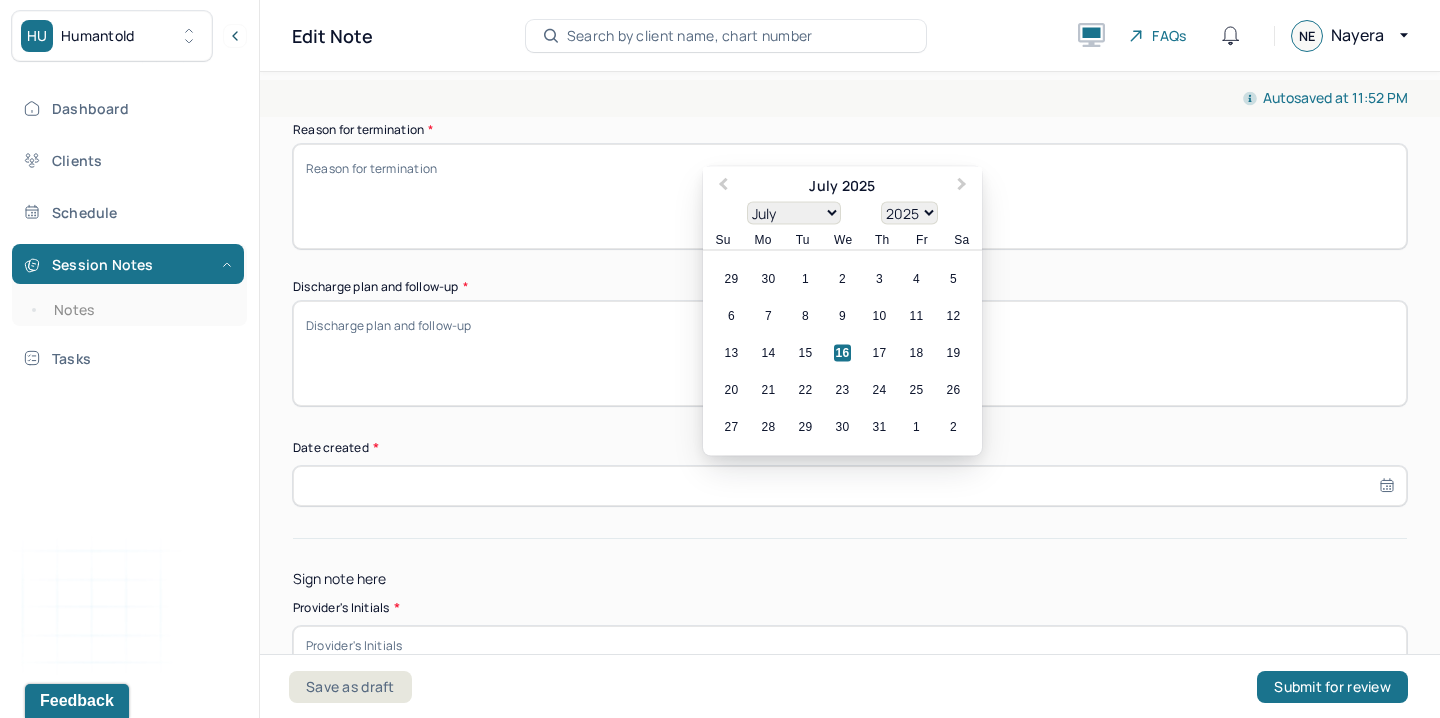 click on "16" at bounding box center [842, 353] 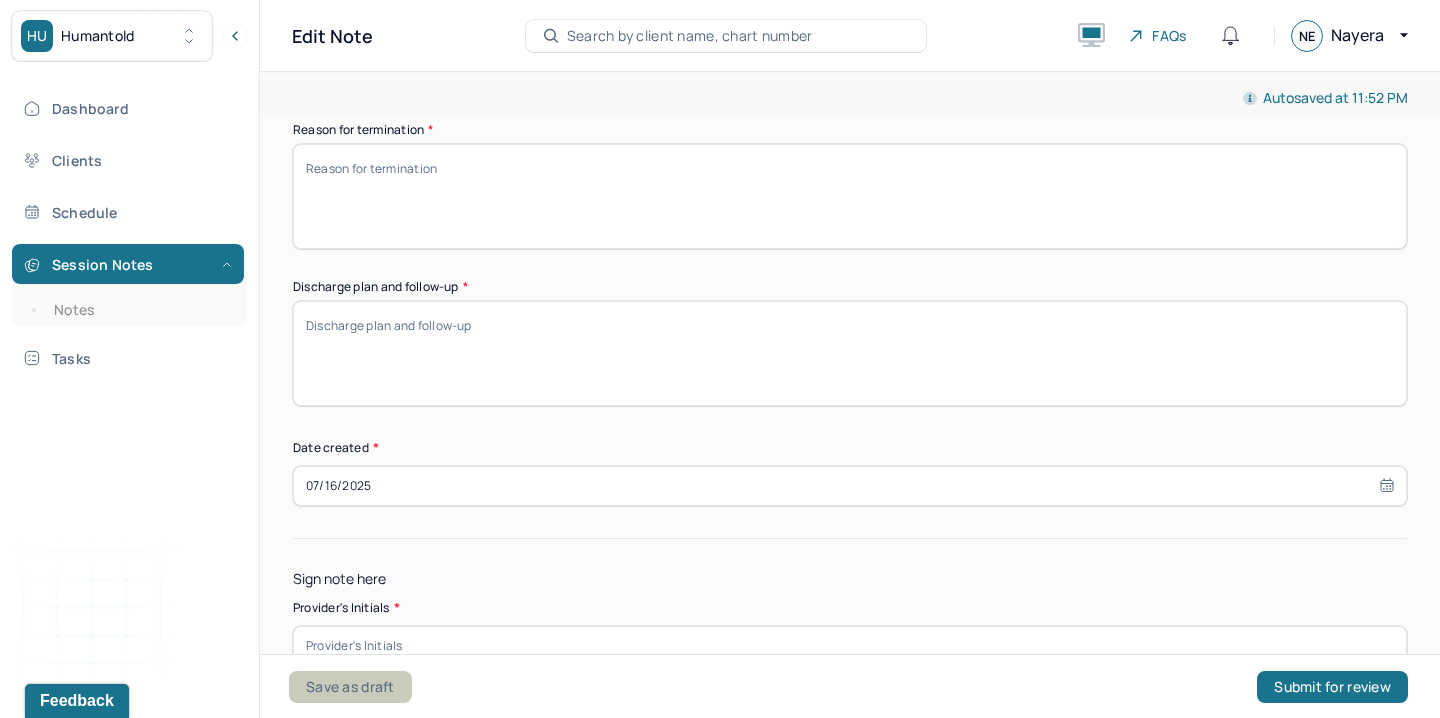 click on "Save as draft" at bounding box center (350, 687) 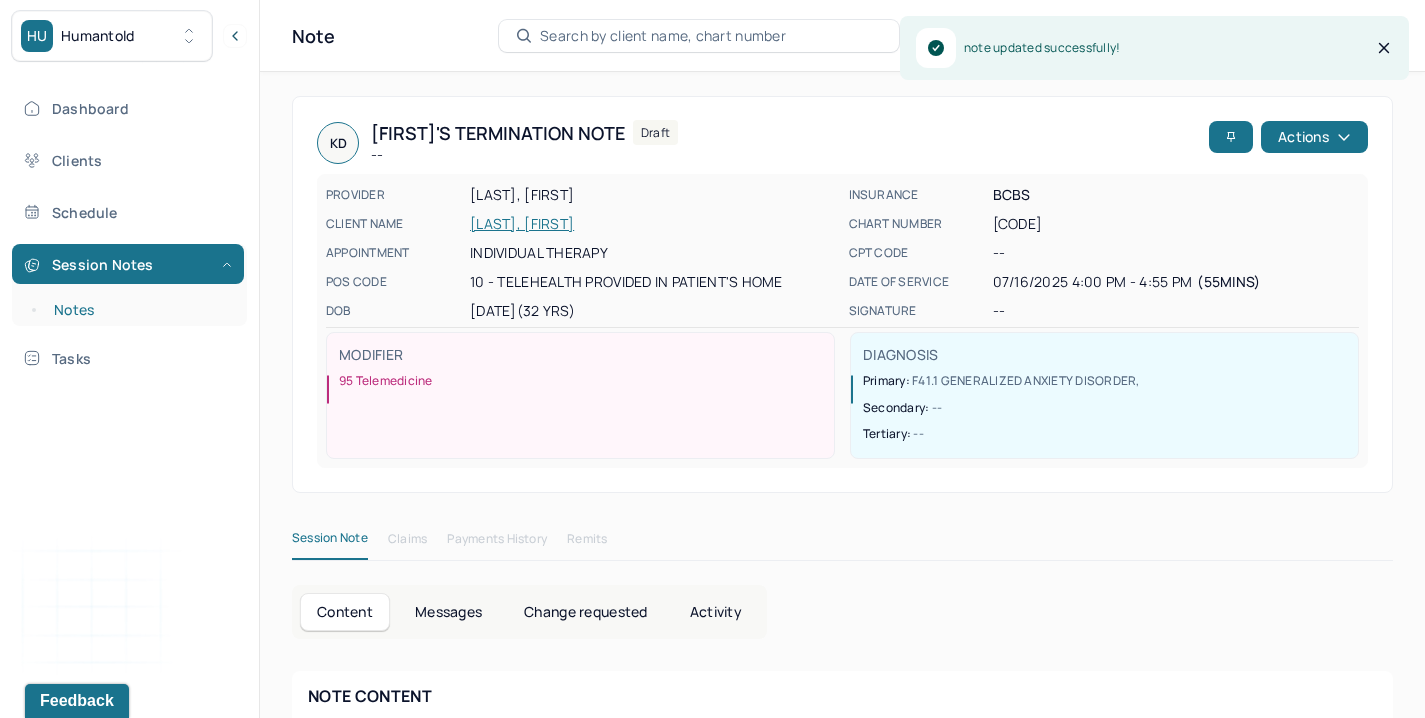 click on "Notes" at bounding box center (139, 310) 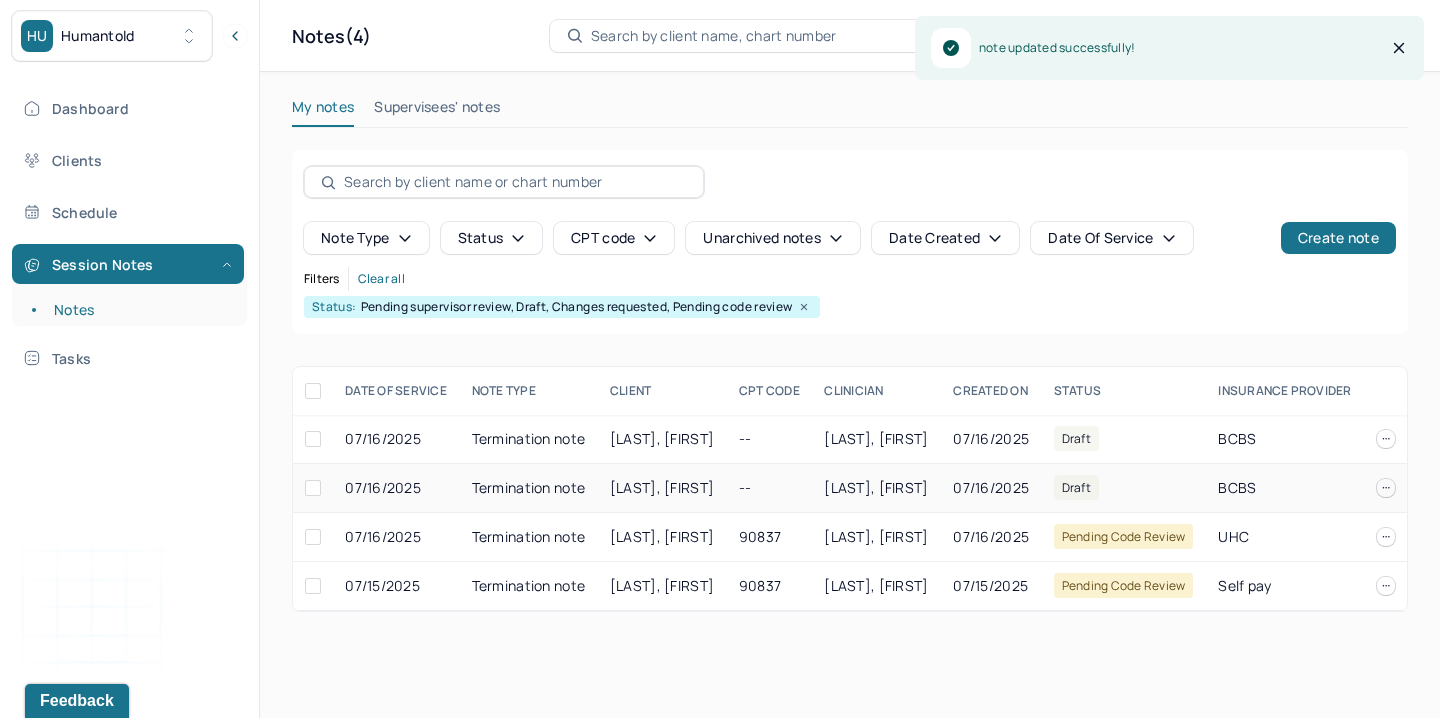 click on "Termination note" at bounding box center (529, 488) 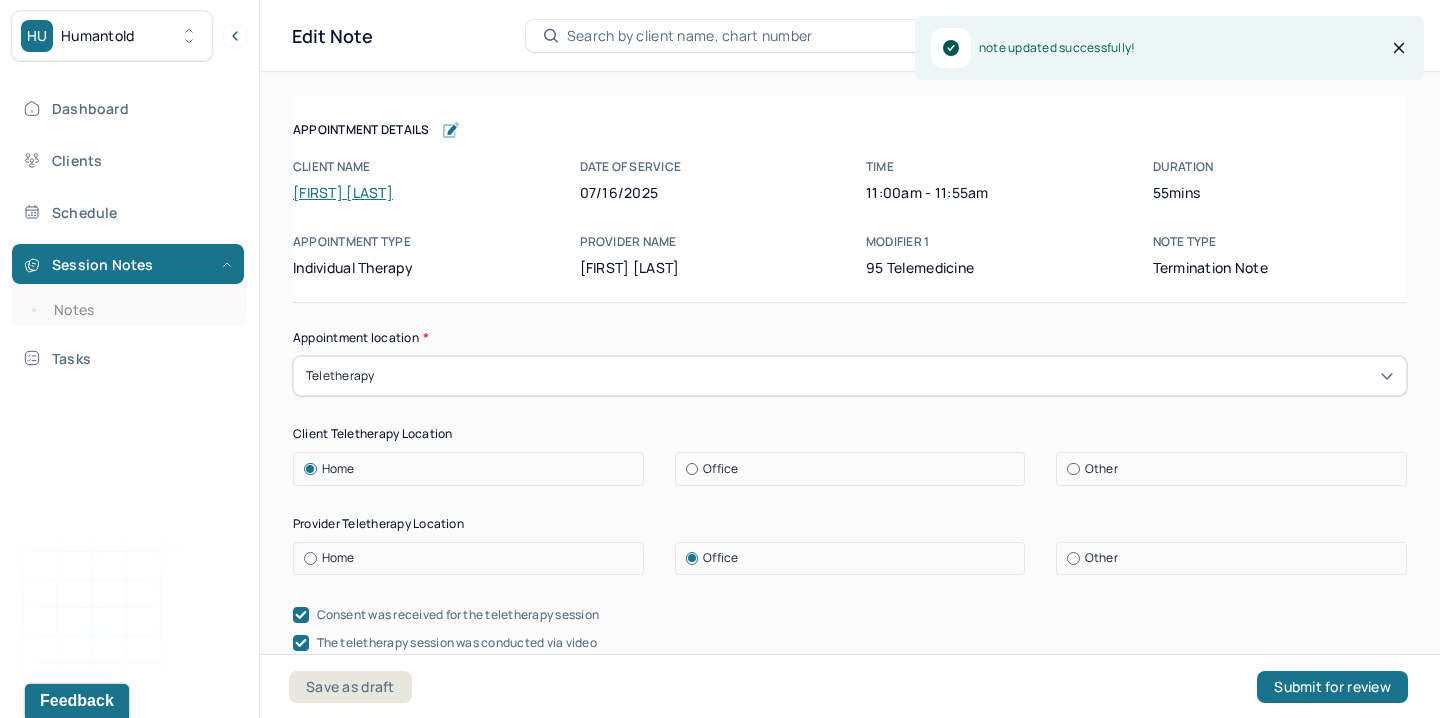 click on "[FIRST] [LAST]" at bounding box center (343, 192) 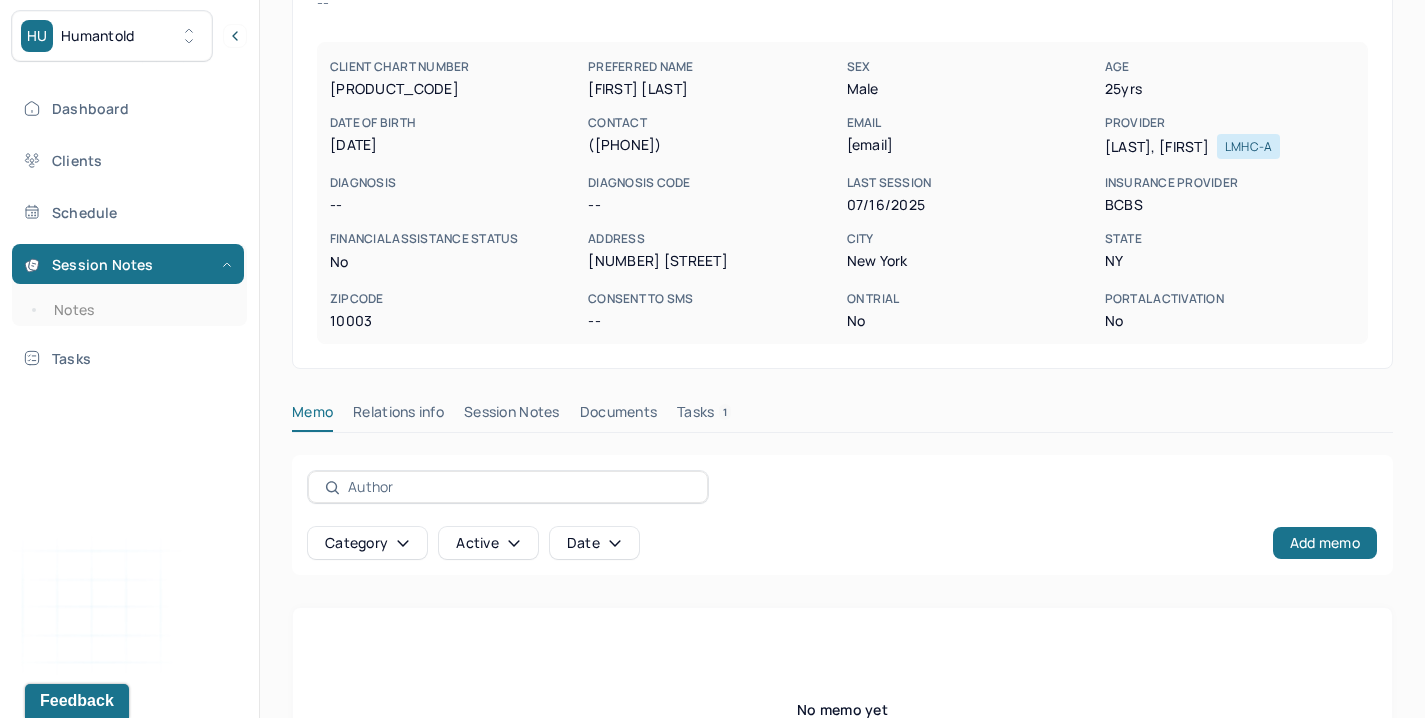 click on "Session Notes" at bounding box center [512, 416] 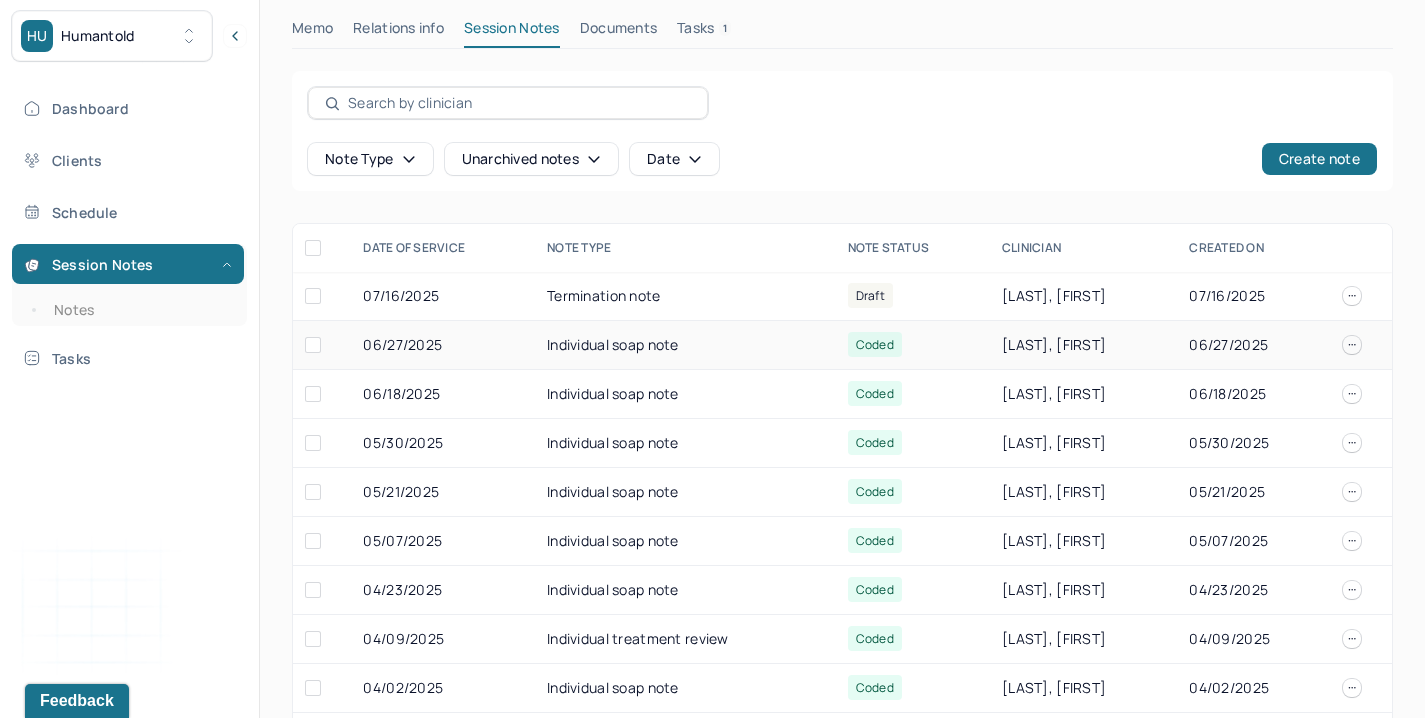 click on "Individual soap note" at bounding box center (685, 345) 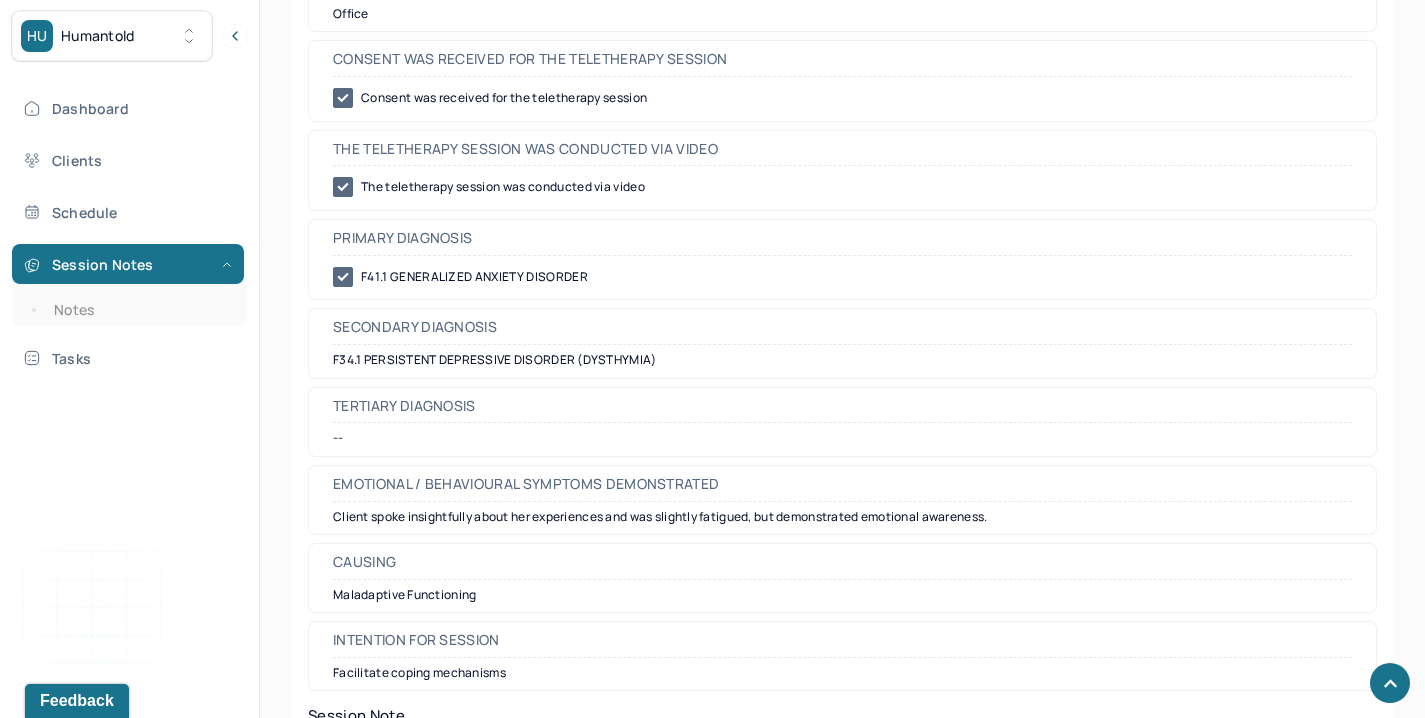 scroll, scrollTop: 1049, scrollLeft: 0, axis: vertical 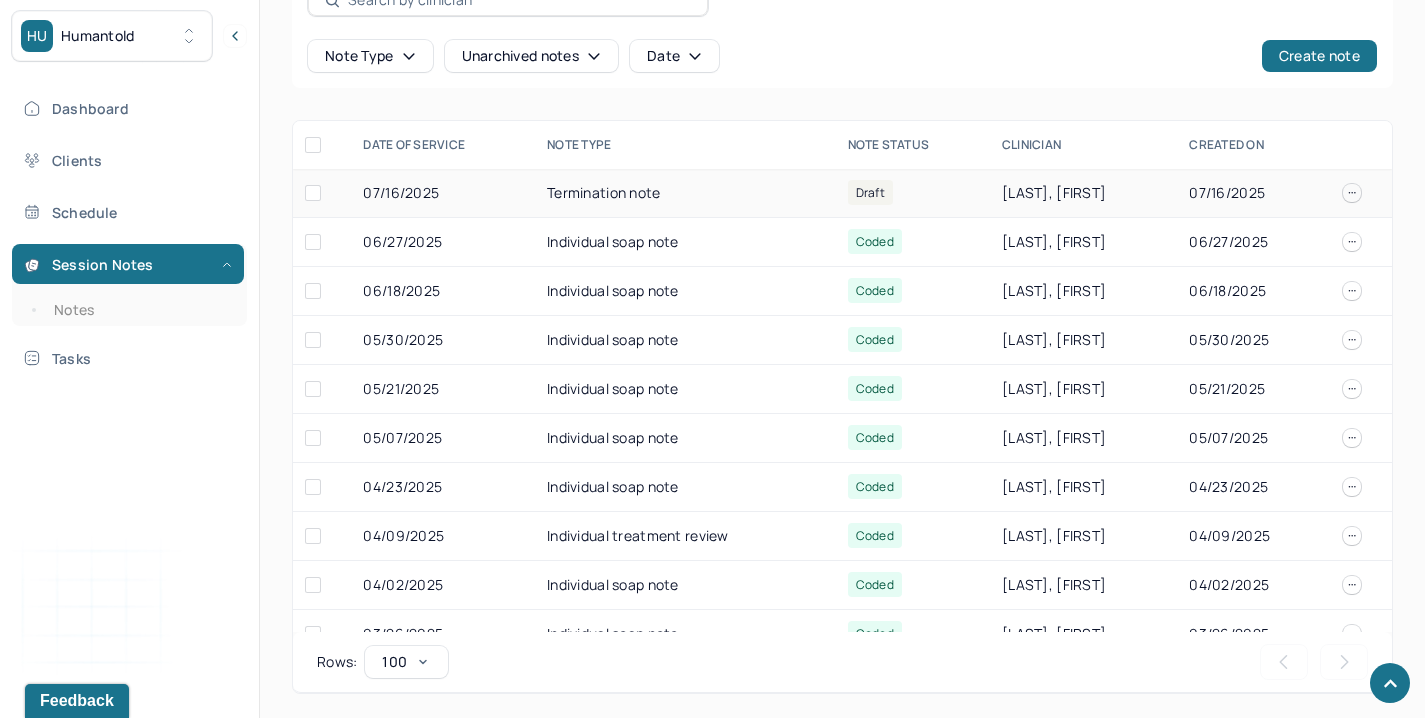 click on "Termination note" at bounding box center [685, 193] 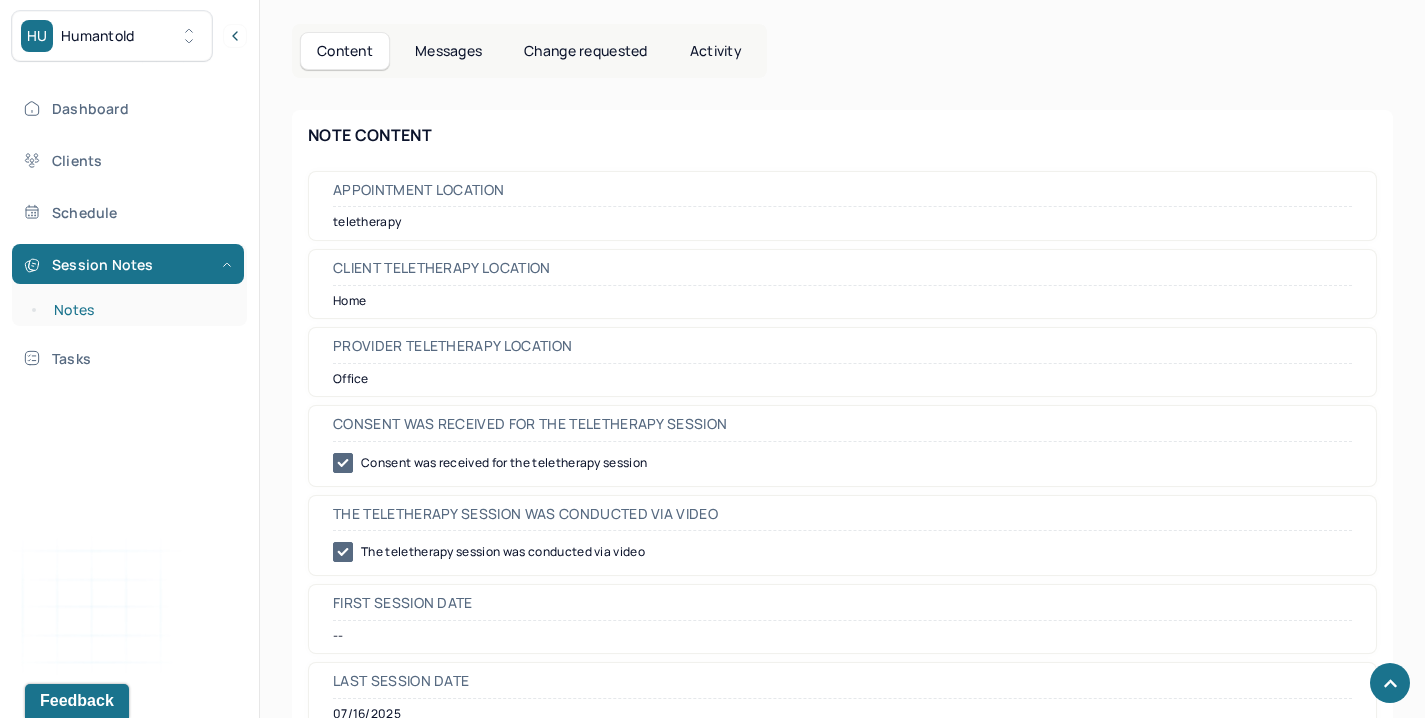 click on "Notes" at bounding box center (139, 310) 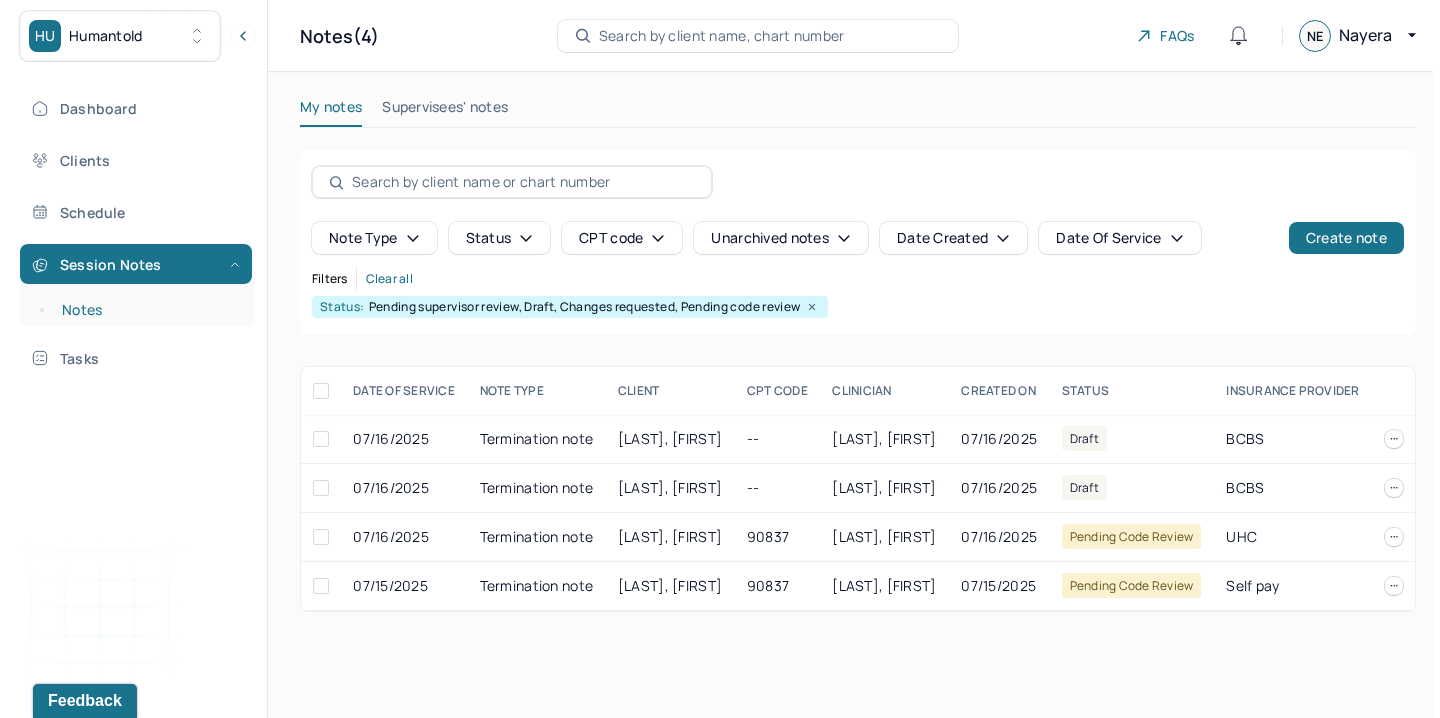 scroll, scrollTop: 0, scrollLeft: 0, axis: both 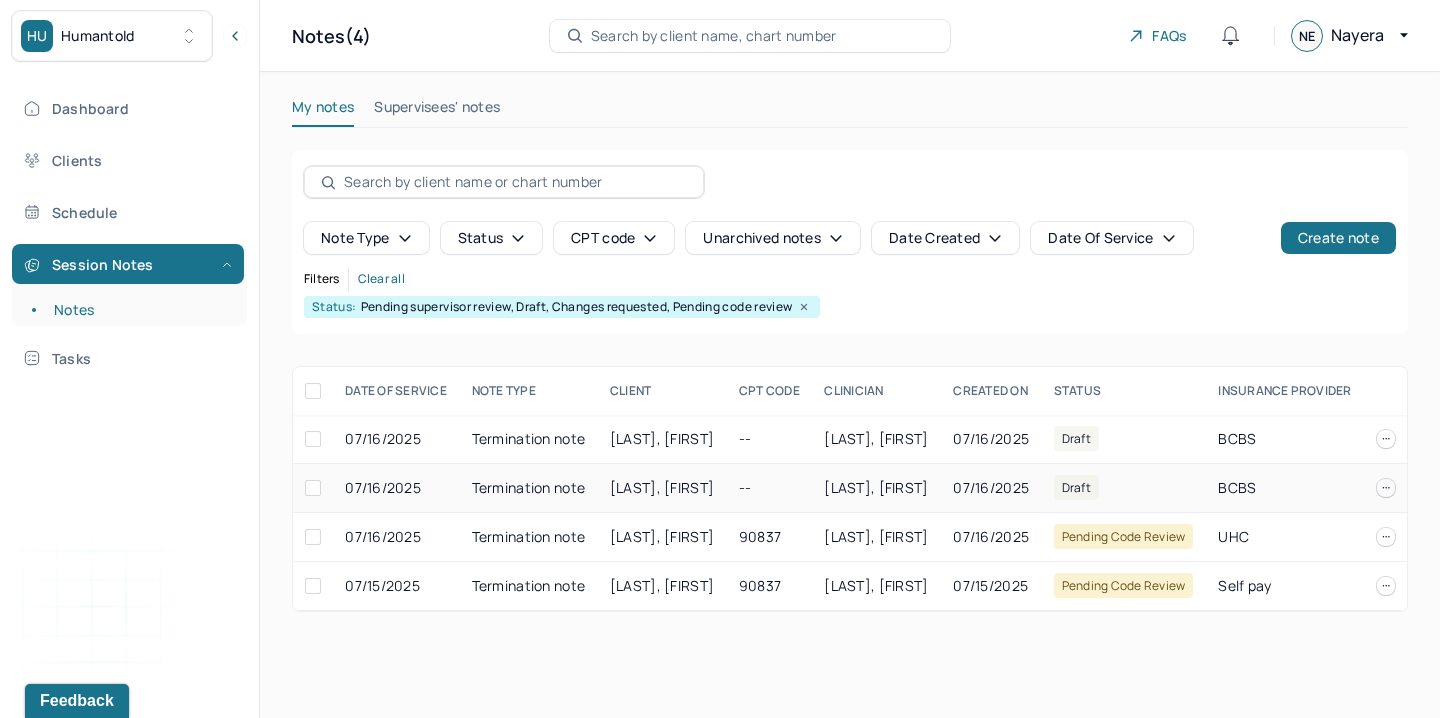 click on "[LAST], [FIRST]" at bounding box center (662, 487) 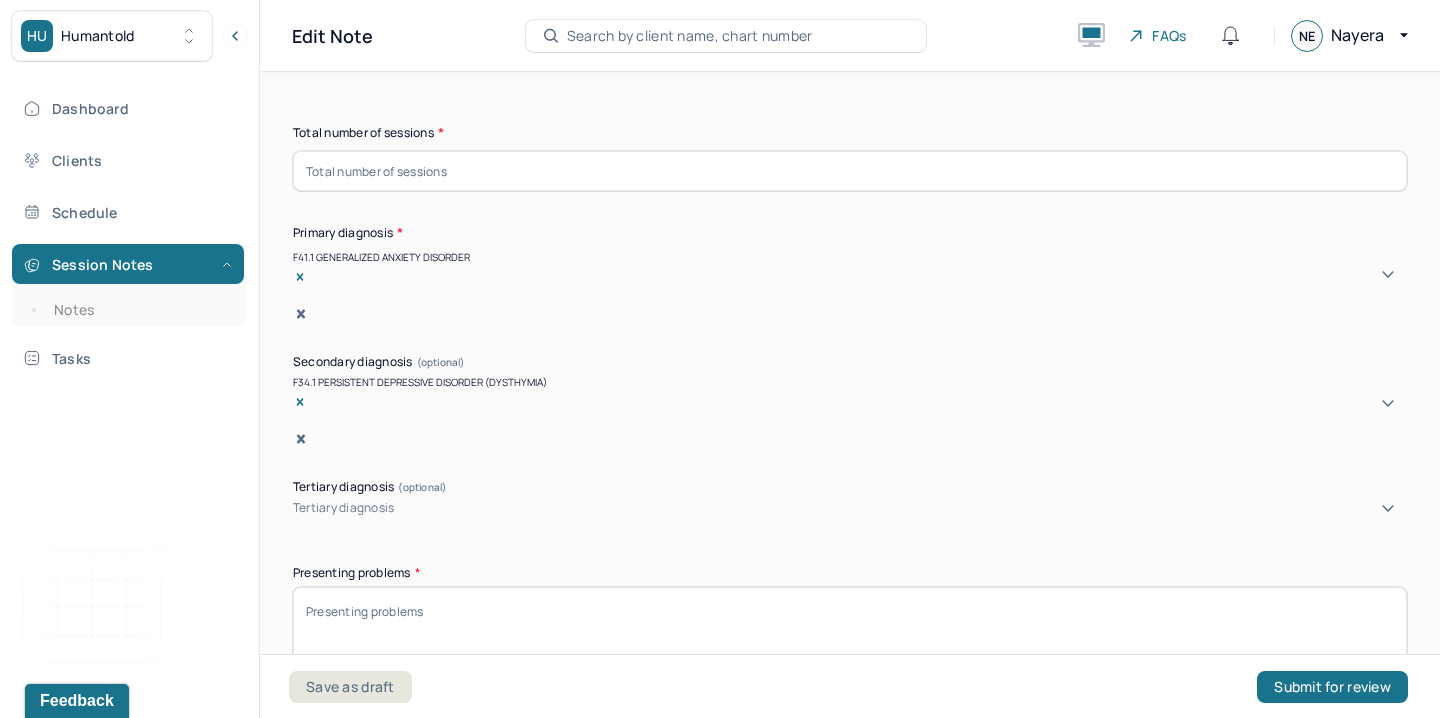 scroll, scrollTop: 460, scrollLeft: 0, axis: vertical 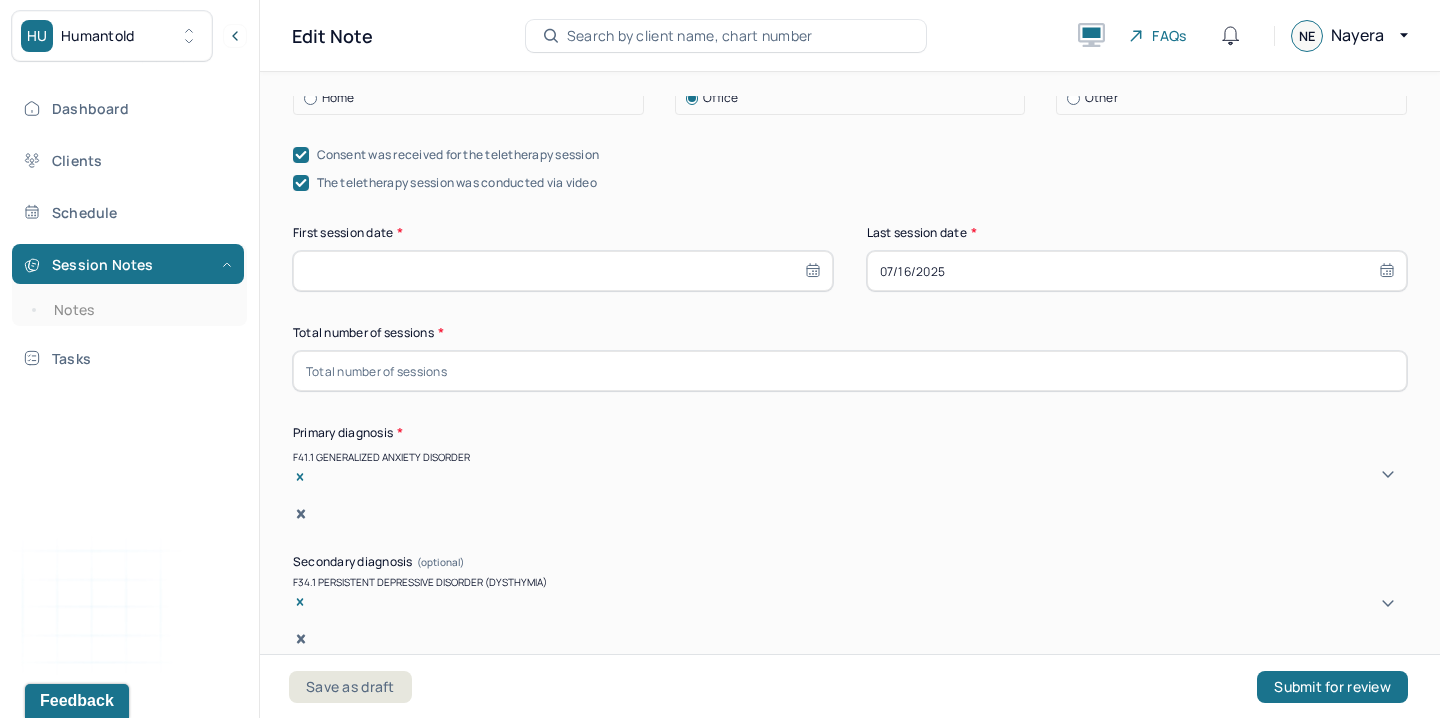 click at bounding box center [850, 371] 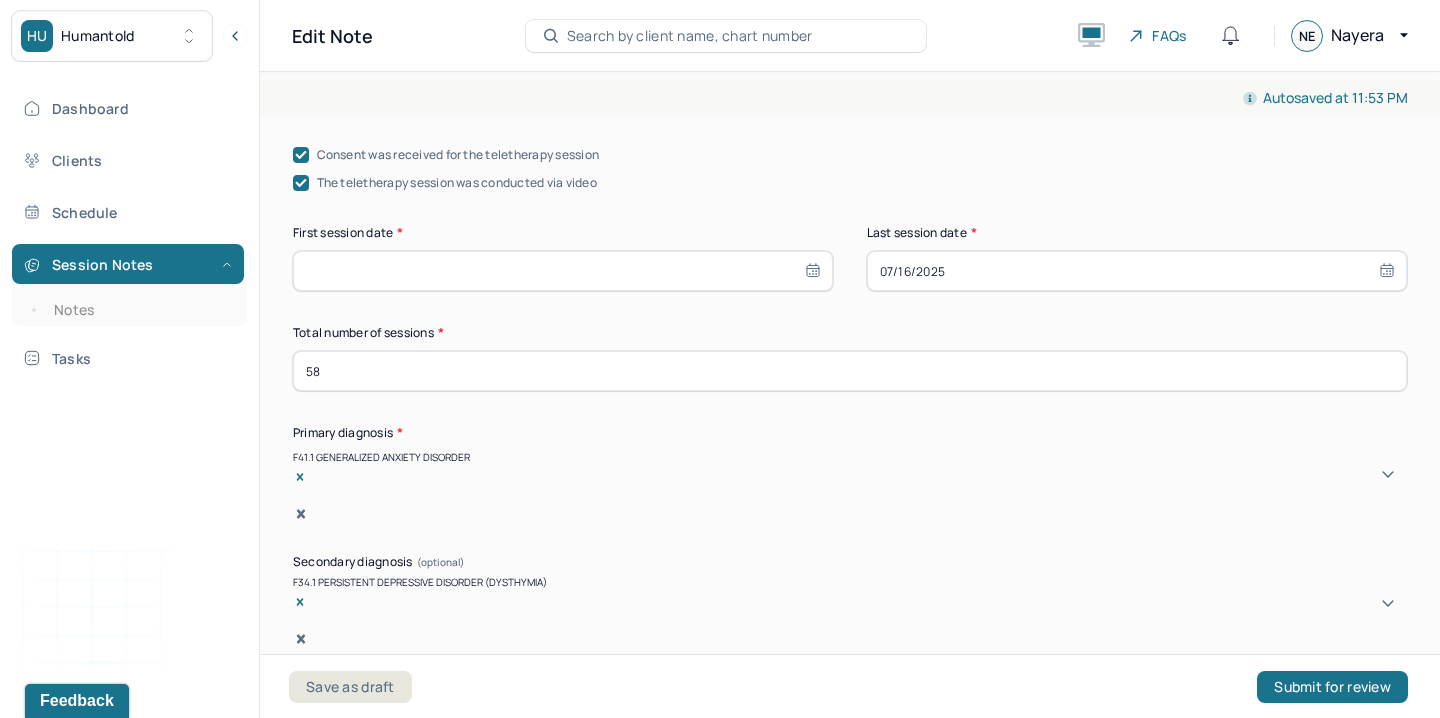 type on "58" 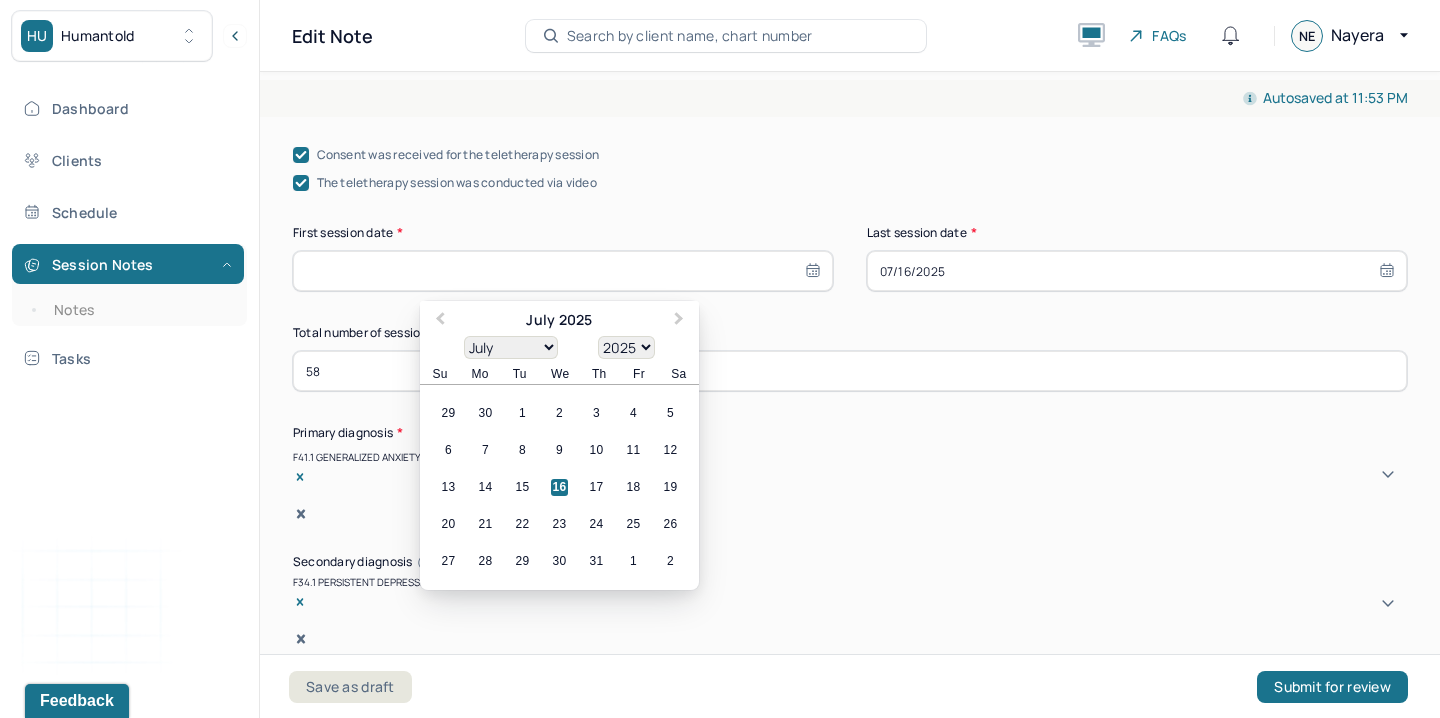 click on "1900 1901 1902 1903 1904 1905 1906 1907 1908 1909 1910 1911 1912 1913 1914 1915 1916 1917 1918 1919 1920 1921 1922 1923 1924 1925 1926 1927 1928 1929 1930 1931 1932 1933 1934 1935 1936 1937 1938 1939 1940 1941 1942 1943 1944 1945 1946 1947 1948 1949 1950 1951 1952 1953 1954 1955 1956 1957 1958 1959 1960 1961 1962 1963 1964 1965 1966 1967 1968 1969 1970 1971 1972 1973 1974 1975 1976 1977 1978 1979 1980 1981 1982 1983 1984 1985 1986 1987 1988 1989 1990 1991 1992 1993 1994 1995 1996 1997 1998 1999 2000 2001 2002 2003 2004 2005 2006 2007 2008 2009 2010 2011 2012 2013 2014 2015 2016 2017 2018 2019 2020 2021 2022 2023 2024 2025 2026 2027 2028 2029 2030 2031 2032 2033 2034 2035 2036 2037 2038 2039 2040 2041 2042 2043 2044 2045 2046 2047 2048 2049 2050 2051 2052 2053 2054 2055 2056 2057 2058 2059 2060 2061 2062 2063 2064 2065 2066 2067 2068 2069 2070 2071 2072 2073 2074 2075 2076 2077 2078 2079 2080 2081 2082 2083 2084 2085 2086 2087 2088 2089 2090 2091 2092 2093 2094 2095 2096 2097 2098 2099 2100" at bounding box center (626, 347) 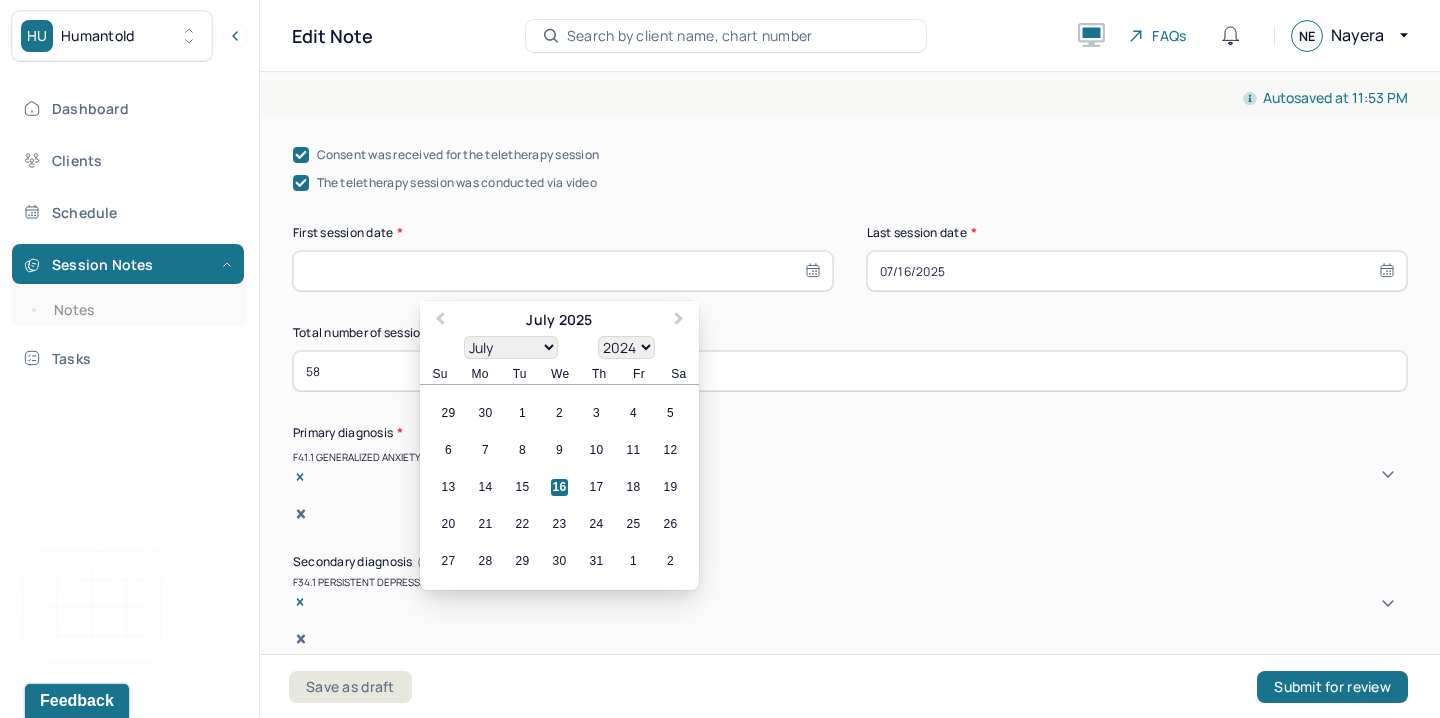 click on "January February March April May June July August September October November December" at bounding box center [511, 347] 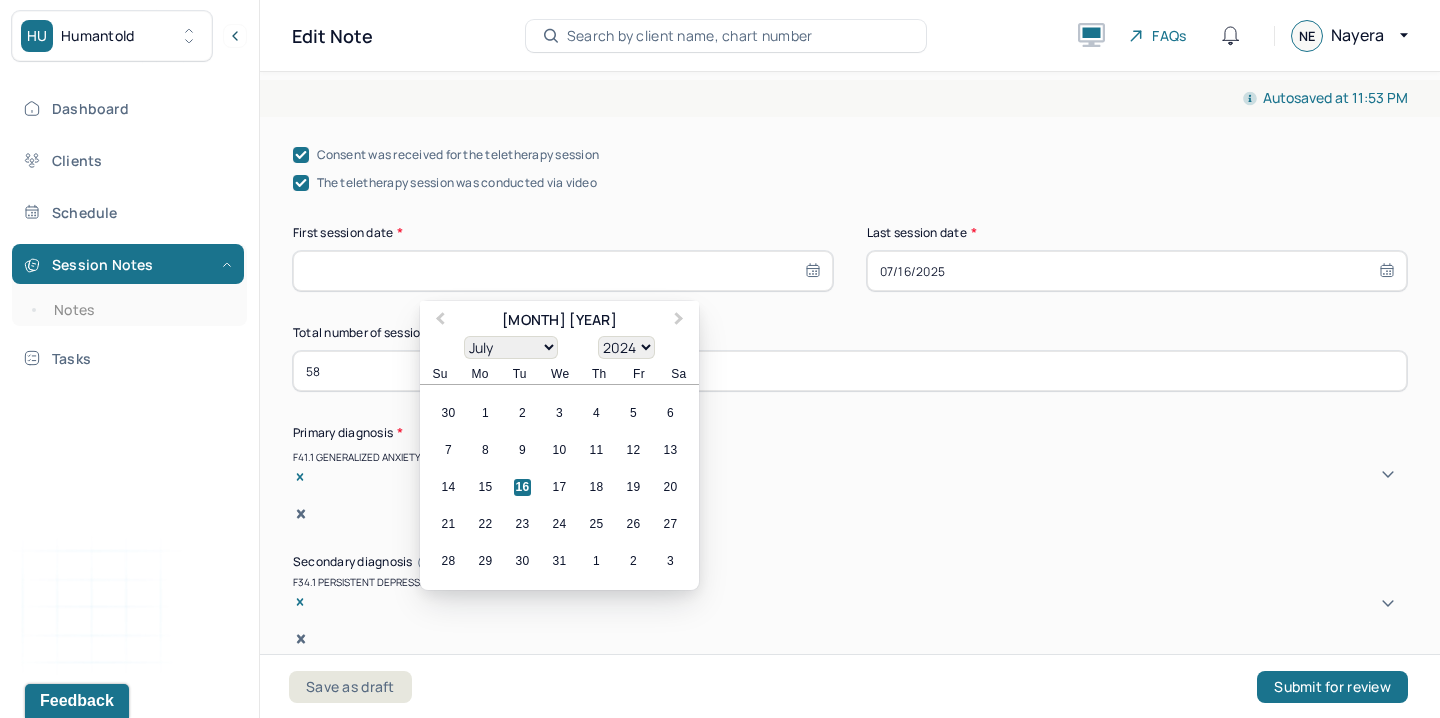 select on "1" 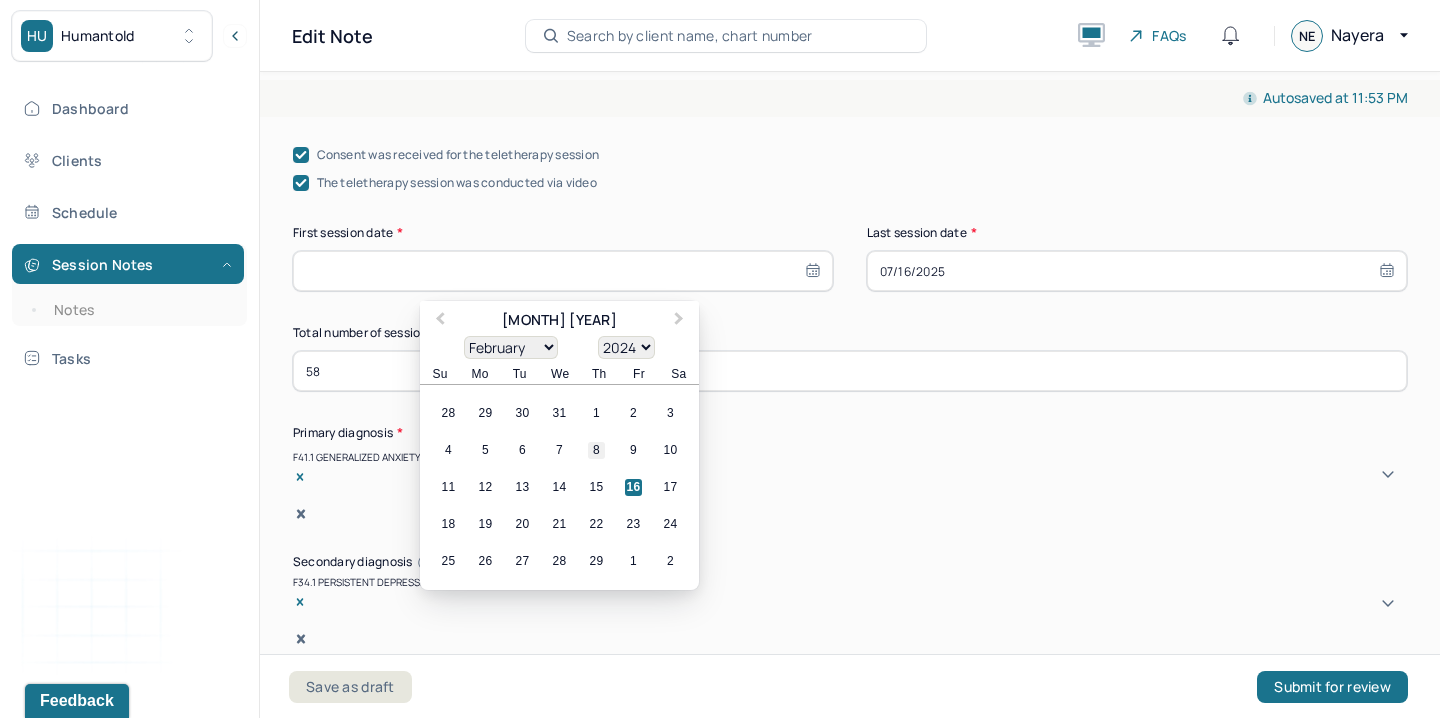 click on "8" at bounding box center (596, 450) 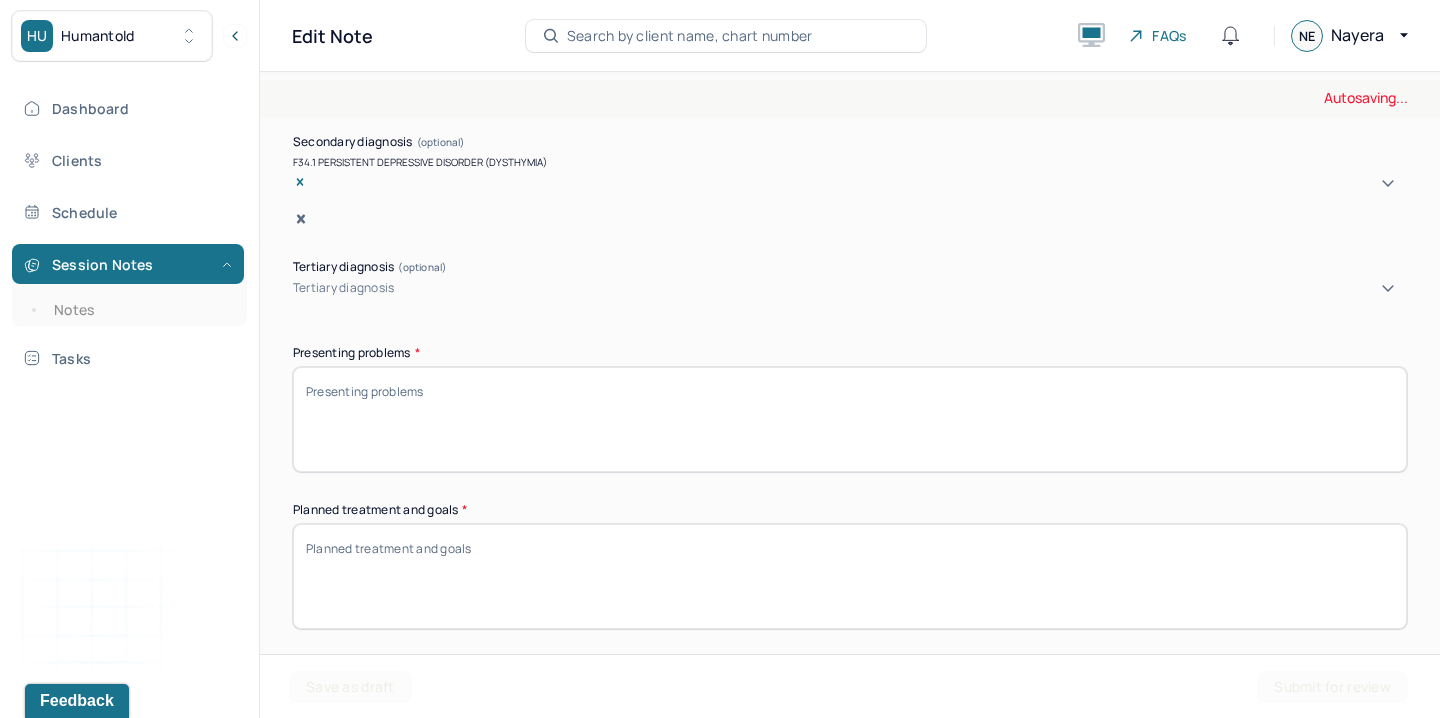 scroll, scrollTop: 894, scrollLeft: 0, axis: vertical 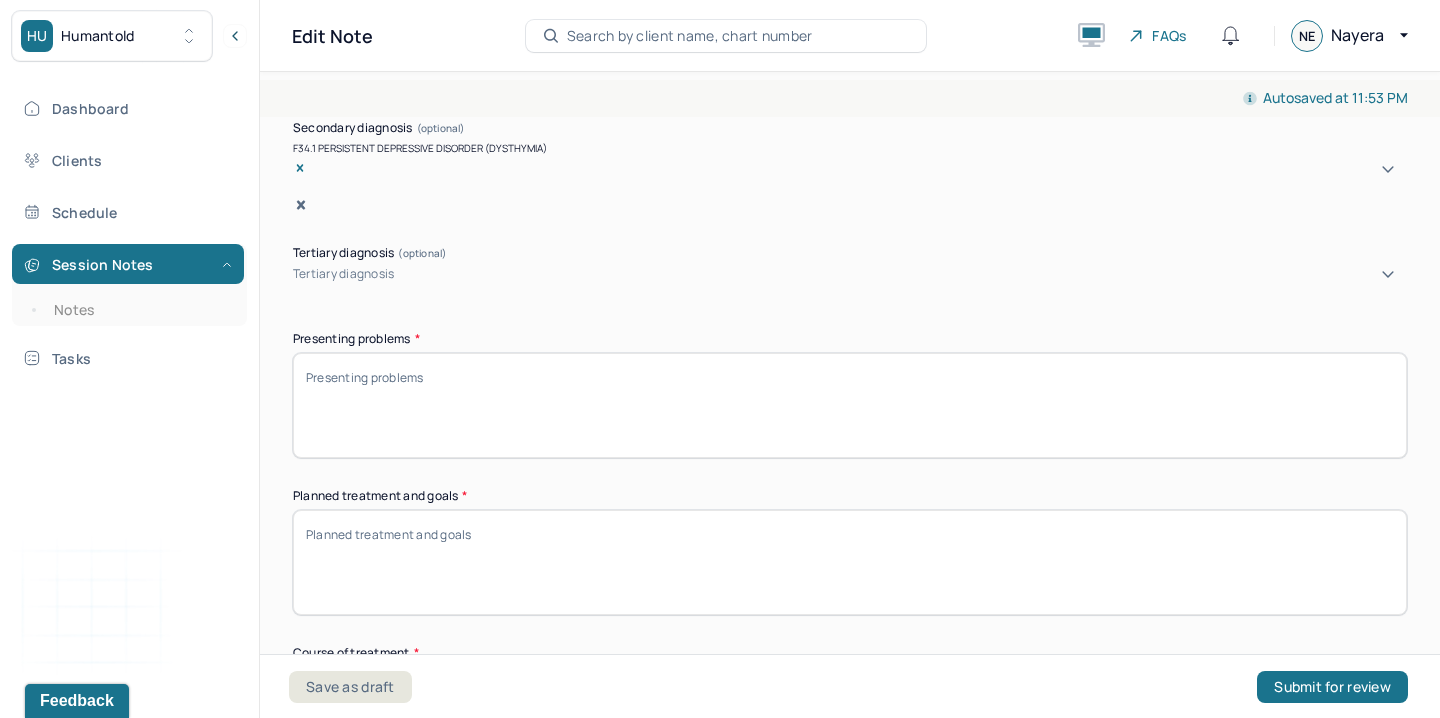 select on "1" 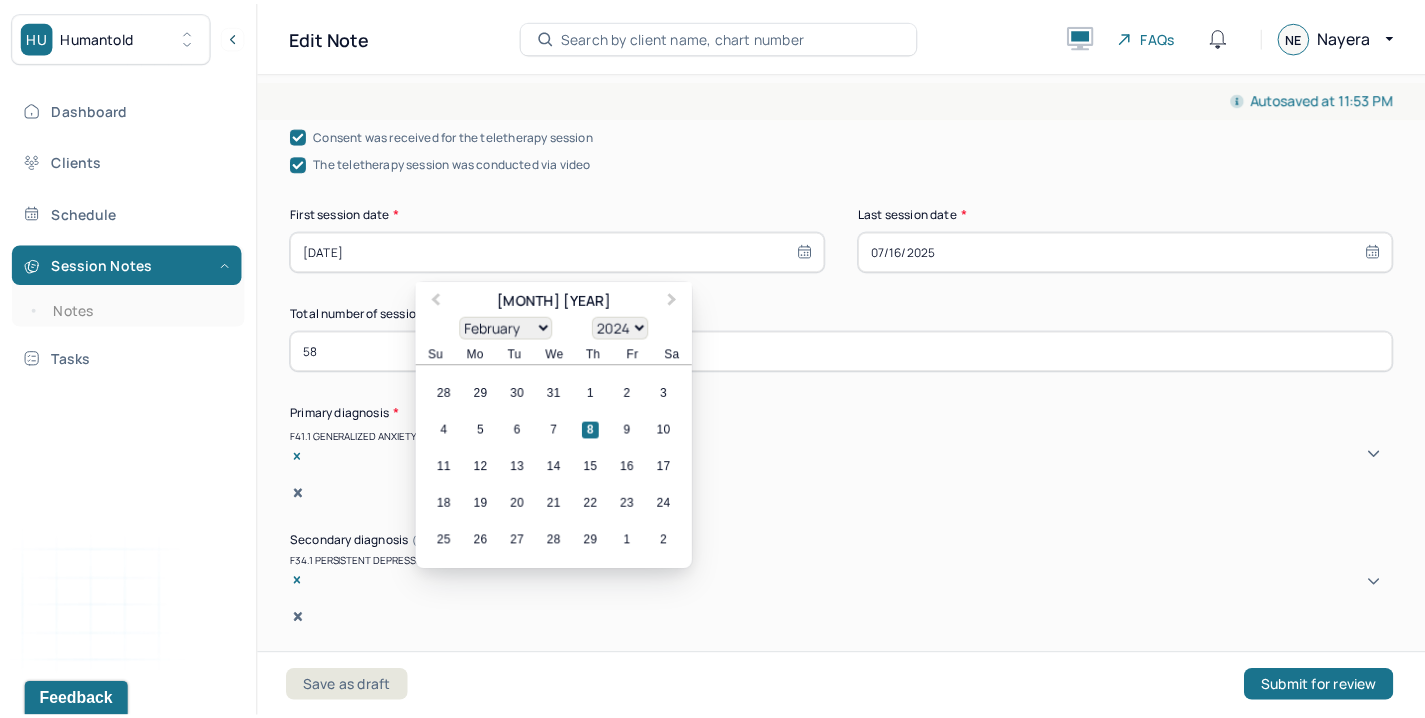 scroll, scrollTop: 486, scrollLeft: 0, axis: vertical 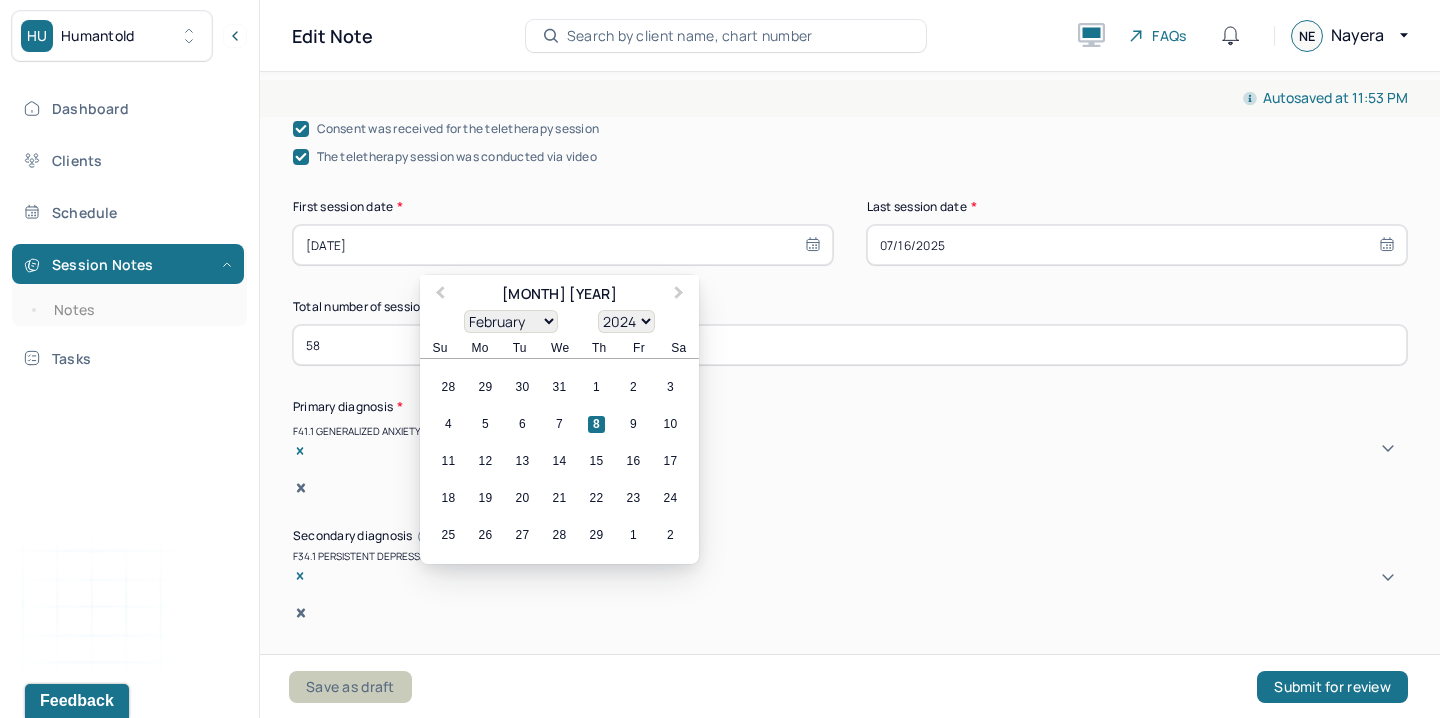 click on "Save as draft" at bounding box center [350, 687] 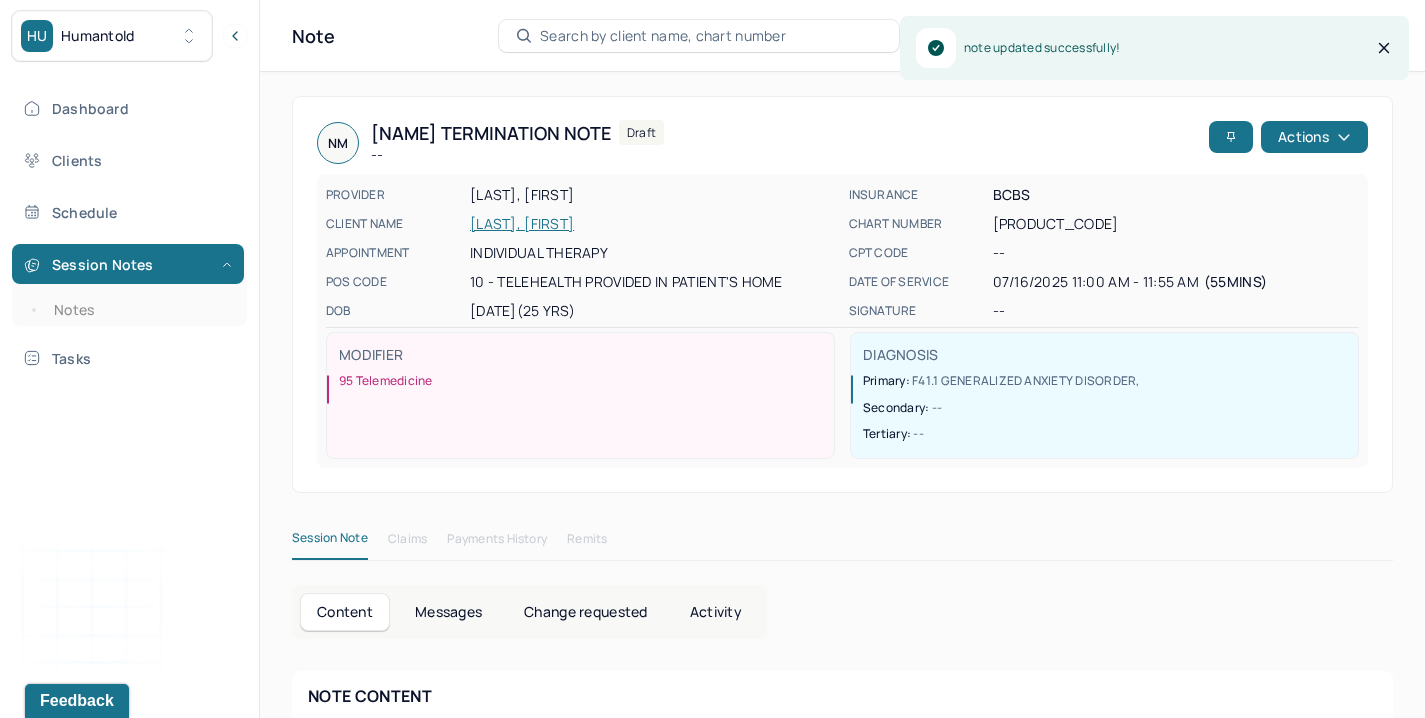 click on "[LAST], [FIRST]" at bounding box center (653, 224) 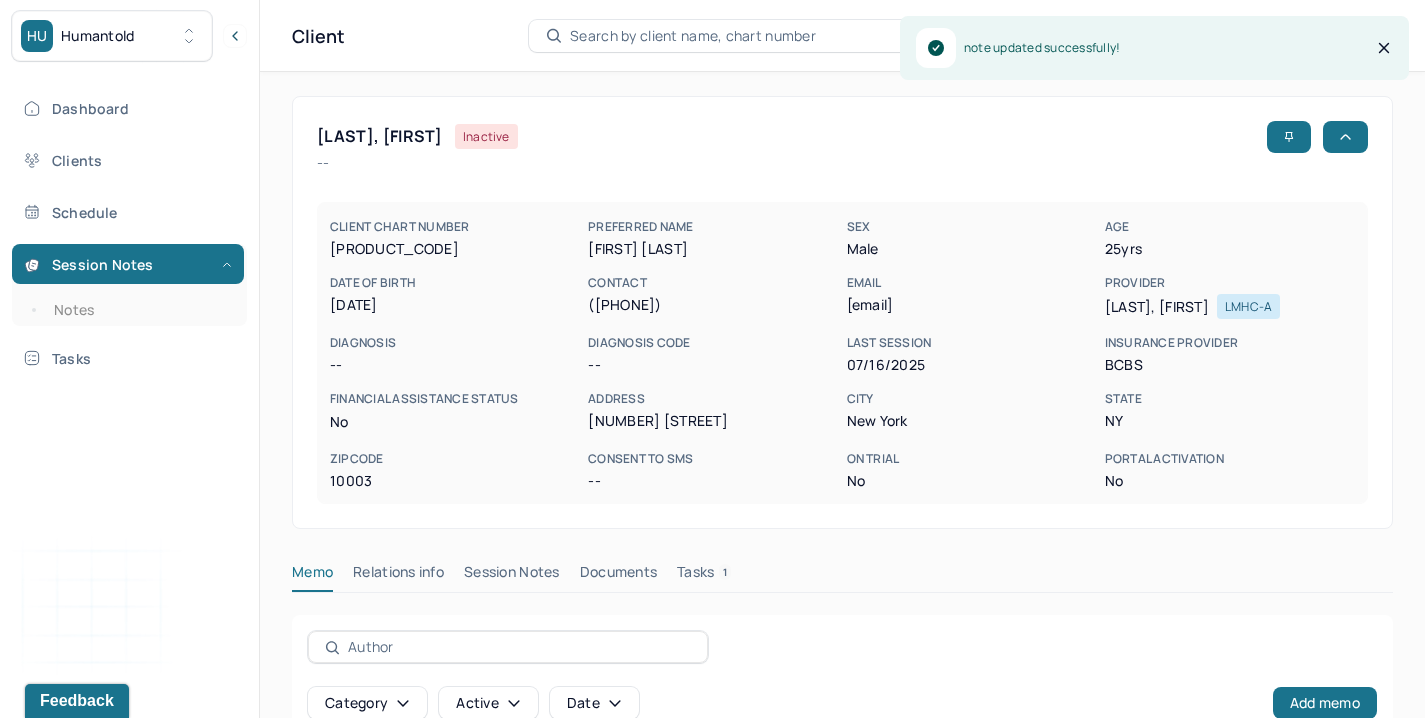 click on "Session Notes" at bounding box center (512, 576) 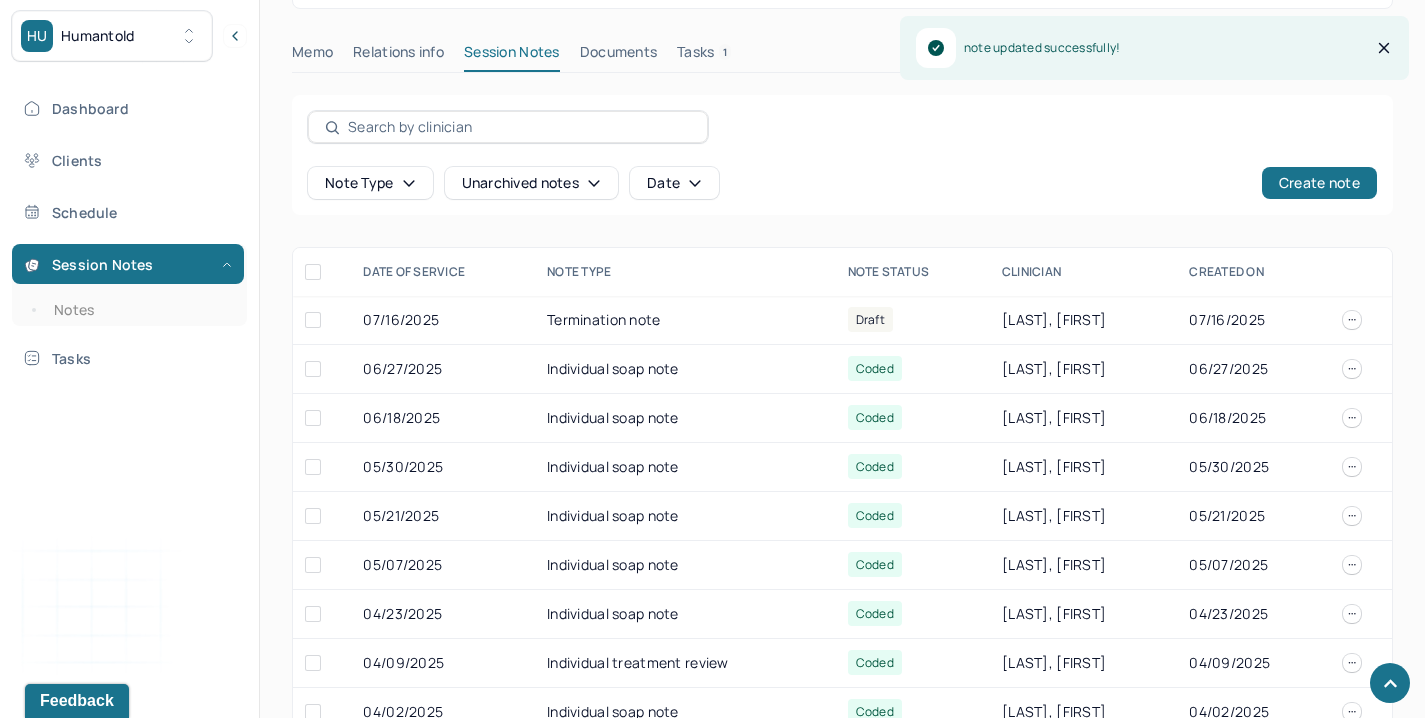 scroll, scrollTop: 648, scrollLeft: 0, axis: vertical 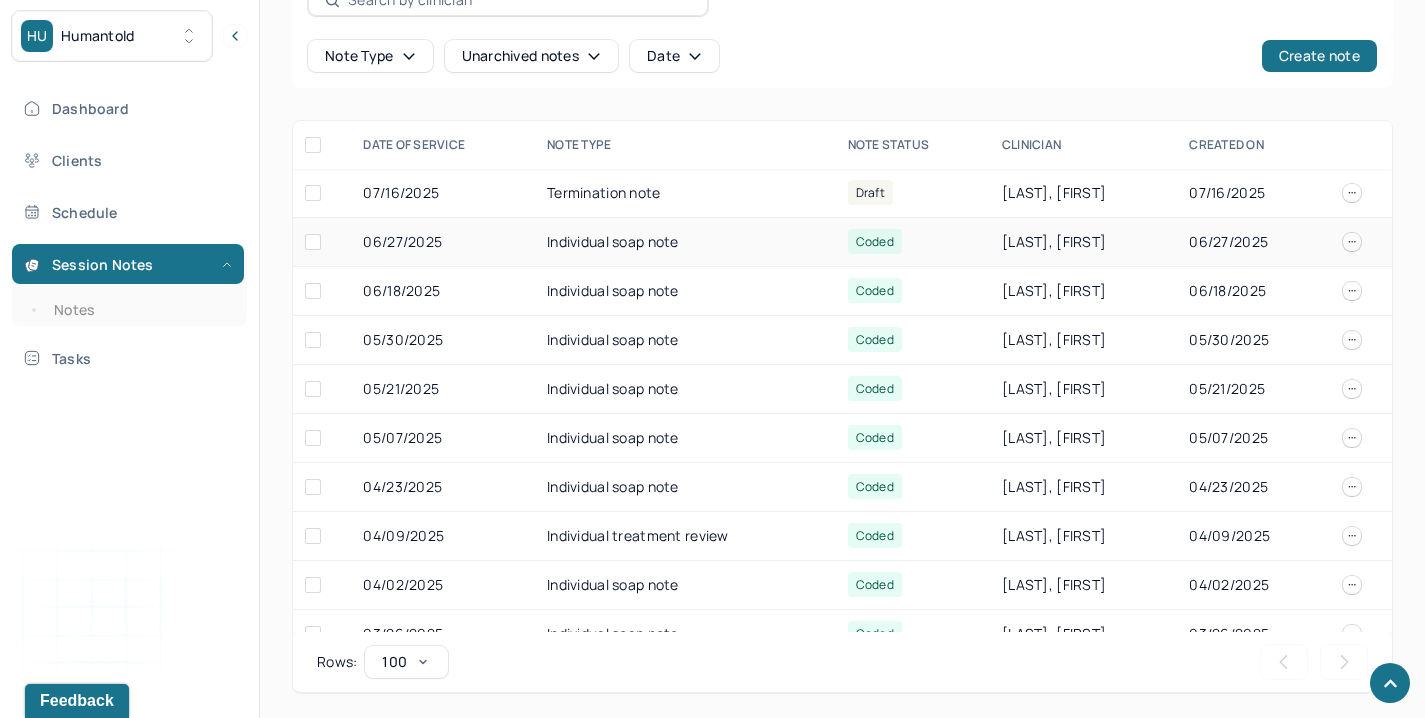 click on "Individual soap note" at bounding box center [685, 242] 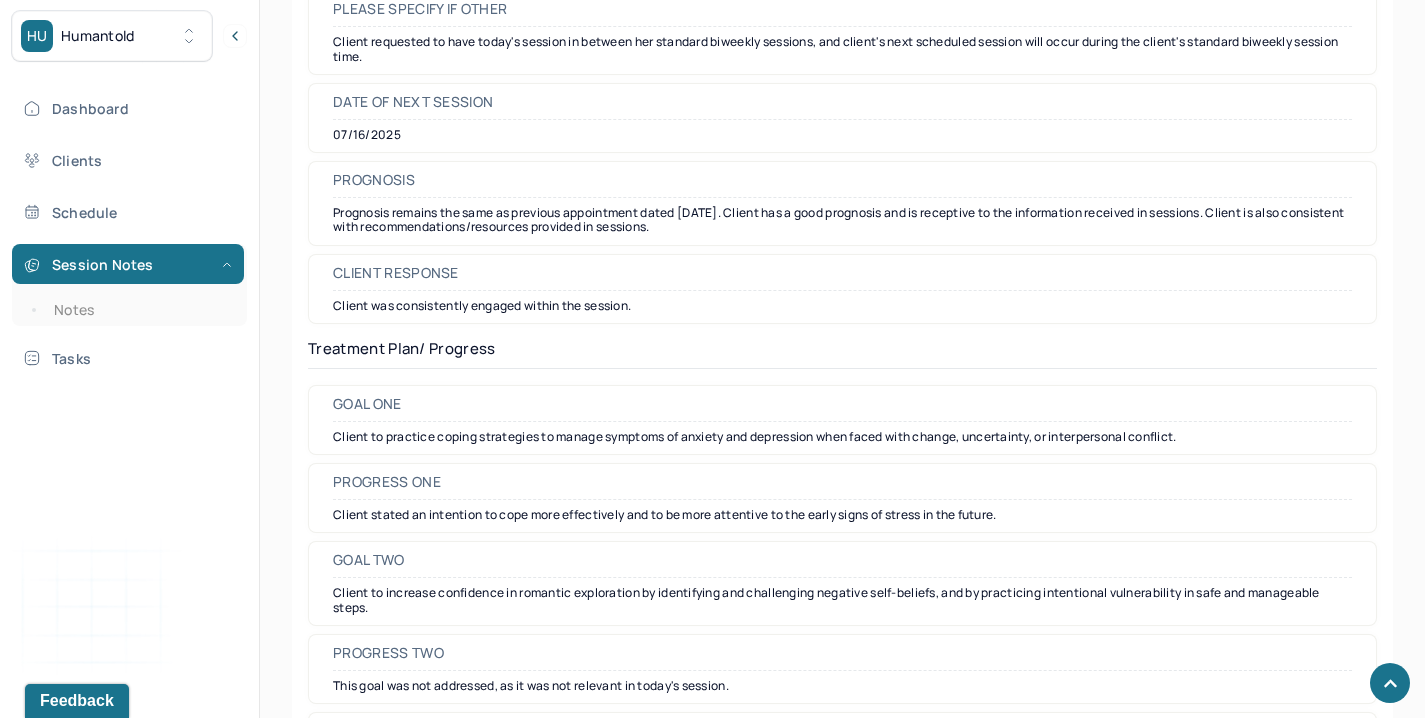 scroll, scrollTop: 2667, scrollLeft: 0, axis: vertical 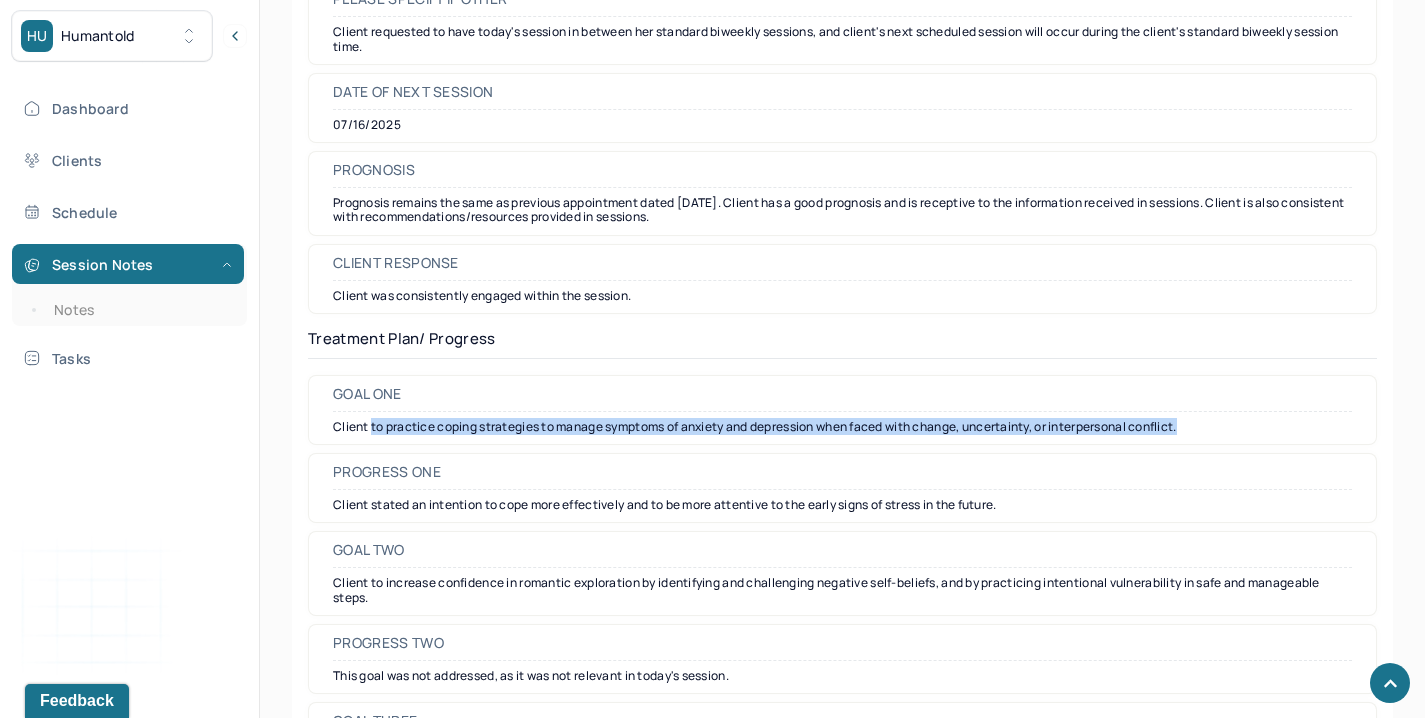 drag, startPoint x: 372, startPoint y: 429, endPoint x: 1223, endPoint y: 428, distance: 851.0006 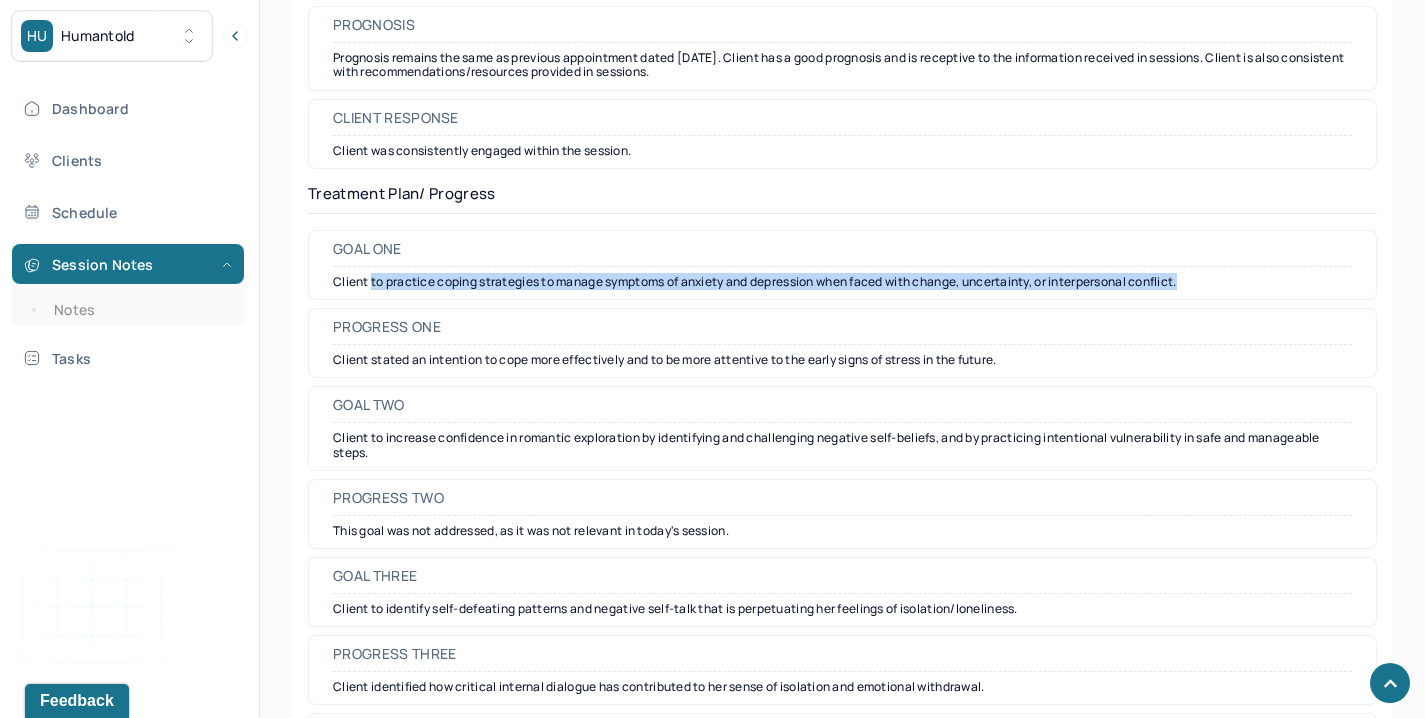 scroll, scrollTop: 2851, scrollLeft: 0, axis: vertical 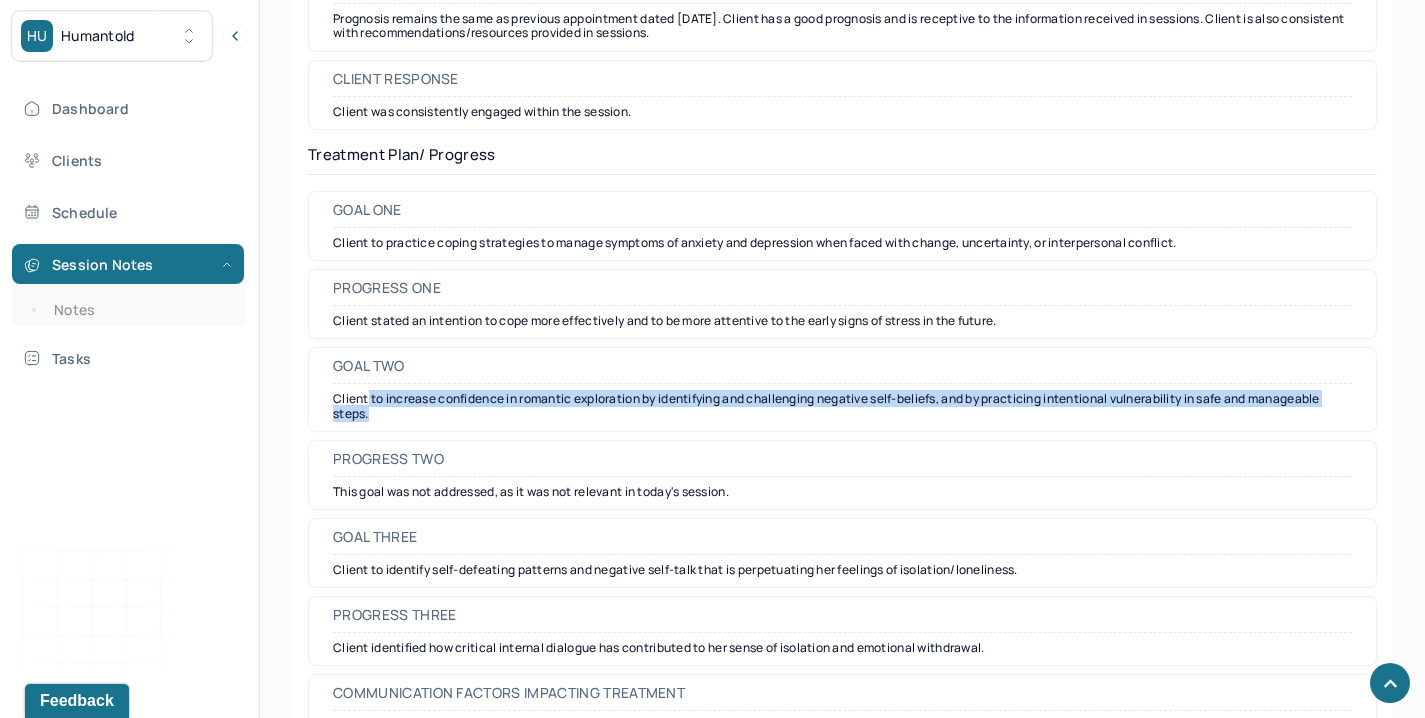 drag, startPoint x: 369, startPoint y: 401, endPoint x: 374, endPoint y: 417, distance: 16.763054 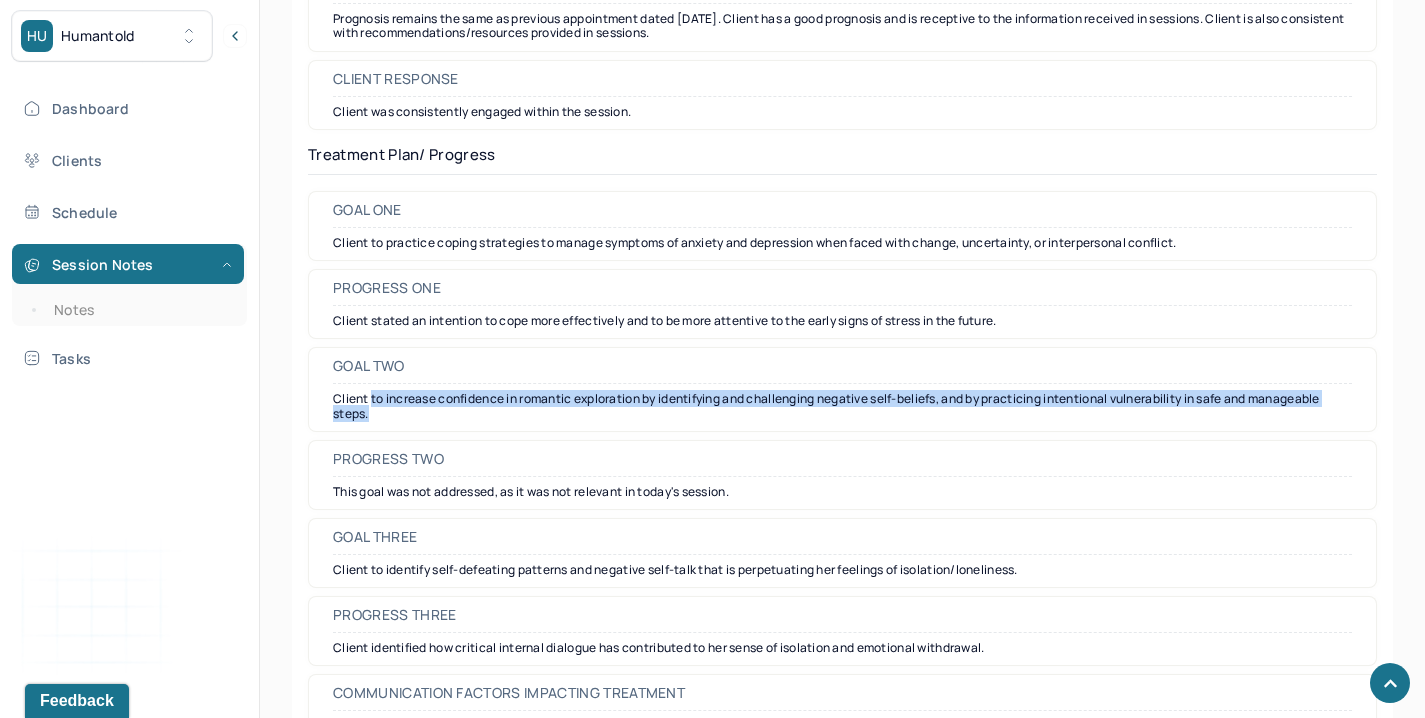 drag, startPoint x: 372, startPoint y: 402, endPoint x: 377, endPoint y: 417, distance: 15.811388 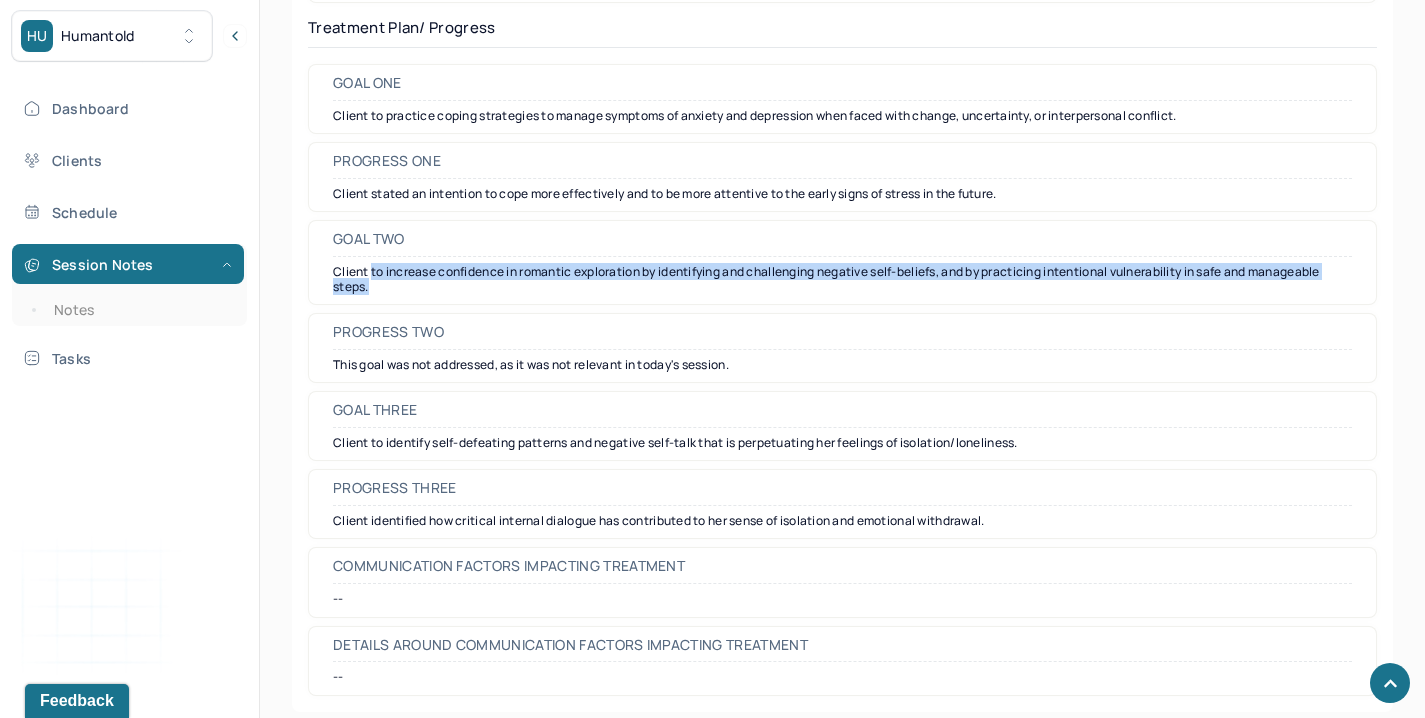 scroll, scrollTop: 2998, scrollLeft: 0, axis: vertical 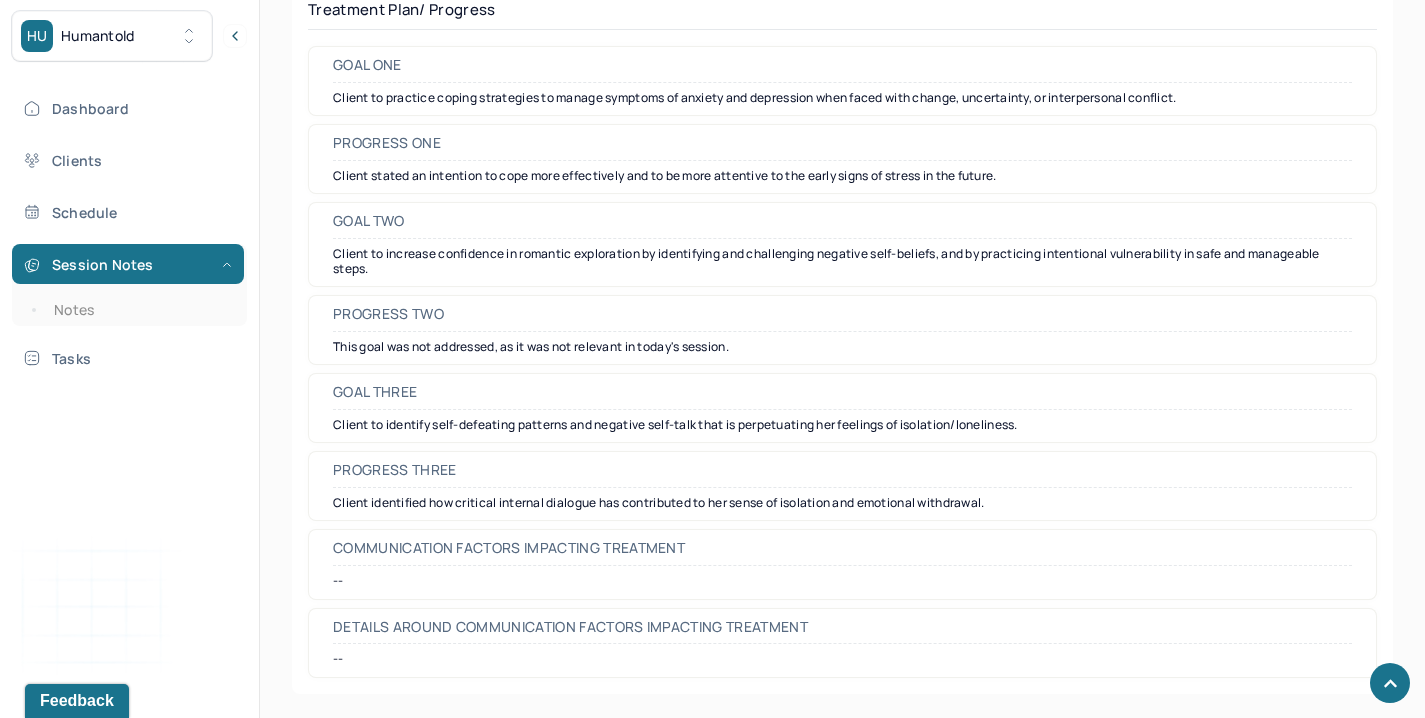 click on "Client to identify self-defeating patterns and negative self-talk that is perpetuating her feelings of isolation/loneliness." at bounding box center (842, 425) 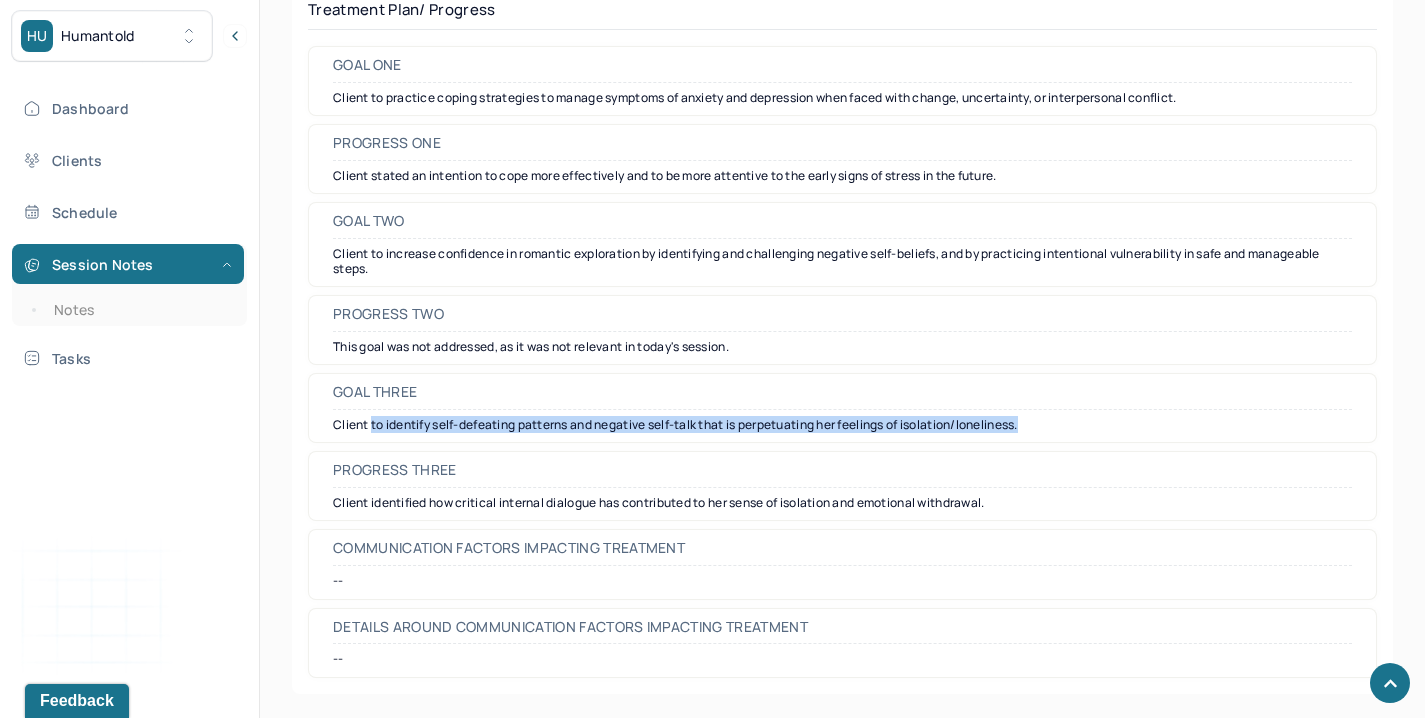 drag, startPoint x: 371, startPoint y: 426, endPoint x: 1047, endPoint y: 433, distance: 676.03625 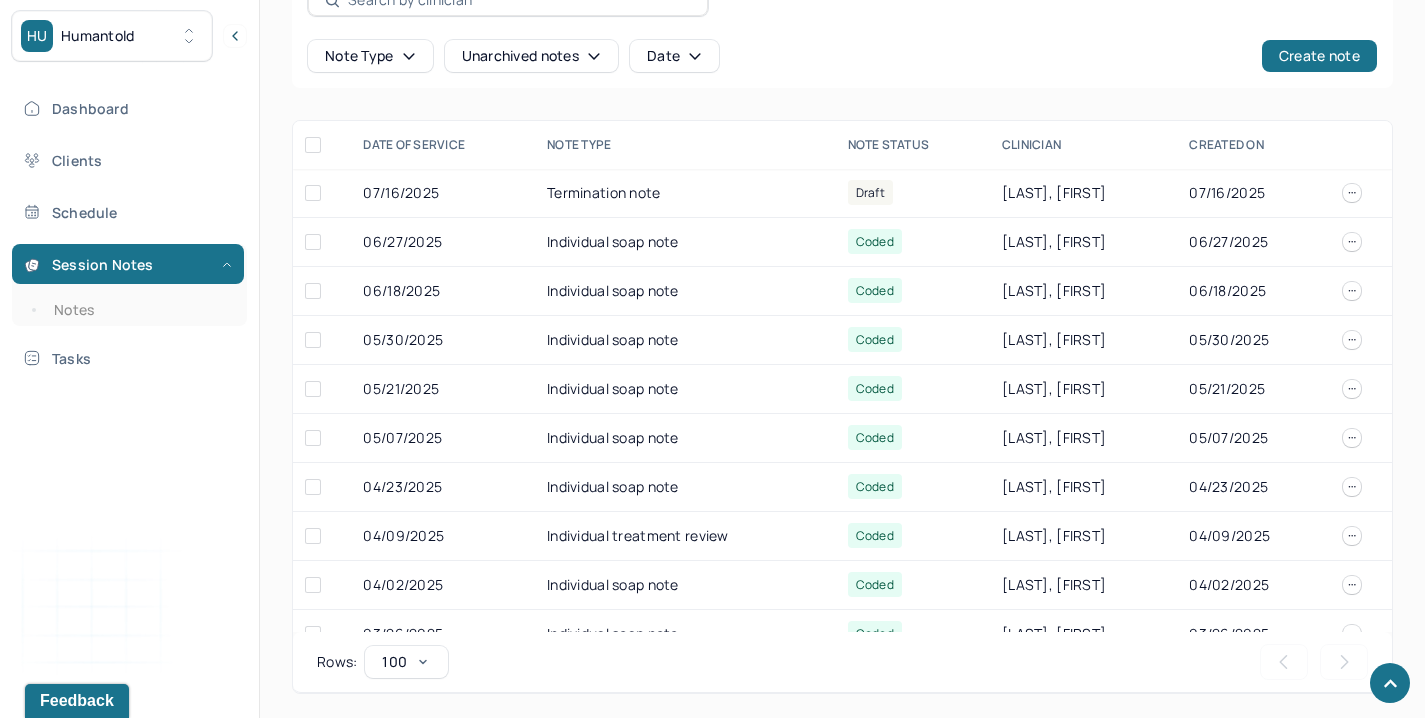 scroll, scrollTop: 648, scrollLeft: 0, axis: vertical 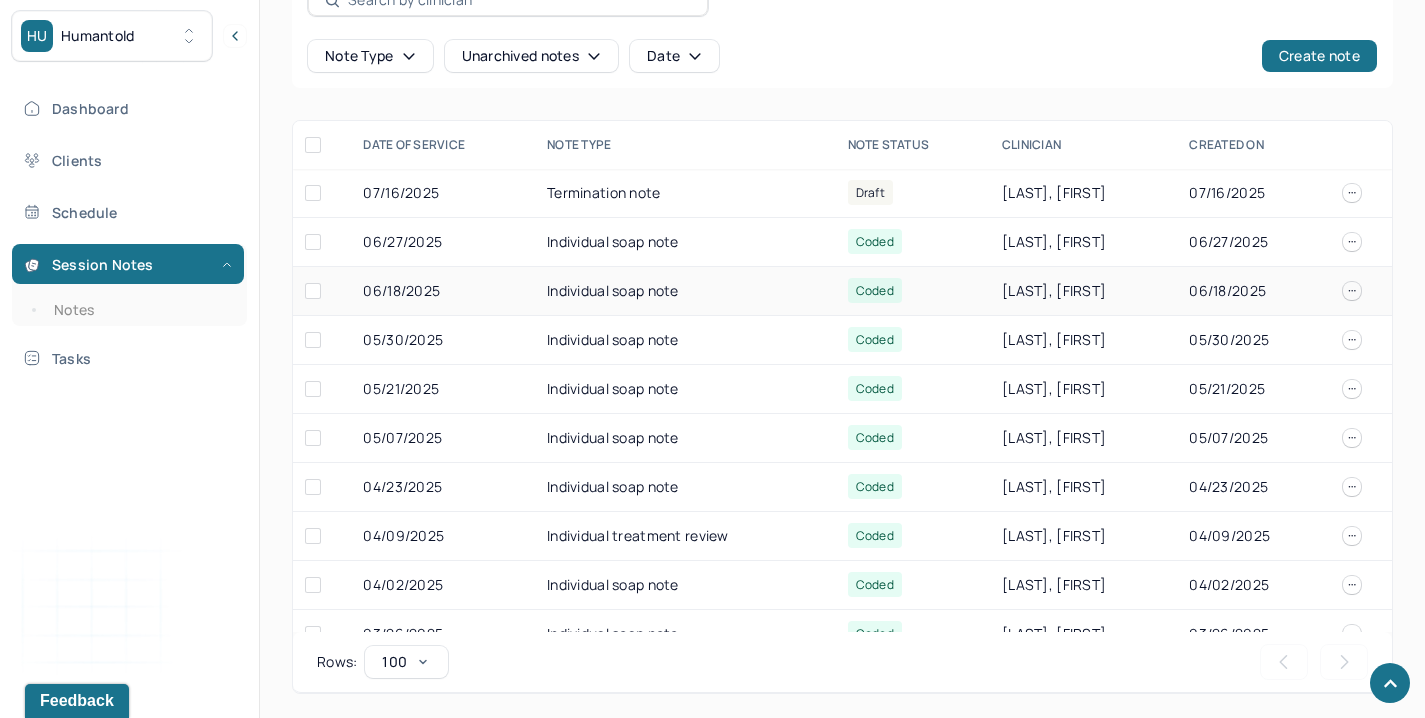 click on "Individual soap note" at bounding box center (685, 291) 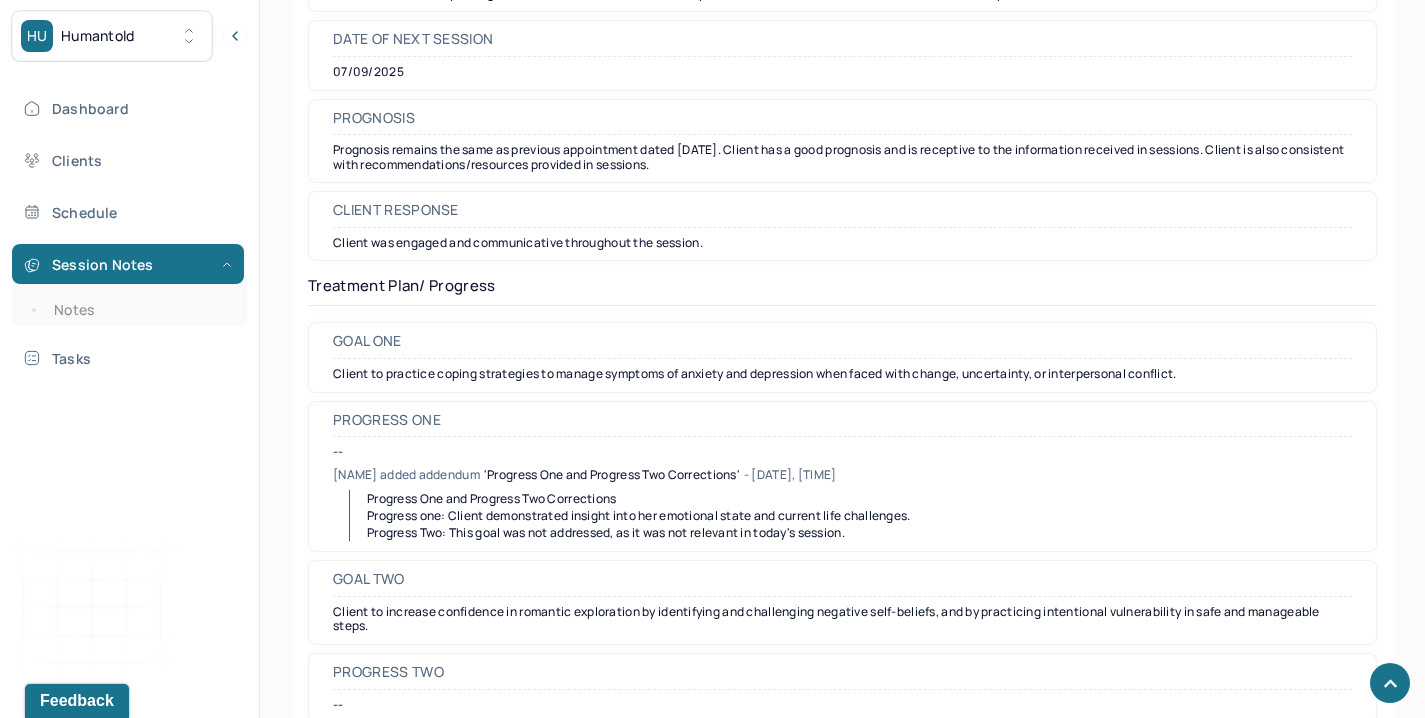 scroll, scrollTop: 2690, scrollLeft: 0, axis: vertical 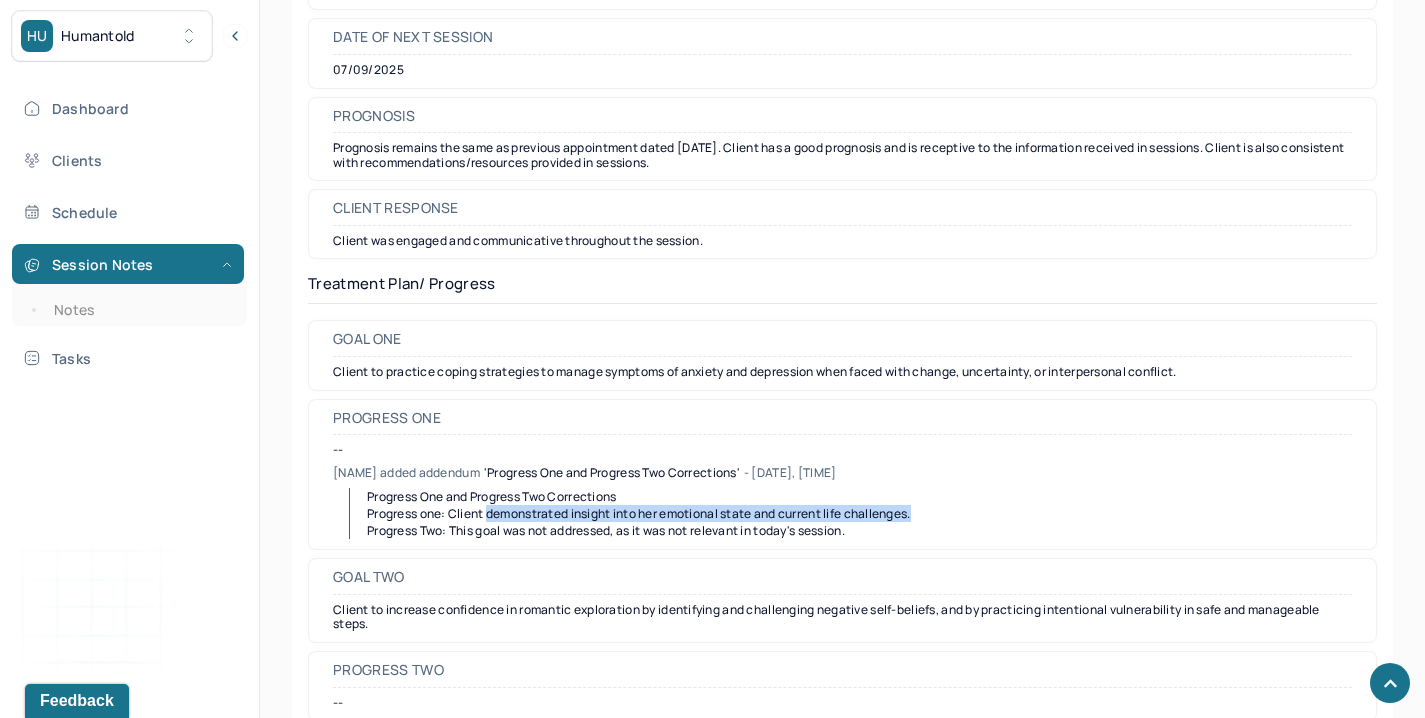 drag, startPoint x: 923, startPoint y: 512, endPoint x: 488, endPoint y: 515, distance: 435.01035 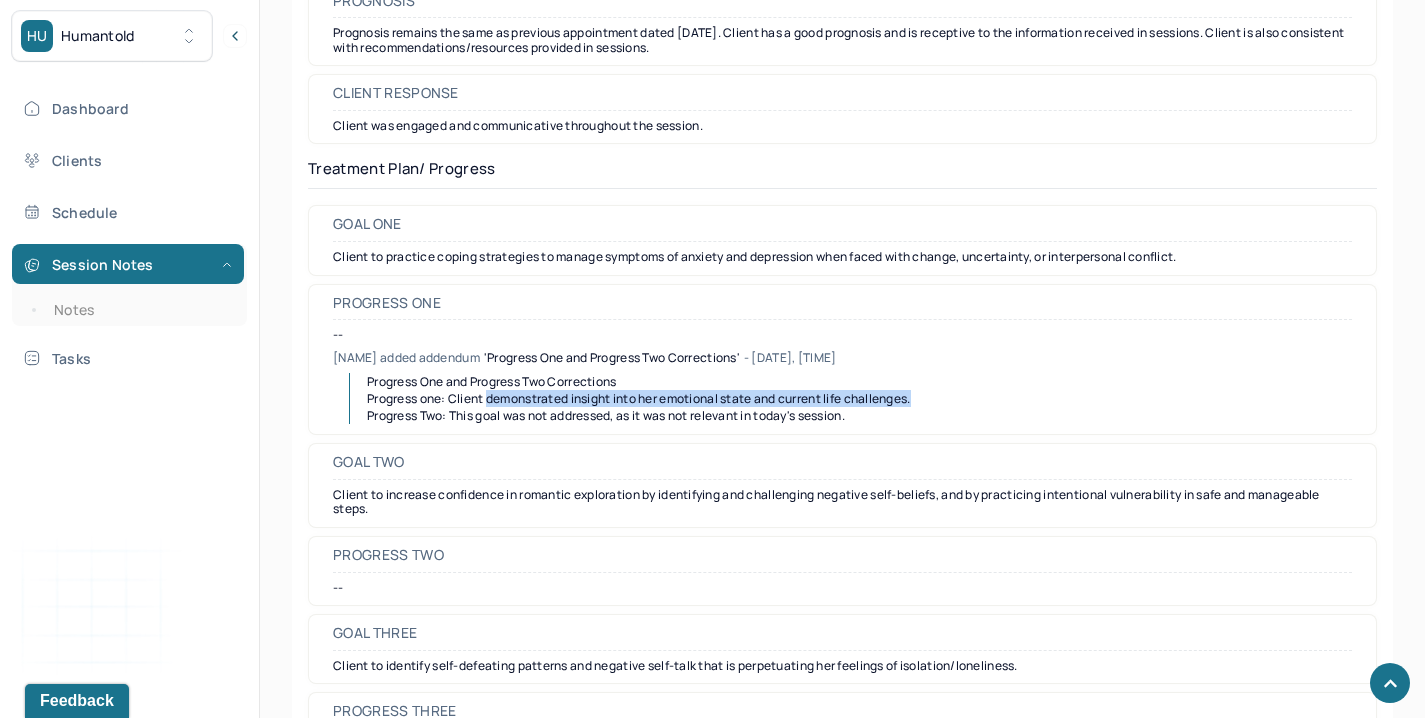 scroll, scrollTop: 2828, scrollLeft: 0, axis: vertical 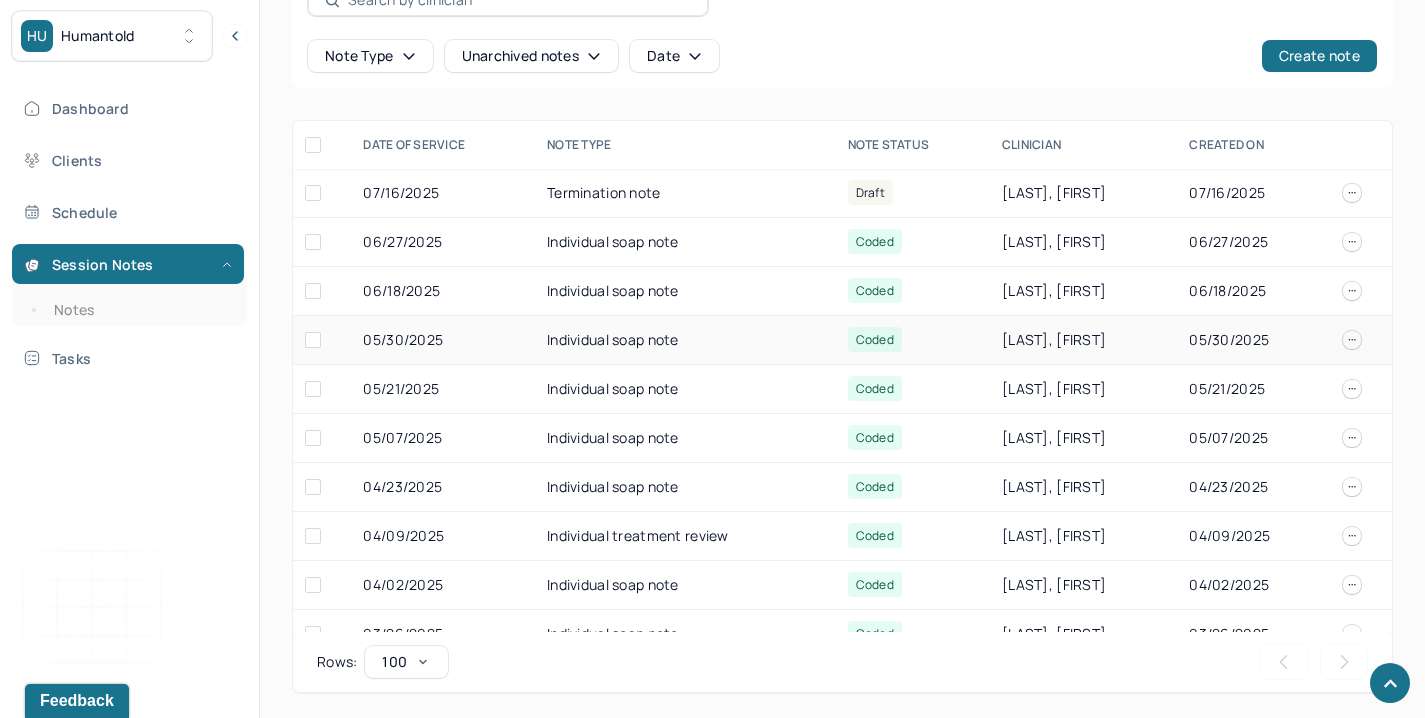 click on "Individual soap note" at bounding box center [685, 340] 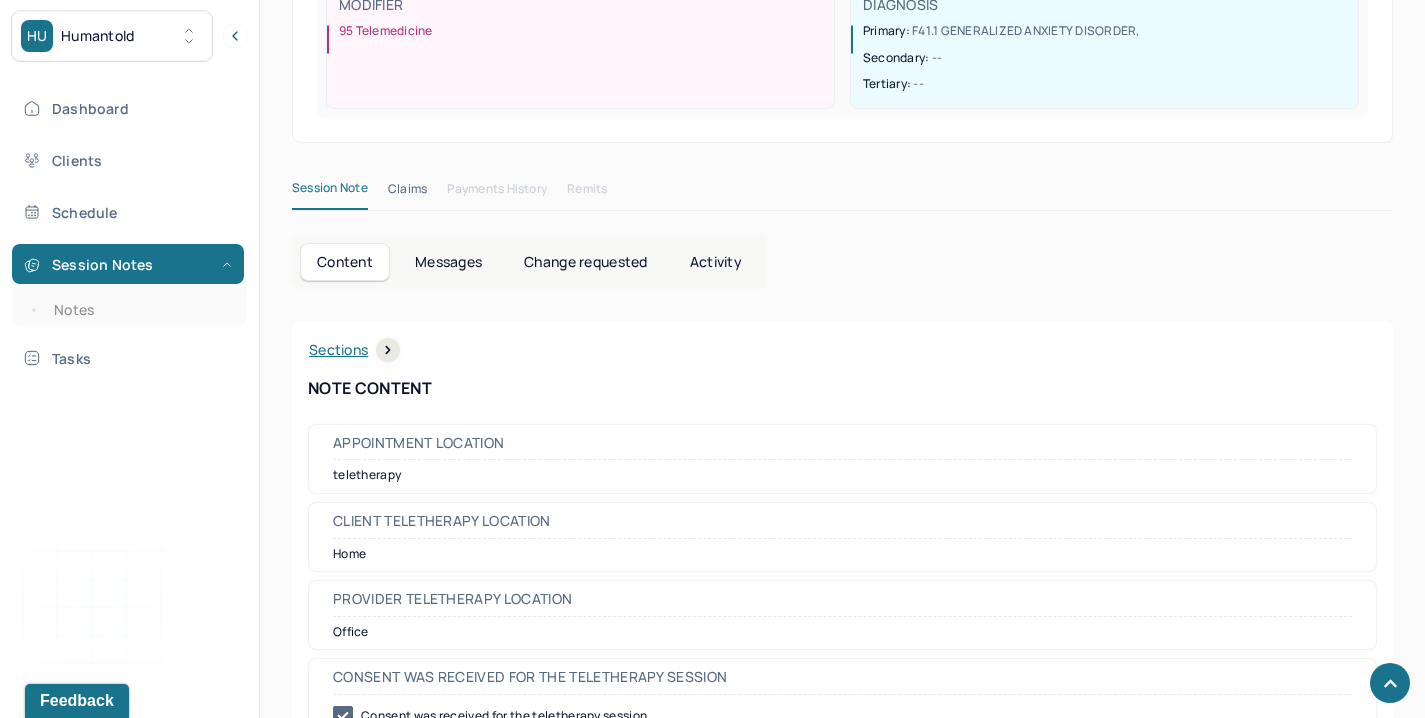 scroll, scrollTop: 2969, scrollLeft: 0, axis: vertical 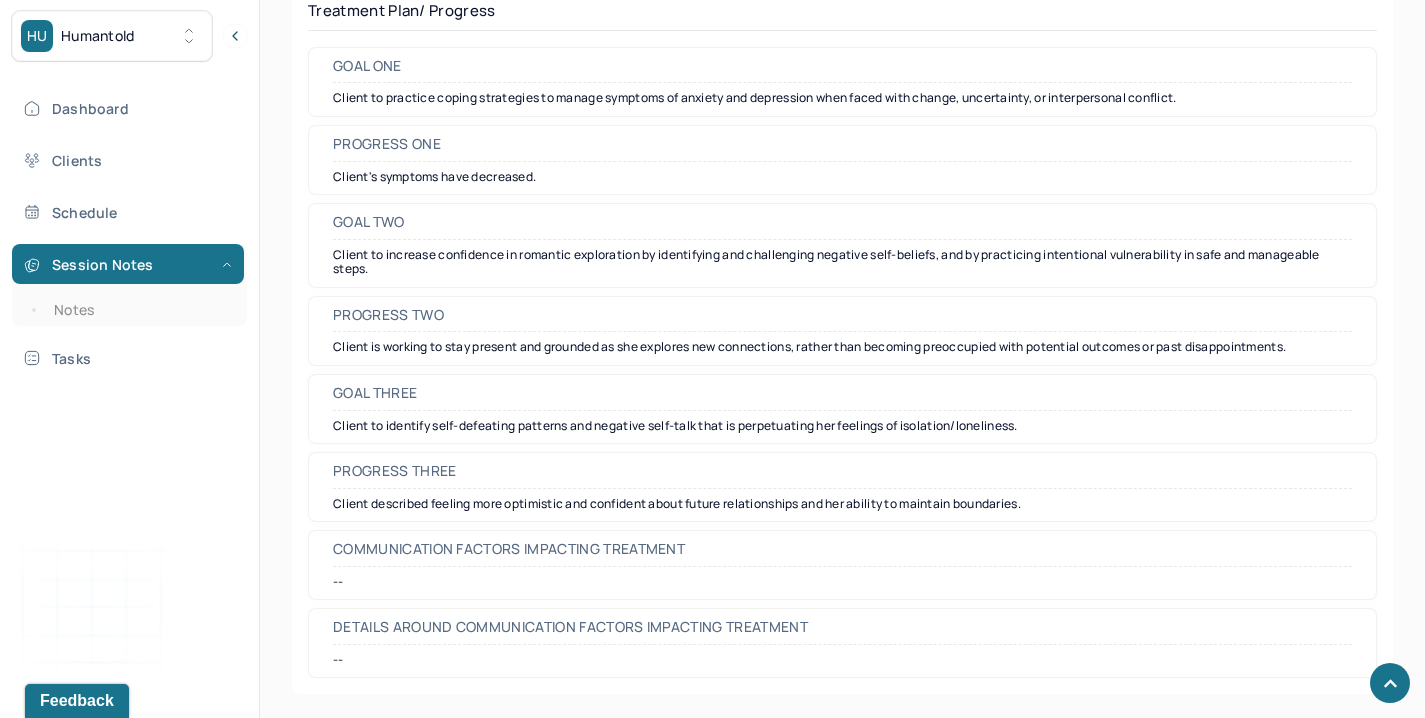 click on "Client described feeling more optimistic and confident about future relationships and her ability to maintain boundaries." at bounding box center (842, 504) 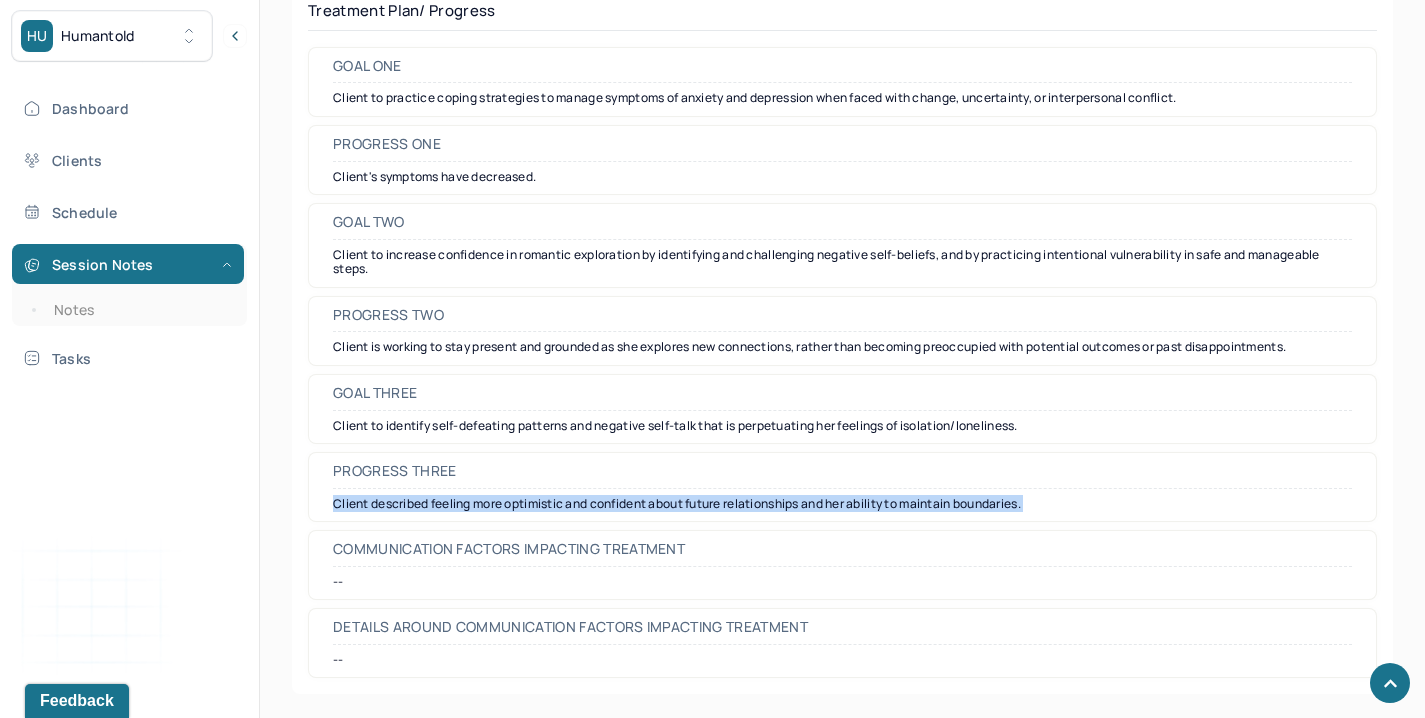 click on "Client described feeling more optimistic and confident about future relationships and her ability to maintain boundaries." at bounding box center (842, 504) 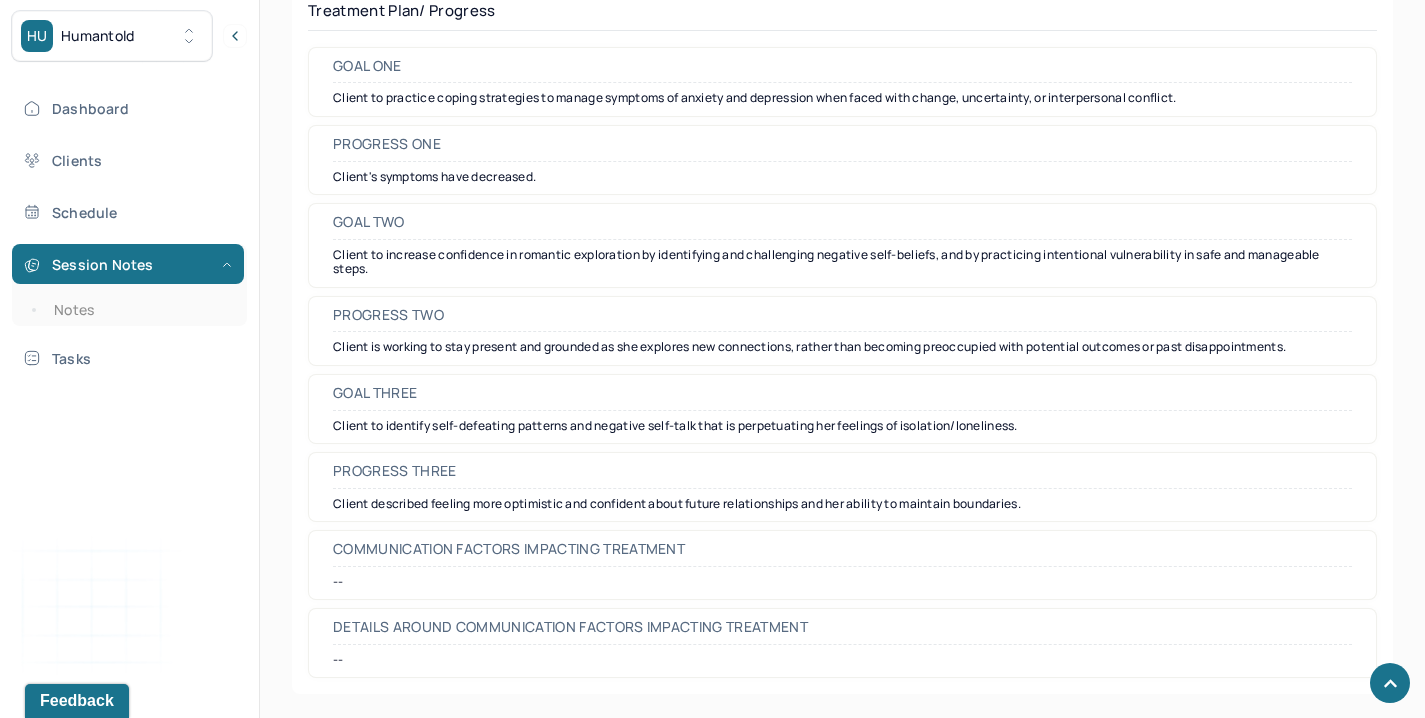 click on "Client is working to stay present and grounded as she explores new connections, rather than becoming preoccupied with potential outcomes or past disappointments." at bounding box center (842, 347) 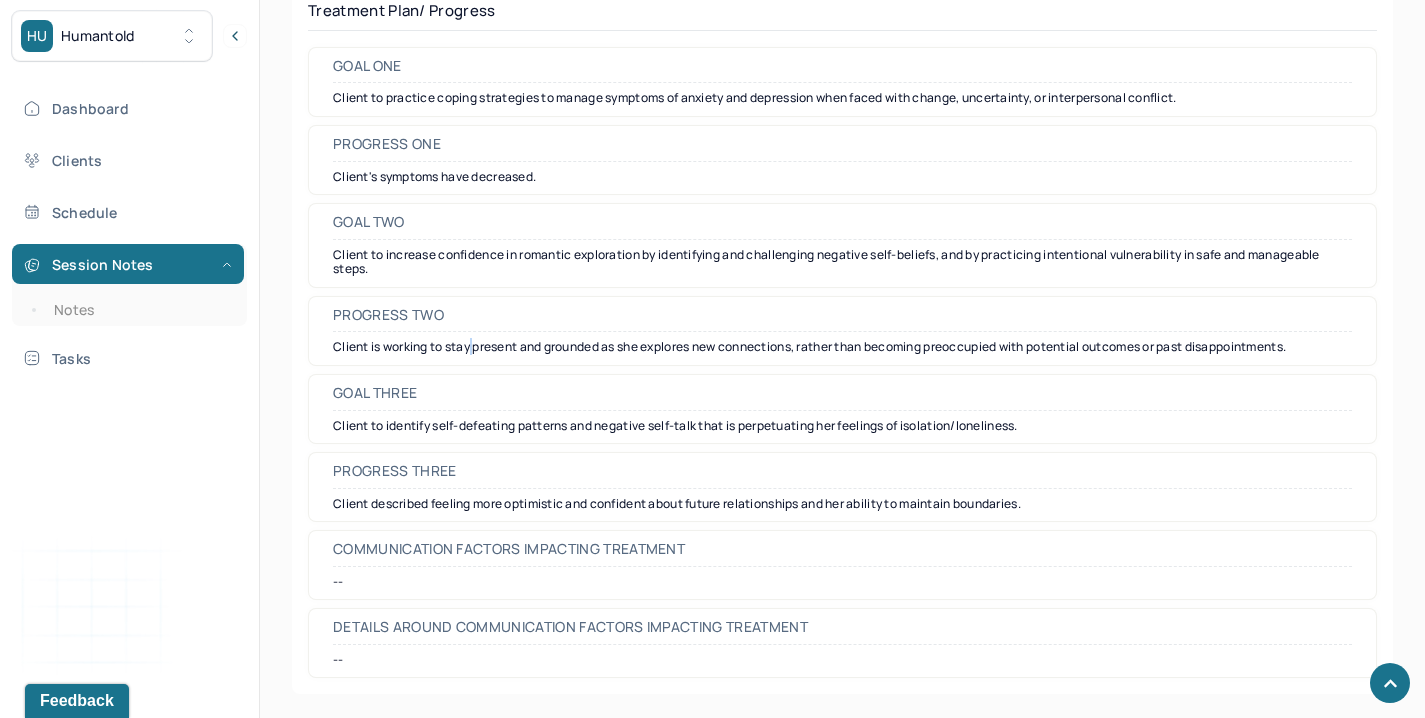 click on "Client is working to stay present and grounded as she explores new connections, rather than becoming preoccupied with potential outcomes or past disappointments." at bounding box center (842, 347) 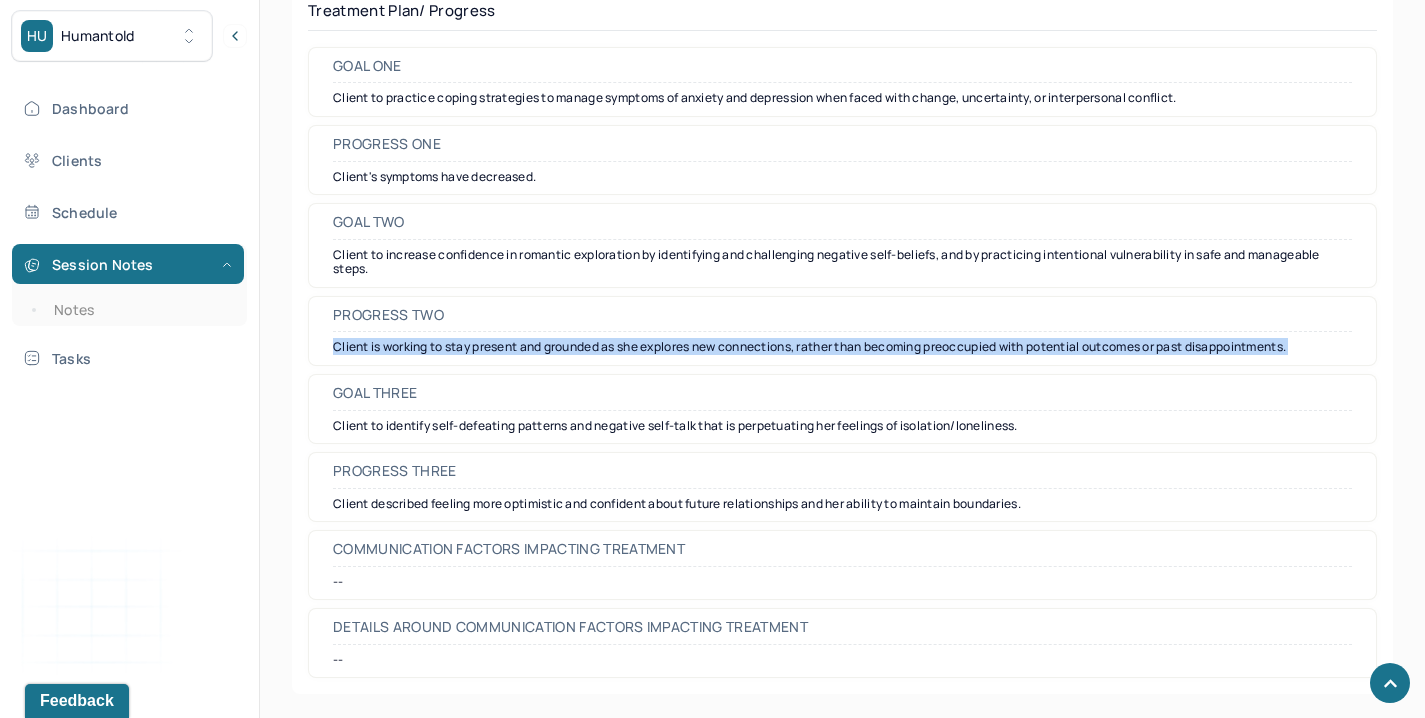 copy on "Client is working to stay present and grounded as she explores new connections, rather than becoming preoccupied with potential outcomes or past disappointments." 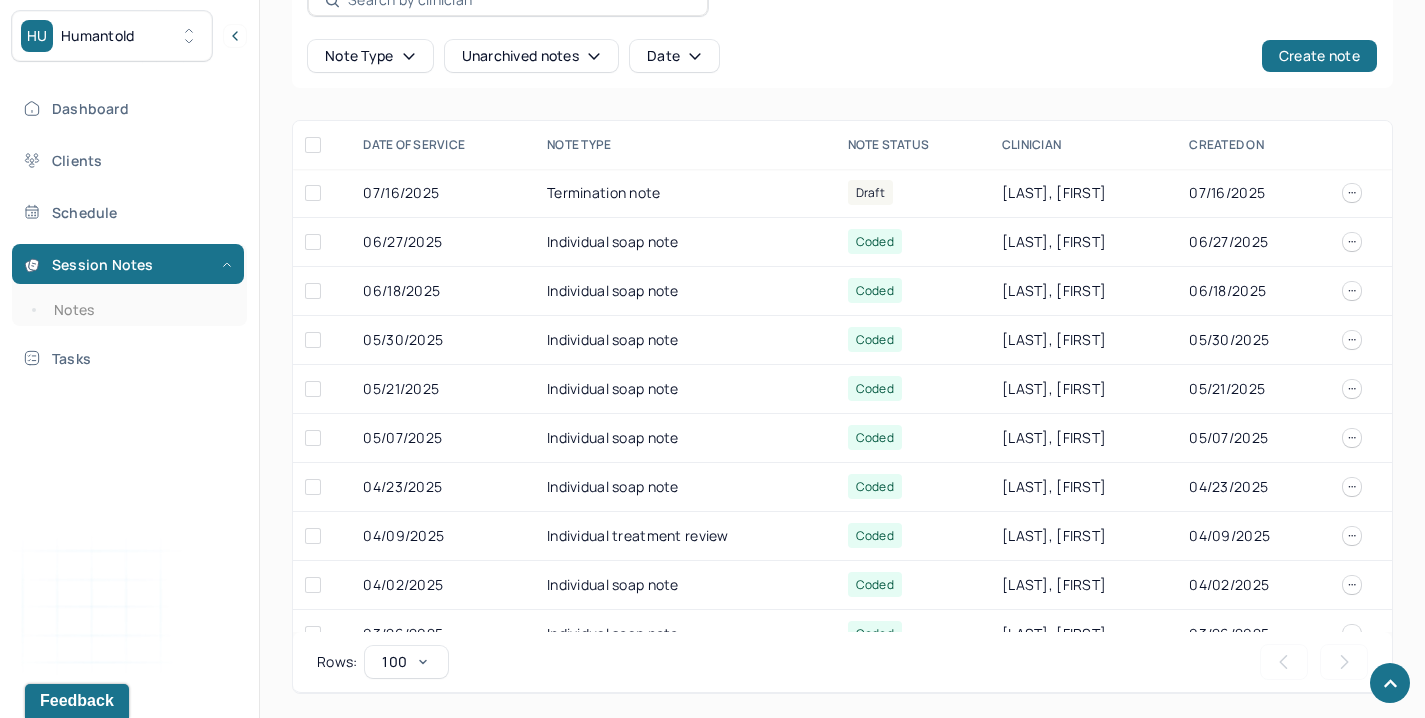 scroll, scrollTop: 648, scrollLeft: 0, axis: vertical 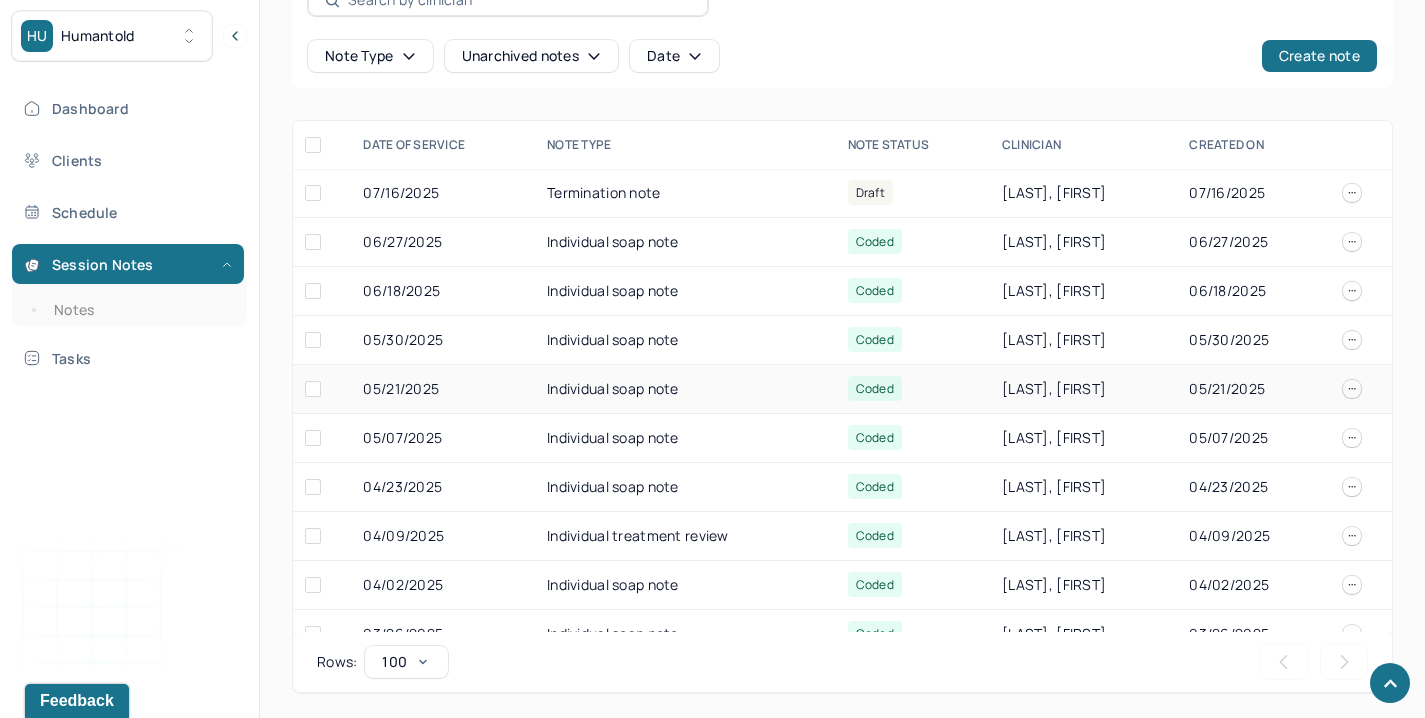 click on "05/21/2025" at bounding box center [443, 389] 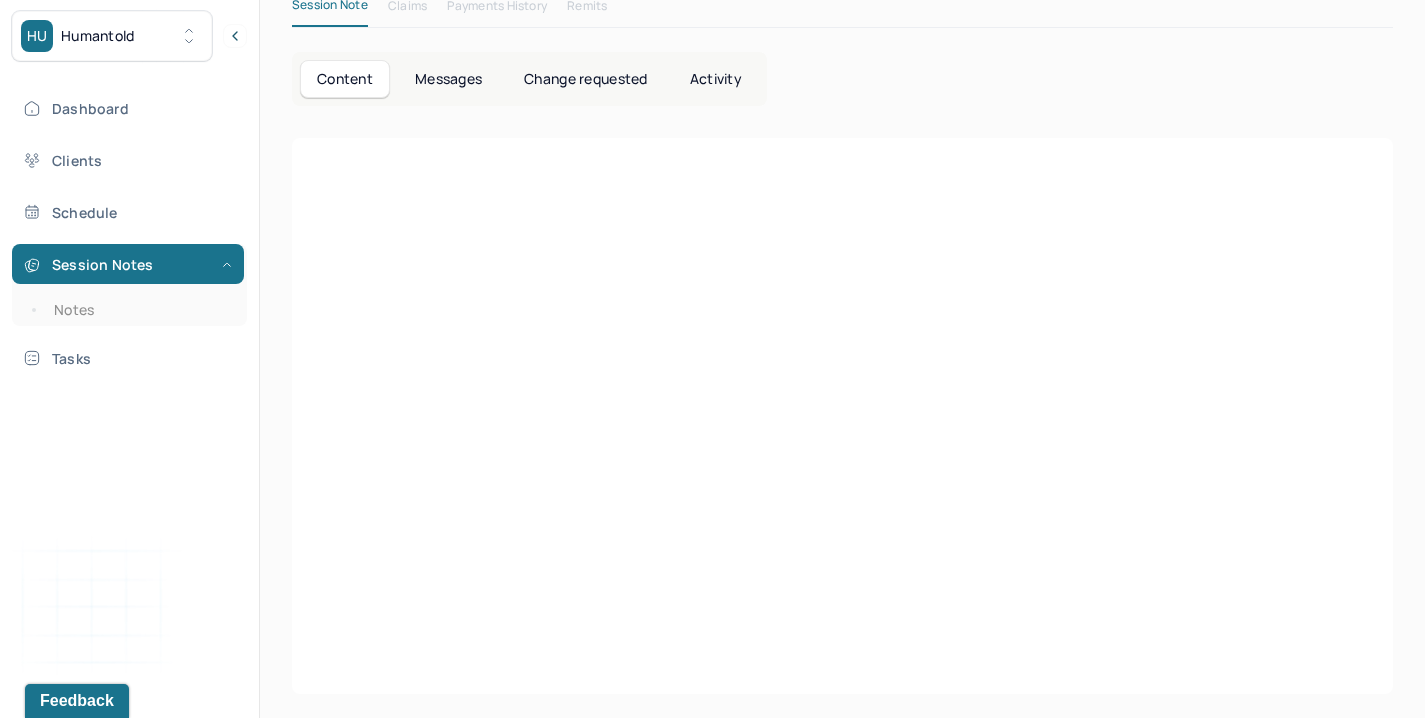 scroll, scrollTop: 2899, scrollLeft: 0, axis: vertical 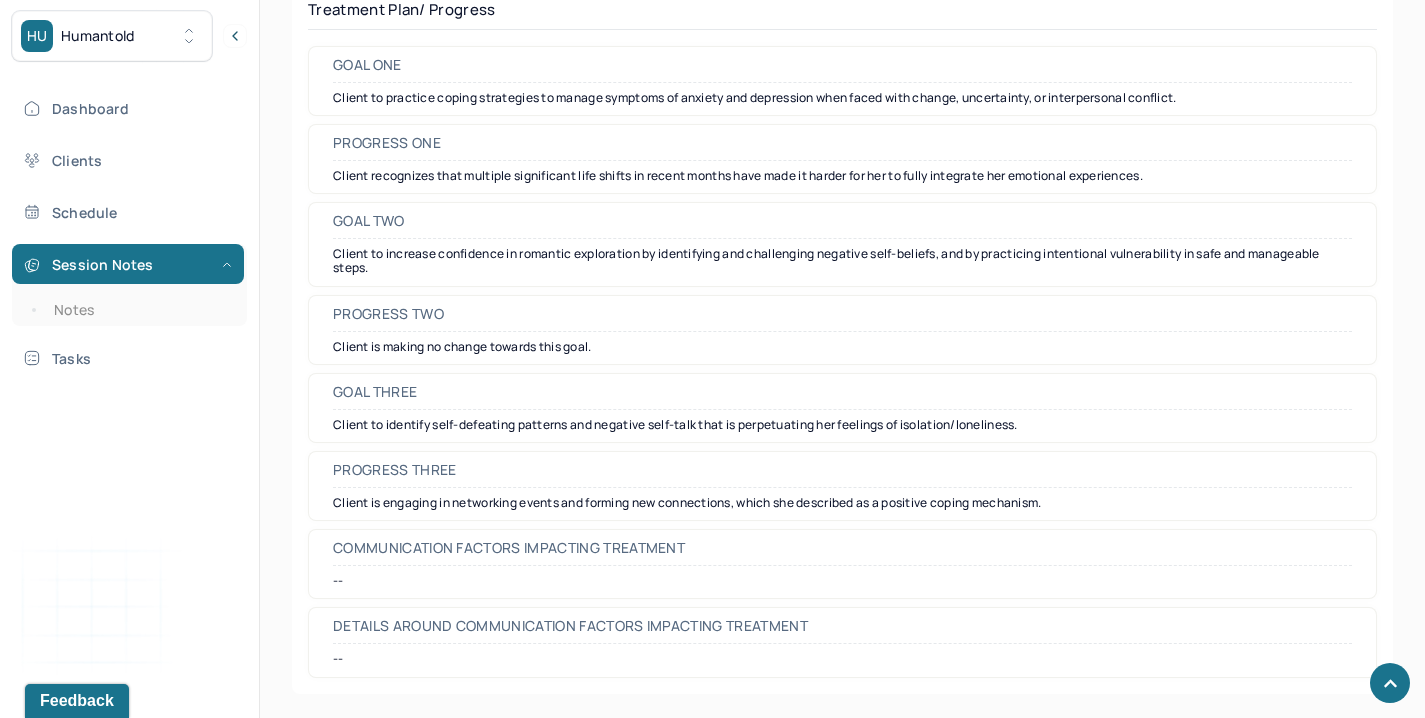 click on "Client is engaging in networking events and forming new connections, which she described as a positive coping mechanism." at bounding box center [842, 503] 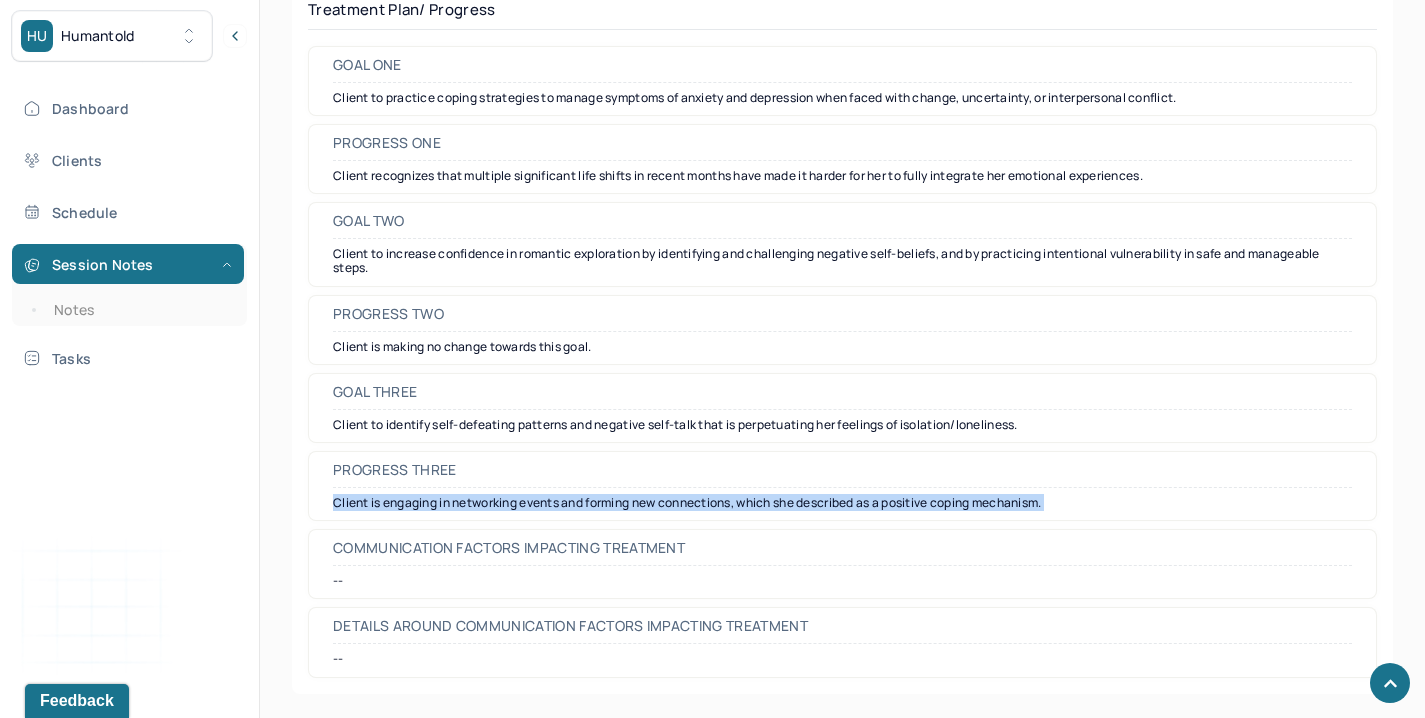 click on "Client is engaging in networking events and forming new connections, which she described as a positive coping mechanism." at bounding box center [842, 503] 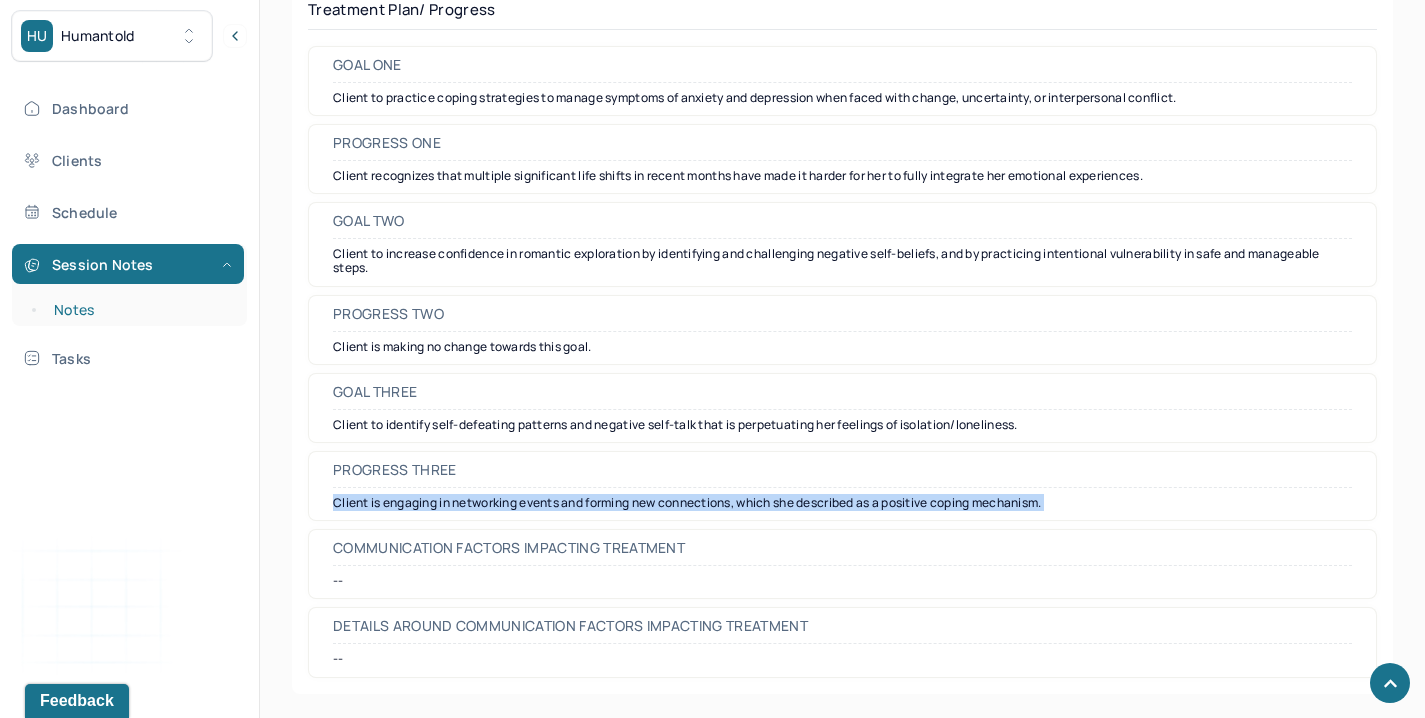 click on "Notes" at bounding box center (139, 310) 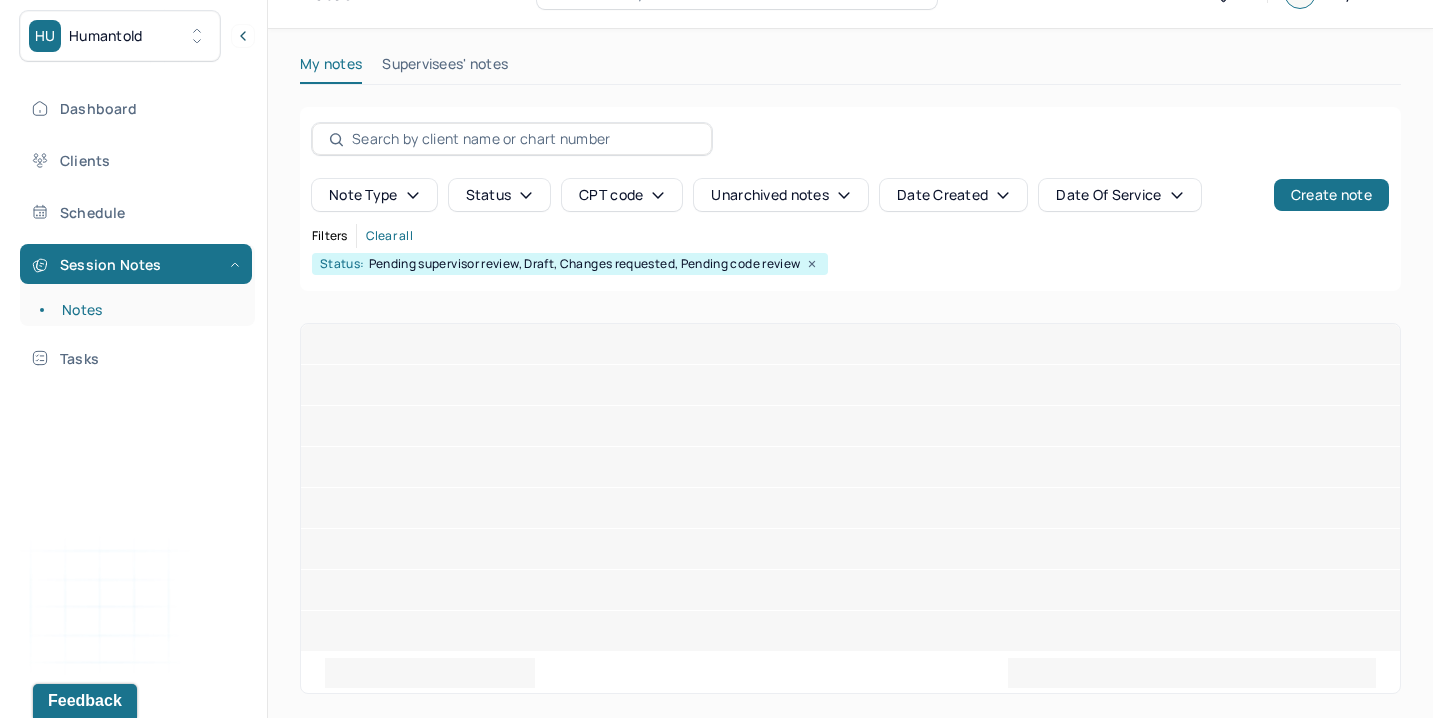scroll, scrollTop: 0, scrollLeft: 0, axis: both 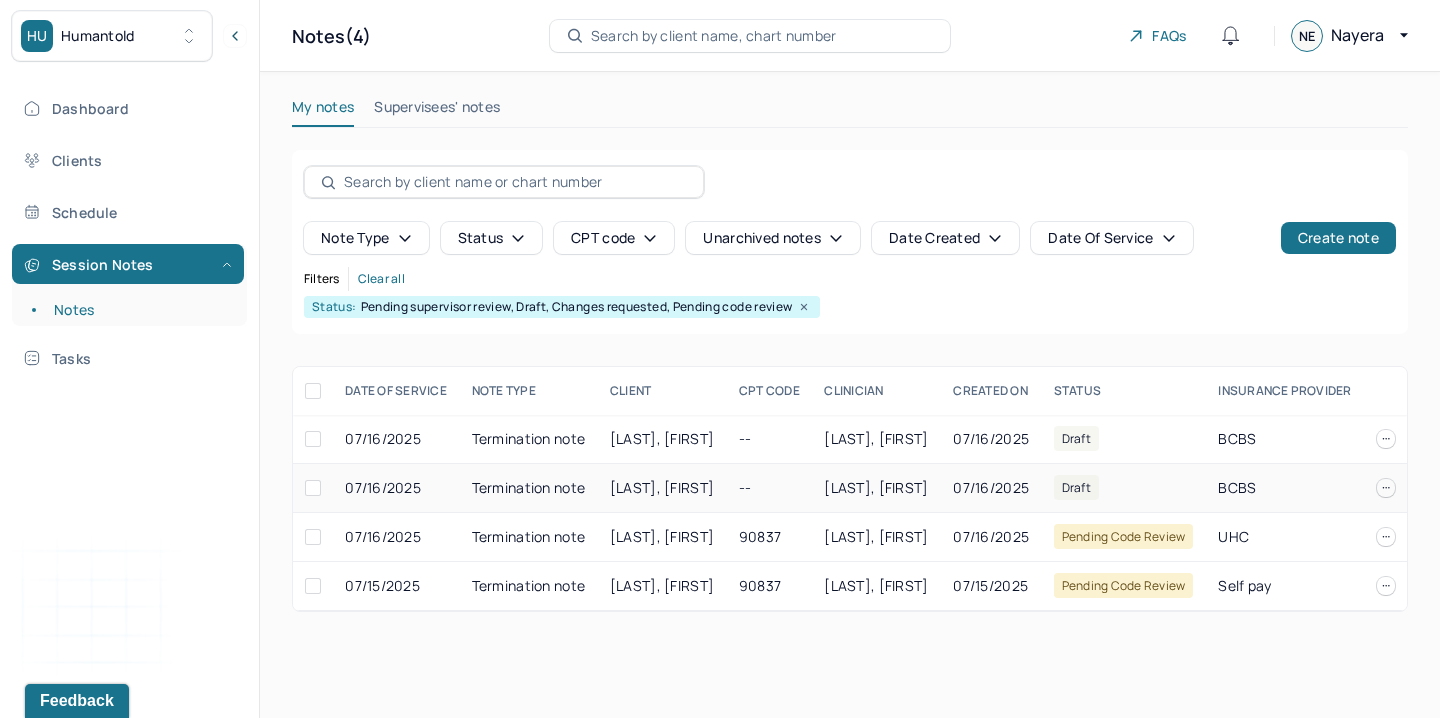 click on "Termination note" at bounding box center (529, 488) 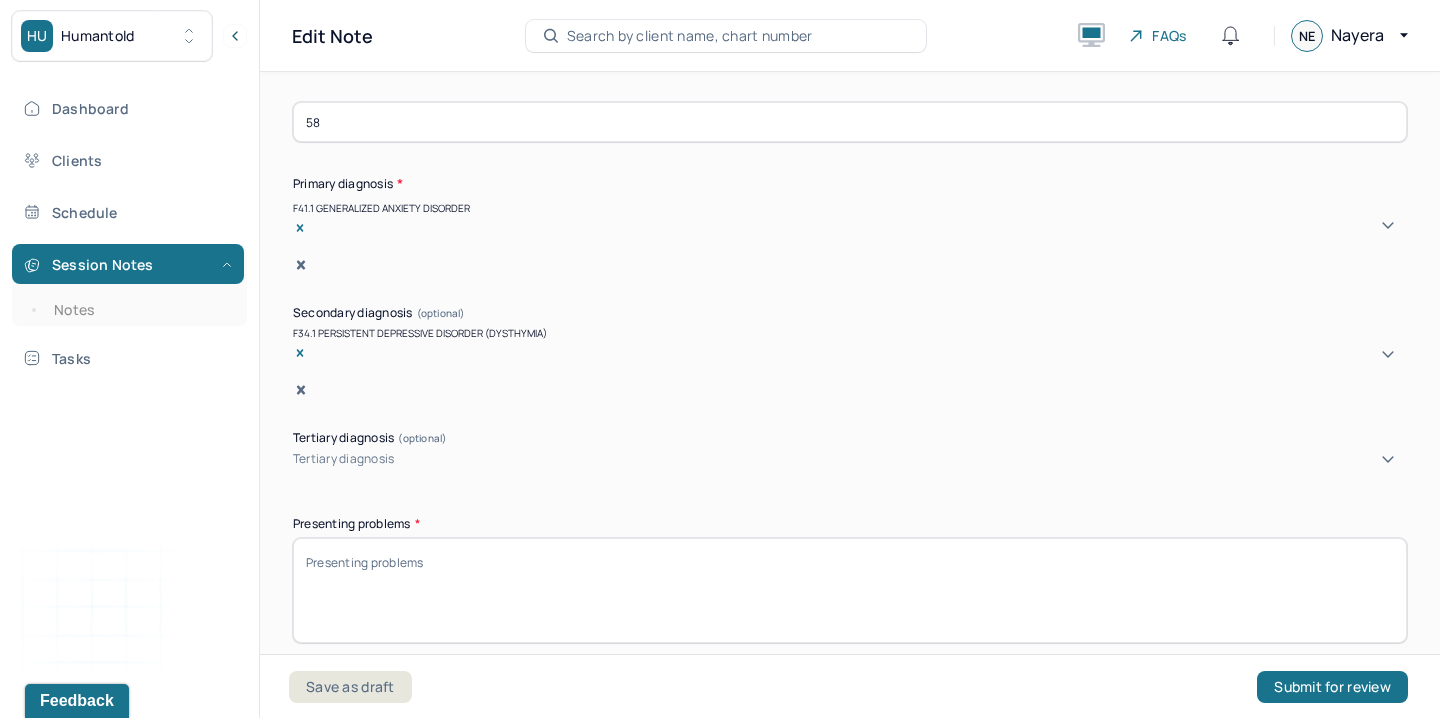 scroll, scrollTop: 808, scrollLeft: 0, axis: vertical 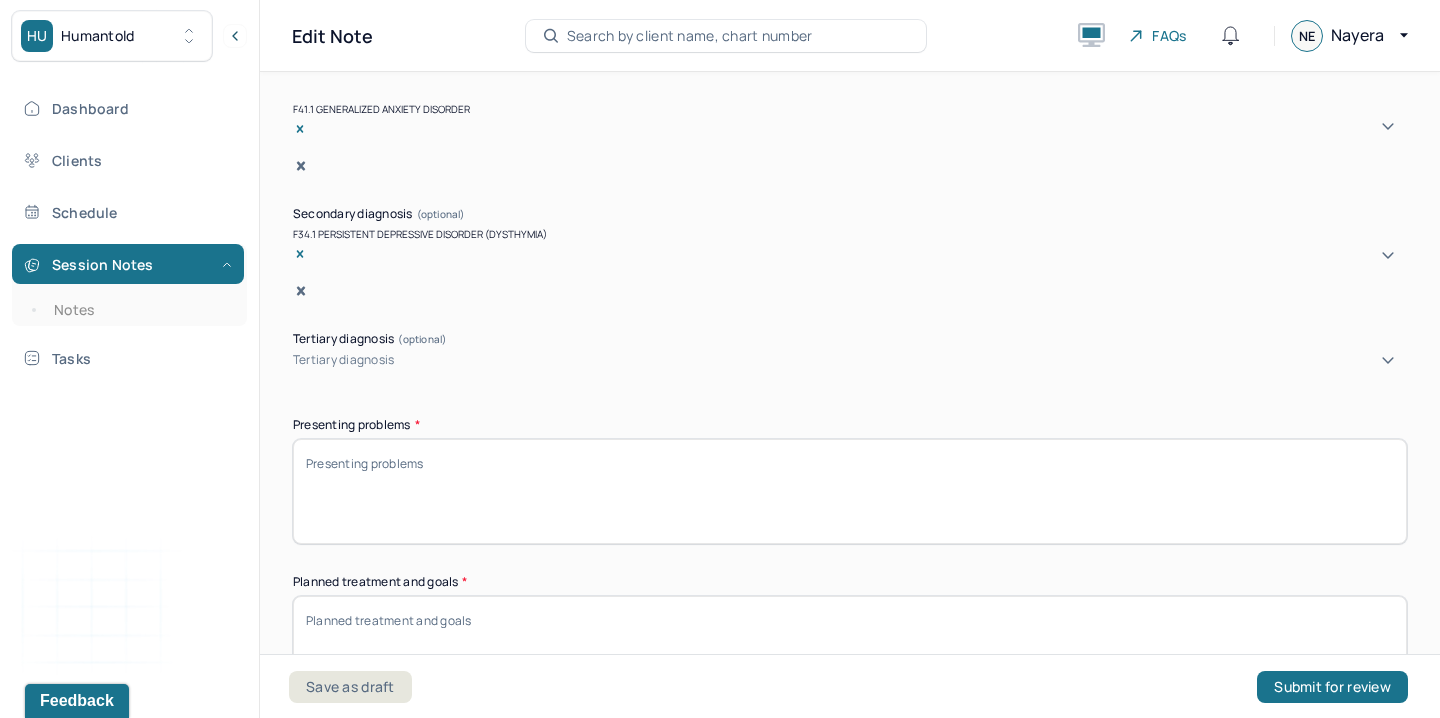 click on "Presenting problems *" at bounding box center (850, 491) 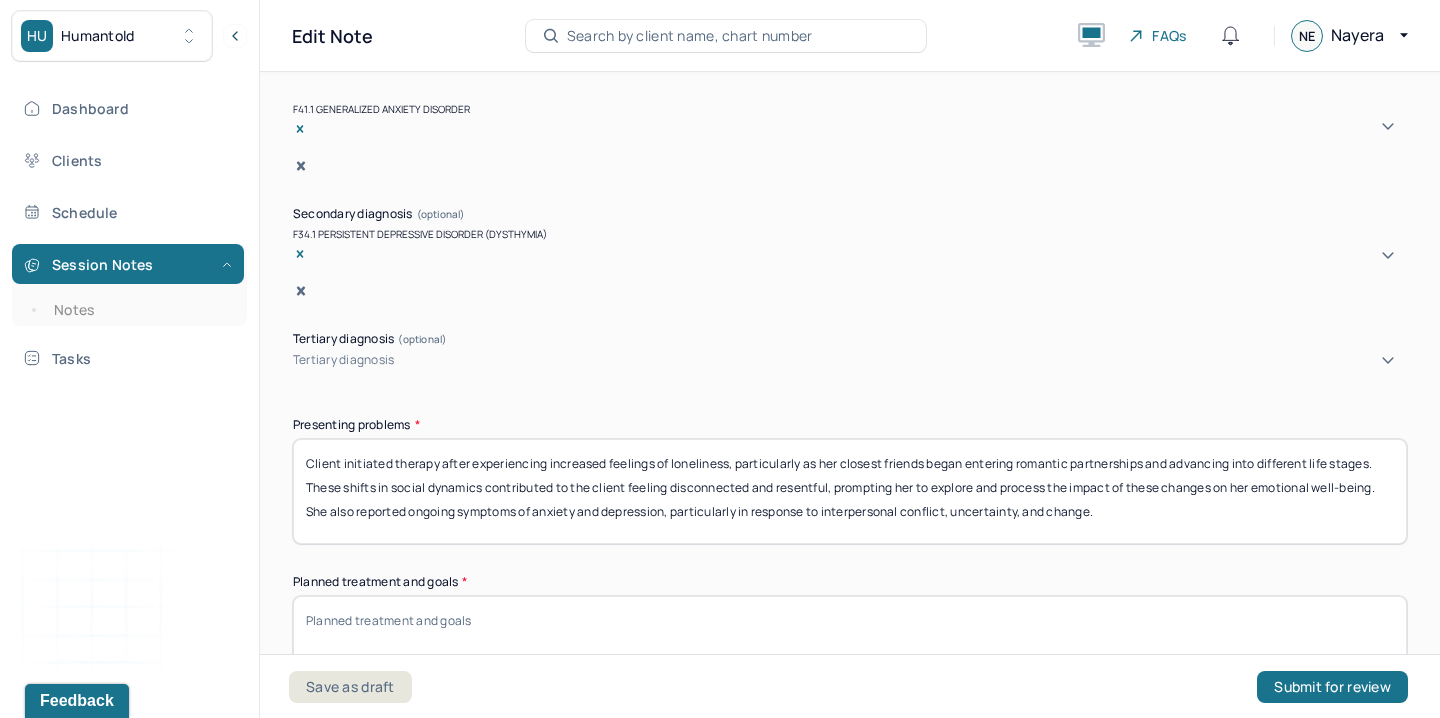 scroll, scrollTop: 0, scrollLeft: 0, axis: both 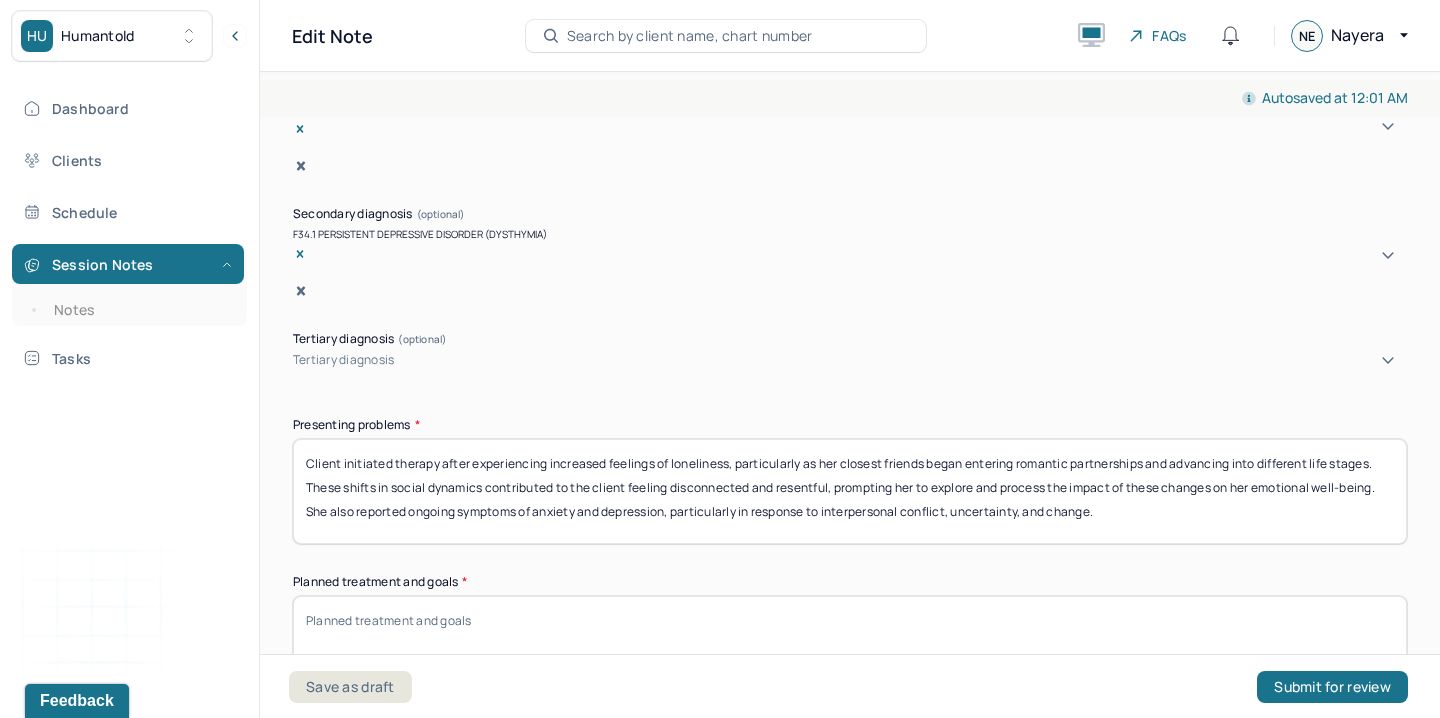 type on "Client initiated therapy after experiencing increased feelings of loneliness, particularly as her closest friends began entering romantic partnerships and advancing into different life stages. These shifts in social dynamics contributed to the client feeling disconnected and resentful, prompting her to explore and process the impact of these changes on her emotional well-being. She also reported ongoing symptoms of anxiety and depression, particularly in response to interpersonal conflict, uncertainty, and change." 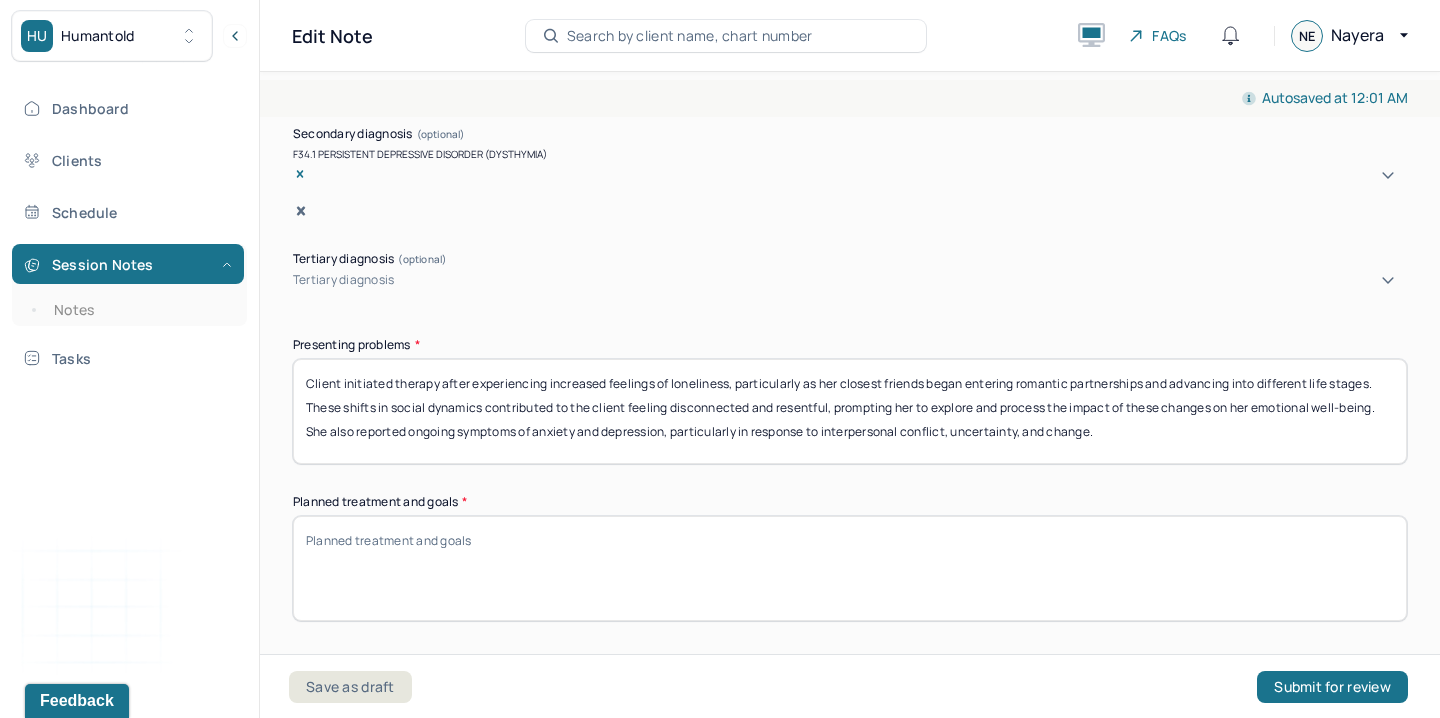 scroll, scrollTop: 912, scrollLeft: 0, axis: vertical 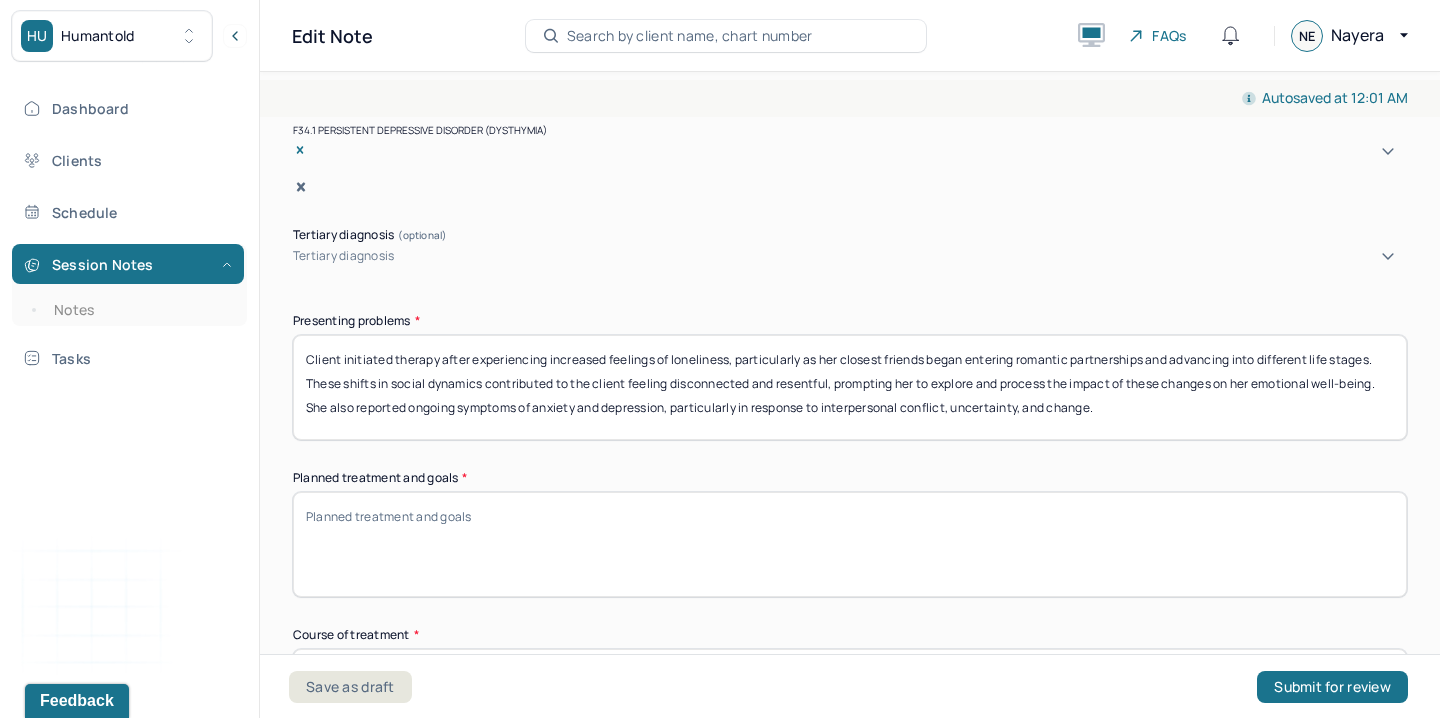 click on "Planned treatment and goals *" at bounding box center (850, 544) 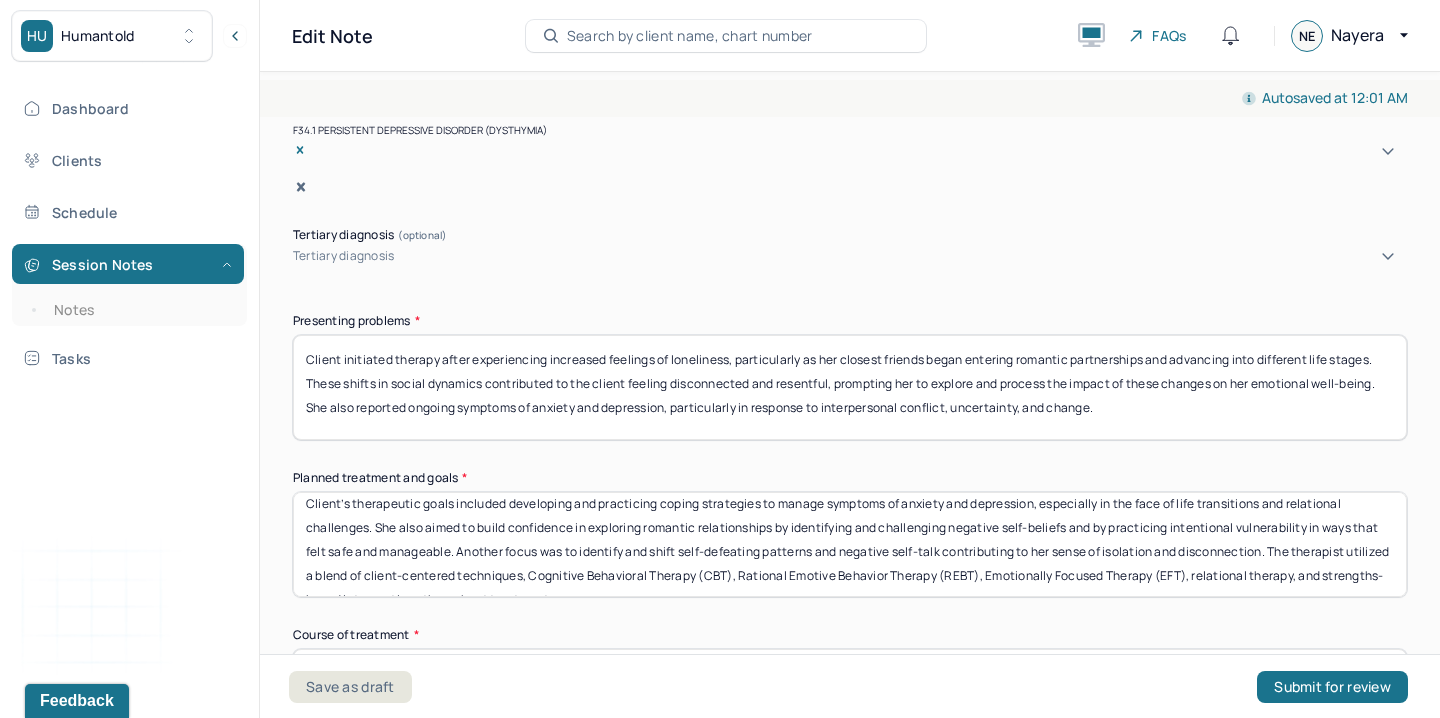 scroll, scrollTop: 0, scrollLeft: 0, axis: both 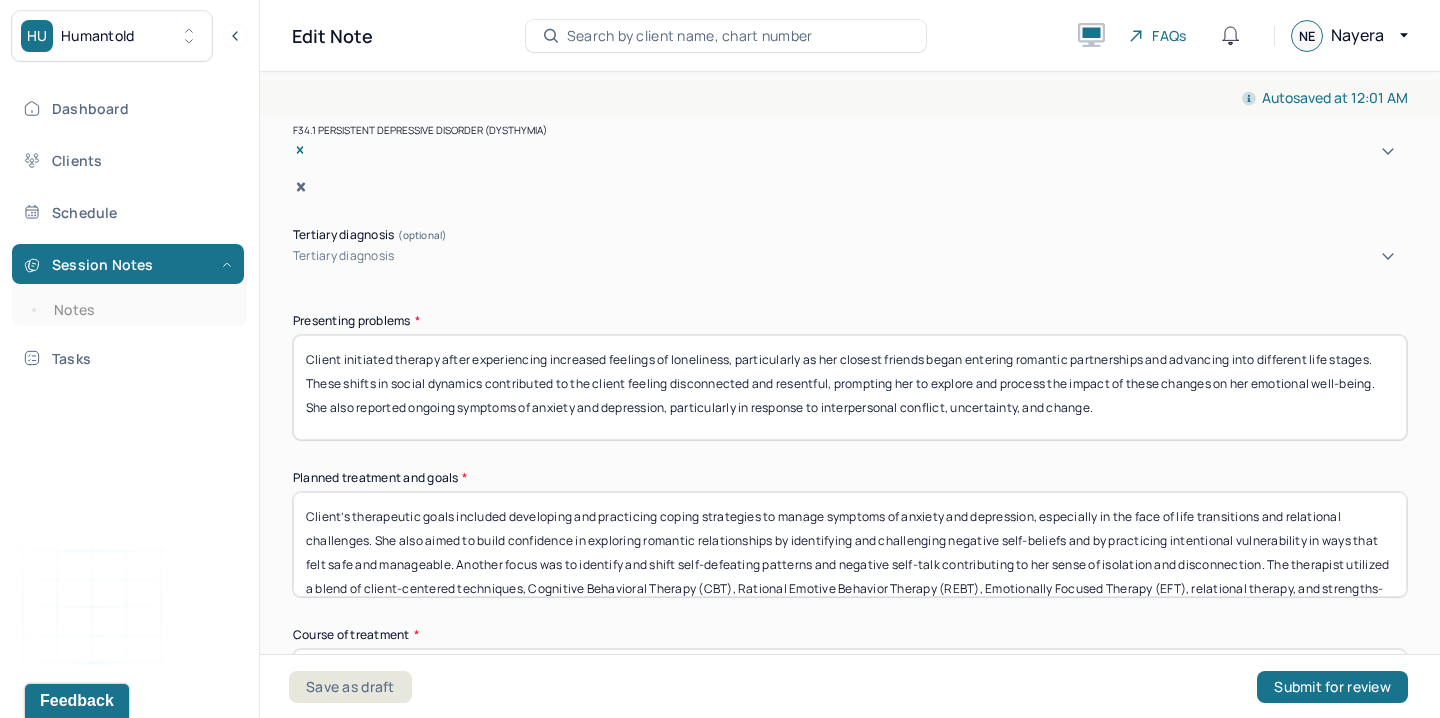 click on "Client’s therapeutic goals included developing and practicing coping strategies to manage symptoms of anxiety and depression, especially in the face of life transitions and relational challenges. She also aimed to build confidence in exploring romantic relationships by identifying and challenging negative self-beliefs and by practicing intentional vulnerability in ways that felt safe and manageable. Another focus was to identify and shift self-defeating patterns and negative self-talk contributing to her sense of isolation and disconnection. The therapist utilized a blend of client-centered techniques, Cognitive Behavioral Therapy (CBT), Rational Emotive Behavior Therapy (REBT), Emotionally Focused Therapy (EFT), relational therapy, and strengths-based interventions throughout treatment." at bounding box center [850, 544] 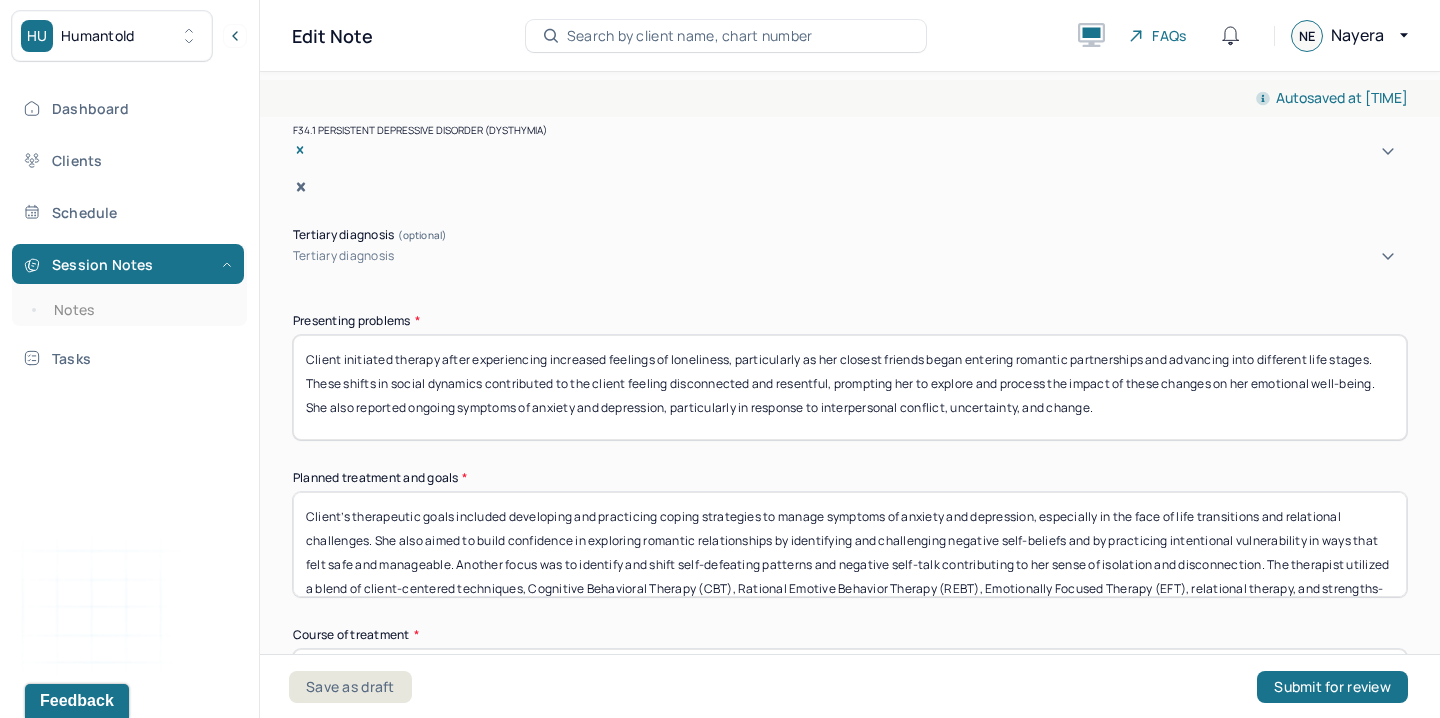 click on "Client’s therapeutic goals included developing and practicing coping strategies to manage symptoms of anxiety and depression, especially in the face of life transitions and relational challenges. She also aimed to build confidence in exploring romantic relationships by identifying and challenging negative self-beliefs and by practicing intentional vulnerability in ways that felt safe and manageable. Another focus was to identify and shift self-defeating patterns and negative self-talk contributing to her sense of isolation and disconnection. The therapist utilized a blend of client-centered techniques, Cognitive Behavioral Therapy (CBT), Rational Emotive Behavior Therapy (REBT), Emotionally Focused Therapy (EFT), relational therapy, and strengths-based interventions throughout treatment." at bounding box center [850, 544] 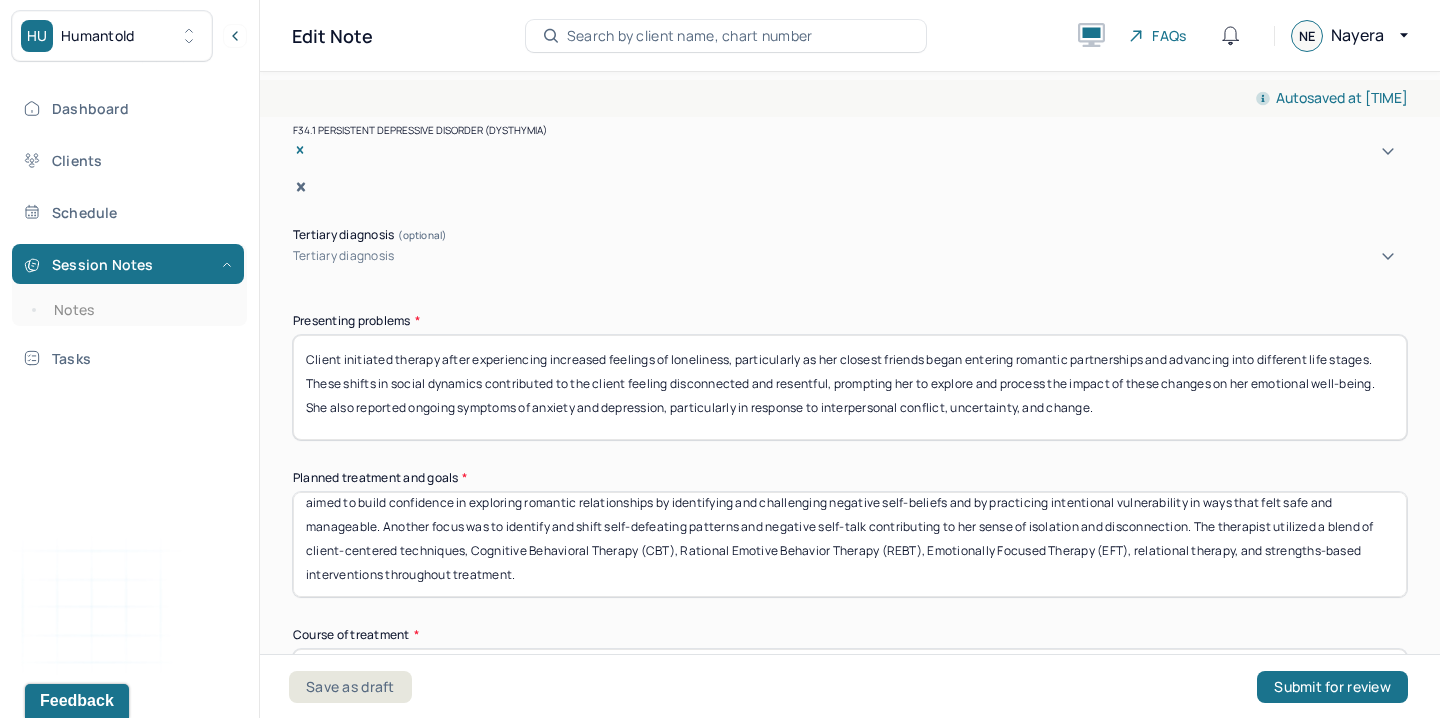 scroll, scrollTop: 40, scrollLeft: 0, axis: vertical 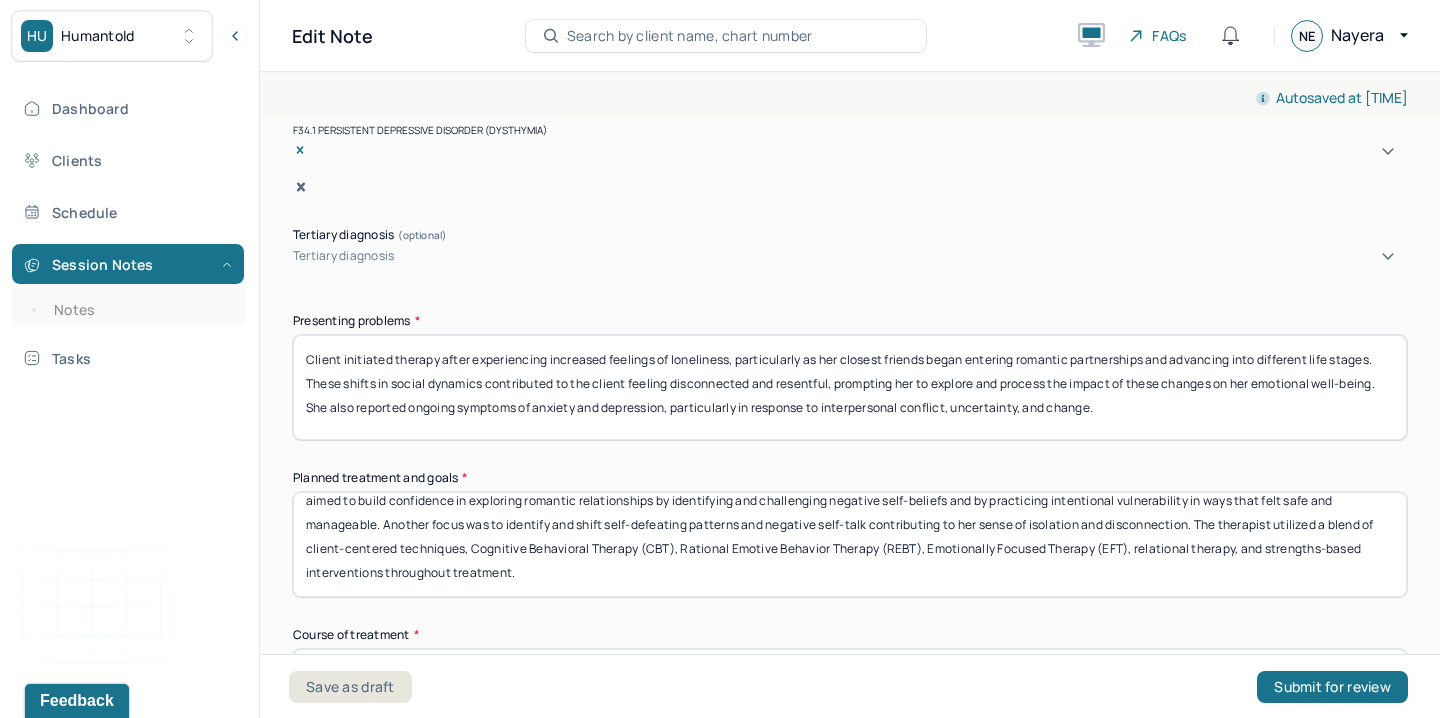 drag, startPoint x: 520, startPoint y: 490, endPoint x: 1181, endPoint y: 483, distance: 661.03705 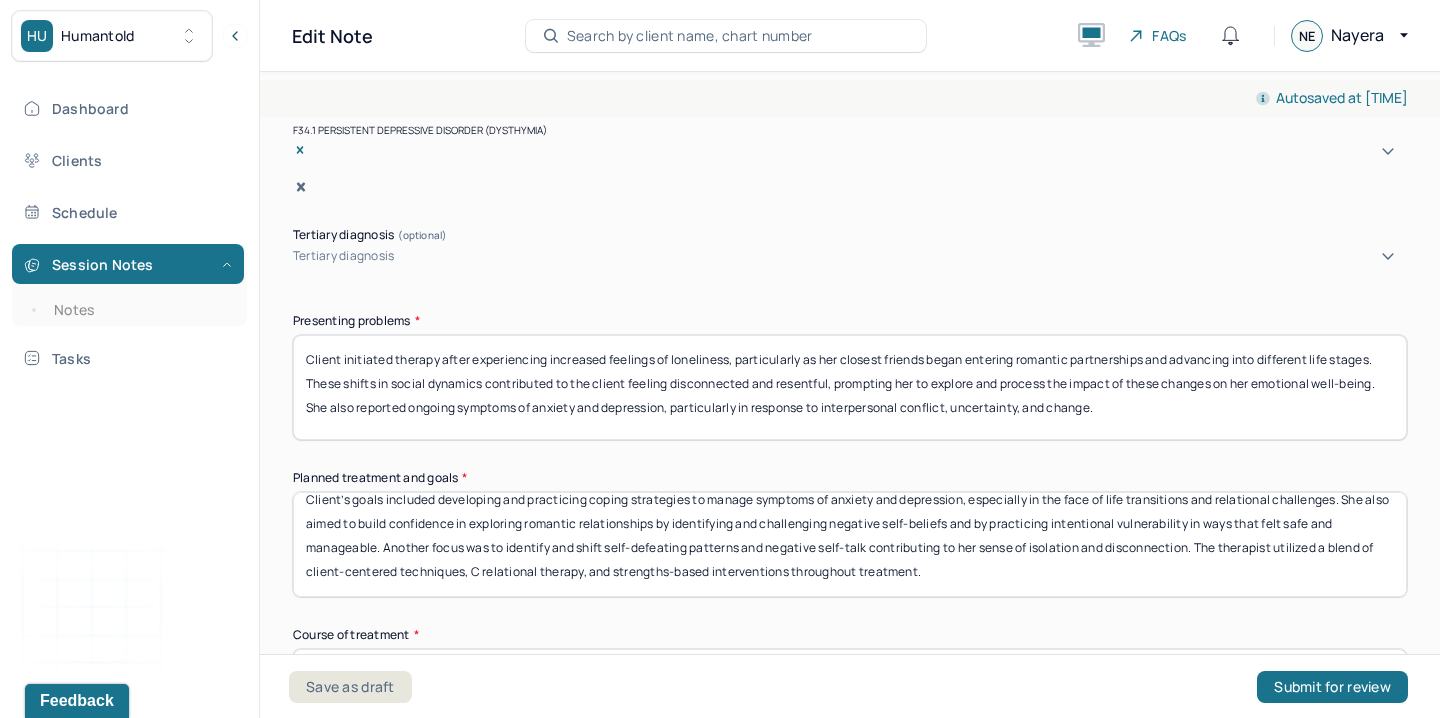 scroll, scrollTop: 16, scrollLeft: 0, axis: vertical 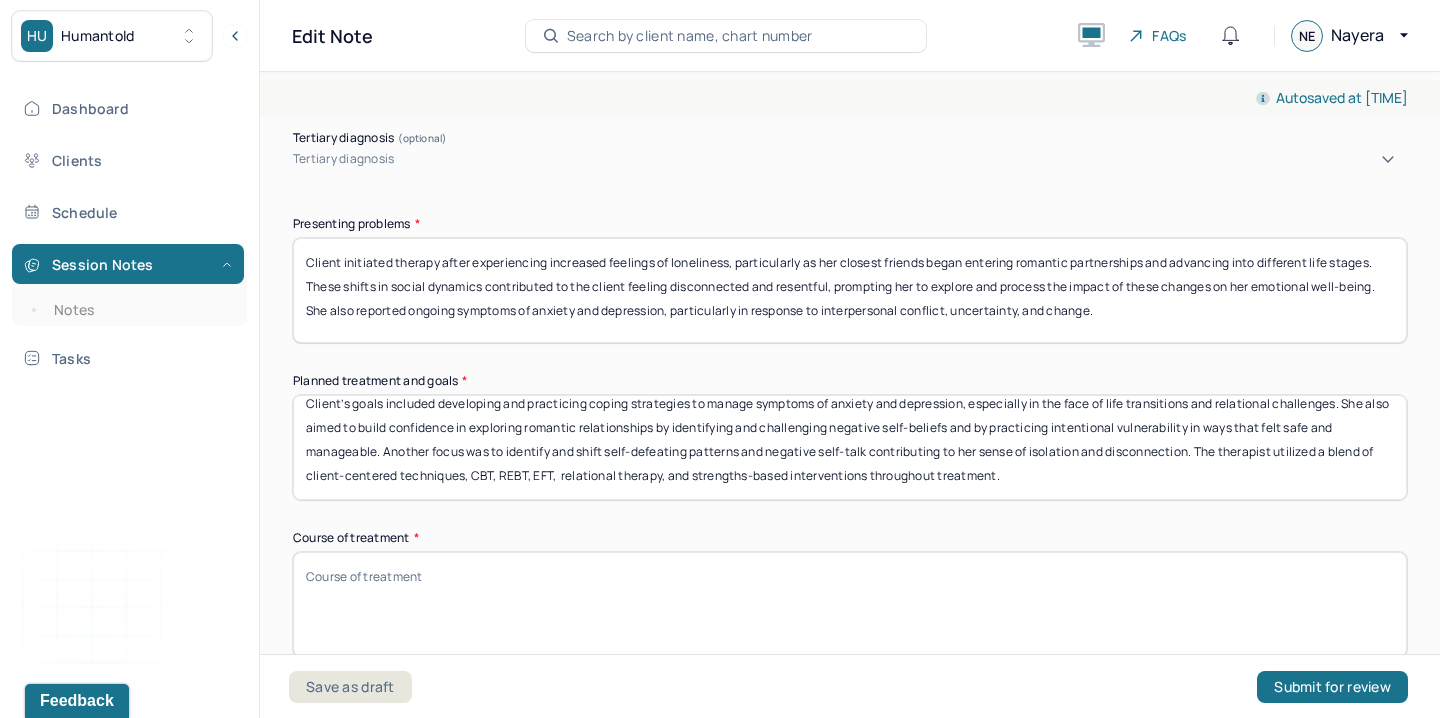 type on "Client’s goals included developing and practicing coping strategies to manage symptoms of anxiety and depression, especially in the face of life transitions and relational challenges. She also aimed to build confidence in exploring romantic relationships by identifying and challenging negative self-beliefs and by practicing intentional vulnerability in ways that felt safe and manageable. Another focus was to identify and shift self-defeating patterns and negative self-talk contributing to her sense of isolation and disconnection. The therapist utilized a blend of client-centered techniques, CBT, REBT, EFT,  relational therapy, and strengths-based interventions throughout treatment." 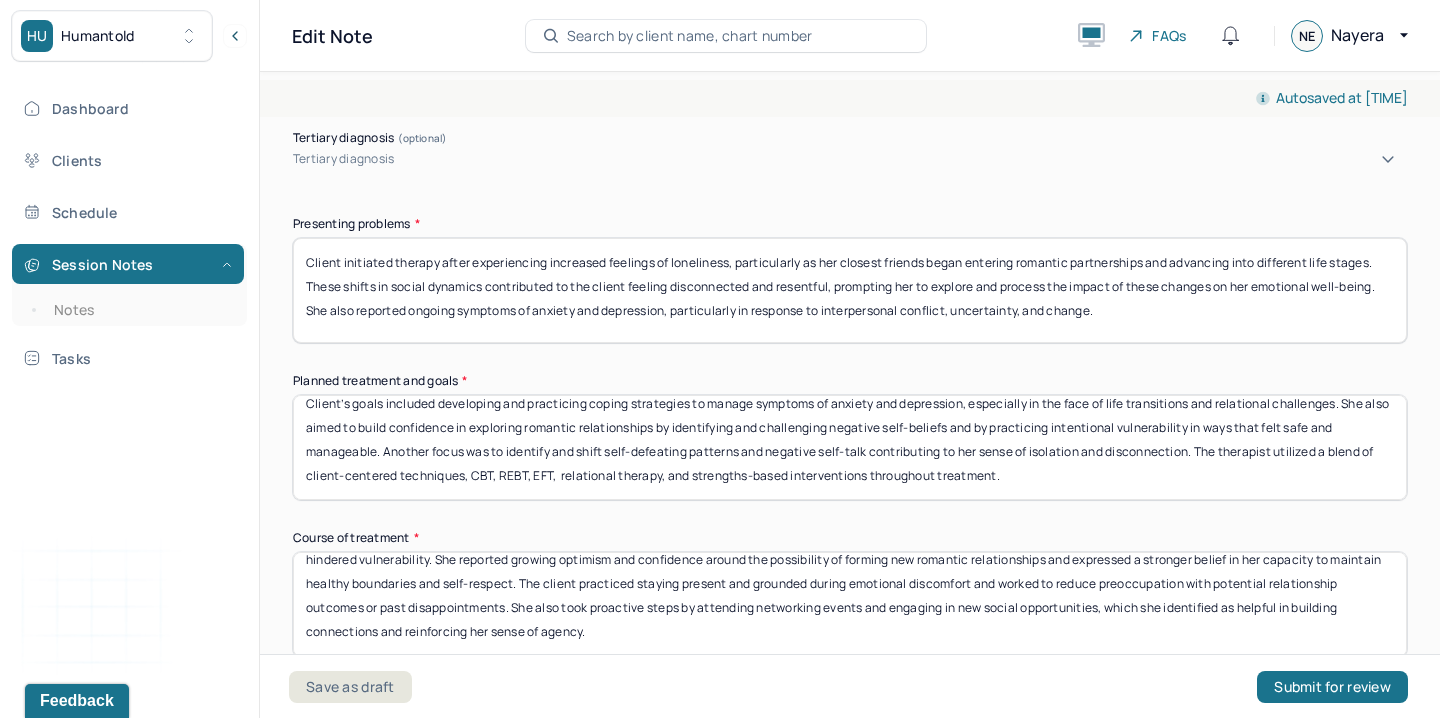 scroll, scrollTop: 40, scrollLeft: 0, axis: vertical 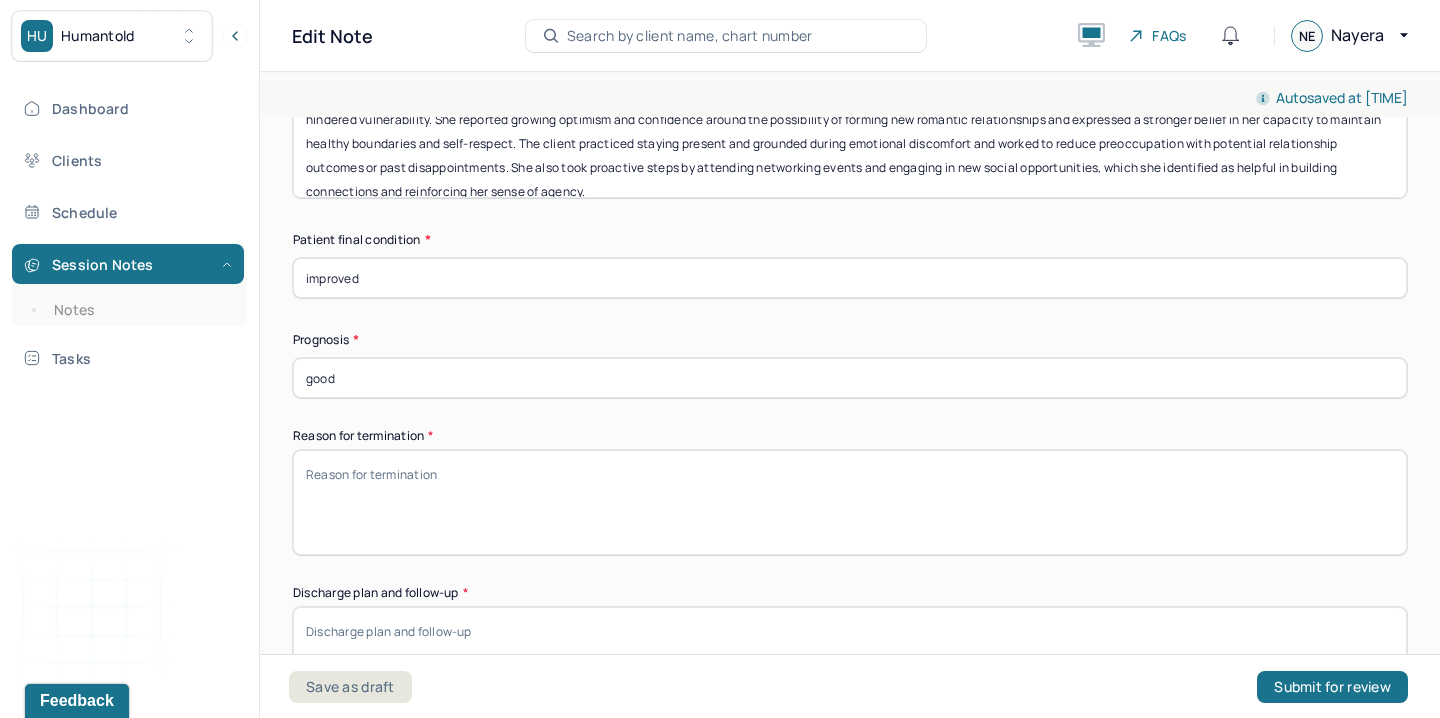 type on "Over the course of therapy, the client developed greater insight into her emotional patterns, including how unhelpful thought processes and self-criticism reinforced feelings of loneliness and hindered vulnerability. She reported growing optimism and confidence around the possibility of forming new romantic relationships and expressed a stronger belief in her capacity to maintain healthy boundaries and self-respect. The client practiced staying present and grounded during emotional discomfort and worked to reduce preoccupation with potential relationship outcomes or past disappointments. She also took proactive steps by attending networking events and engaging in new social opportunities, which she identified as helpful in building connections and reinforcing her sense of agency." 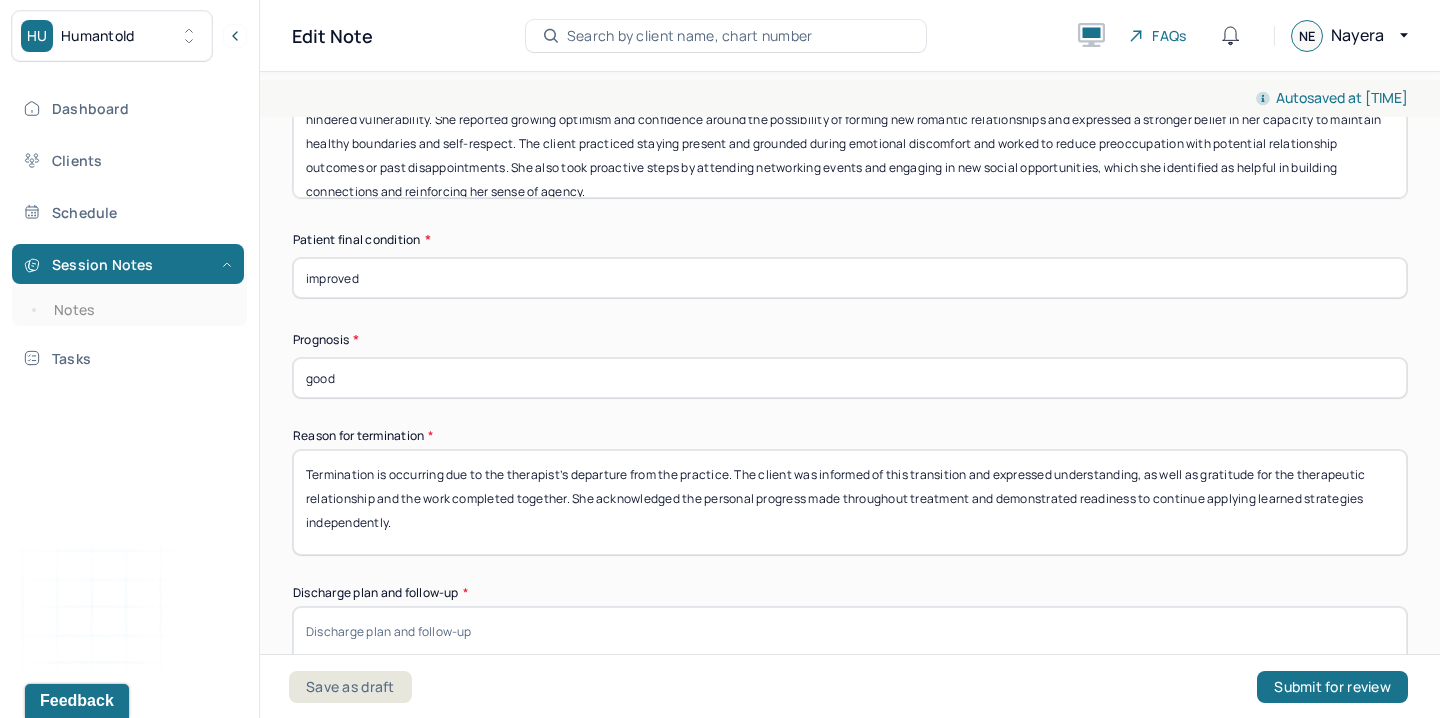 scroll, scrollTop: 0, scrollLeft: 0, axis: both 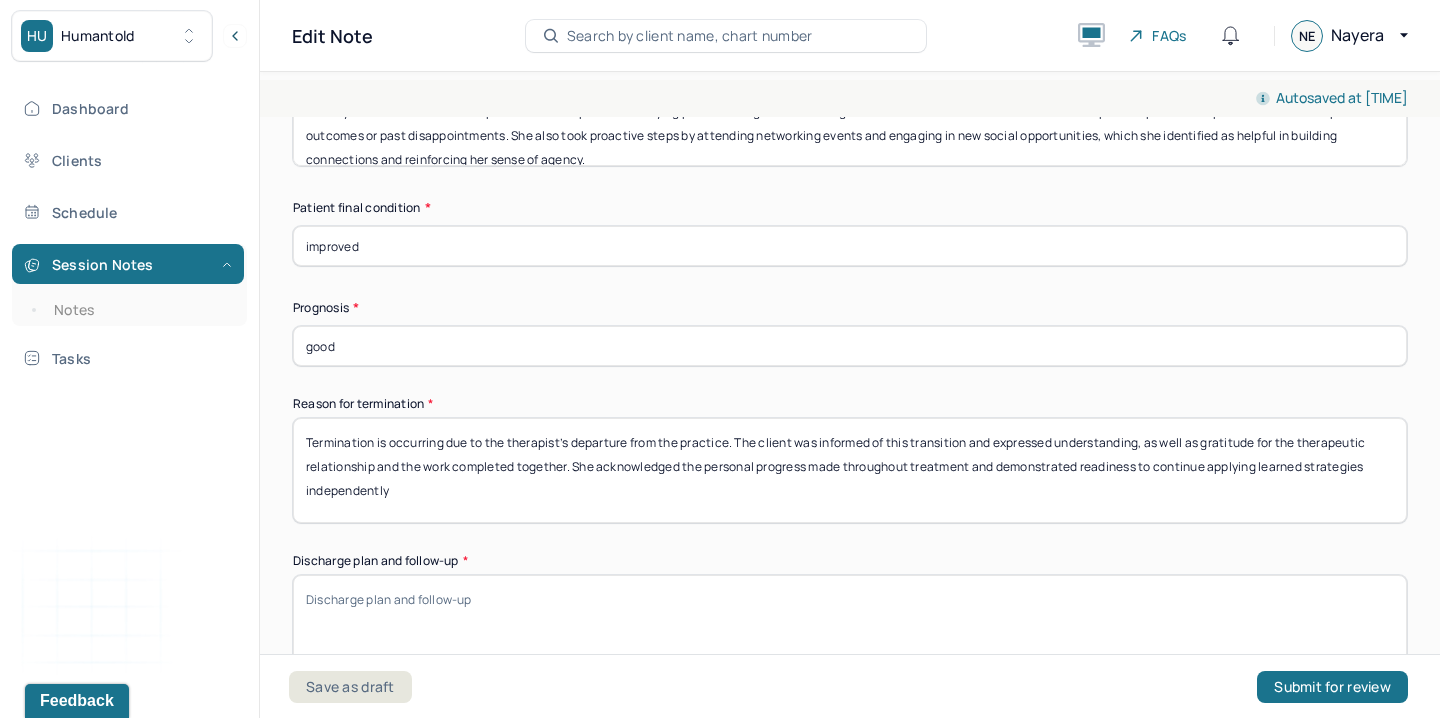 drag, startPoint x: 981, startPoint y: 411, endPoint x: 982, endPoint y: 431, distance: 20.024984 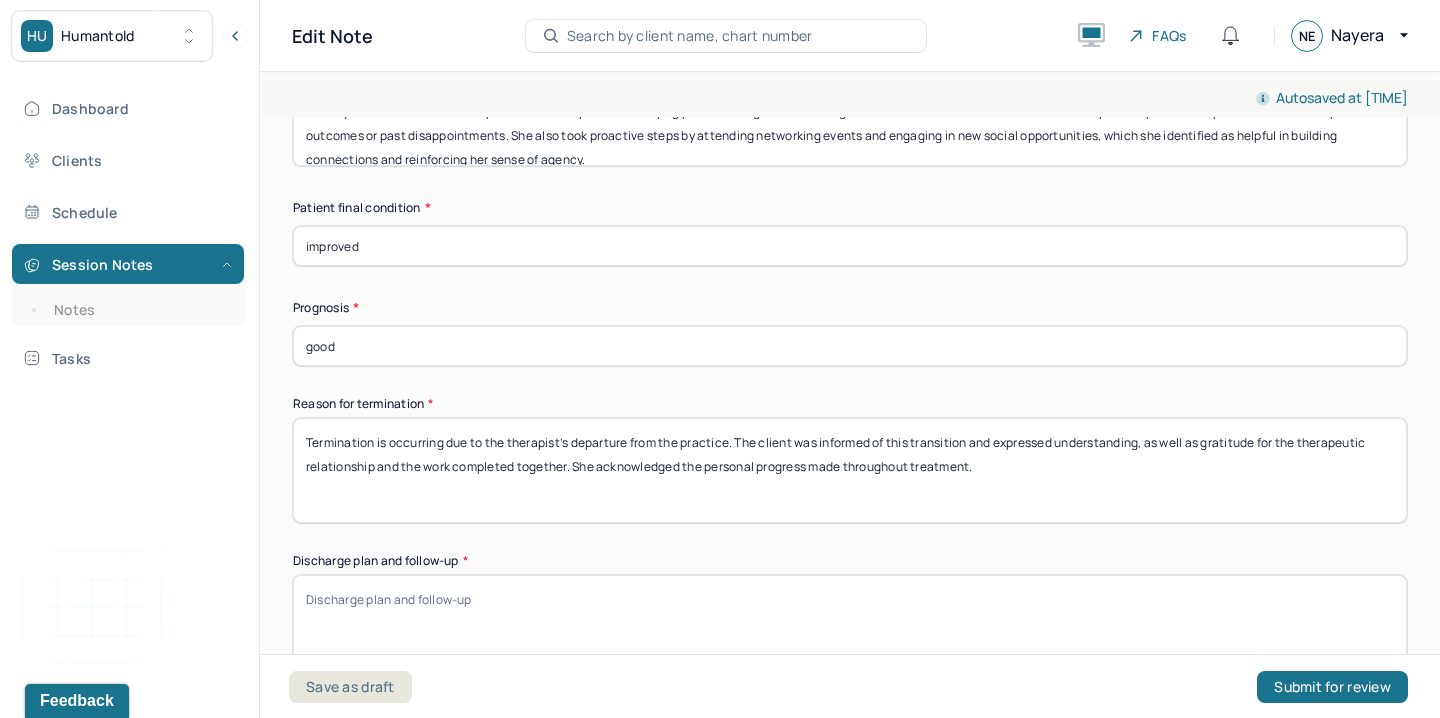 click on "Termination is occurring due to the therapist’s departure from the practice. The client was informed of this transition and expressed understanding, as well as gratitude for the therapeutic relationship and the work completed together. She acknowledged the personal progress made throughout treatment" at bounding box center [850, 470] 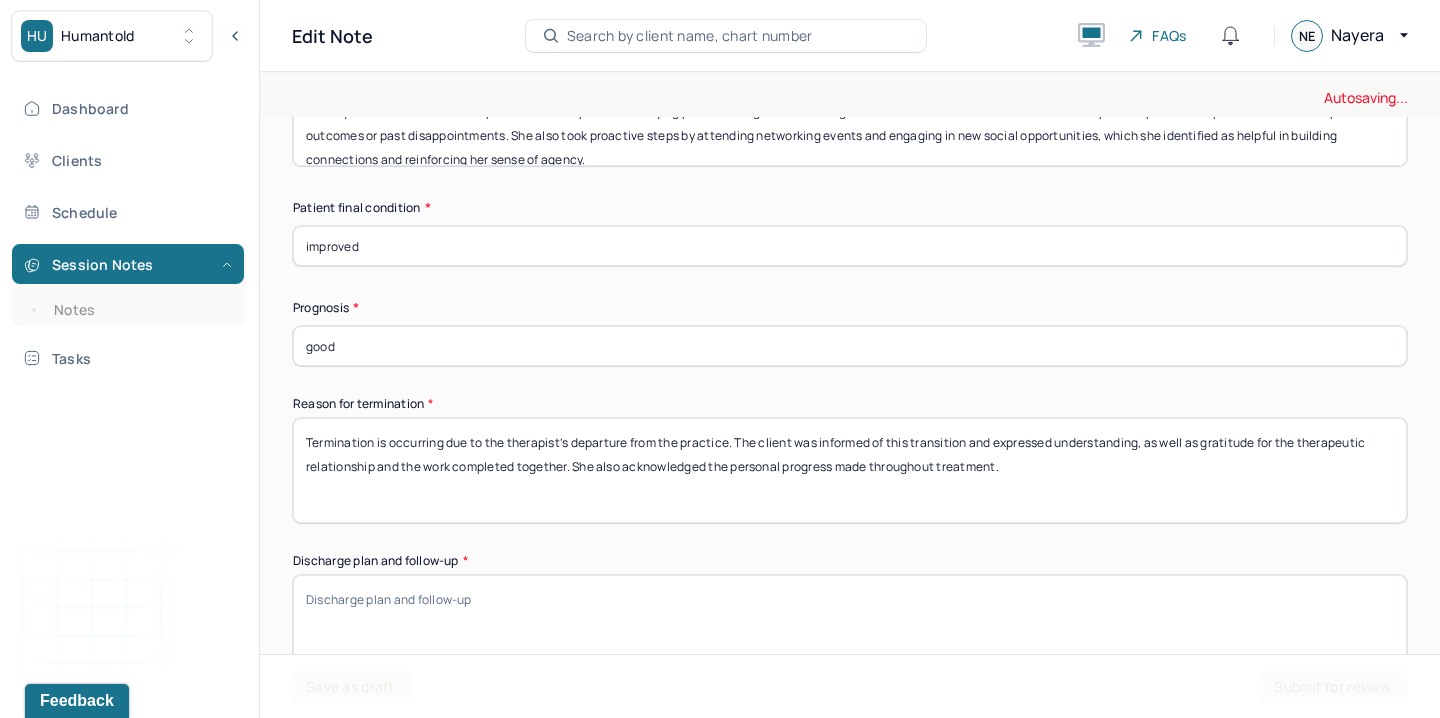 type on "Termination is occurring due to the therapist’s departure from the practice. The client was informed of this transition and expressed understanding, as well as gratitude for the therapeutic relationship and the work completed together. She also acknowledged the personal progress made throughout treatment." 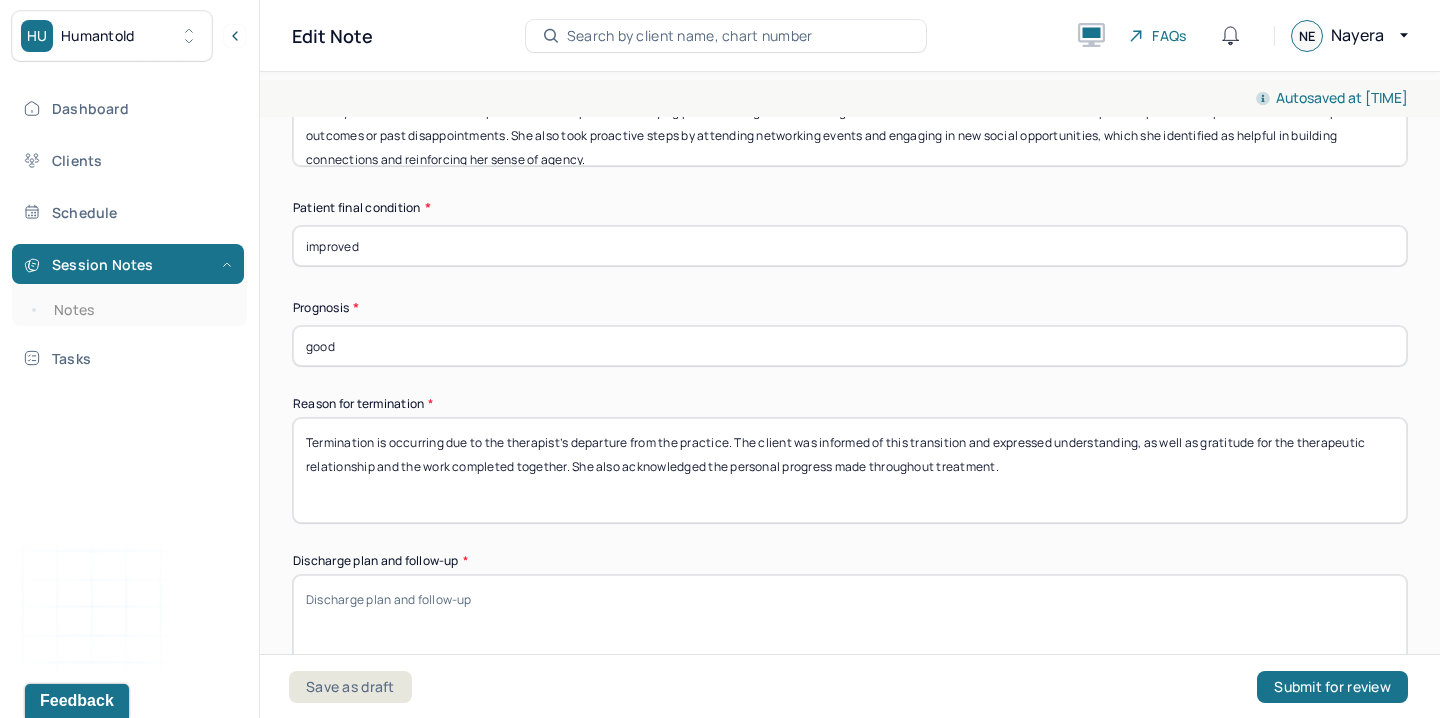 click on "Discharge plan and follow-up *" at bounding box center [850, 627] 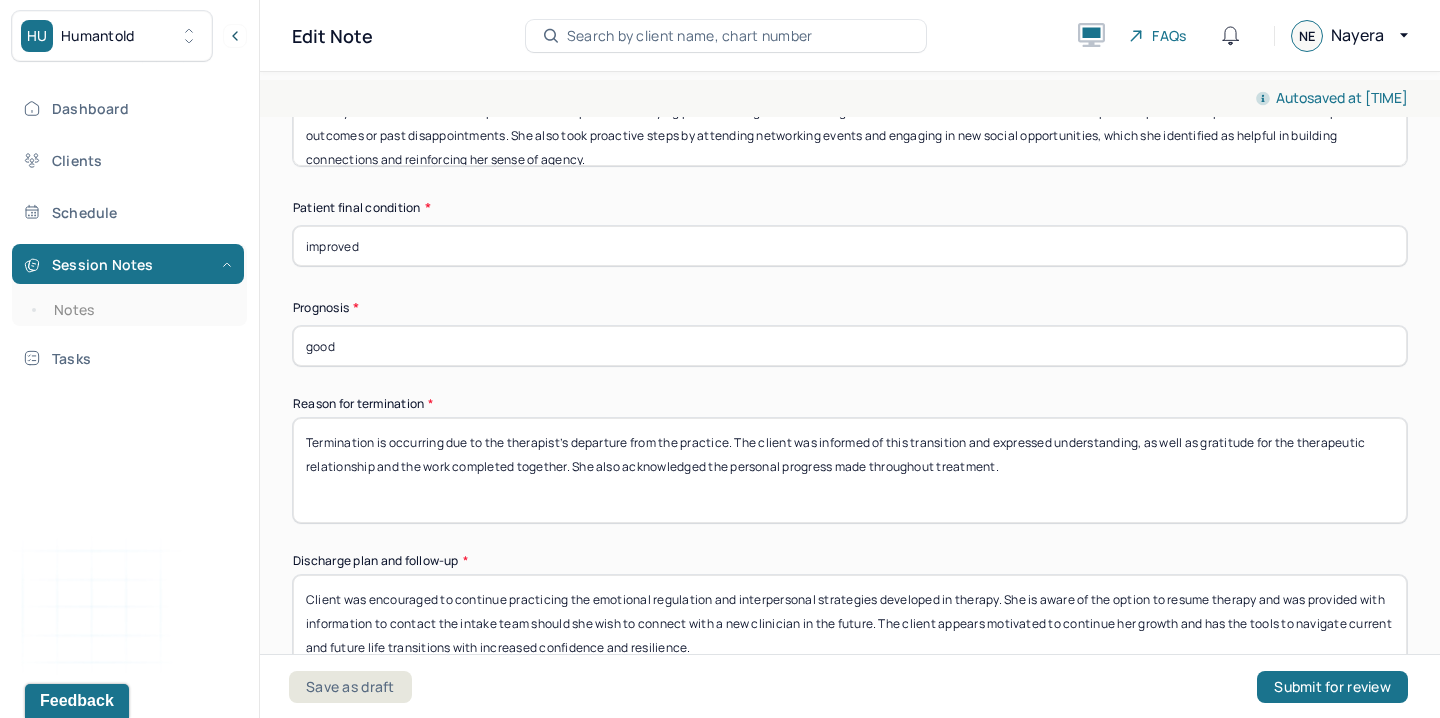 scroll, scrollTop: 24, scrollLeft: 0, axis: vertical 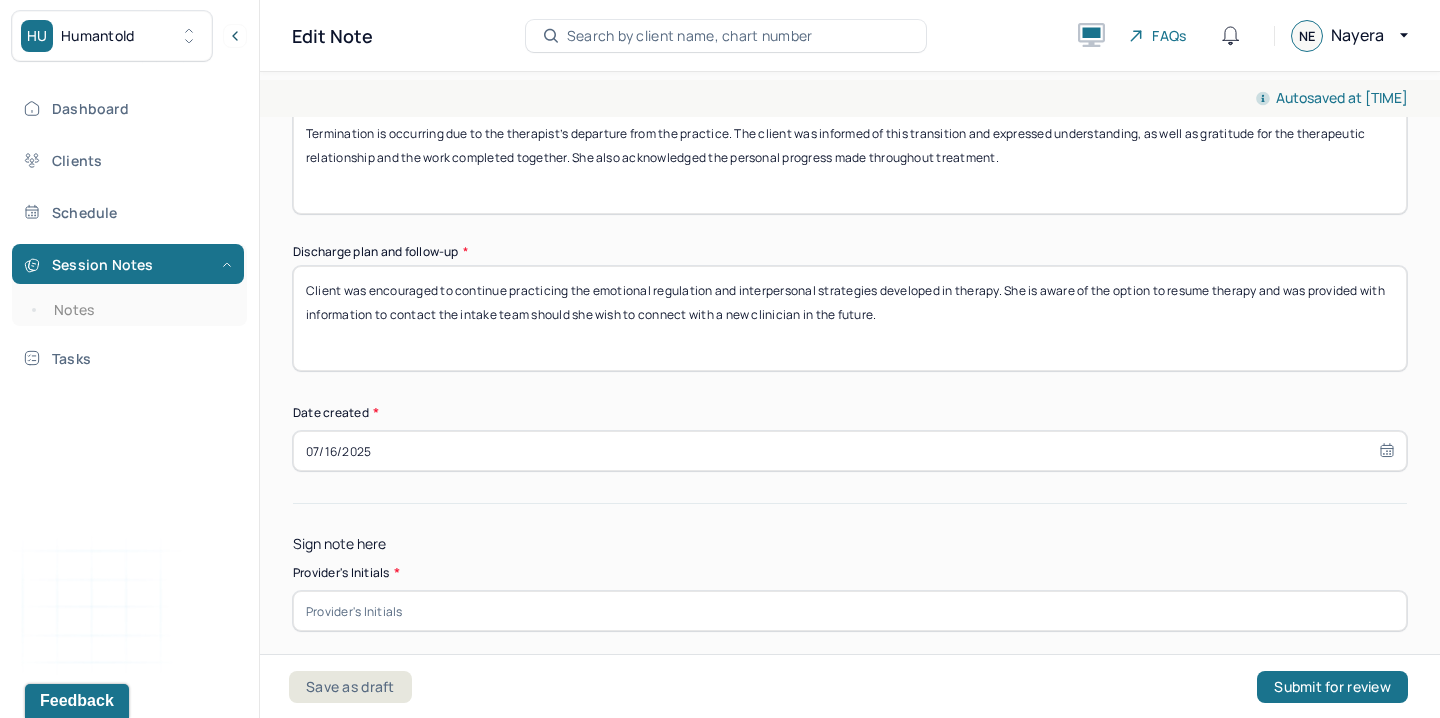 type on "Client was encouraged to continue practicing the emotional regulation and interpersonal strategies developed in therapy. She is aware of the option to resume therapy and was provided with information to contact the intake team should she wish to connect with a new clinician in the future." 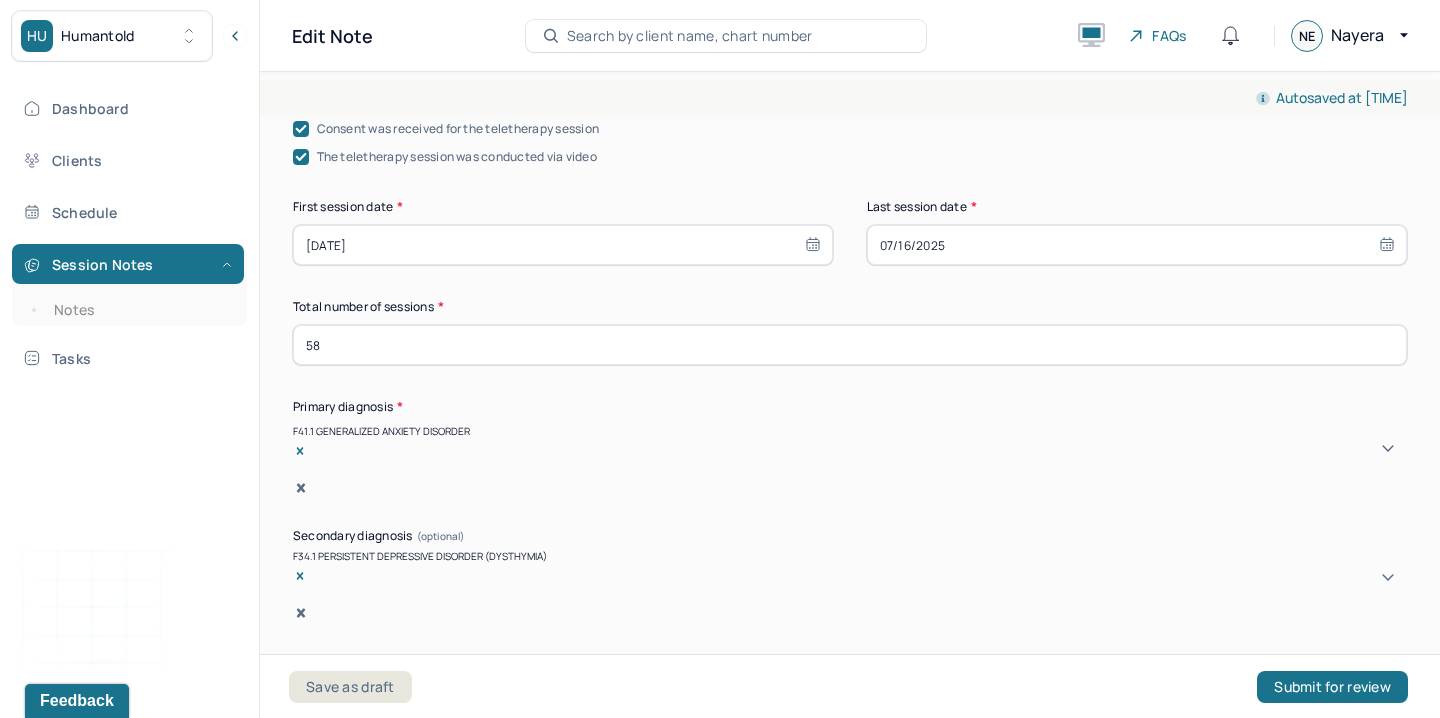 scroll, scrollTop: 467, scrollLeft: 0, axis: vertical 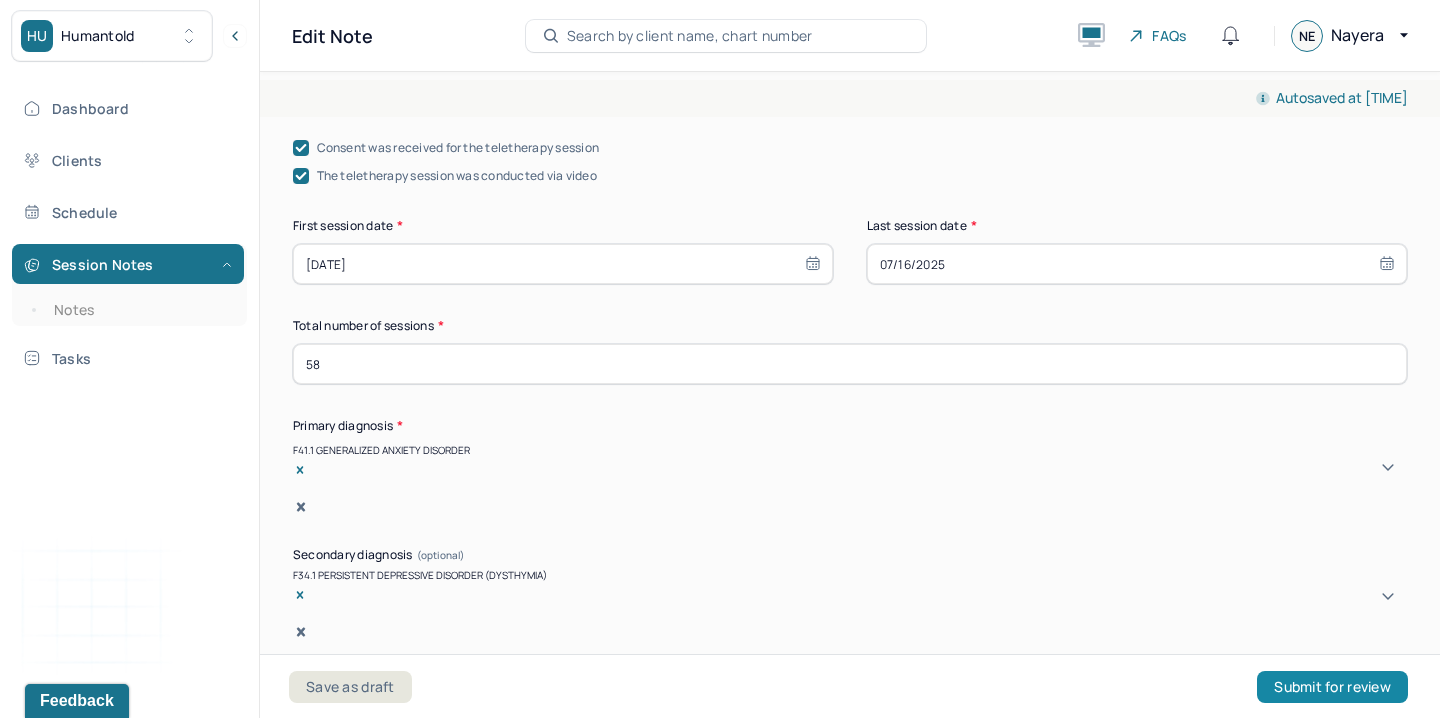 type on "NE" 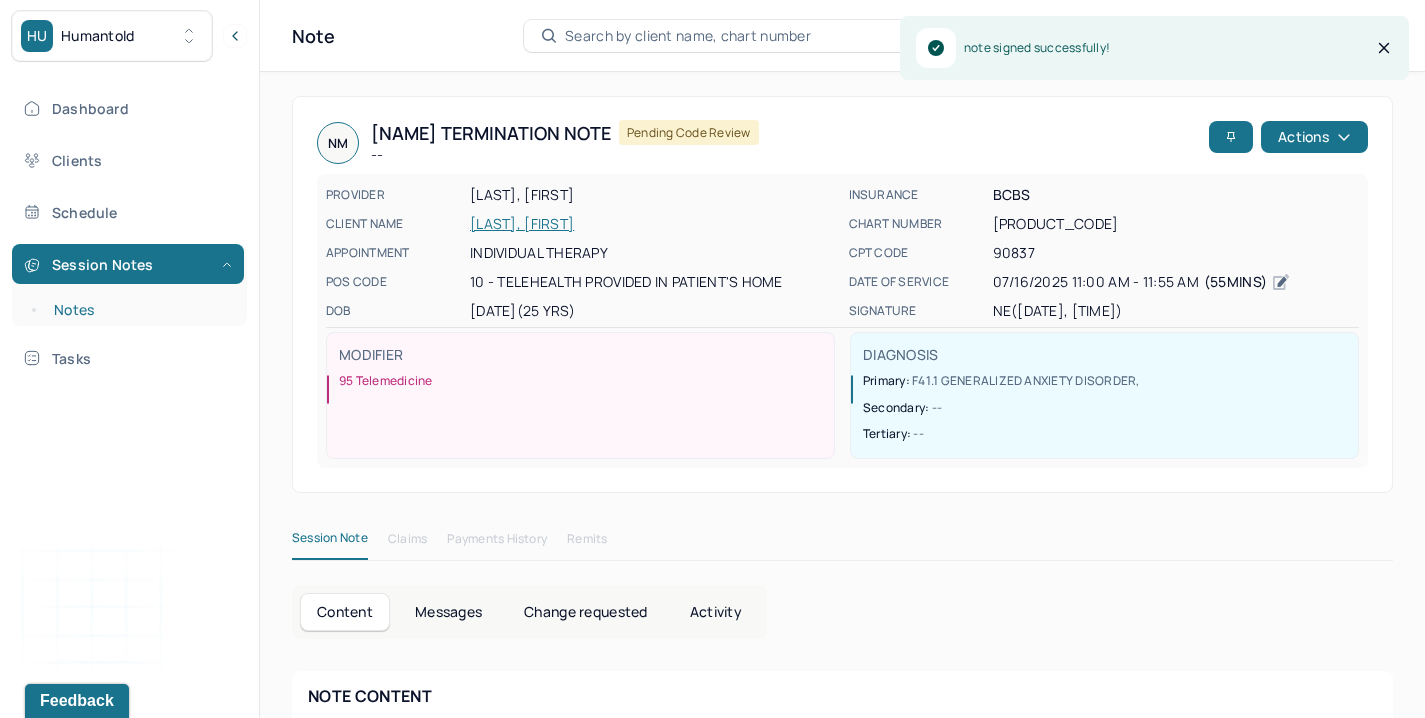click on "Notes" at bounding box center (139, 310) 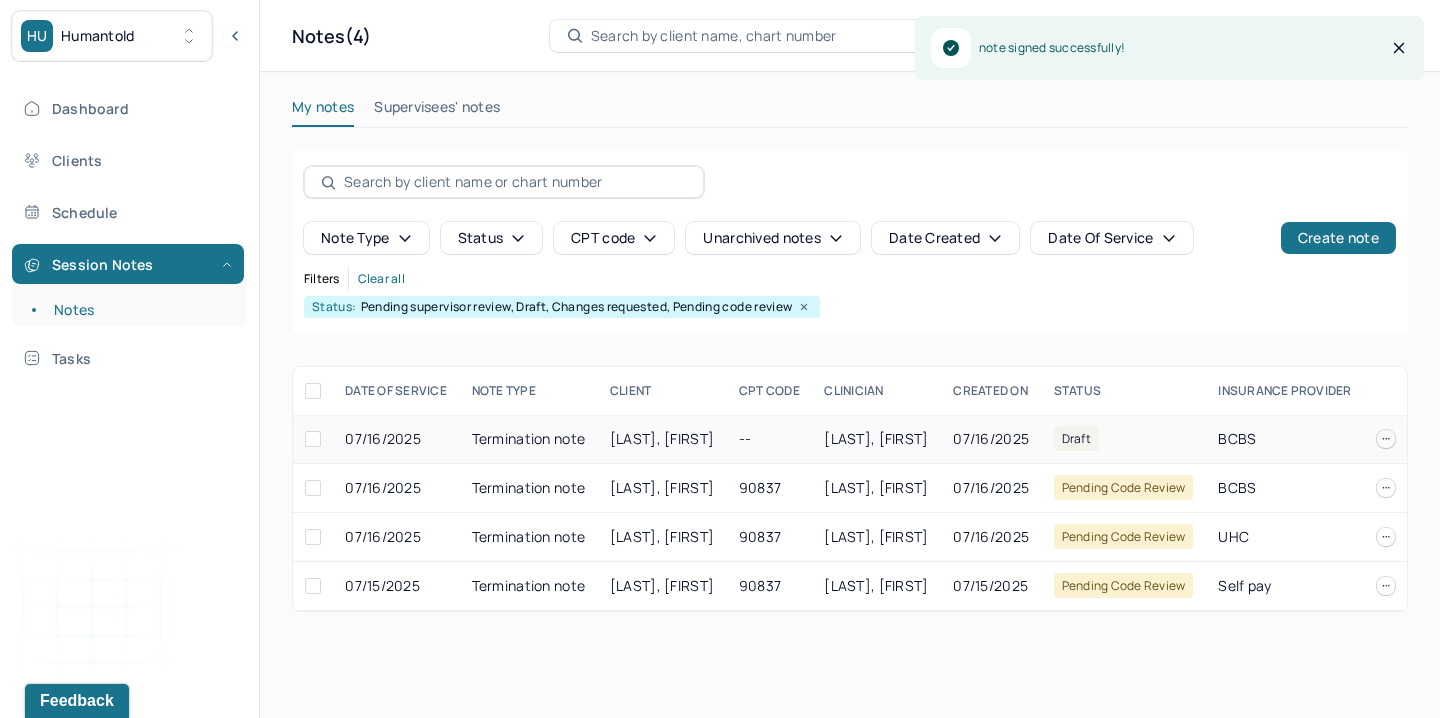 click on "[LAST], [FIRST]" at bounding box center (876, 438) 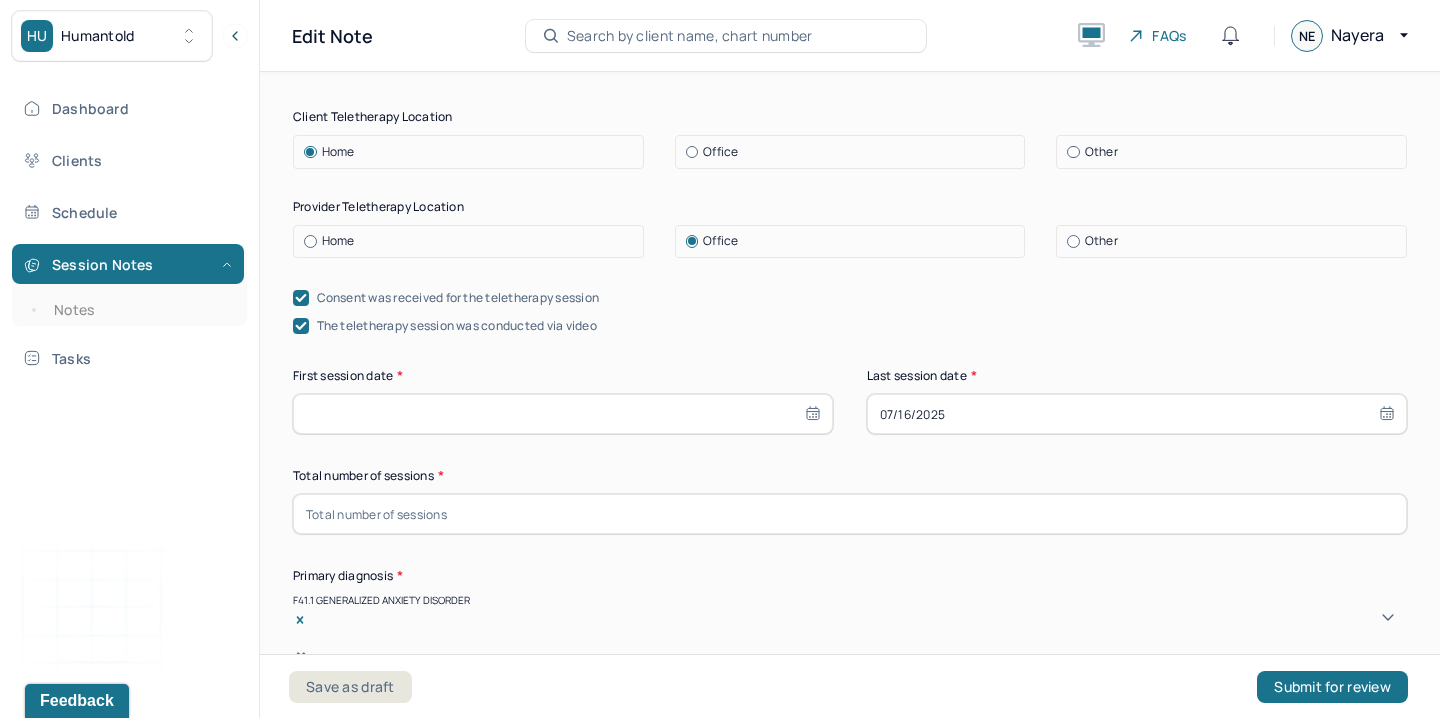 scroll, scrollTop: 320, scrollLeft: 0, axis: vertical 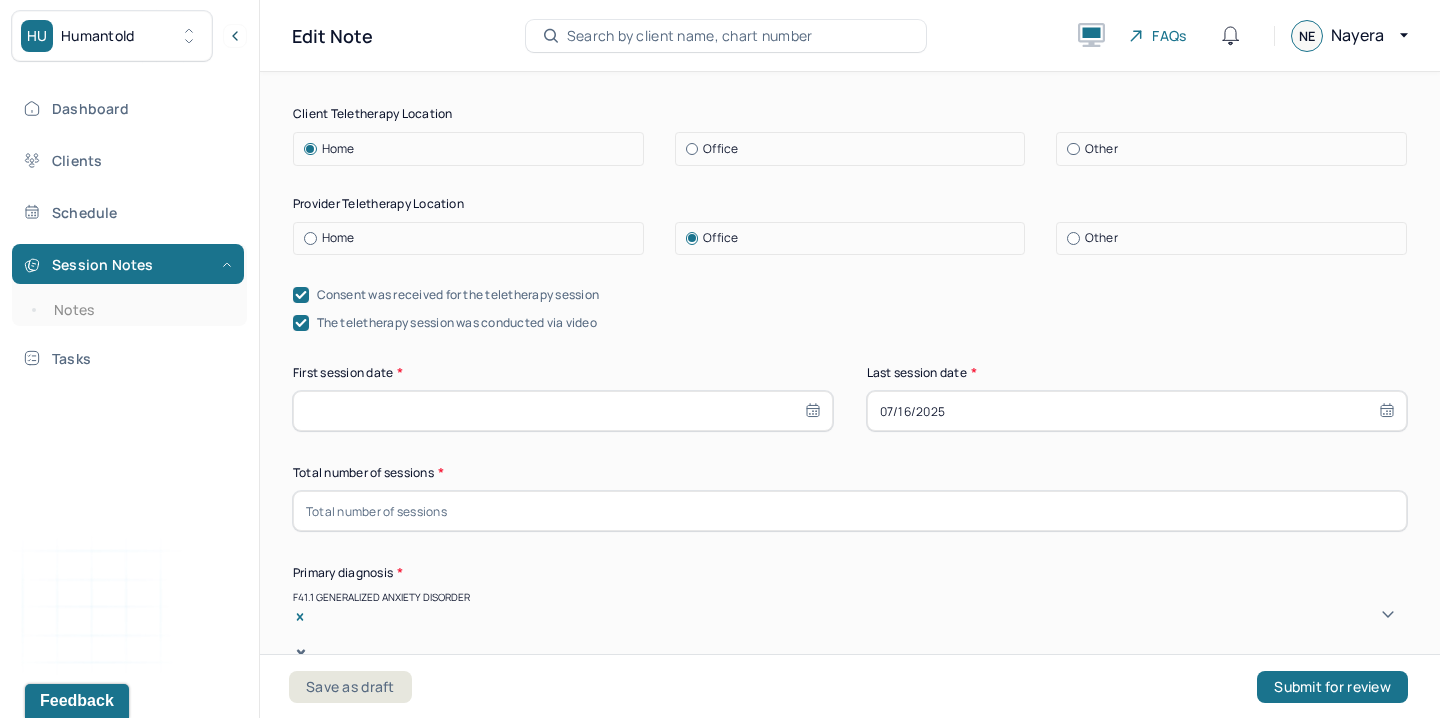 click at bounding box center [563, 411] 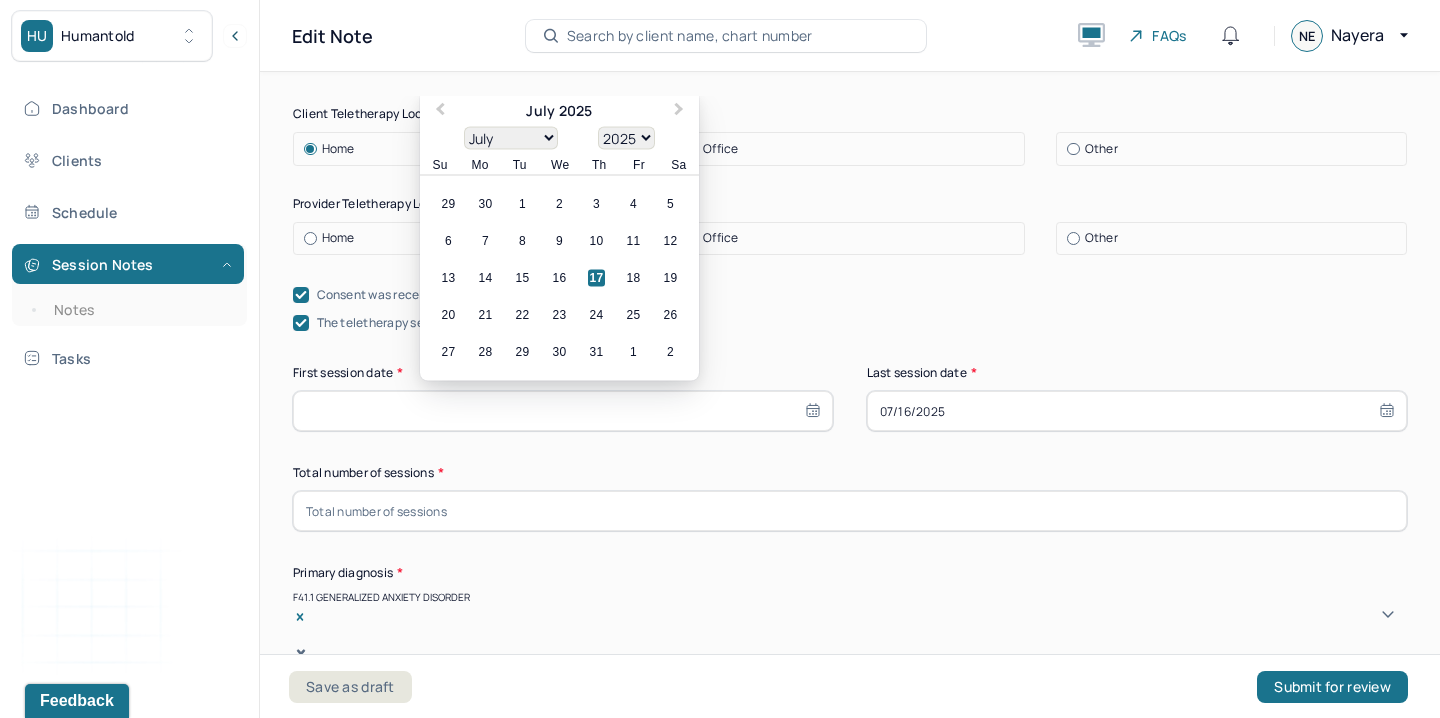 click on "1900 1901 1902 1903 1904 1905 1906 1907 1908 1909 1910 1911 1912 1913 1914 1915 1916 1917 1918 1919 1920 1921 1922 1923 1924 1925 1926 1927 1928 1929 1930 1931 1932 1933 1934 1935 1936 1937 1938 1939 1940 1941 1942 1943 1944 1945 1946 1947 1948 1949 1950 1951 1952 1953 1954 1955 1956 1957 1958 1959 1960 1961 1962 1963 1964 1965 1966 1967 1968 1969 1970 1971 1972 1973 1974 1975 1976 1977 1978 1979 1980 1981 1982 1983 1984 1985 1986 1987 1988 1989 1990 1991 1992 1993 1994 1995 1996 1997 1998 1999 2000 2001 2002 2003 2004 2005 2006 2007 2008 2009 2010 2011 2012 2013 2014 2015 2016 2017 2018 2019 2020 2021 2022 2023 2024 2025 2026 2027 2028 2029 2030 2031 2032 2033 2034 2035 2036 2037 2038 2039 2040 2041 2042 2043 2044 2045 2046 2047 2048 2049 2050 2051 2052 2053 2054 2055 2056 2057 2058 2059 2060 2061 2062 2063 2064 2065 2066 2067 2068 2069 2070 2071 2072 2073 2074 2075 2076 2077 2078 2079 2080 2081 2082 2083 2084 2085 2086 2087 2088 2089 2090 2091 2092 2093 2094 2095 2096 2097 2098 2099 2100" at bounding box center (626, 138) 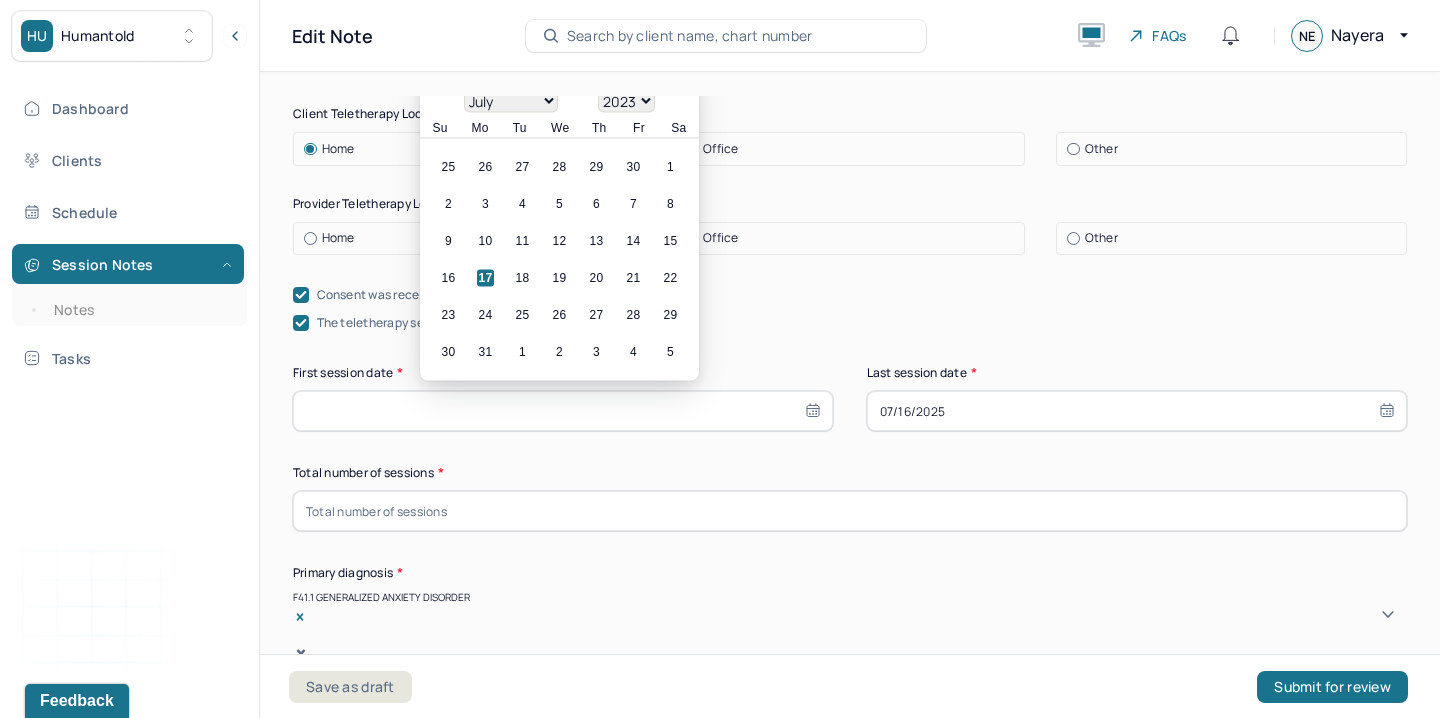 click on "January February March April May June July August September October November December" at bounding box center (511, 101) 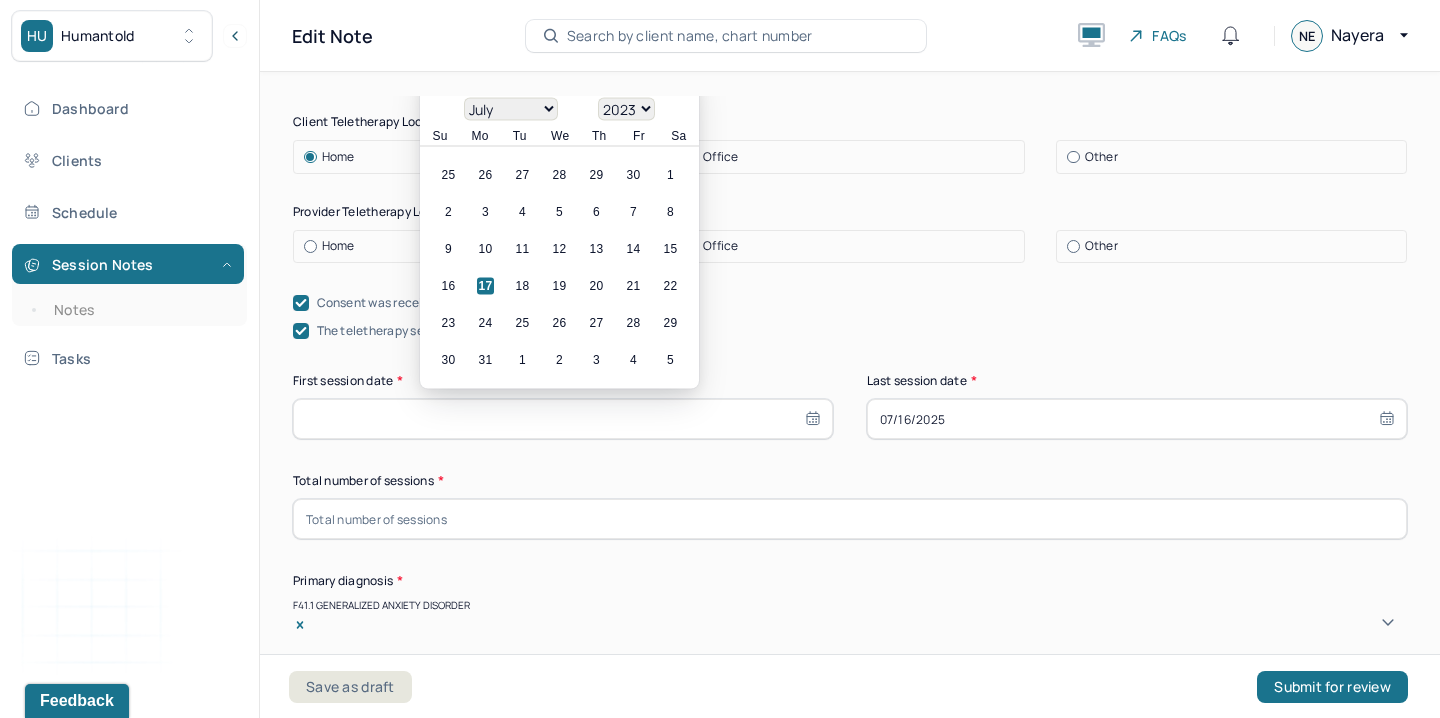 select on "2" 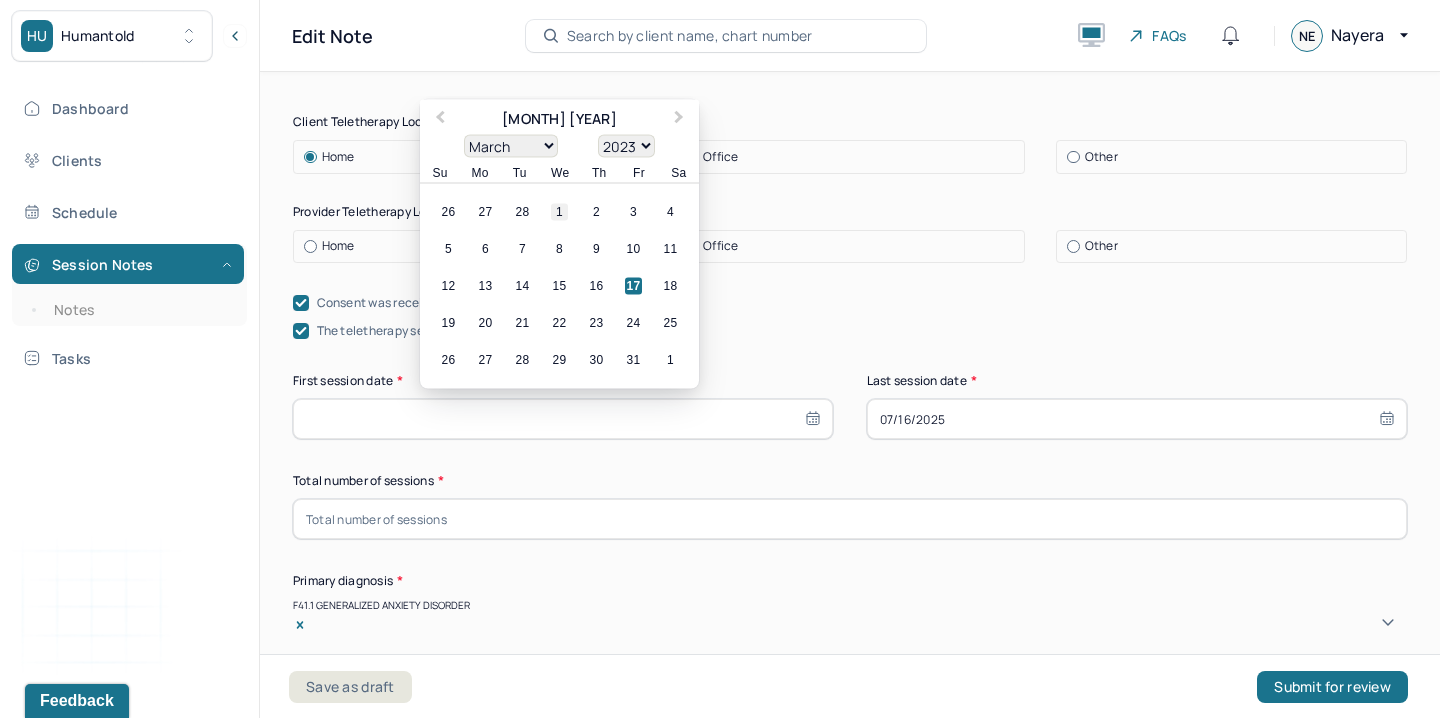 click on "1" at bounding box center (559, 212) 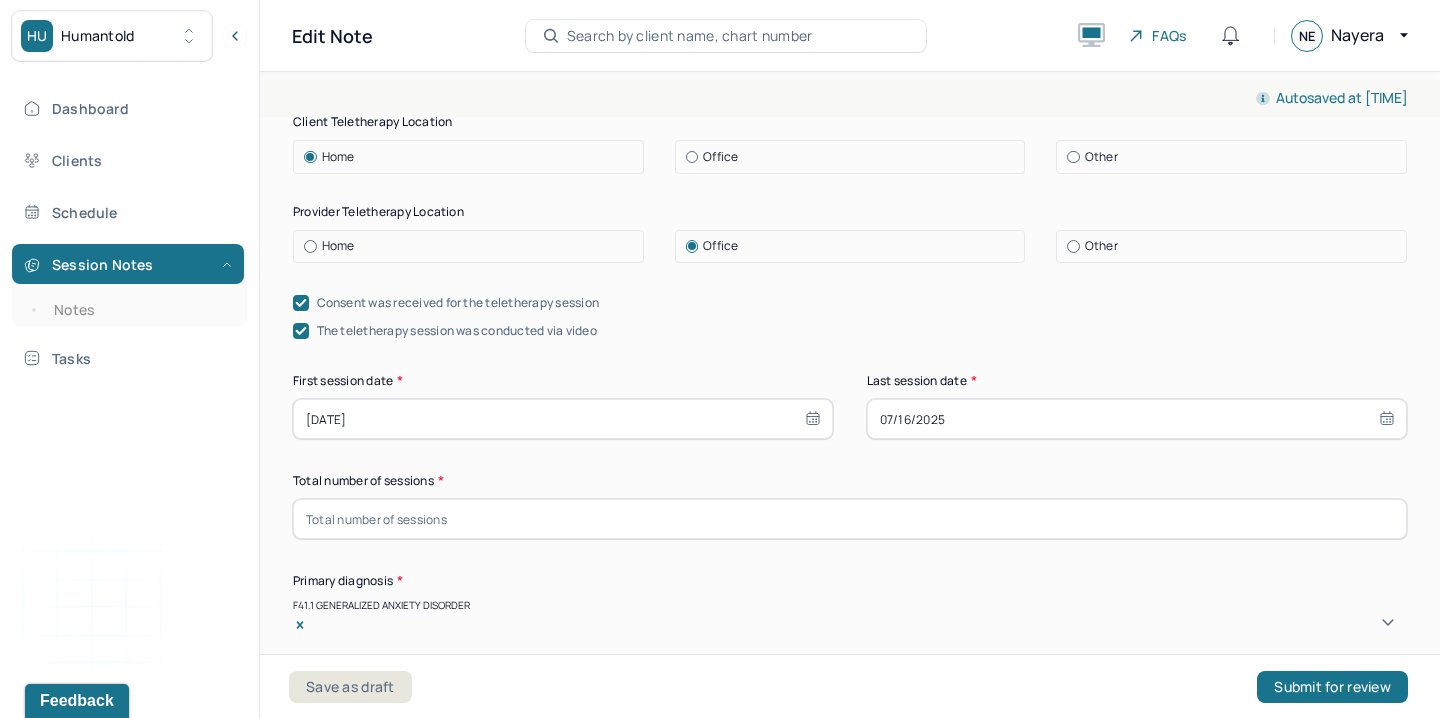select on "2" 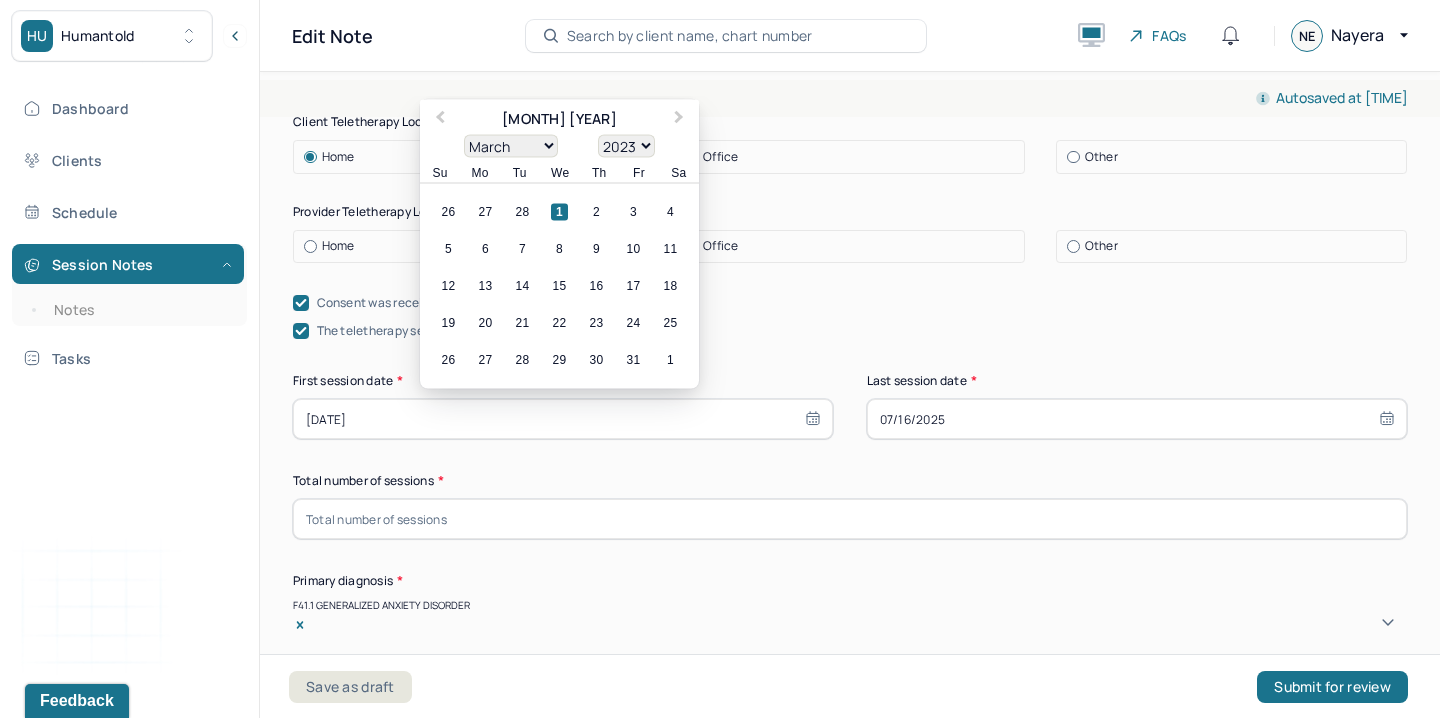 click on "Appointment location * Teletherapy Client Teletherapy Location Home Office Other Provider Teletherapy Location Home Office Other Consent was received for the teletherapy session The teletherapy session was conducted via video First session date * [DATE] Previous Month Next Month March 2023 January February March April May June July August September October November December 1900 1901 1902 1903 1904 1905 1906 1907 1908 1909 1910 1911 1912 1913 1914 1915 1916 1917 1918 1919 1920 1921 1922 1923 1924 1925 1926 1927 1928 1929 1930 1931 1932 1933 1934 1935 1936 1937 1938 1939 1940 1941 1942 1943 1944 1945 1946 1947 1948 1949 1950 1951 1952 1953 1954 1955 1956 1957 1958 1959 1960 1961 1962 1963 1964 1965 1966 1967 1968 1969 1970 1971 1972 1973 1974 1975 1976 1977 1978 1979 1980 1981 1982 1983 1984 1985 1986 1987 1988 1989 1990 1991 1992 1993 1994 1995 1996 1997 1998 1999 2000 2001 2002 2003 2004 2005 2006 2007 2008 2009 2010 2011 2012 2013 2014 2015 2016 2017 2018 2019 2020 2021 2022 2023 2024 2025 2026 2027 Su" at bounding box center [850, 1128] 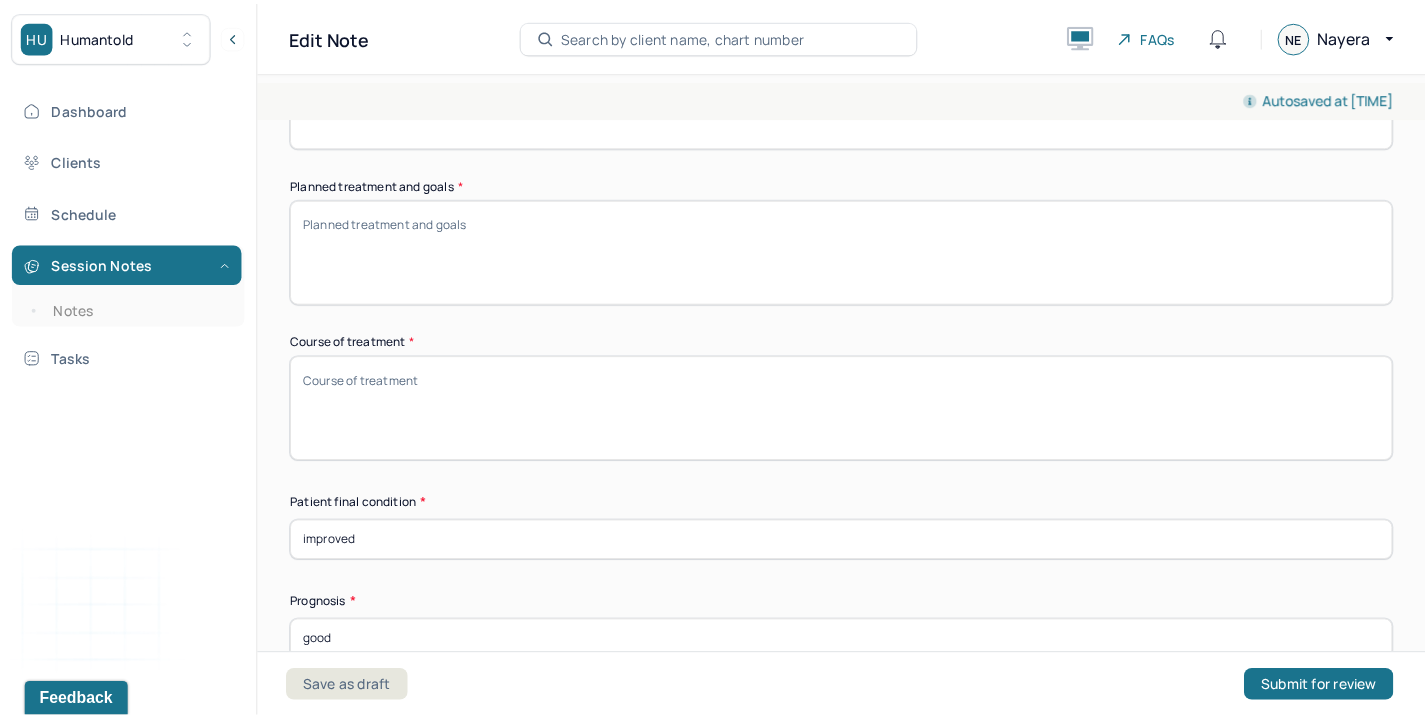 scroll, scrollTop: 1183, scrollLeft: 0, axis: vertical 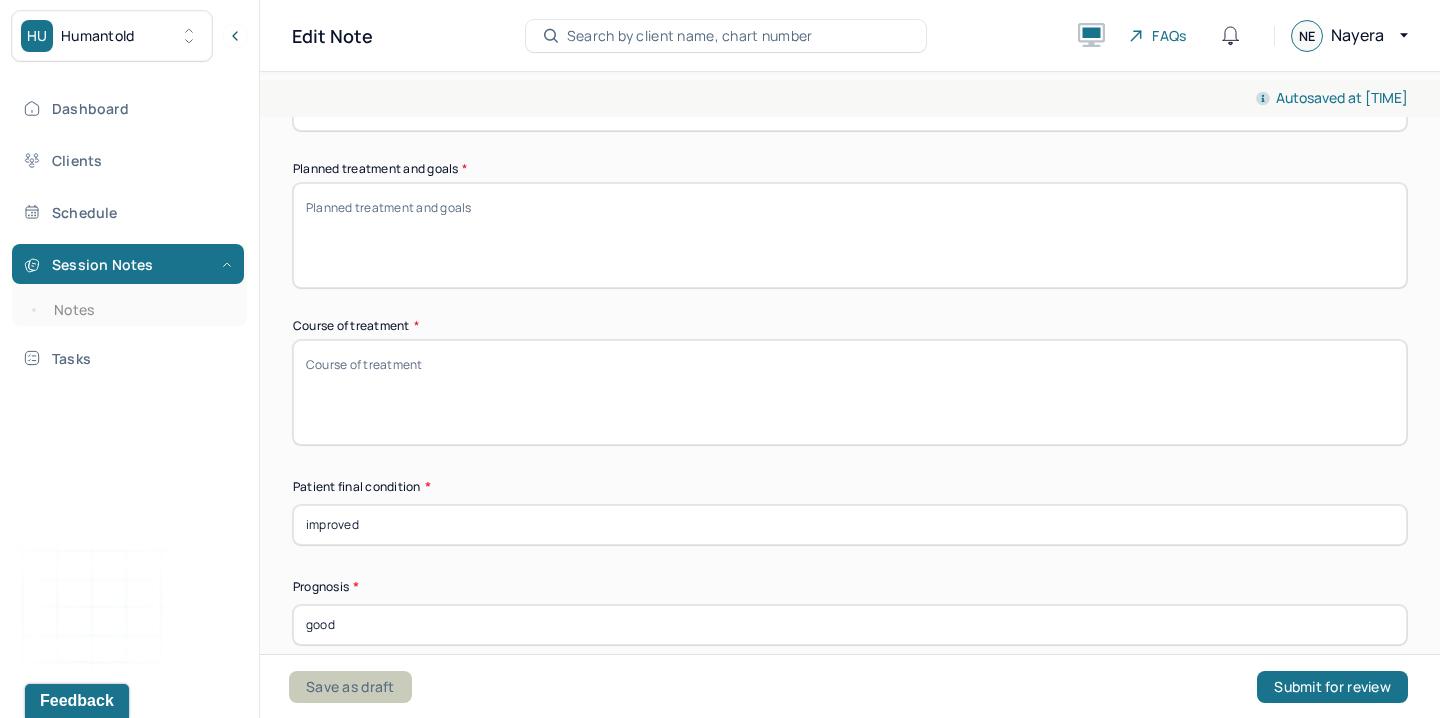 click on "Save as draft" at bounding box center (350, 687) 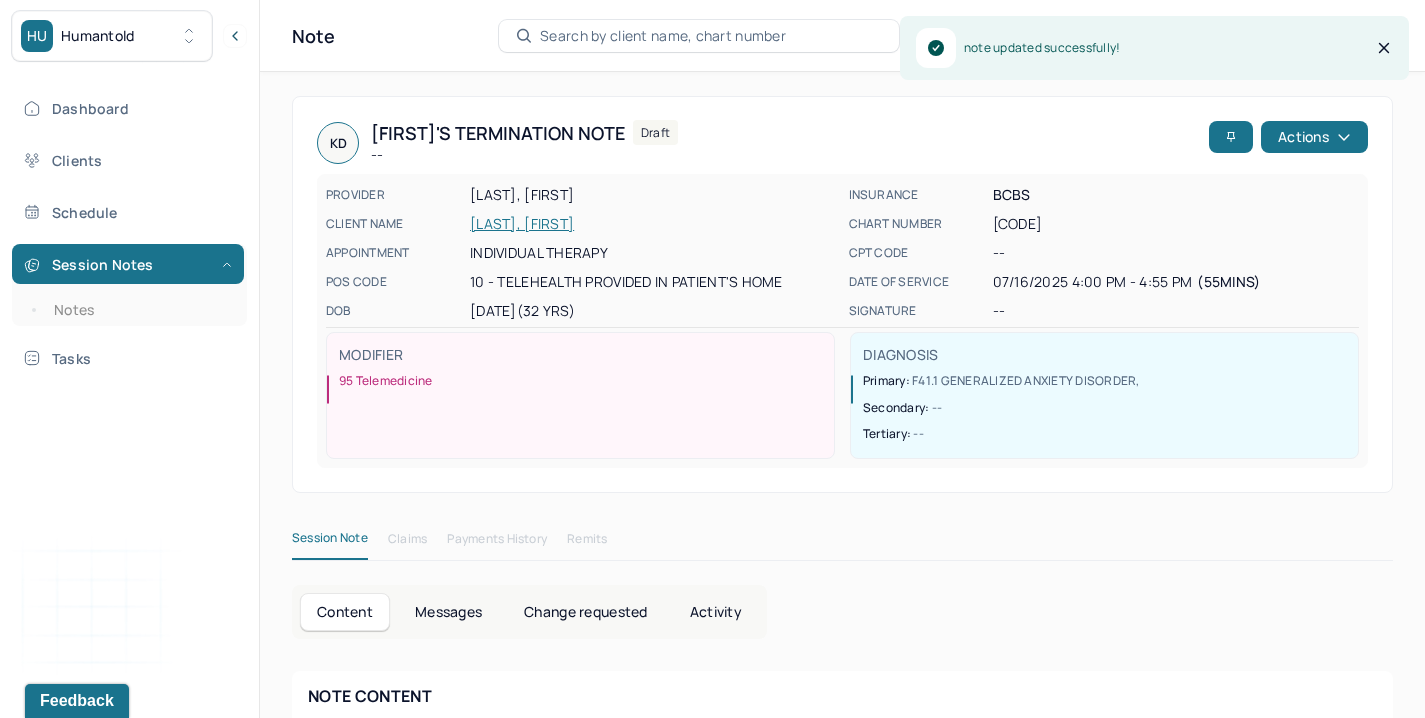 click on "[LAST], [FIRST]" at bounding box center [653, 224] 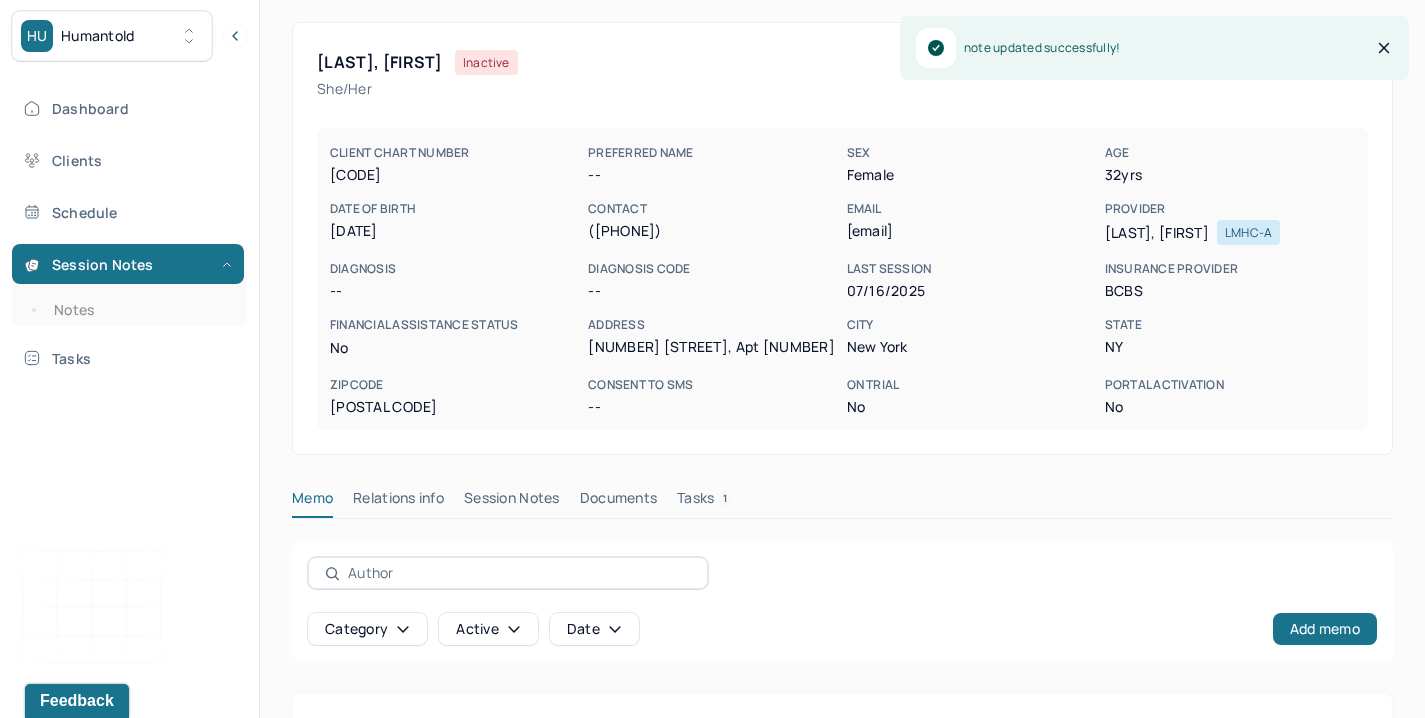 scroll, scrollTop: 76, scrollLeft: 0, axis: vertical 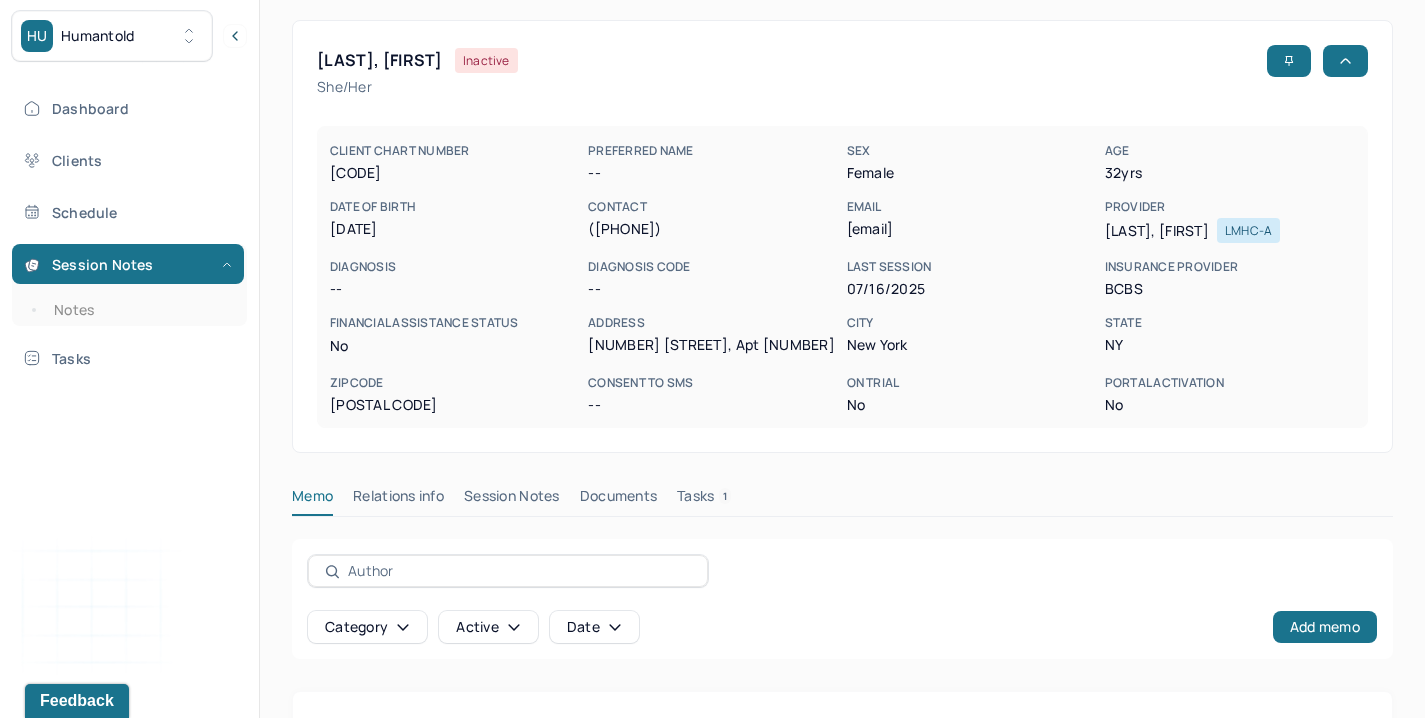 click on "Session Notes" at bounding box center [512, 500] 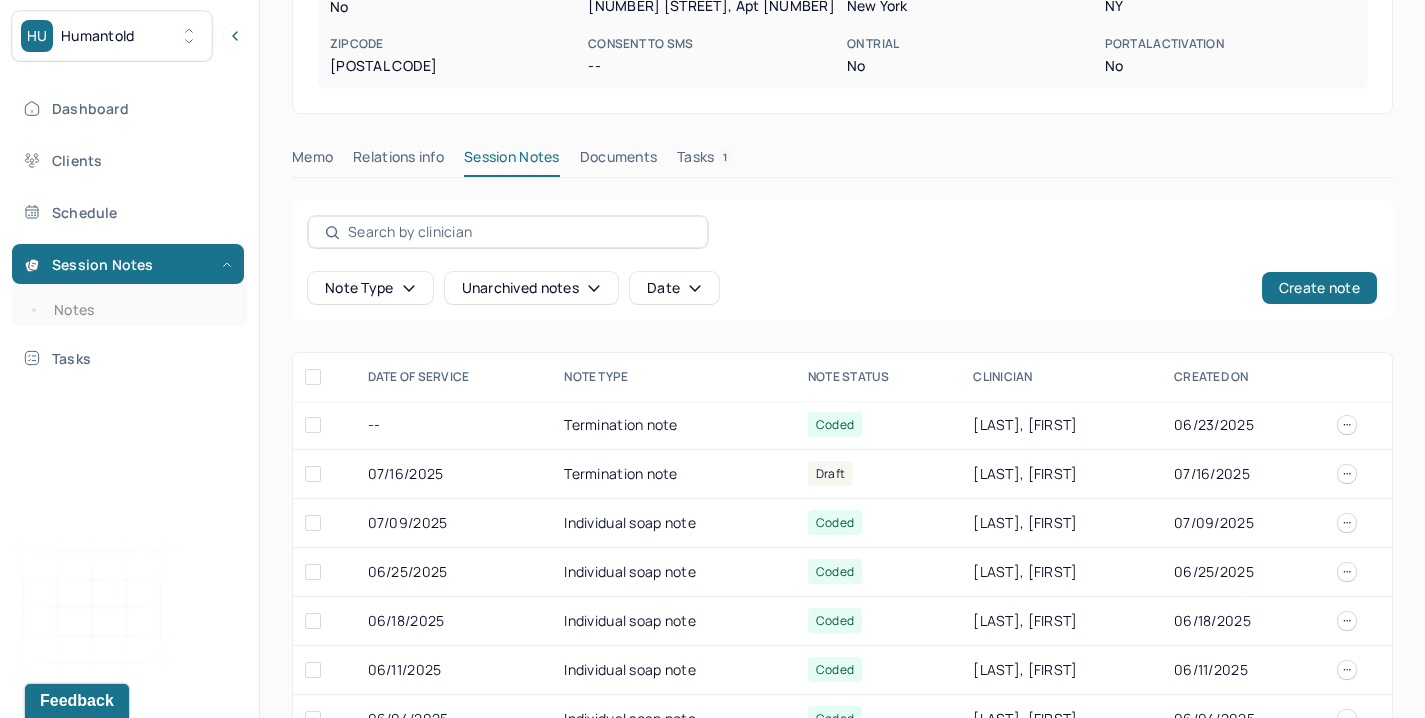 scroll, scrollTop: 574, scrollLeft: 0, axis: vertical 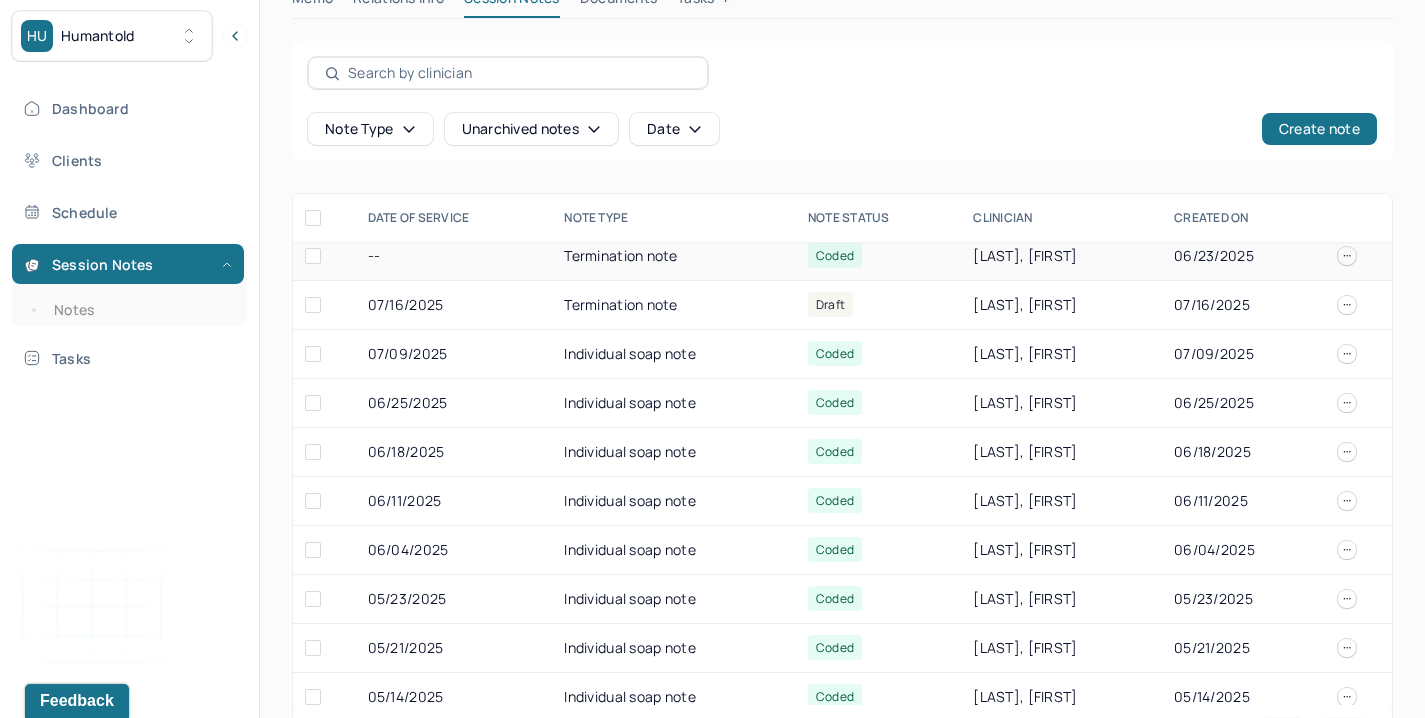 click on "Termination note" at bounding box center [674, 256] 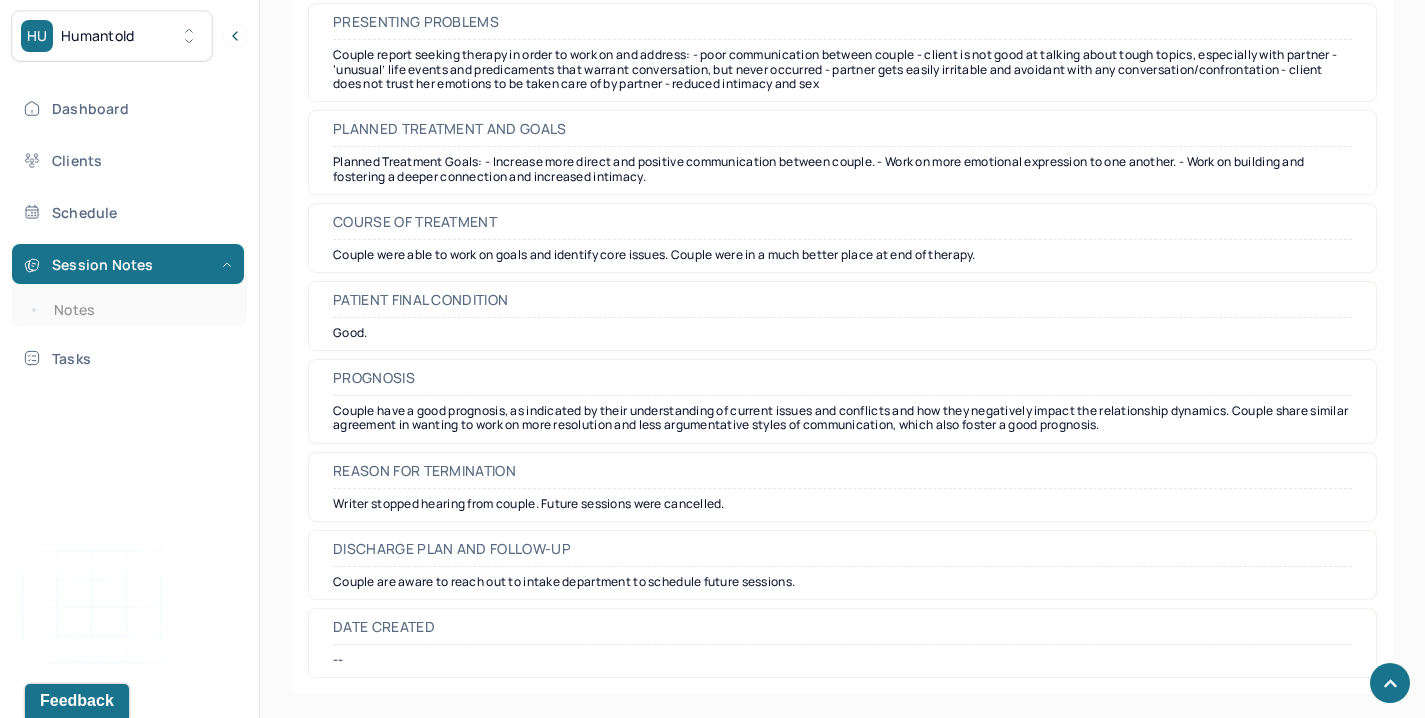 scroll, scrollTop: 1711, scrollLeft: 0, axis: vertical 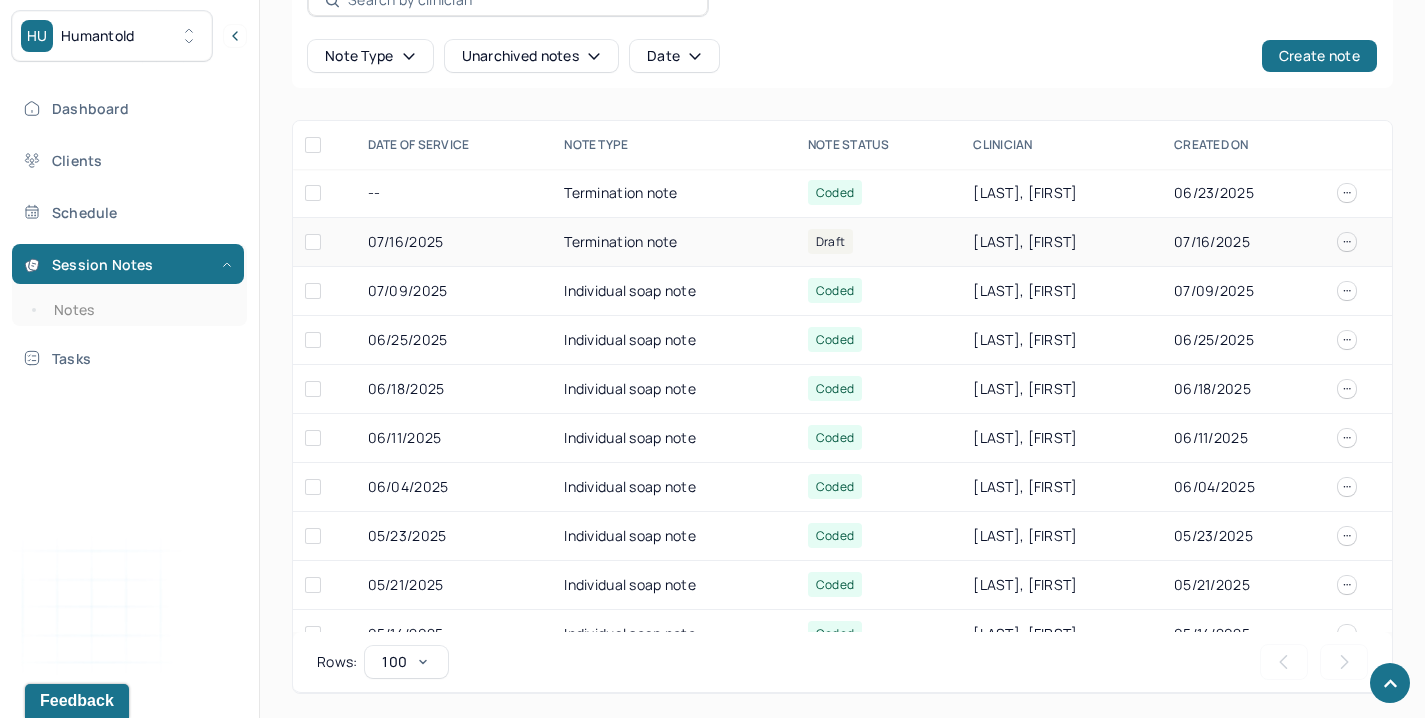 click on "Termination note" at bounding box center [674, 242] 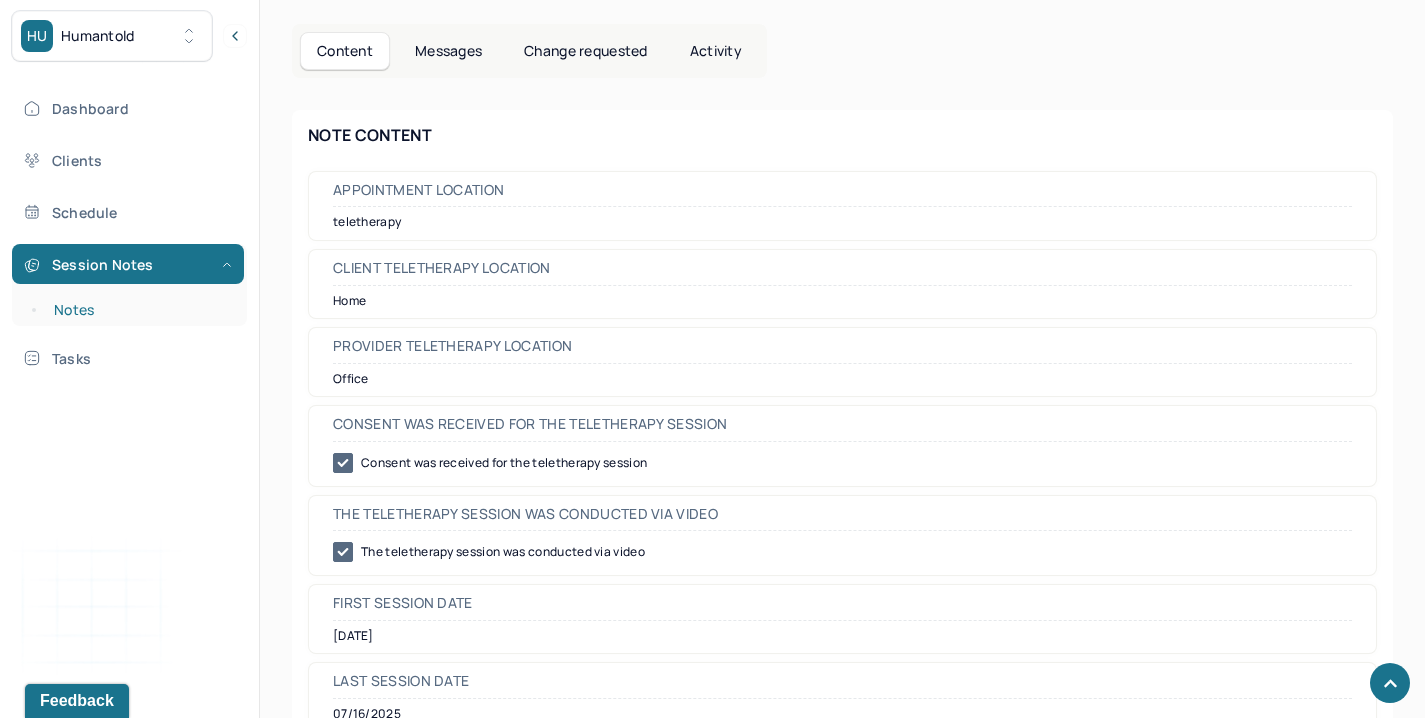 click on "Notes" at bounding box center [139, 310] 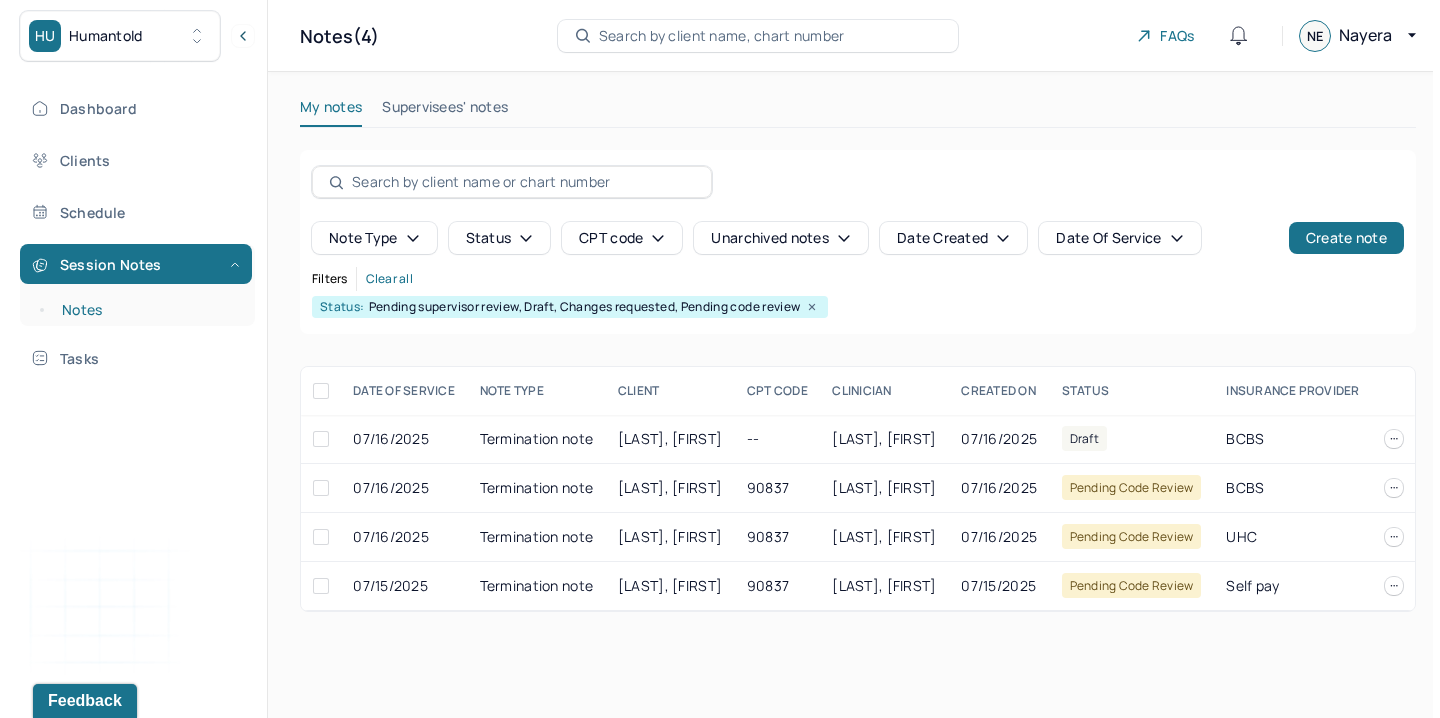 scroll, scrollTop: 0, scrollLeft: 0, axis: both 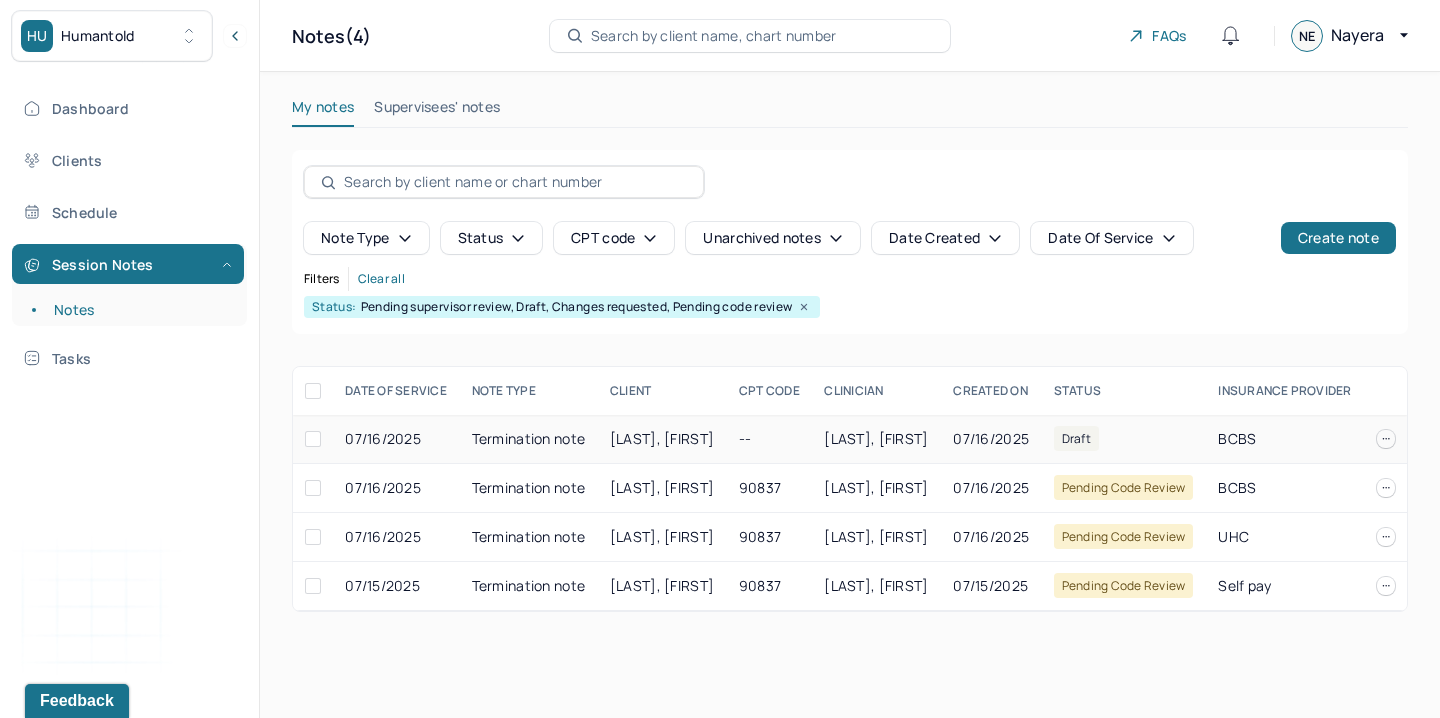 click on "[LAST], [FIRST]" at bounding box center [662, 439] 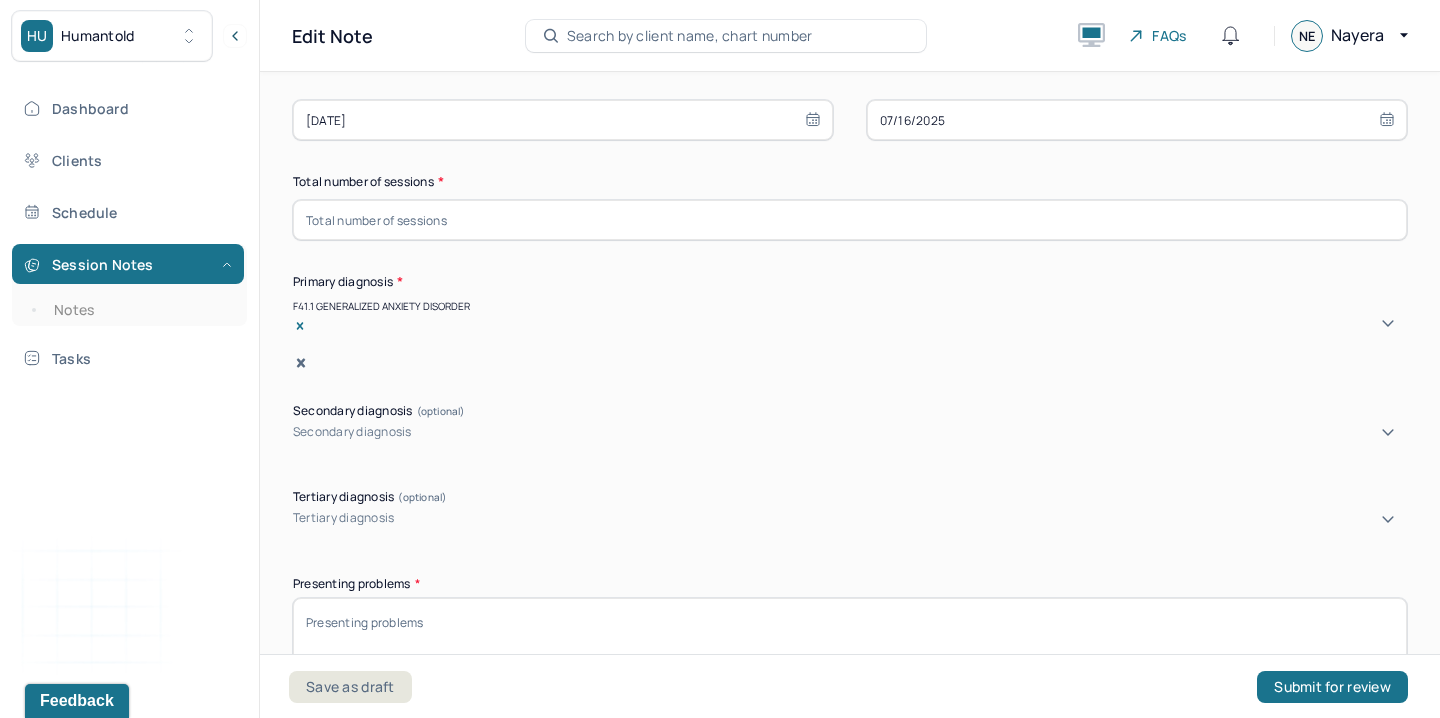 scroll, scrollTop: 565, scrollLeft: 0, axis: vertical 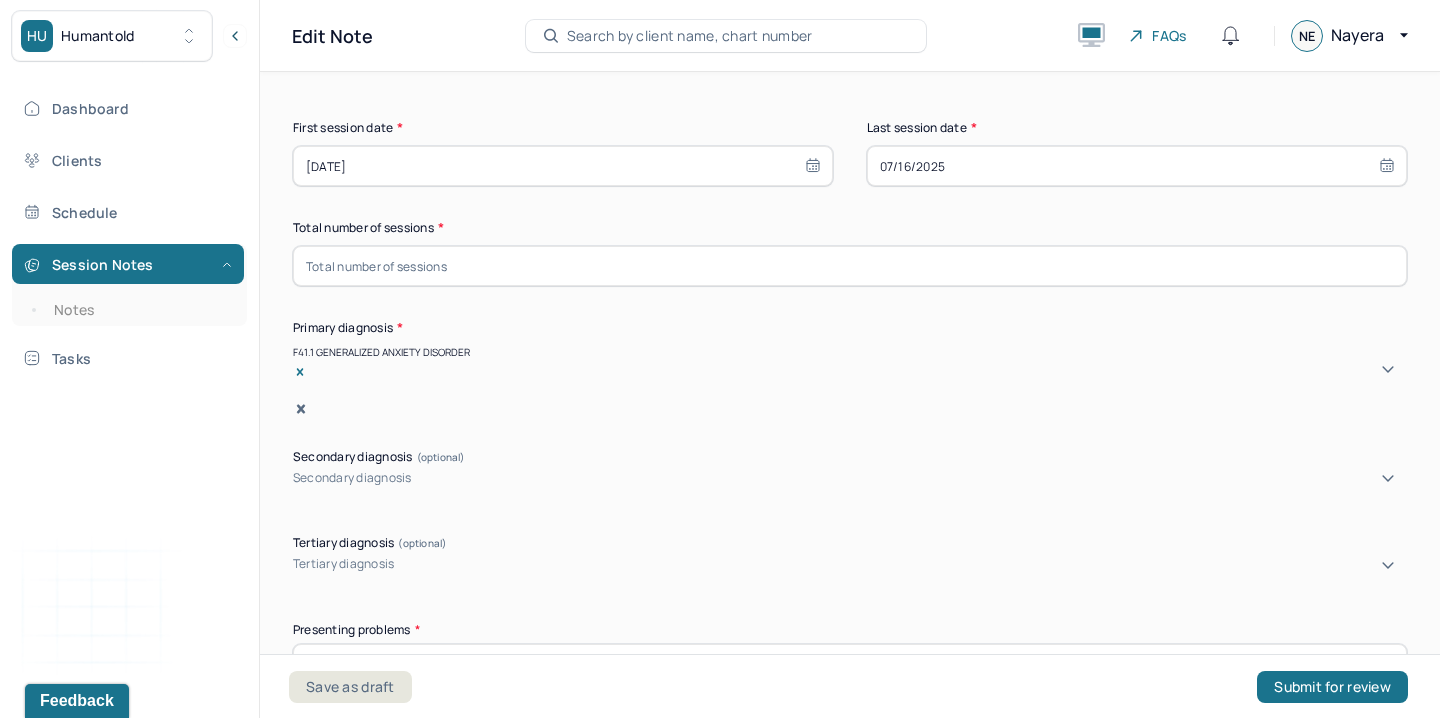 click at bounding box center [850, 266] 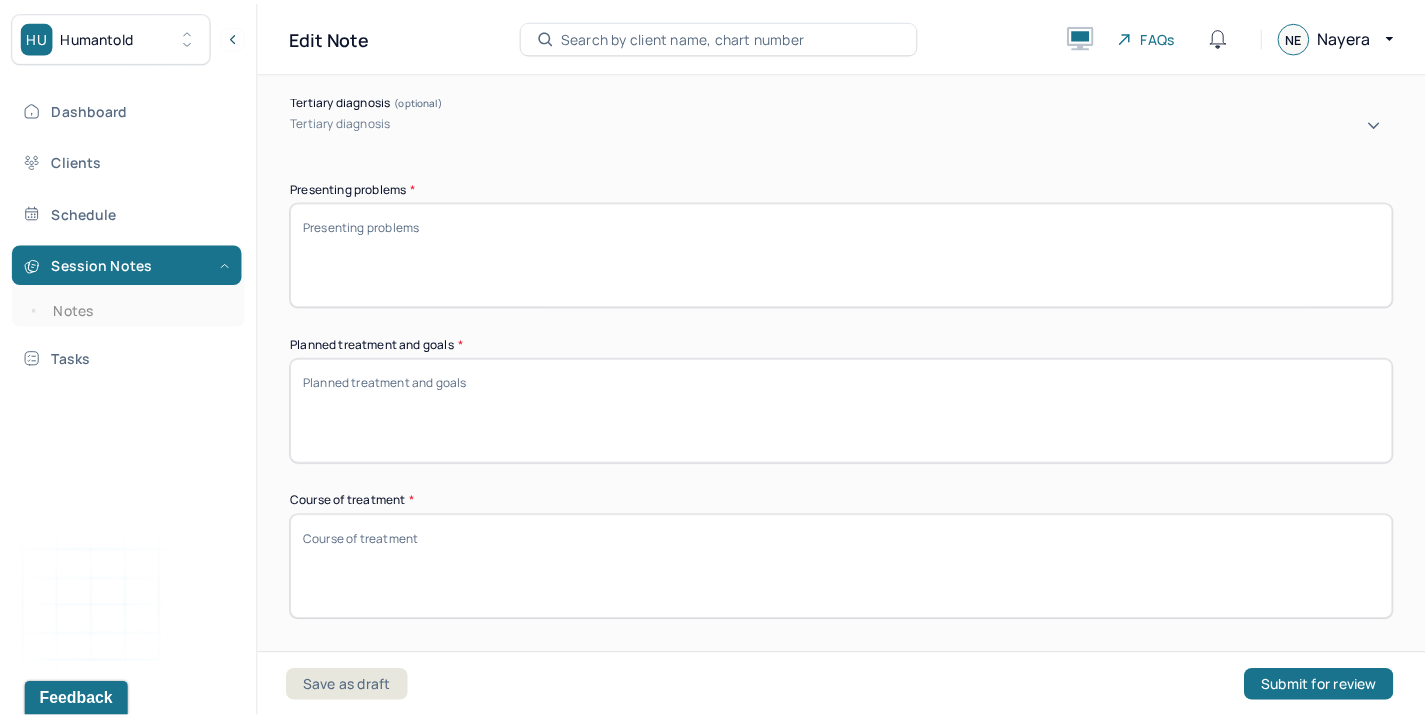 scroll, scrollTop: 1047, scrollLeft: 0, axis: vertical 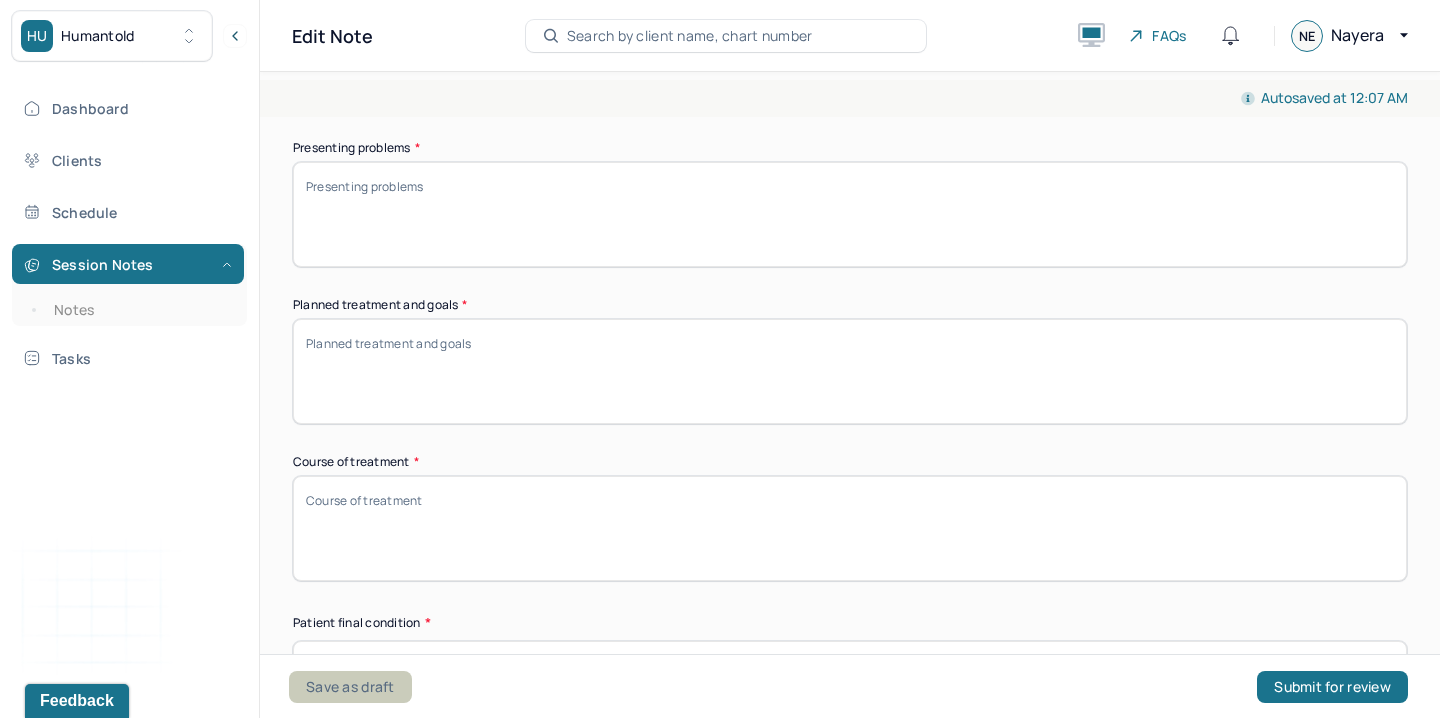 type on "106" 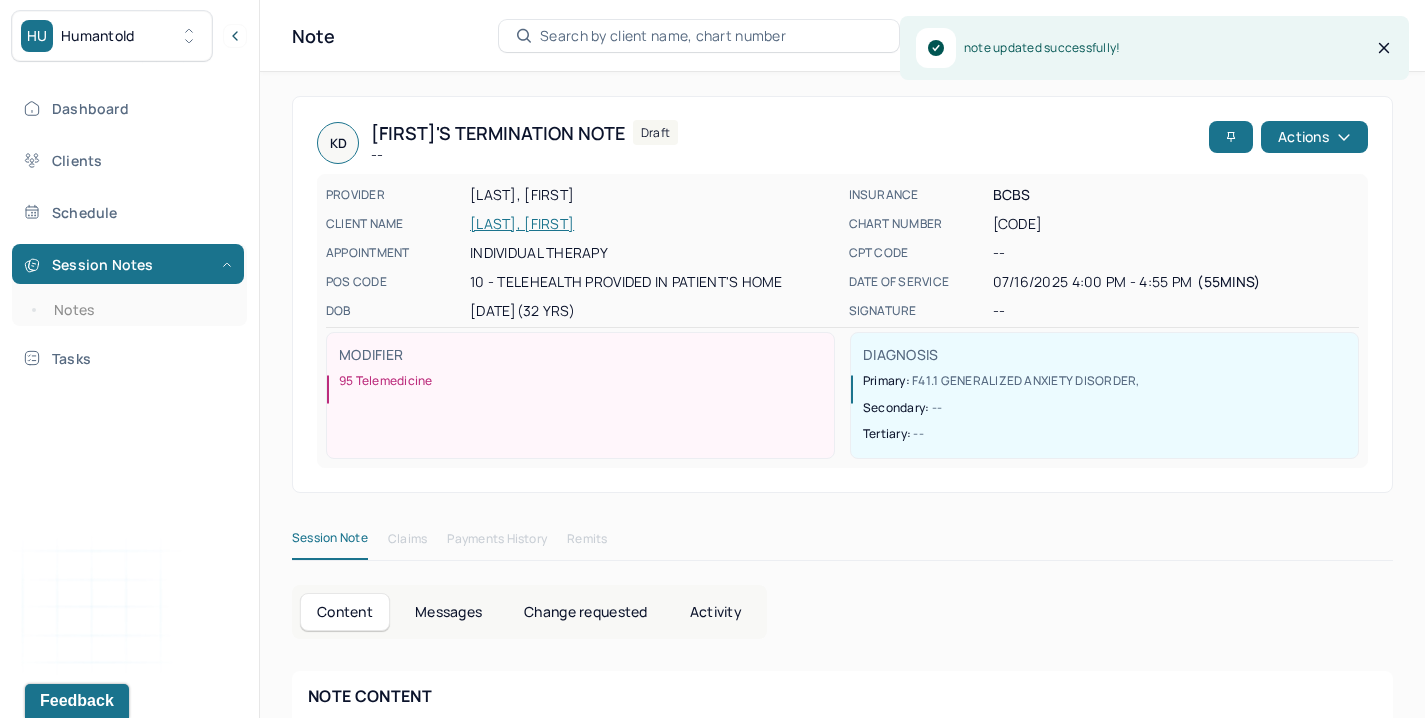 click on "CLIENT NAME [LAST], [FIRST]" at bounding box center (581, 224) 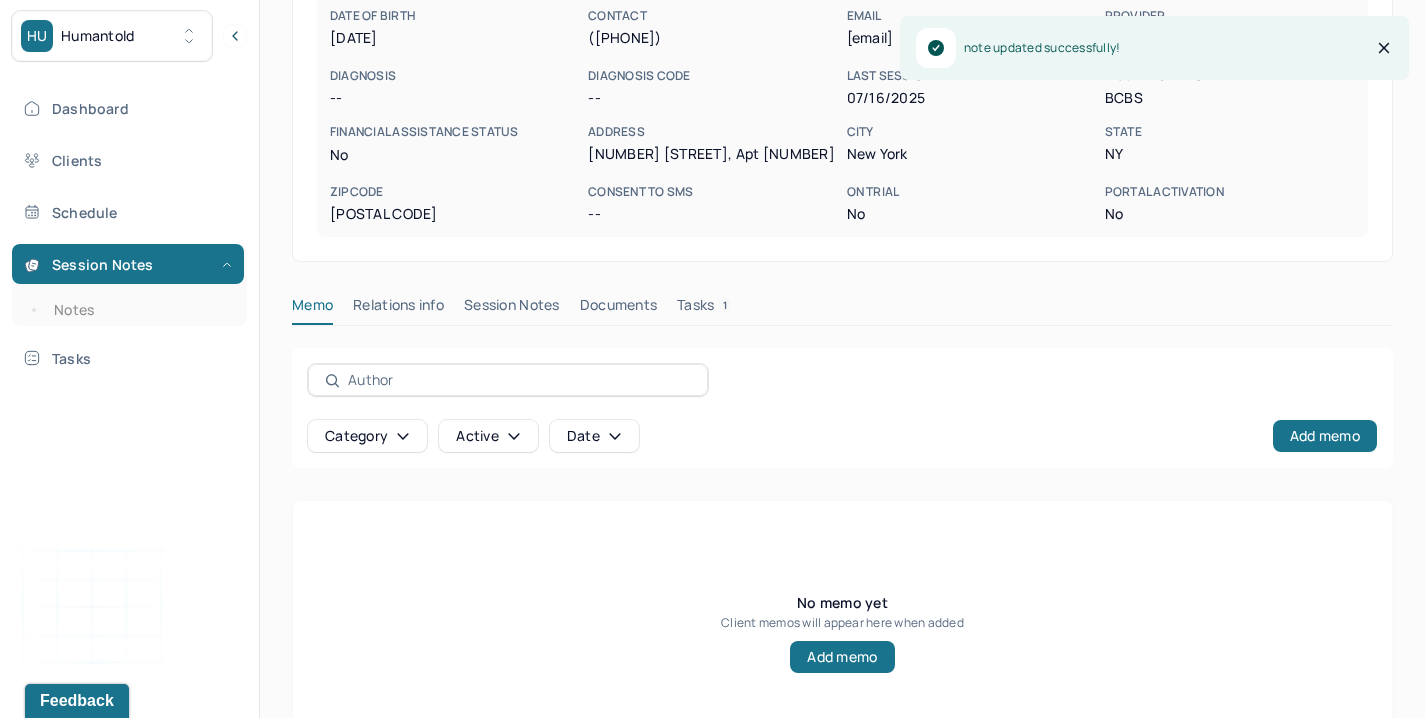 scroll, scrollTop: 339, scrollLeft: 0, axis: vertical 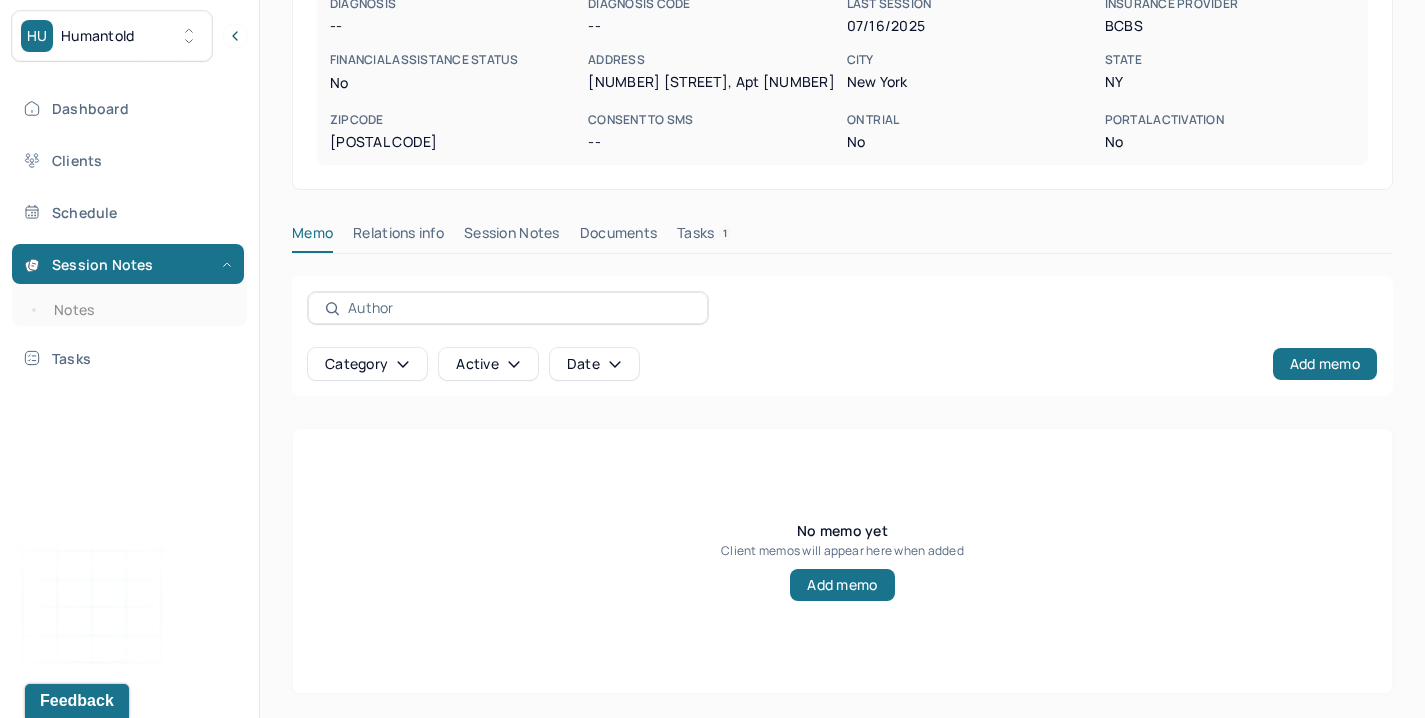 click on "Session Notes" at bounding box center [512, 237] 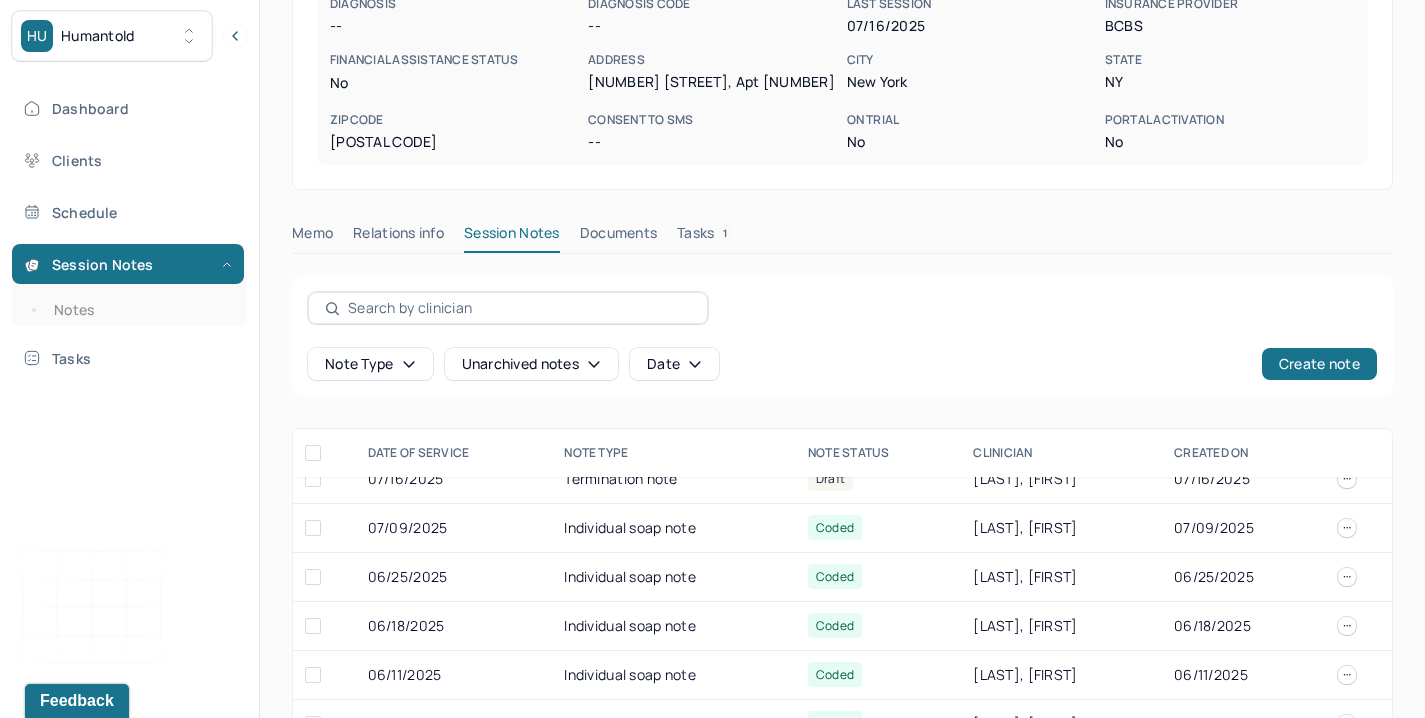 scroll, scrollTop: 74, scrollLeft: 0, axis: vertical 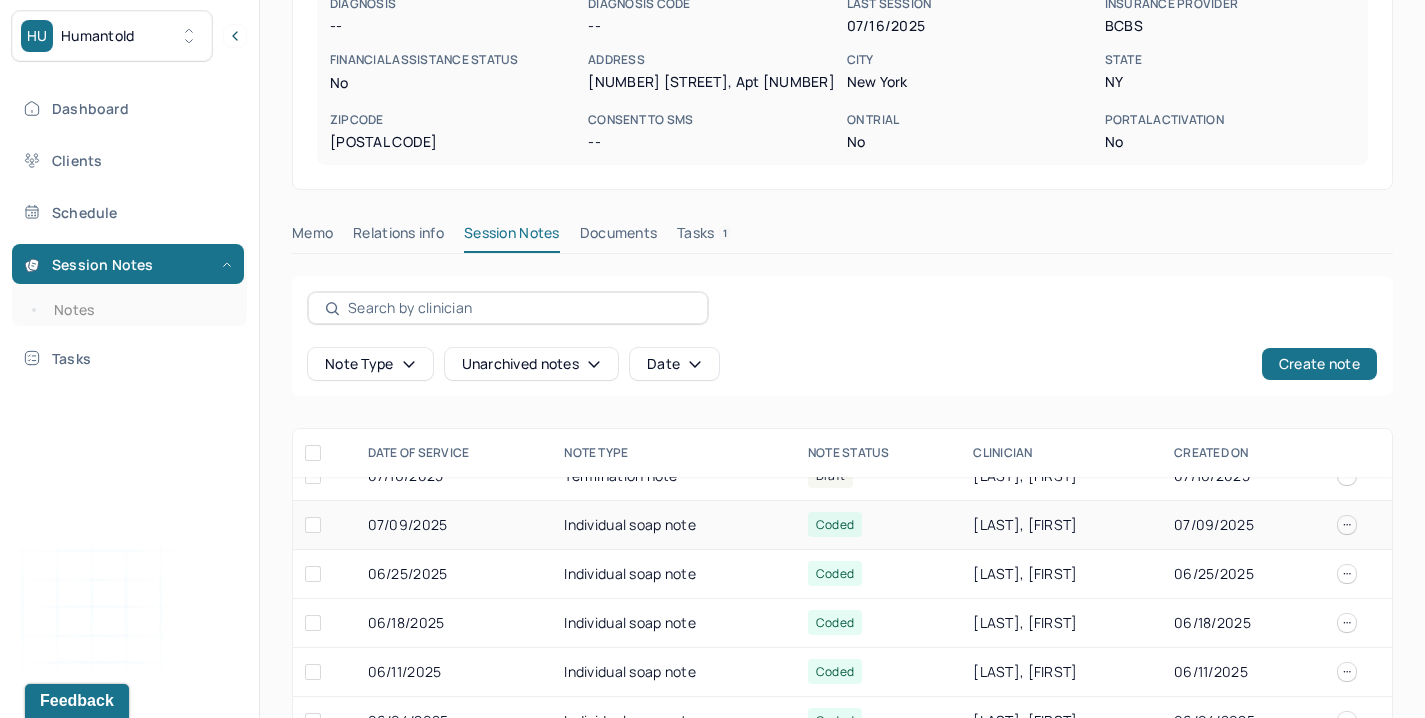 click on "07/09/2025" at bounding box center [454, 525] 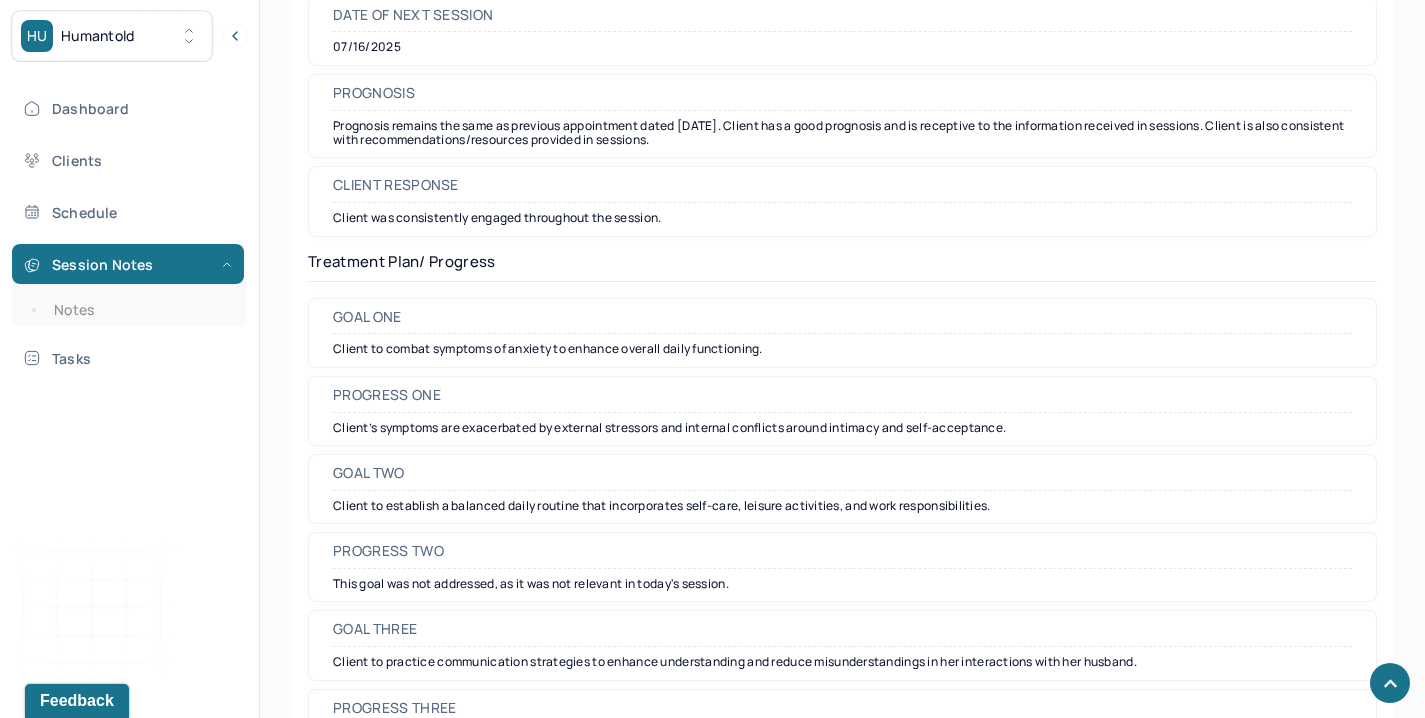 scroll, scrollTop: 2874, scrollLeft: 0, axis: vertical 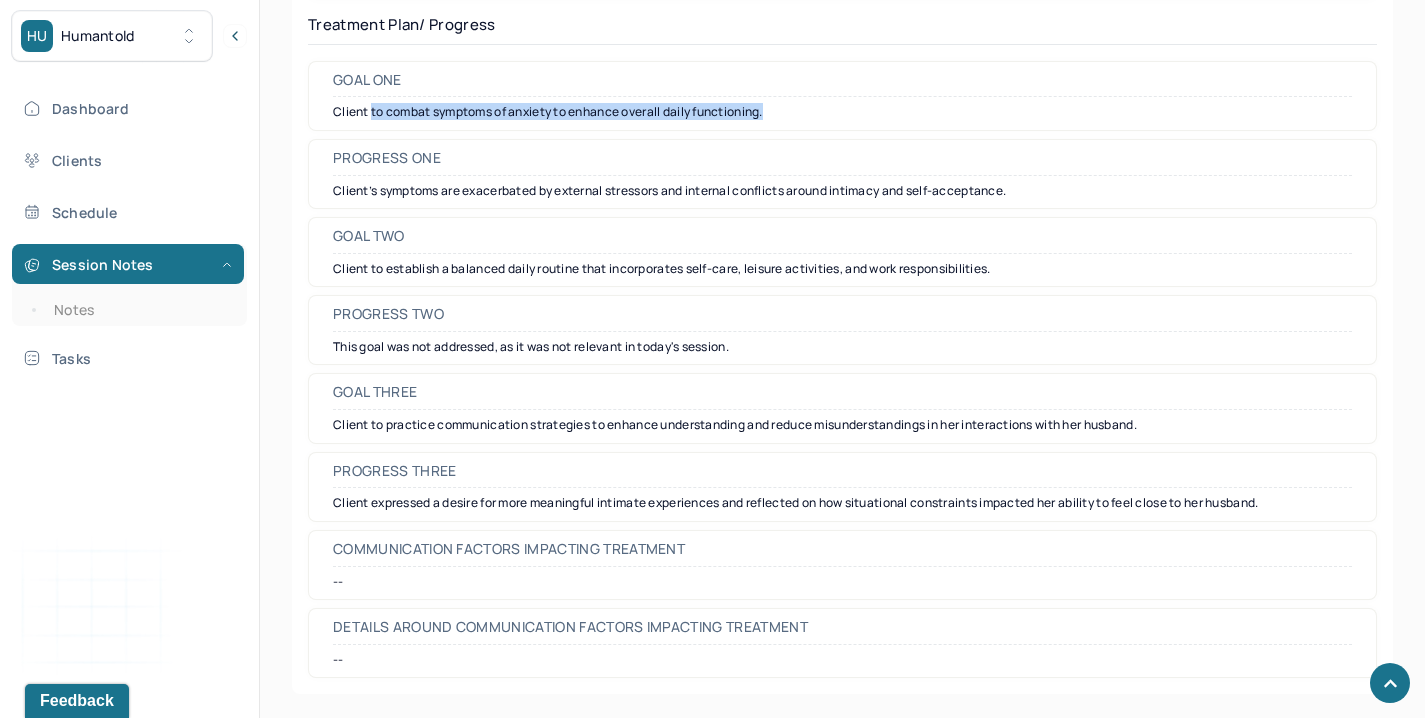 drag, startPoint x: 373, startPoint y: 111, endPoint x: 781, endPoint y: 106, distance: 408.03064 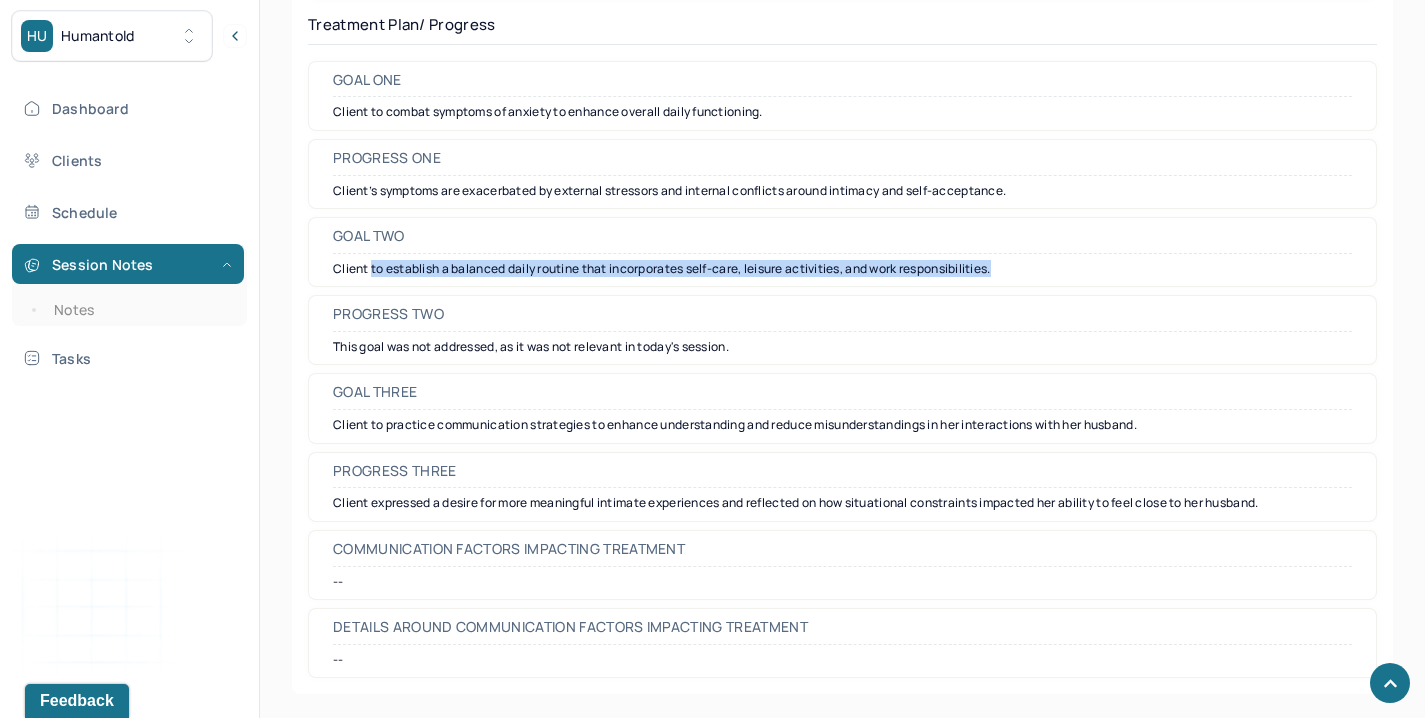drag, startPoint x: 370, startPoint y: 272, endPoint x: 1018, endPoint y: 261, distance: 648.0934 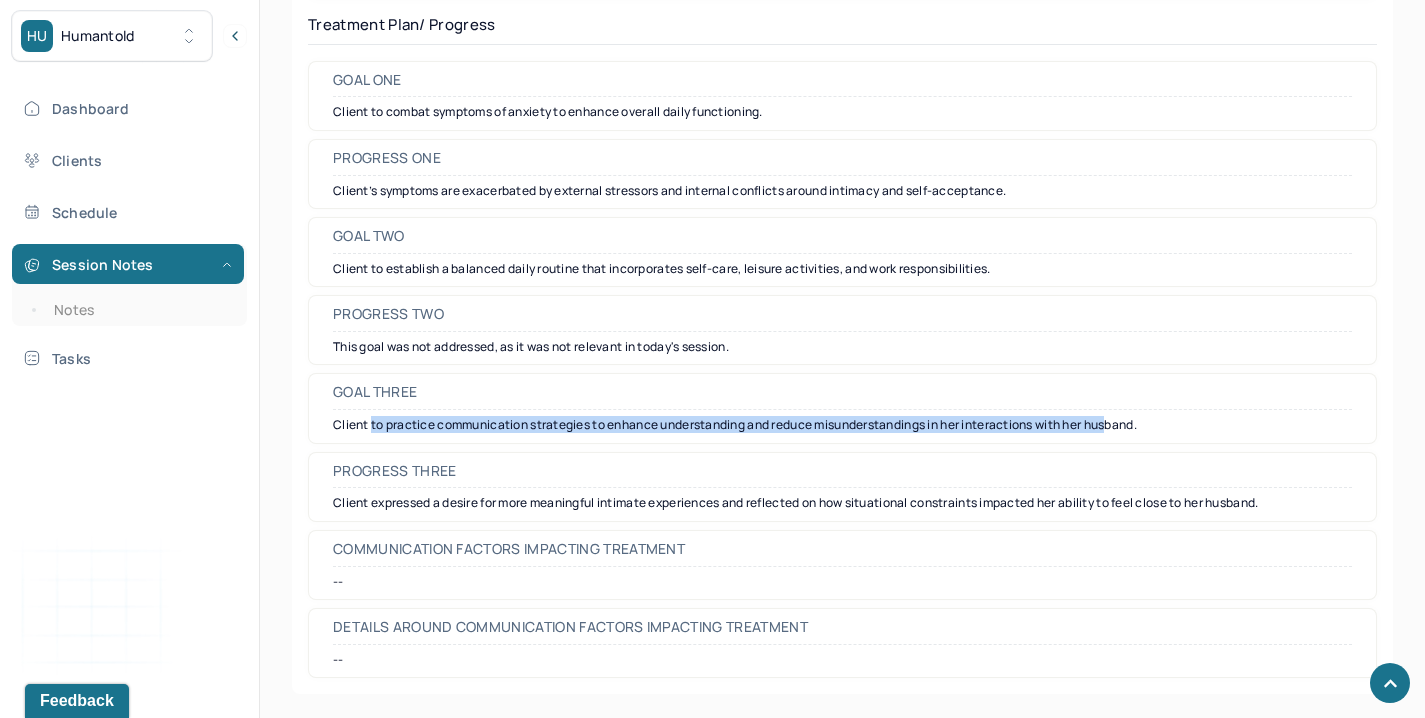 drag, startPoint x: 372, startPoint y: 425, endPoint x: 1118, endPoint y: 430, distance: 746.0168 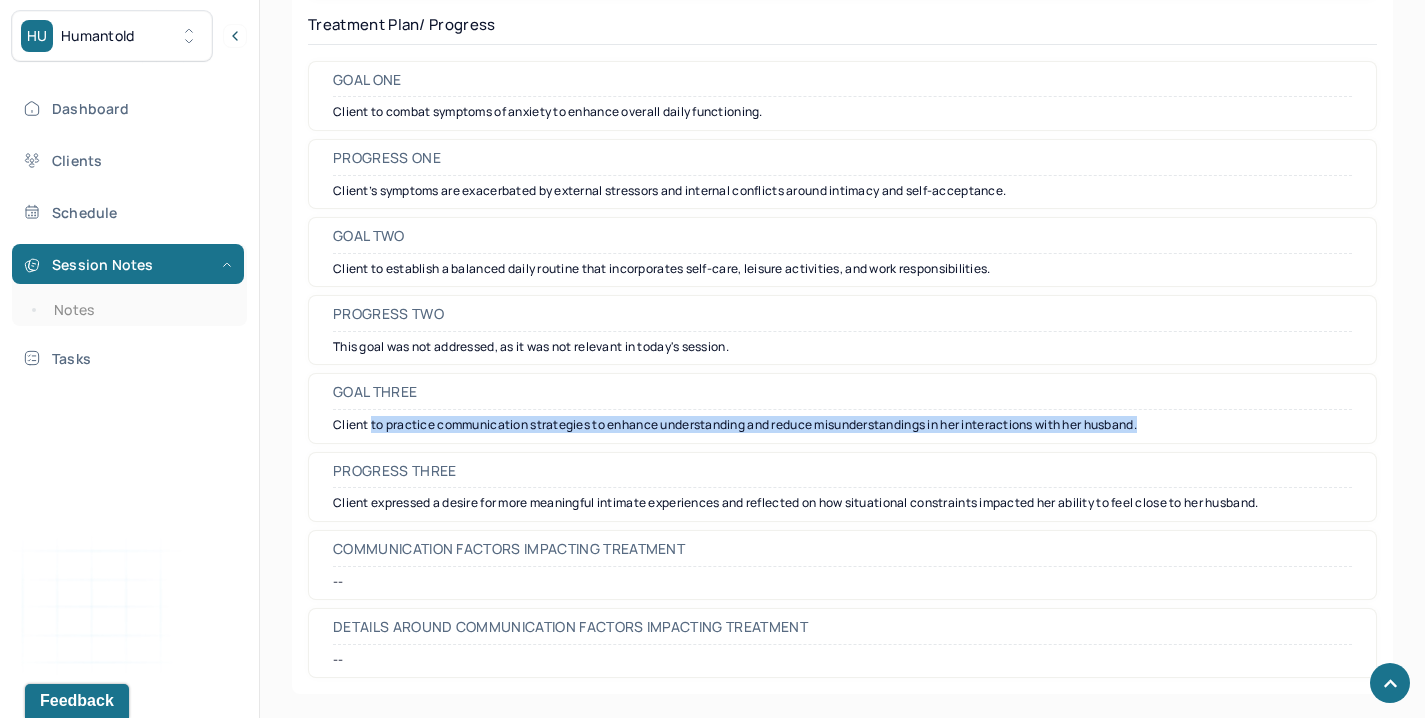 drag, startPoint x: 1190, startPoint y: 419, endPoint x: 372, endPoint y: 425, distance: 818.02203 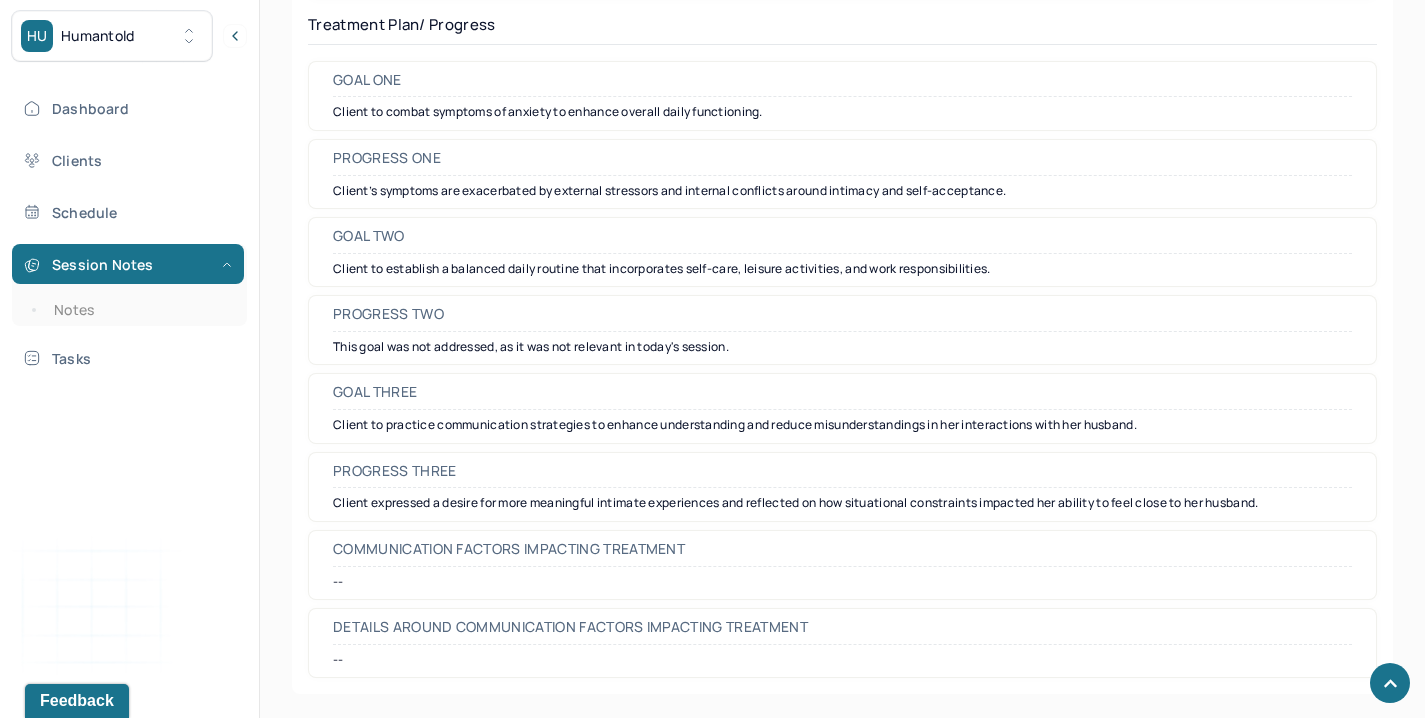 click on "Progress one Client’s symptoms are exacerbated by external stressors and internal conflicts around intimacy and self-acceptance." at bounding box center [842, 174] 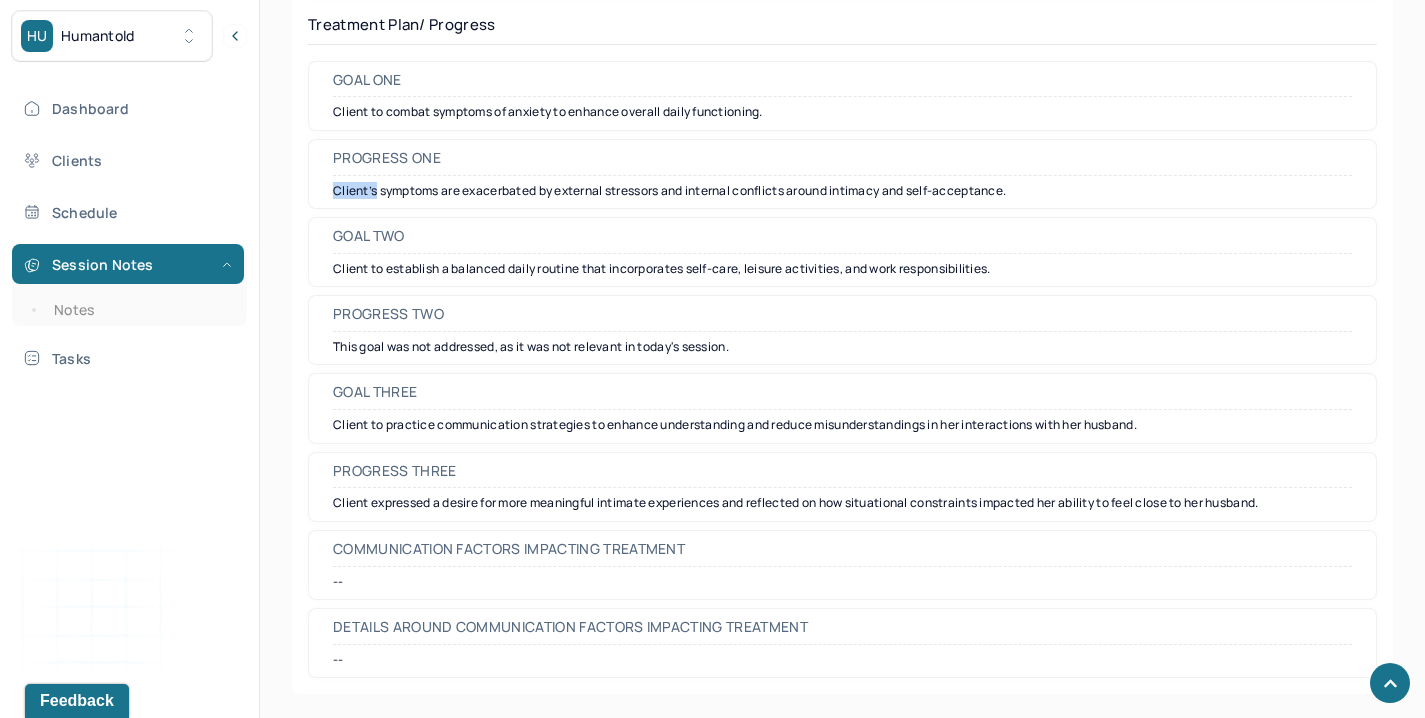 click on "Client’s symptoms are exacerbated by external stressors and internal conflicts around intimacy and self-acceptance." at bounding box center [842, 191] 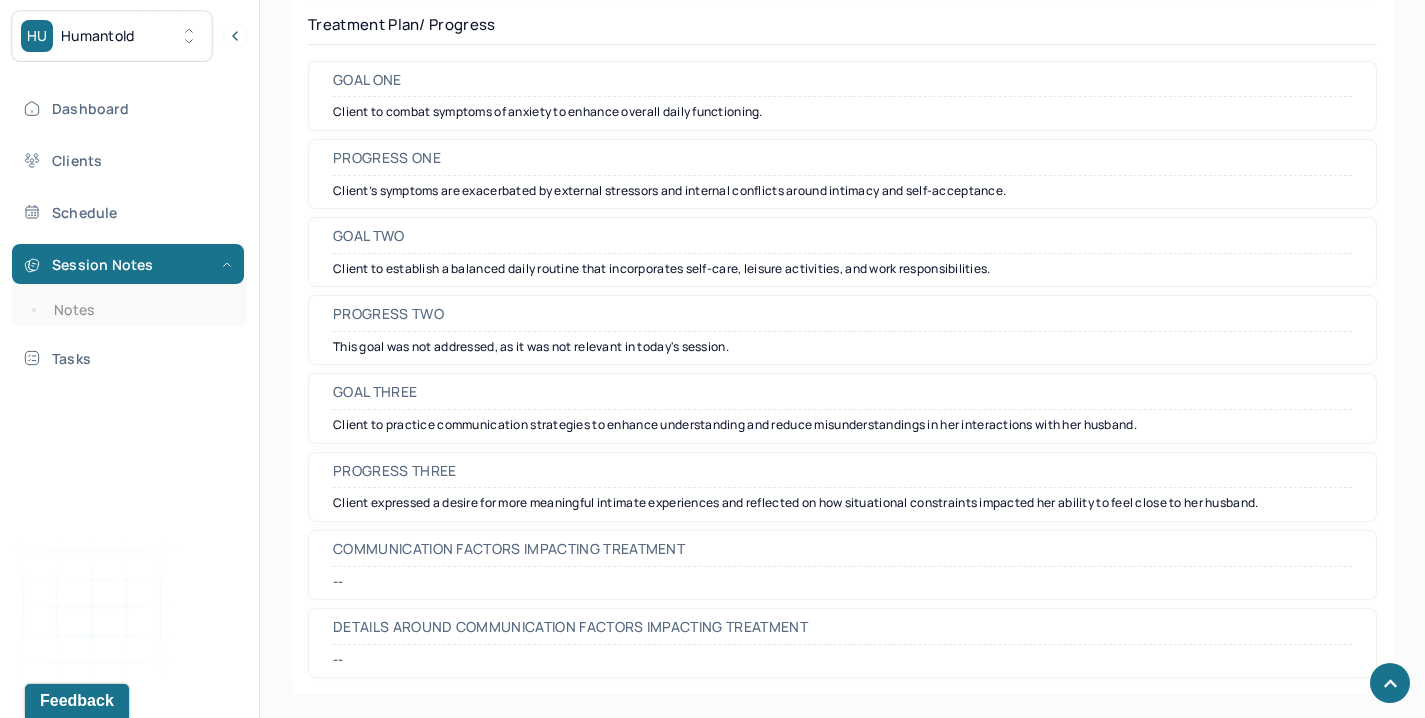 click on "Client’s symptoms are exacerbated by external stressors and internal conflicts around intimacy and self-acceptance." at bounding box center (842, 191) 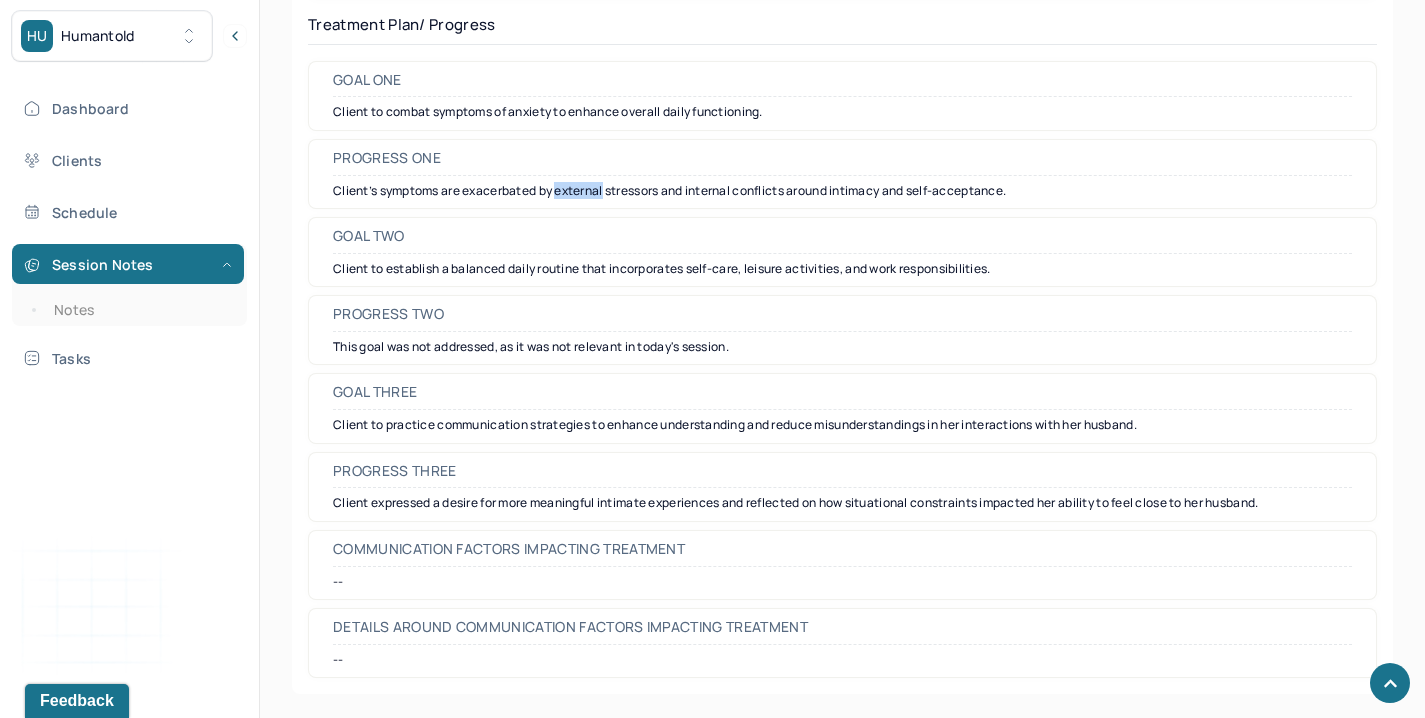 click on "Client’s symptoms are exacerbated by external stressors and internal conflicts around intimacy and self-acceptance." at bounding box center [842, 191] 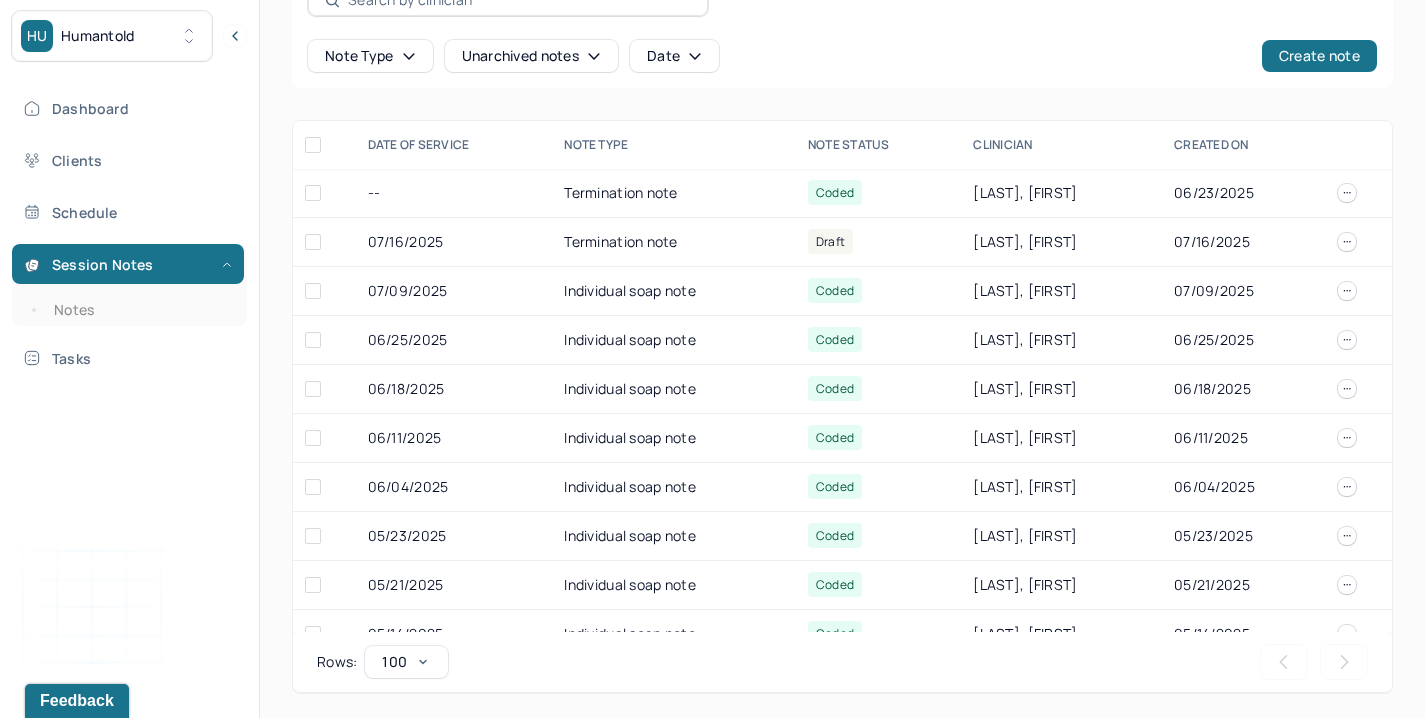 scroll, scrollTop: 339, scrollLeft: 0, axis: vertical 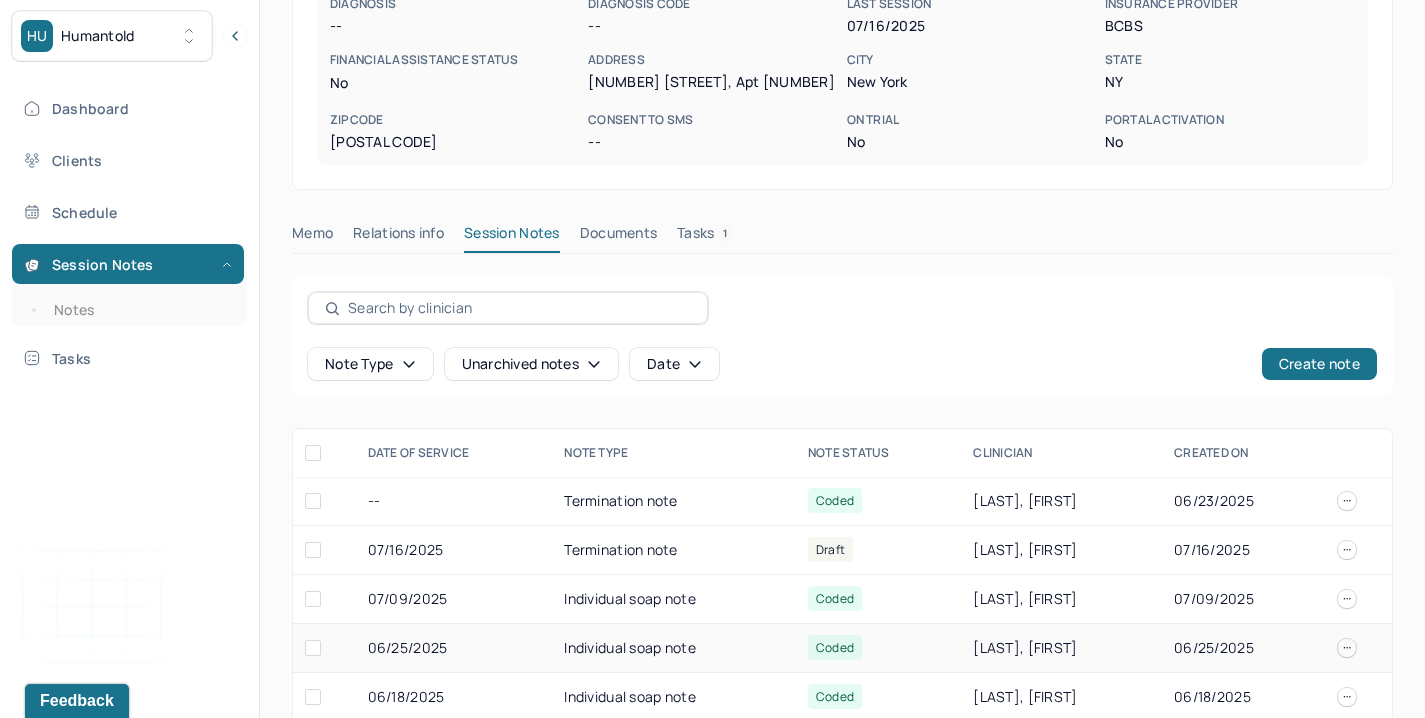 click on "06/25/2025" at bounding box center (454, 648) 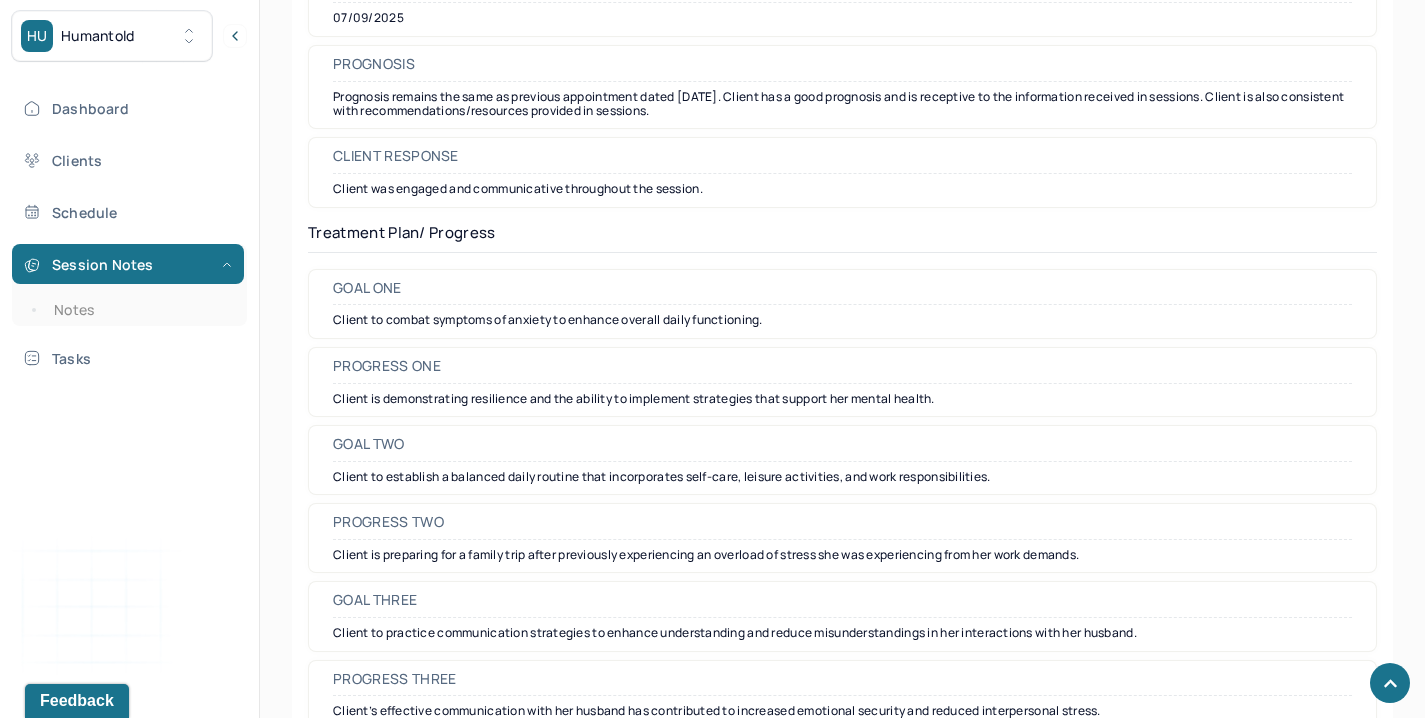 scroll, scrollTop: 2763, scrollLeft: 0, axis: vertical 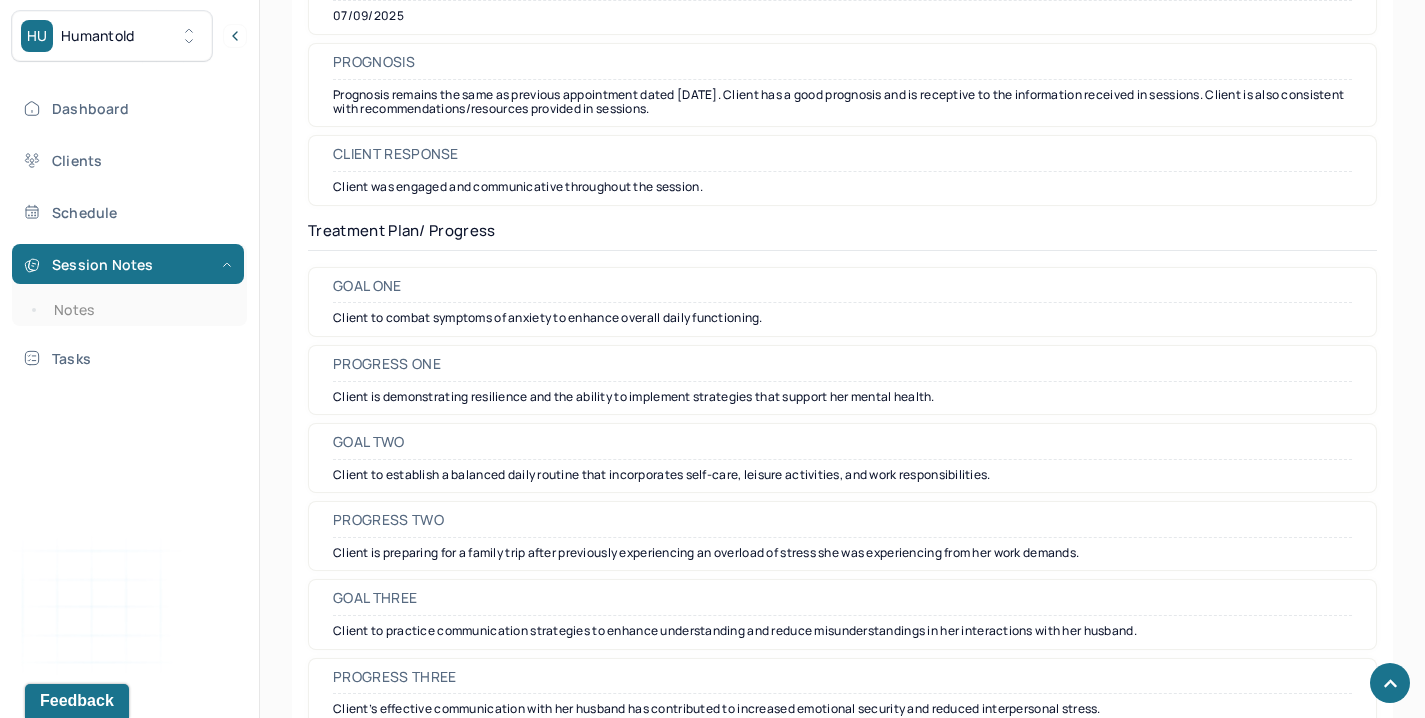 click on "Client is demonstrating resilience and the ability to implement strategies that support her mental health." at bounding box center [842, 397] 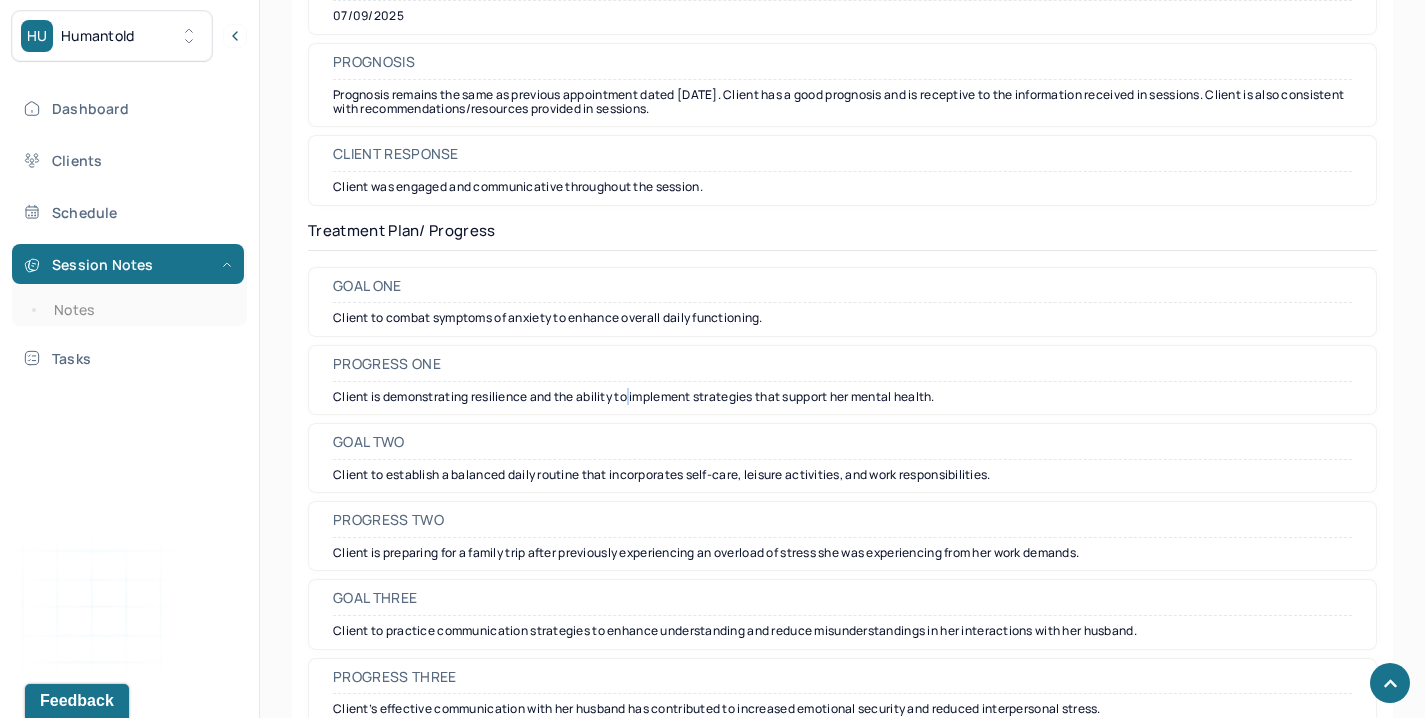 click on "Client is demonstrating resilience and the ability to implement strategies that support her mental health." at bounding box center (842, 397) 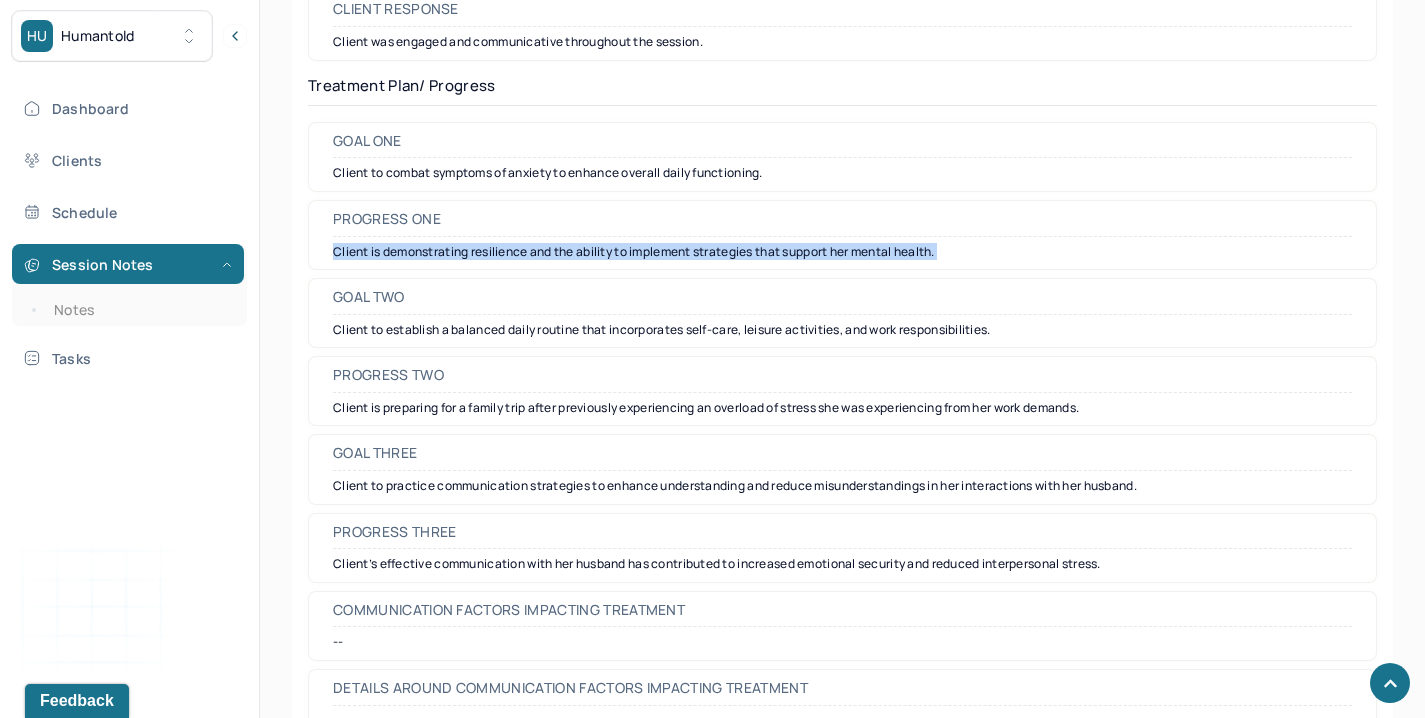 scroll, scrollTop: 2913, scrollLeft: 0, axis: vertical 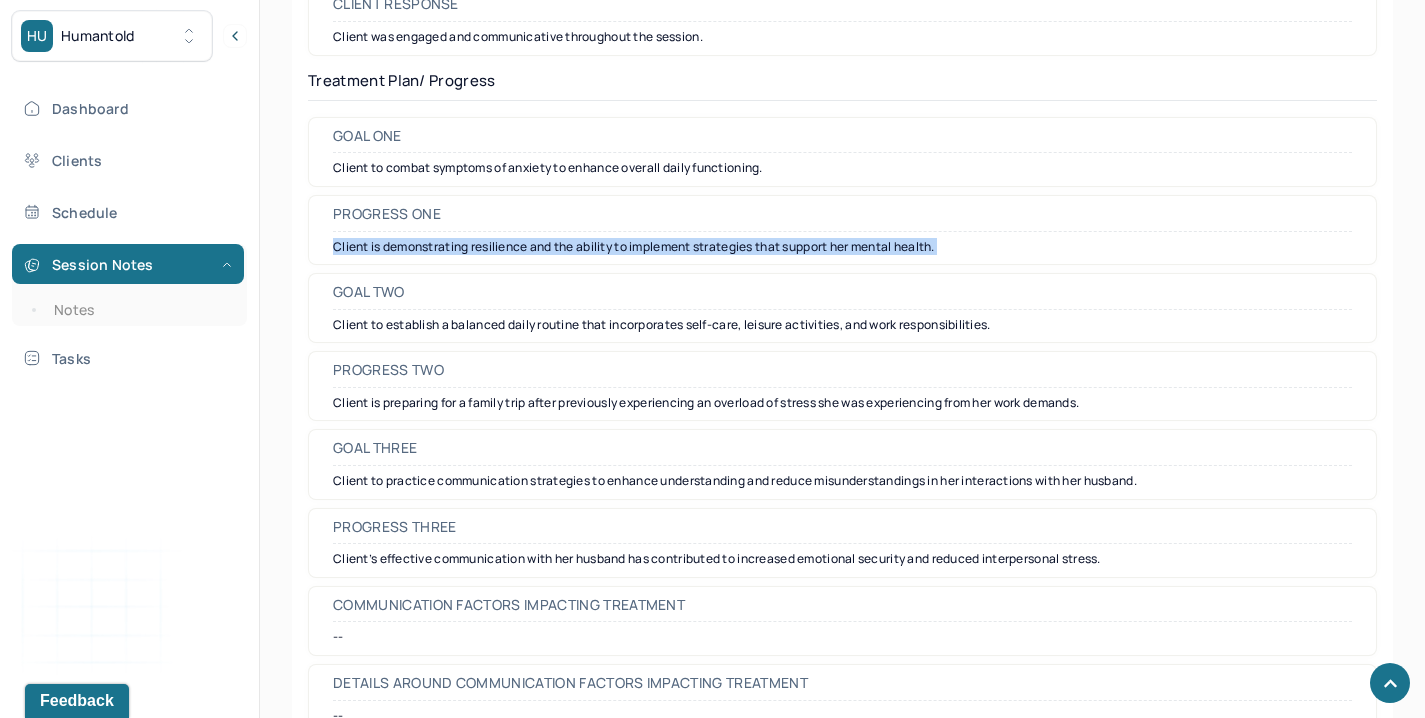click on "Progress three Client’s effective communication with her husband has contributed to increased emotional security and reduced interpersonal stress." at bounding box center [842, 543] 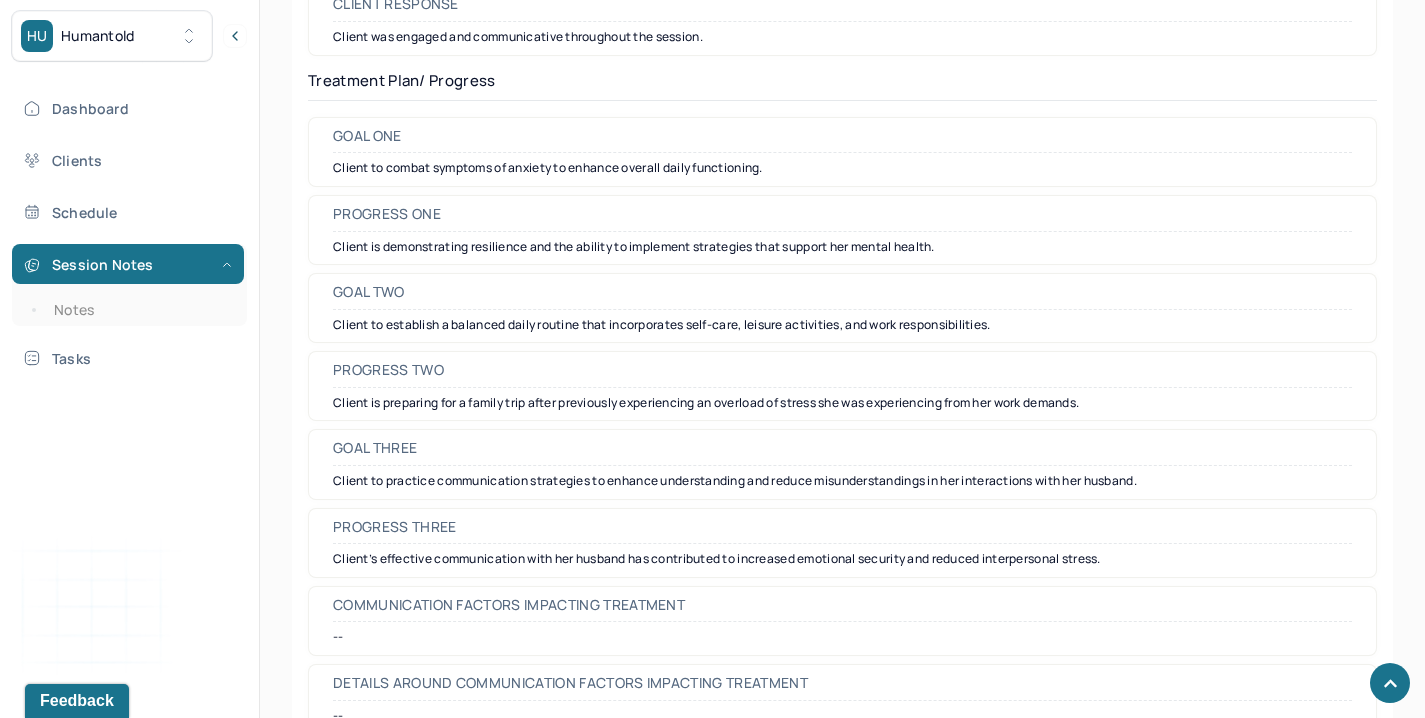 click on "Progress three Client’s effective communication with her husband has contributed to increased emotional security and reduced interpersonal stress." at bounding box center [842, 543] 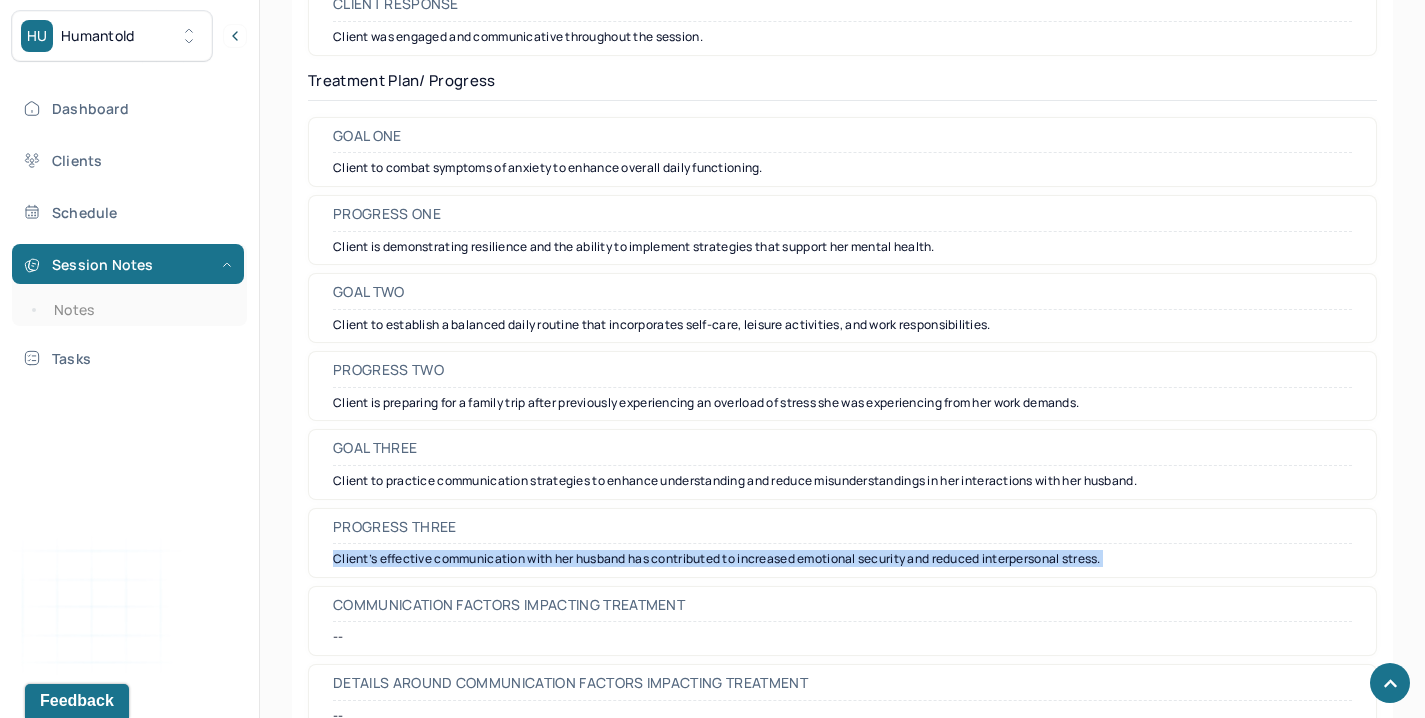 click on "Client’s effective communication with her husband has contributed to increased emotional security and reduced interpersonal stress." at bounding box center (842, 559) 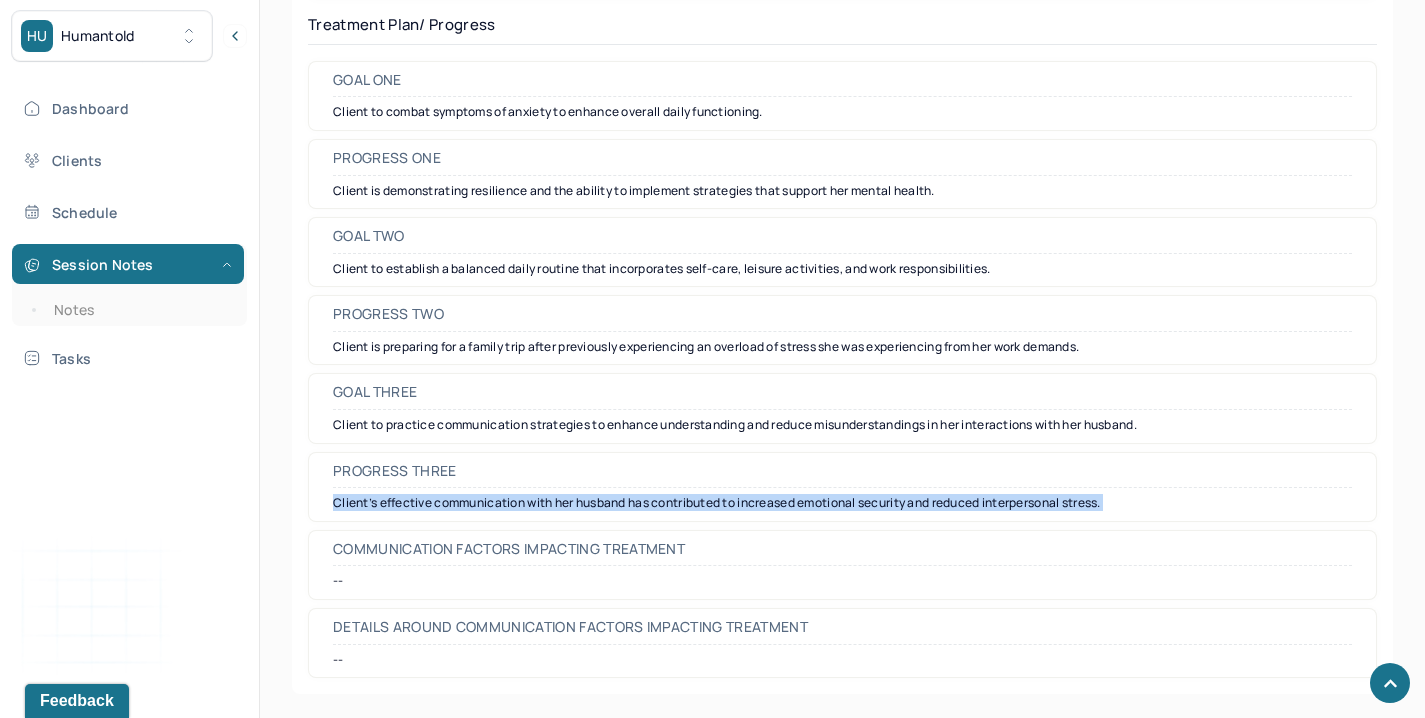 scroll, scrollTop: 339, scrollLeft: 0, axis: vertical 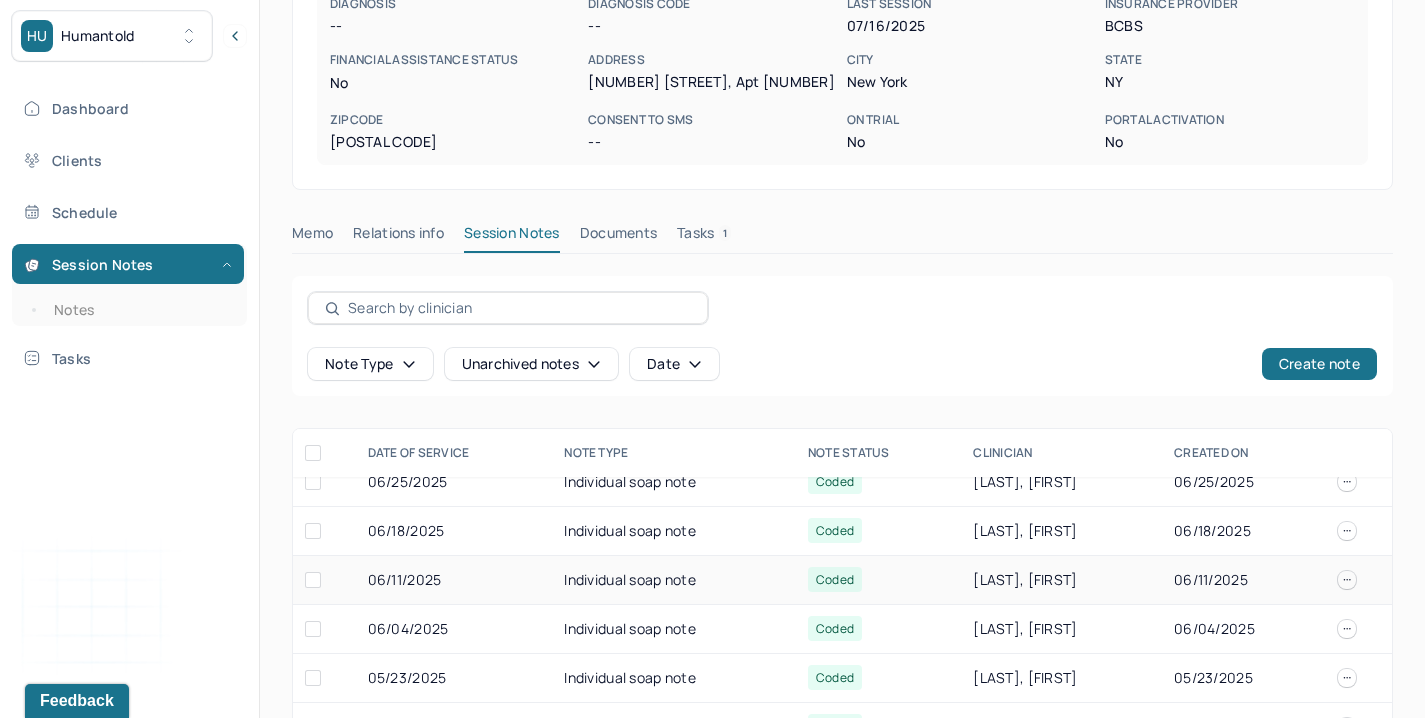 click on "06/11/2025" at bounding box center [454, 580] 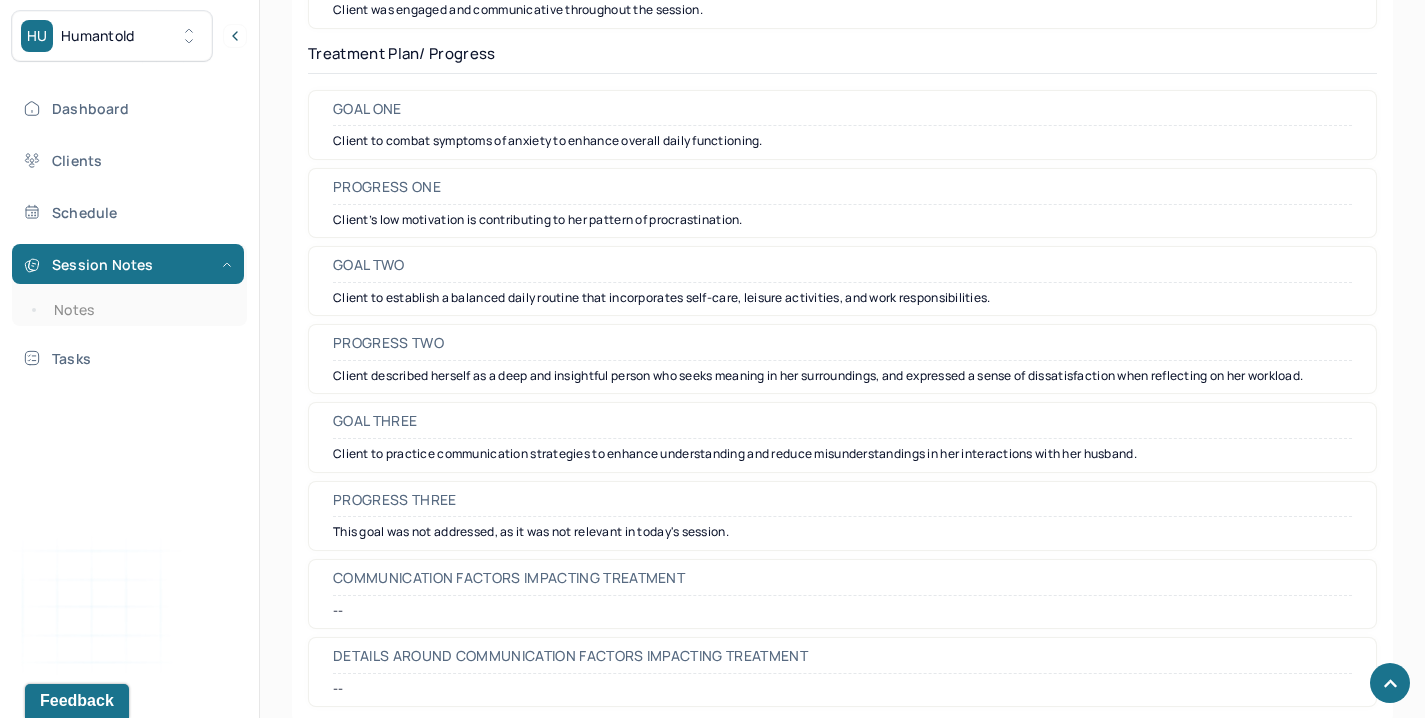 scroll, scrollTop: 2851, scrollLeft: 0, axis: vertical 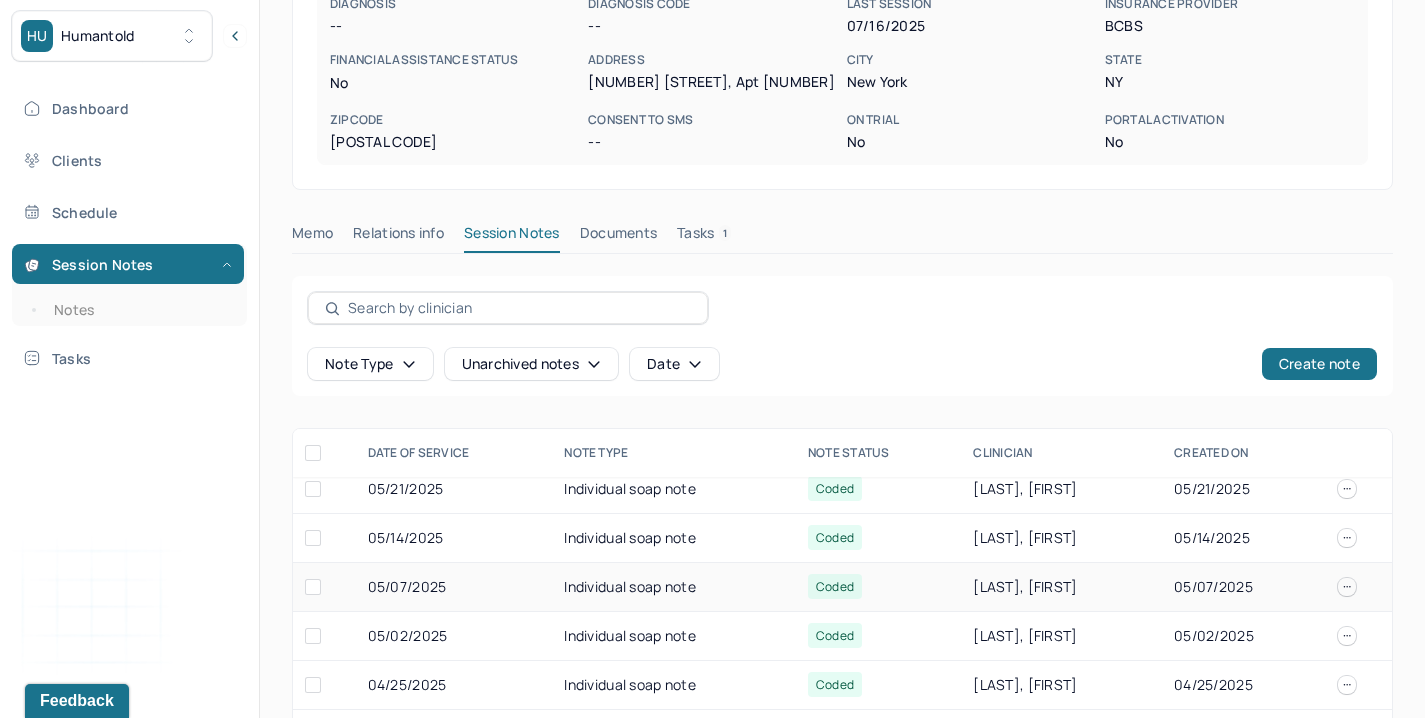 click on "05/07/2025" at bounding box center [454, 587] 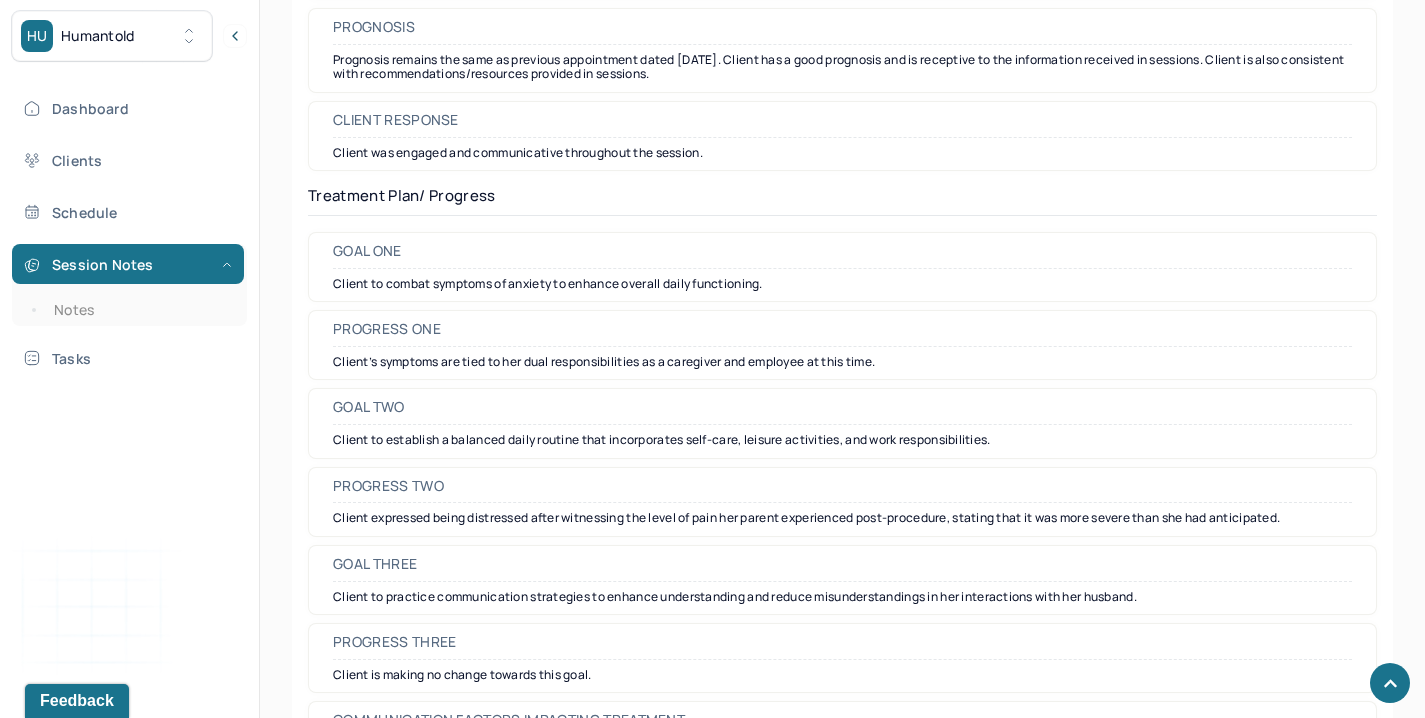 scroll, scrollTop: 2752, scrollLeft: 0, axis: vertical 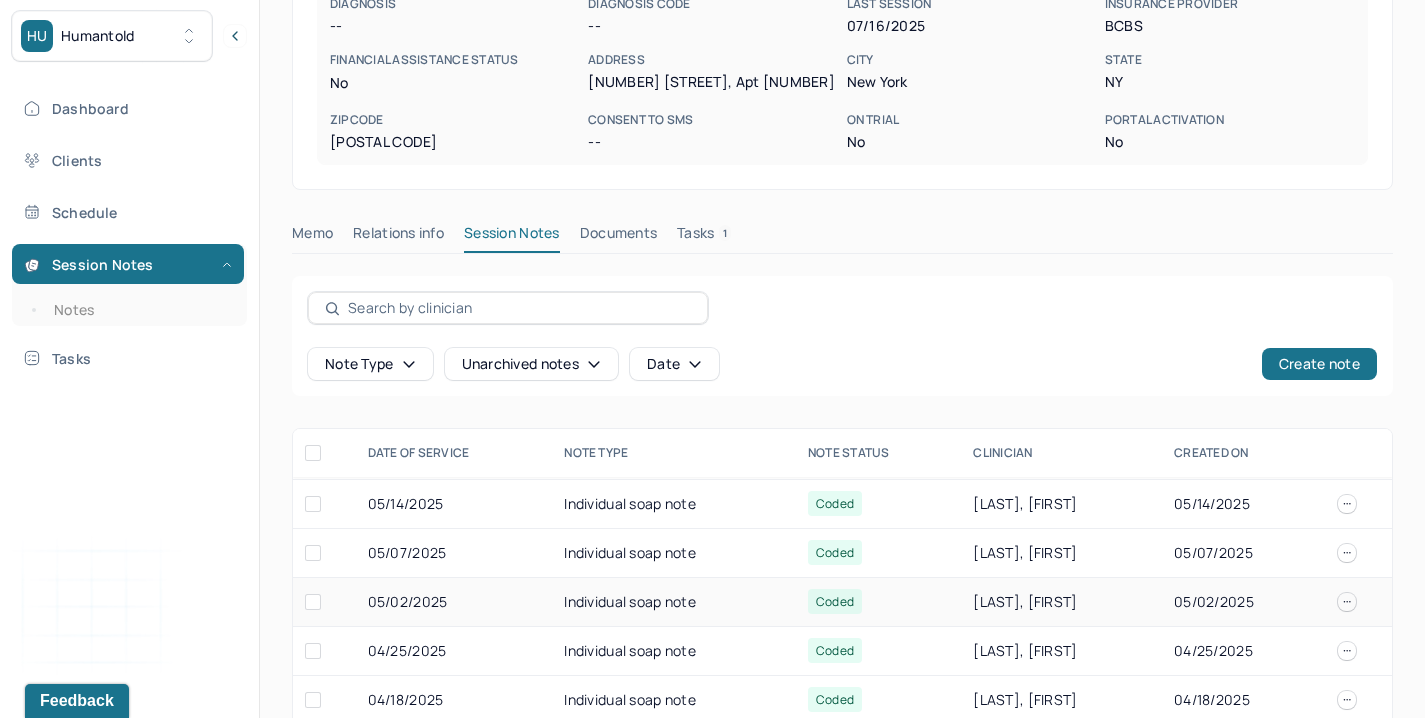click on "05/02/2025" at bounding box center [454, 602] 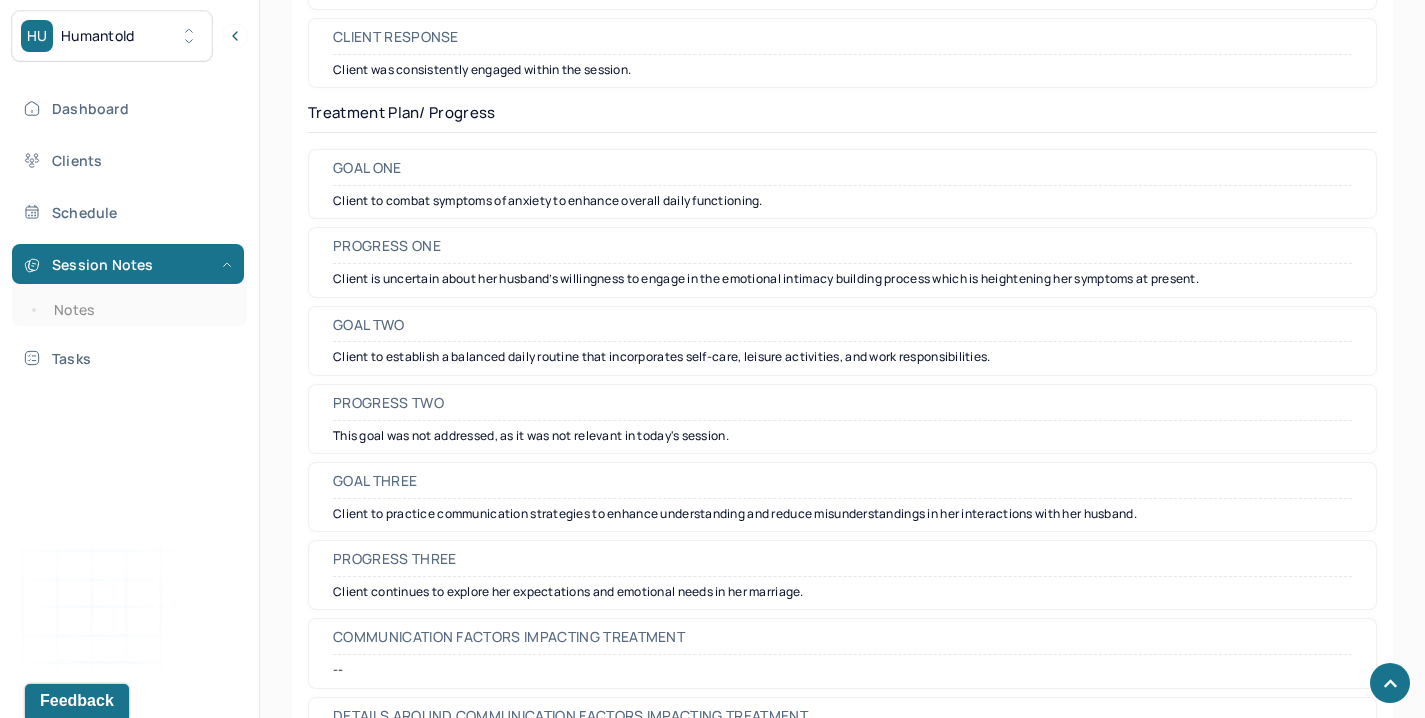 scroll, scrollTop: 2776, scrollLeft: 0, axis: vertical 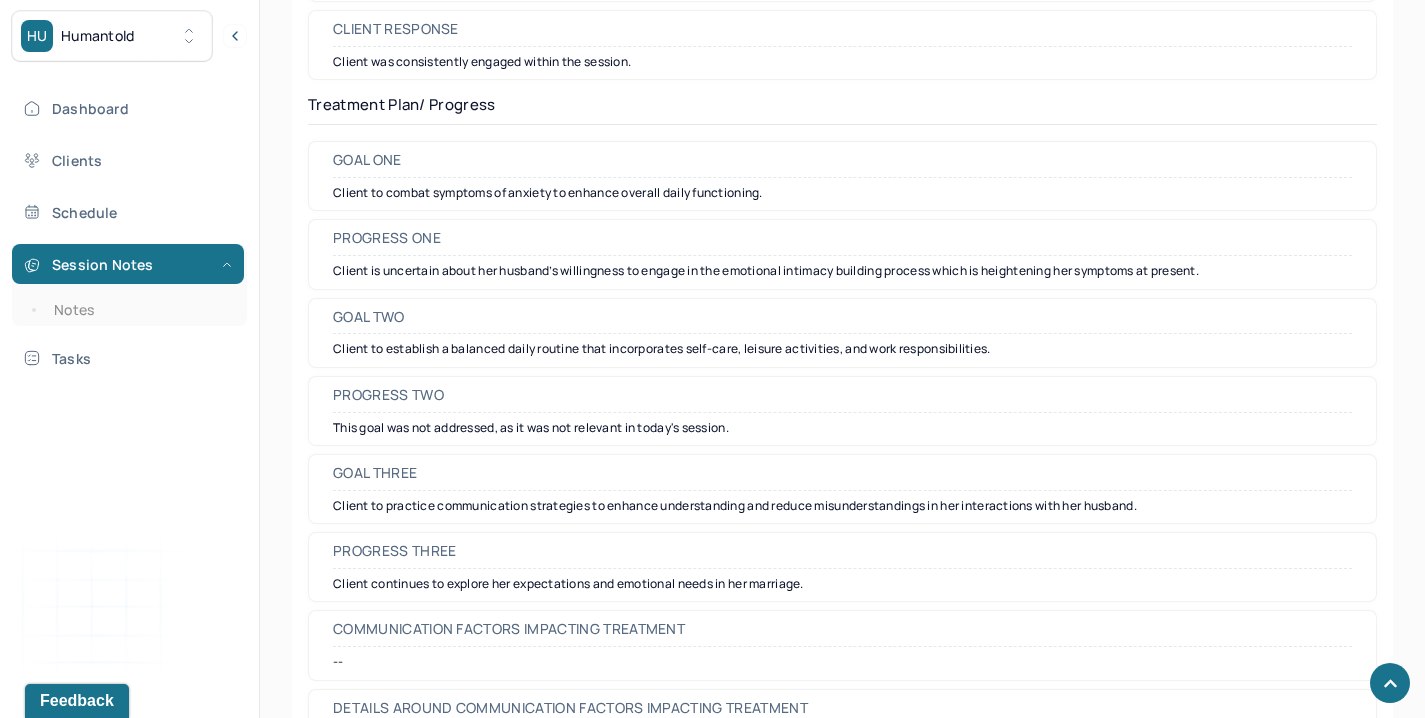 click on "Client continues to explore her expectations and emotional needs in her marriage." at bounding box center [842, 584] 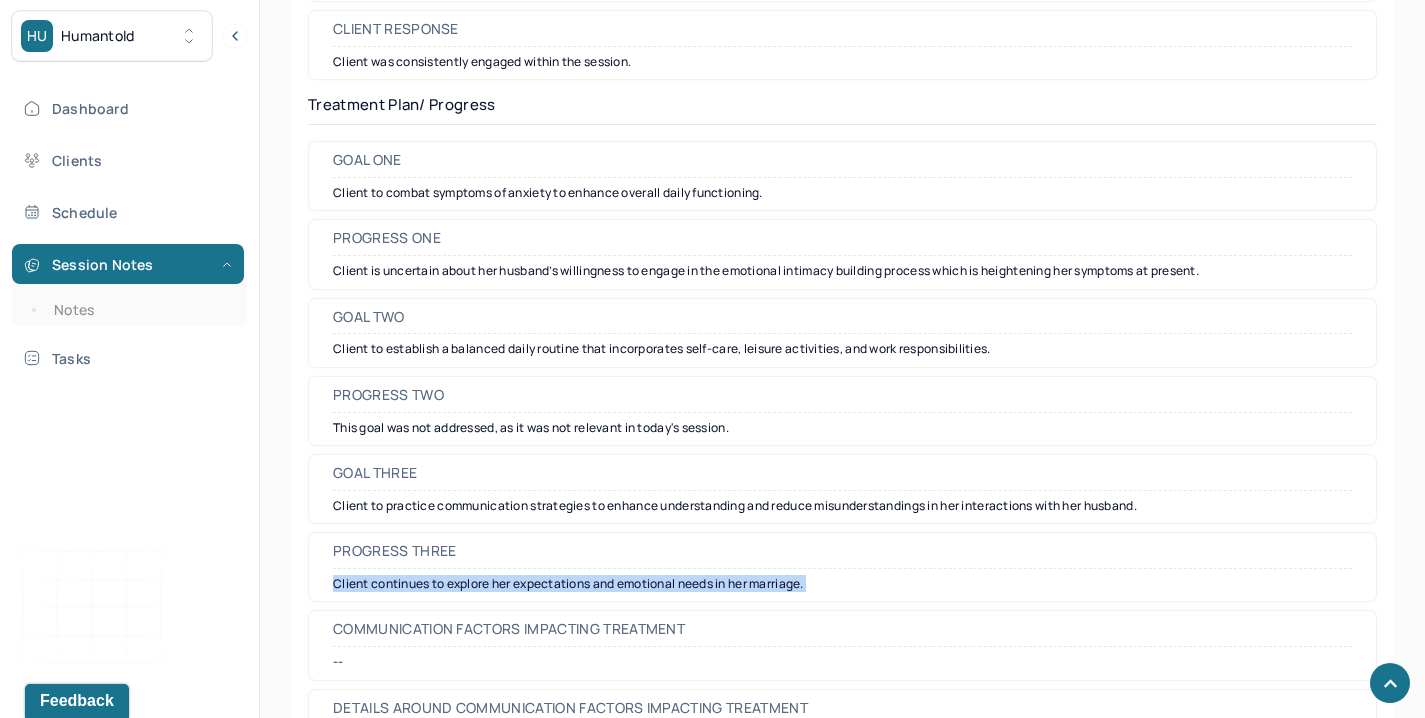 click on "Client continues to explore her expectations and emotional needs in her marriage." at bounding box center [842, 584] 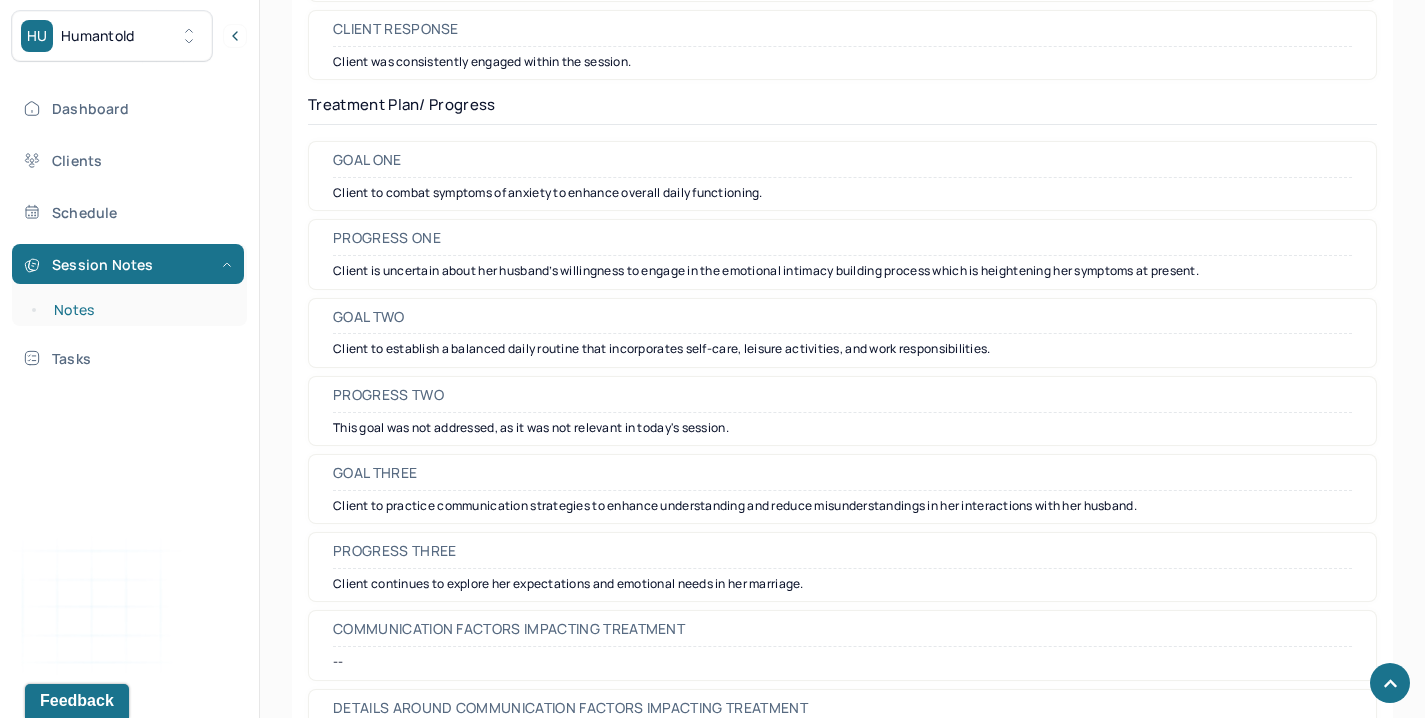 click on "Notes" at bounding box center [139, 310] 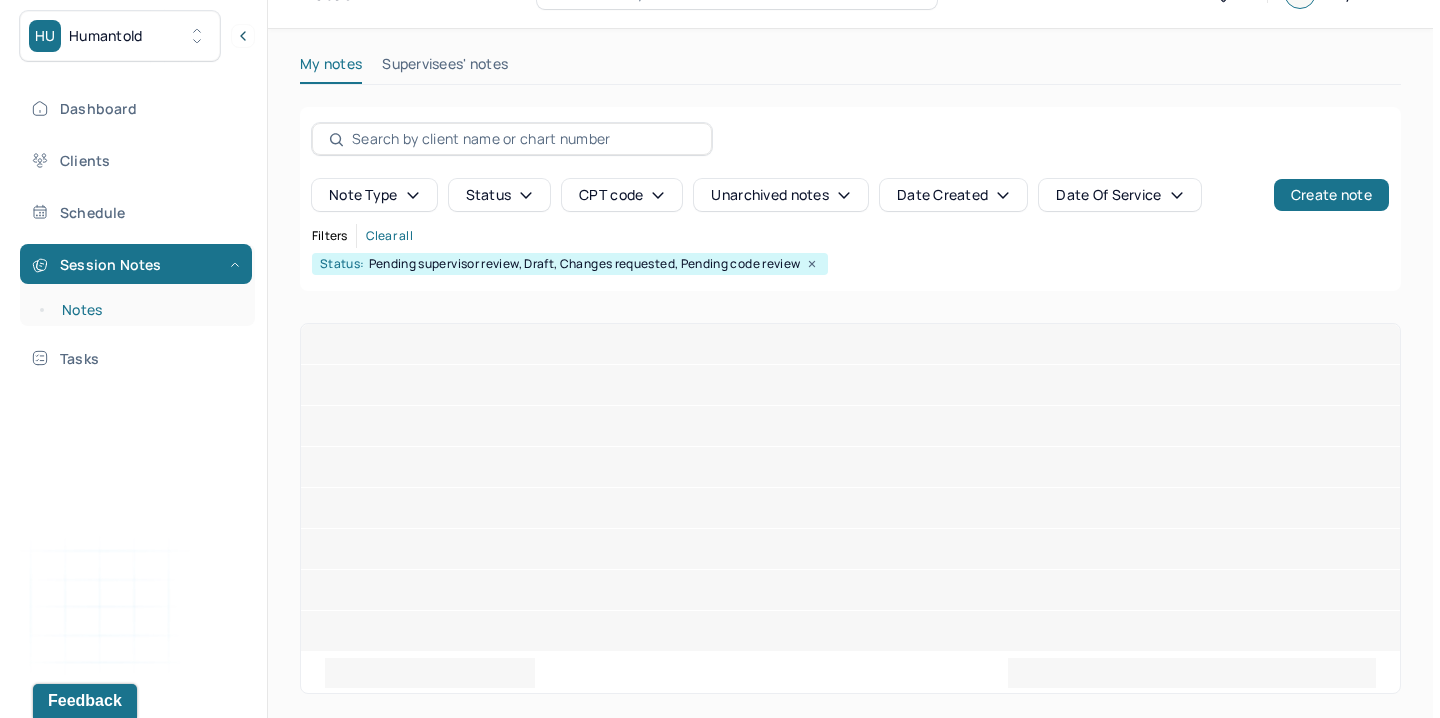 scroll, scrollTop: 0, scrollLeft: 0, axis: both 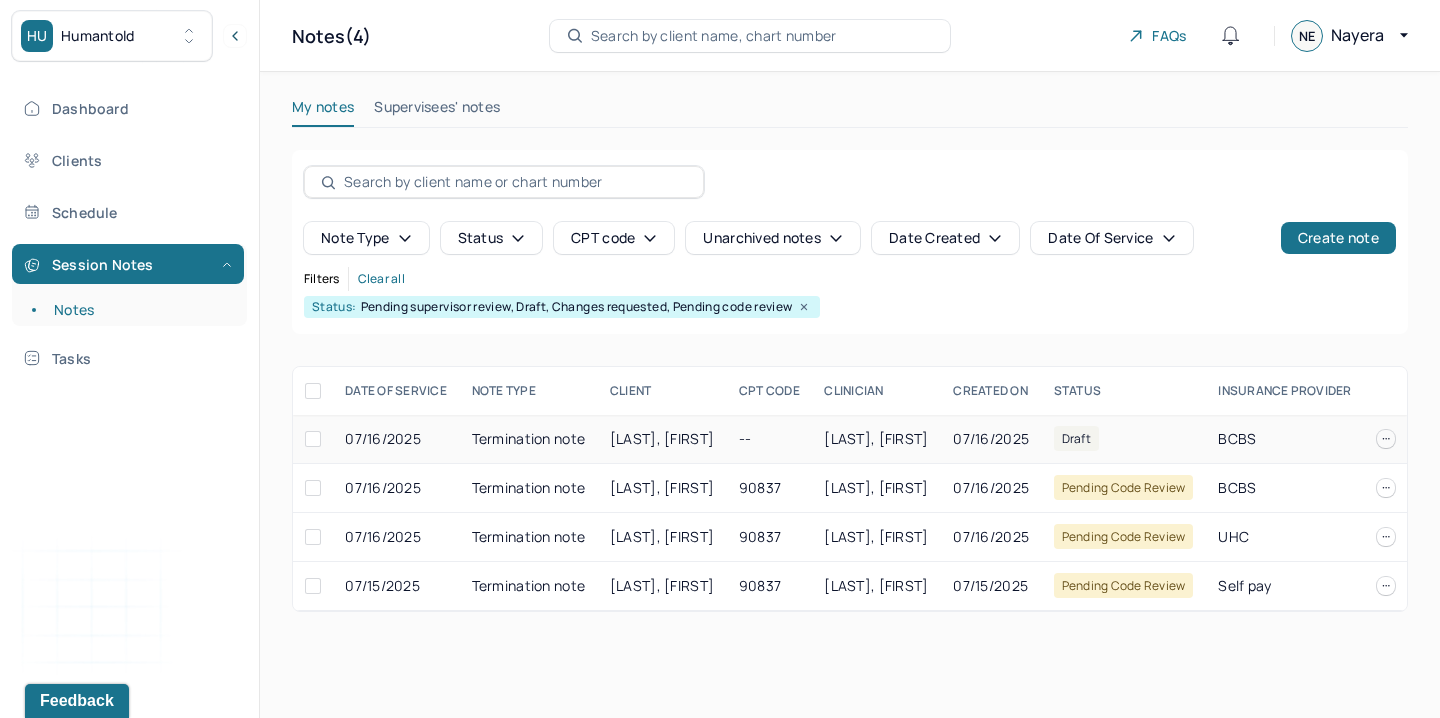 click on "[LAST], [FIRST]" at bounding box center (662, 439) 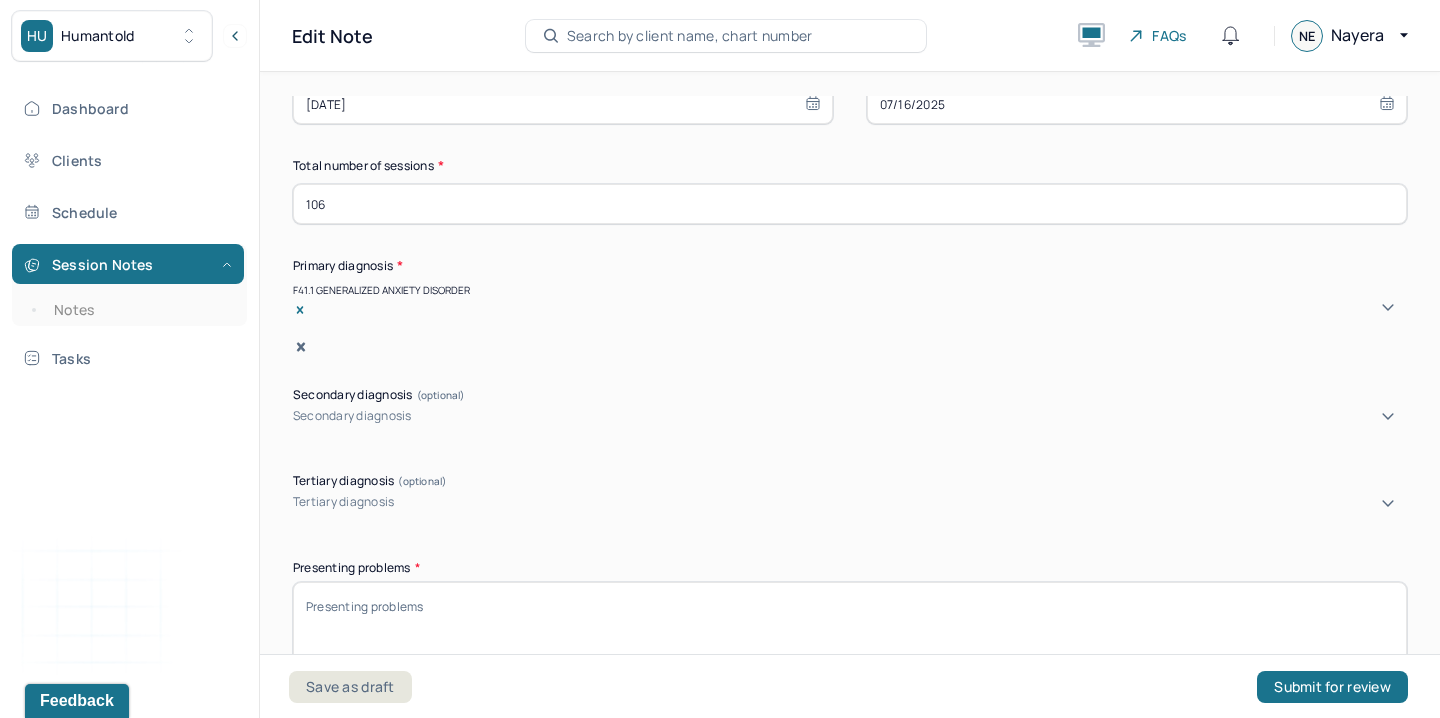scroll, scrollTop: 874, scrollLeft: 0, axis: vertical 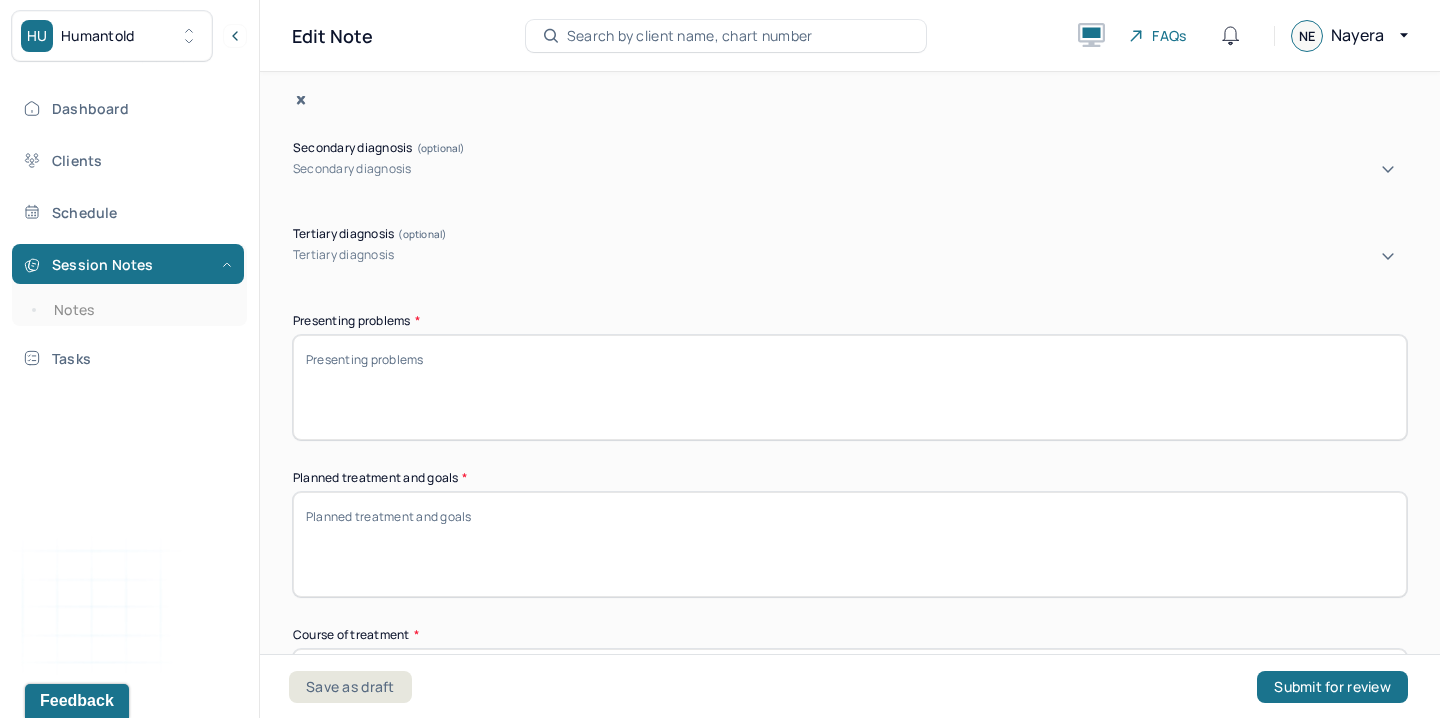 click on "Presenting problems *" at bounding box center (850, 387) 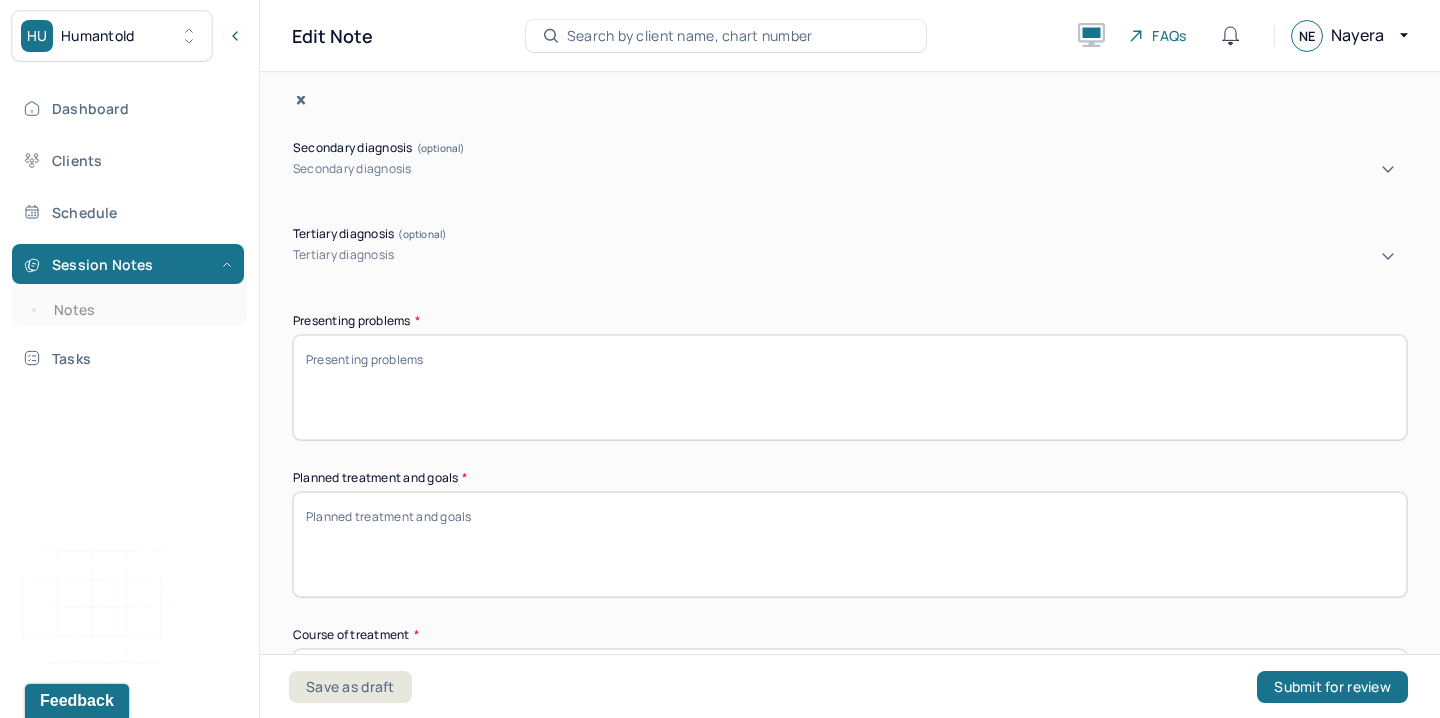 paste on "Client re-engaged in therapy to process a combination of ongoing and unresolved emotional challenges, including her immigration experience, separation anxiety, past trauma, and issues within her marriage. Although she described her marriage as generally understanding, she noted persistent struggles with feeling truly accepted during moments of emotional vulnerability or distress. These feelings contributed to symptoms of anxiety and impacted her sense of emotional safety and self-acceptance." 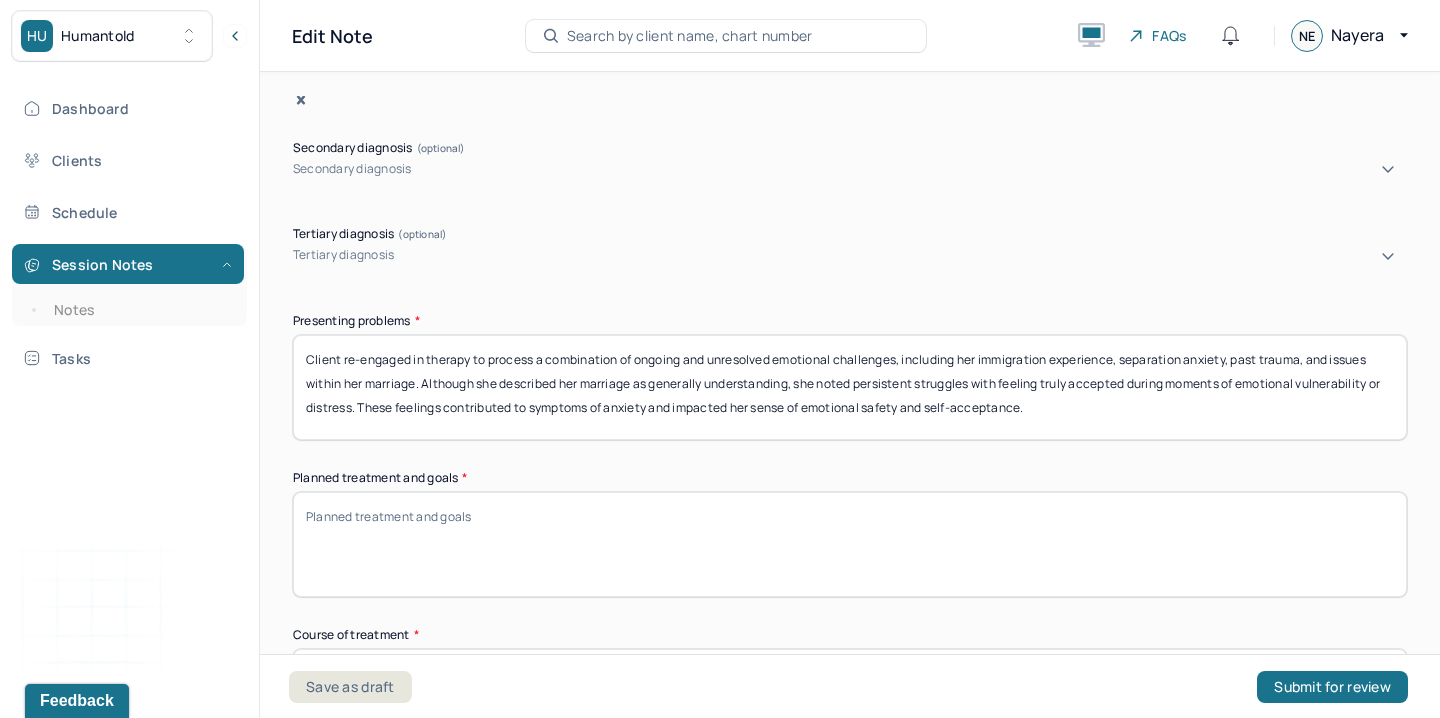 scroll, scrollTop: 0, scrollLeft: 0, axis: both 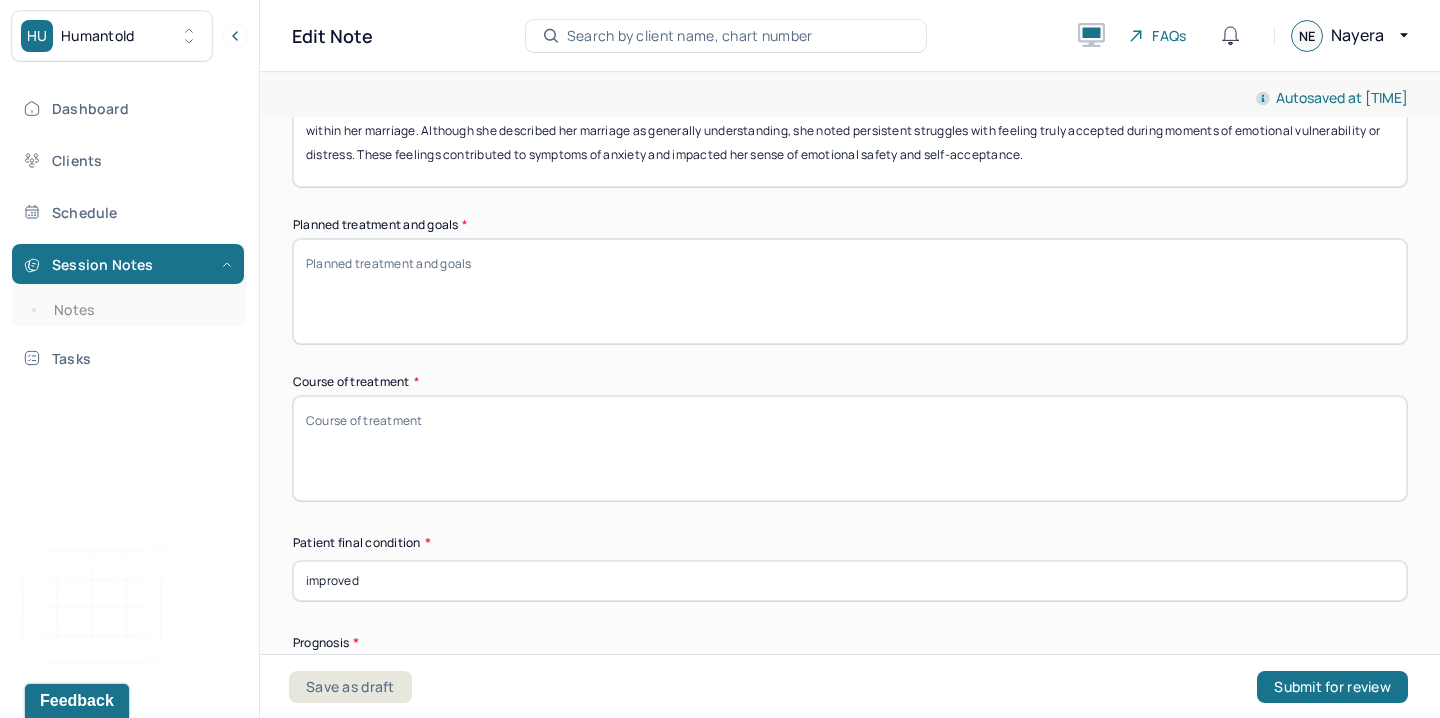 type on "Client re-engaged in therapy to process a combination of ongoing and unresolved emotional challenges, including her immigration experience, separation anxiety, past trauma, and issues within her marriage. Although she described her marriage as generally understanding, she noted persistent struggles with feeling truly accepted during moments of emotional vulnerability or distress. These feelings contributed to symptoms of anxiety and impacted her sense of emotional safety and self-acceptance." 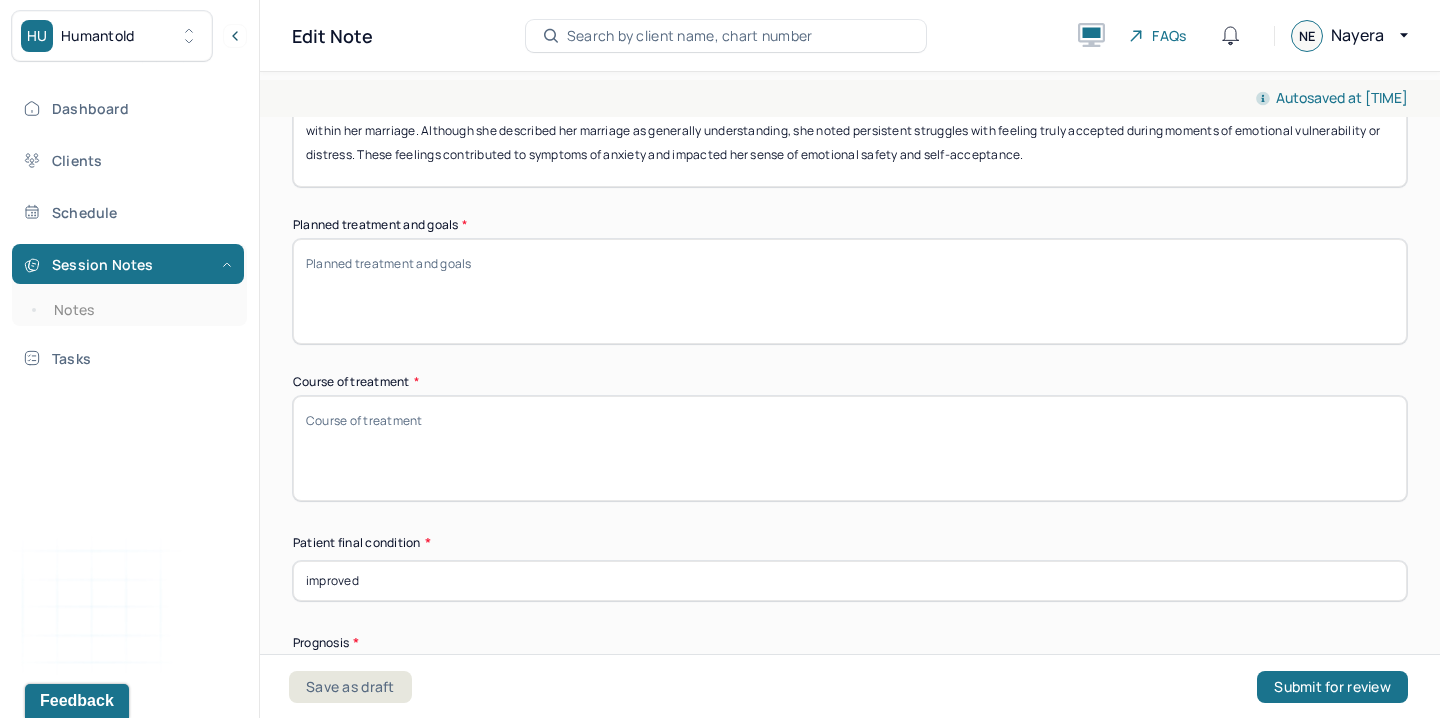 click on "Appointment location * Teletherapy Client Teletherapy Location Home Office Other Provider Teletherapy Location Home Office Other Consent was received for the teletherapy session The teletherapy session was conducted via video First session date * [DATE] Last session date * [DATE] Total number of sessions * [NUMBER] Primary diagnosis * F41.1 GENERALIZED ANXIETY DISORDER Secondary diagnosis (optional) Secondary diagnosis Tertiary diagnosis (optional) Tertiary diagnosis Presenting problems * Client re-engaged in therapy to process a combination of ongoing and unresolved emotional challenges, including her immigration experience, separation anxiety, past trauma, and issues within her marriage. Although she described her marriage as generally understanding, she noted persistent struggles with feeling truly accepted during moments of emotional vulnerability or distress. These feelings contributed to symptoms of anxiety and impacted her sense of emotional safety and self-acceptance. Planned treatment and goals *" at bounding box center (850, 313) 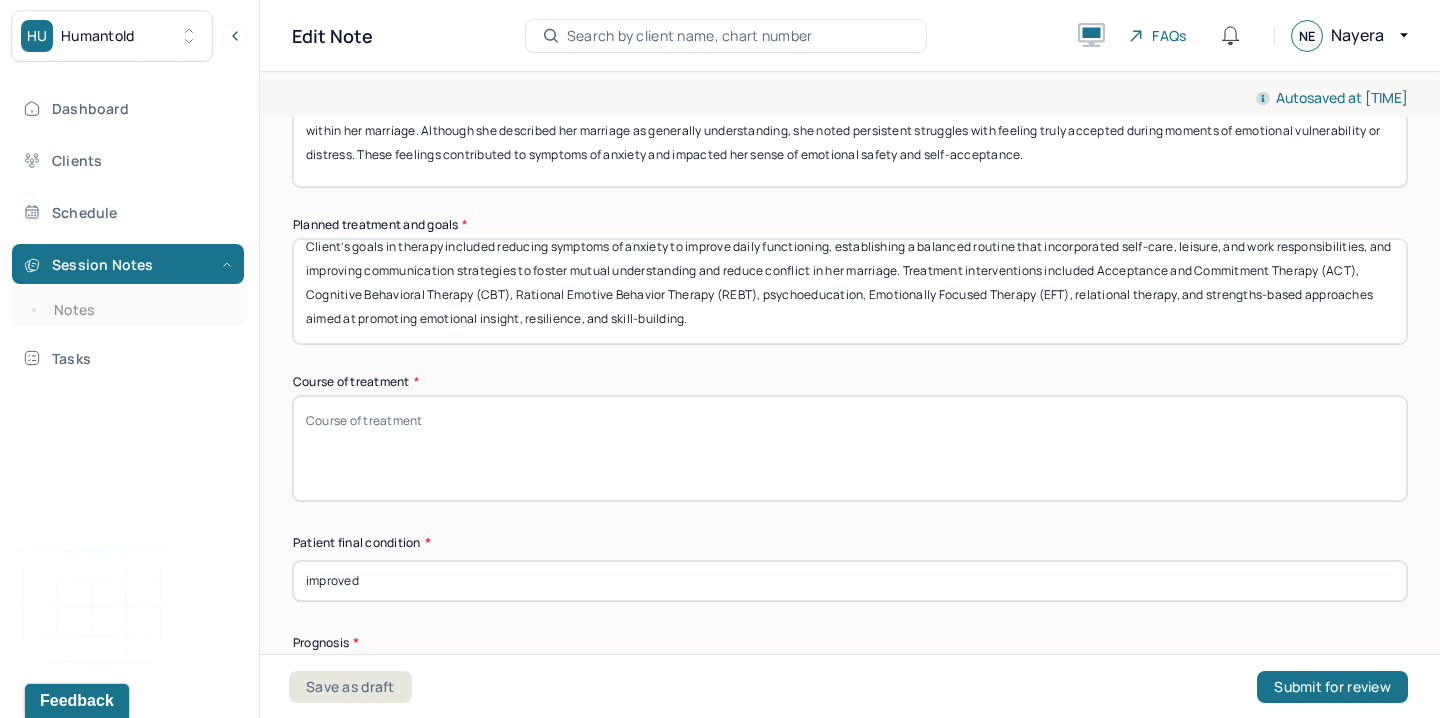 scroll, scrollTop: 16, scrollLeft: 0, axis: vertical 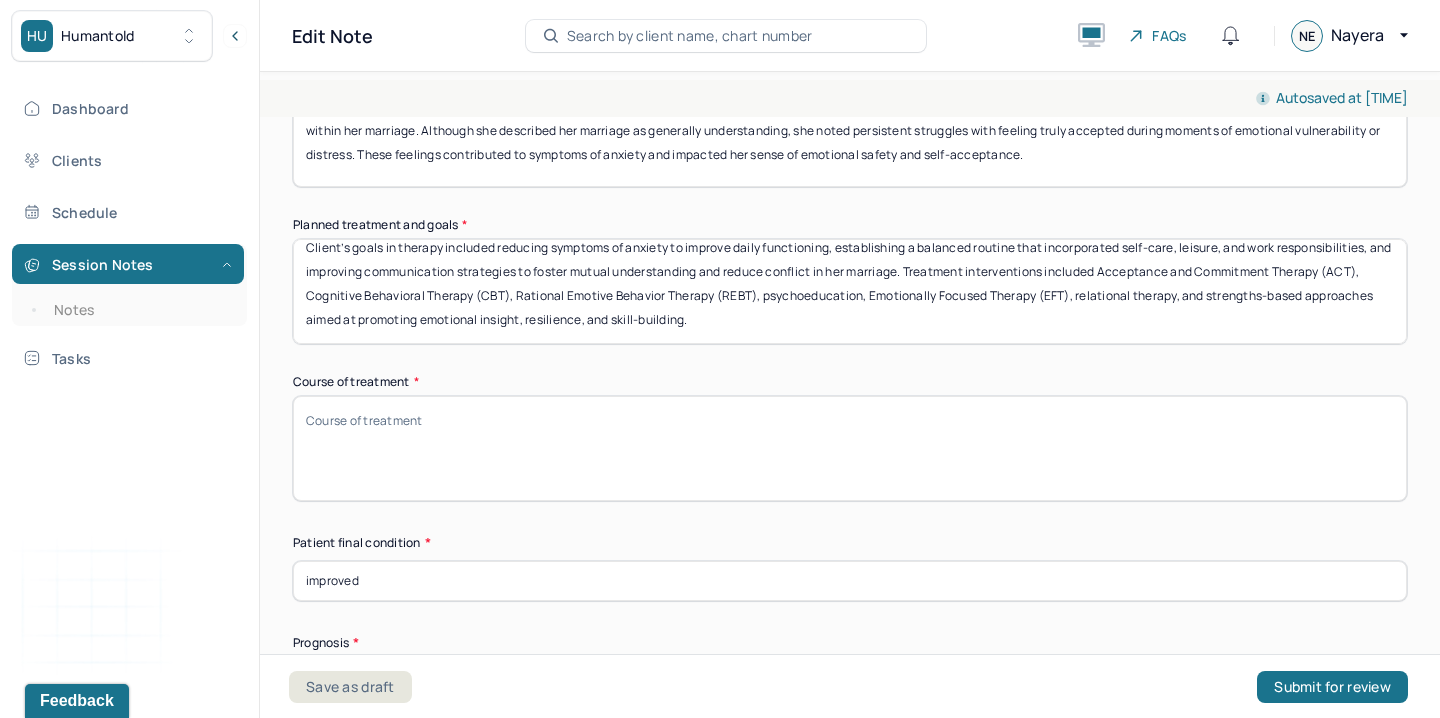 click on "Client’s goals in therapy included reducing symptoms of anxiety to improve daily functioning, establishing a balanced routine that incorporated self-care, leisure, and work responsibilities, and improving communication strategies to foster mutual understanding and reduce conflict in her marriage. Treatment interventions included Acceptance and Commitment Therapy (ACT), Cognitive Behavioral Therapy (CBT), Rational Emotive Behavior Therapy (REBT), psychoeducation, Emotionally Focused Therapy (EFT), relational therapy, and strengths-based approaches aimed at promoting emotional insight, resilience, and skill-building." at bounding box center (850, 291) 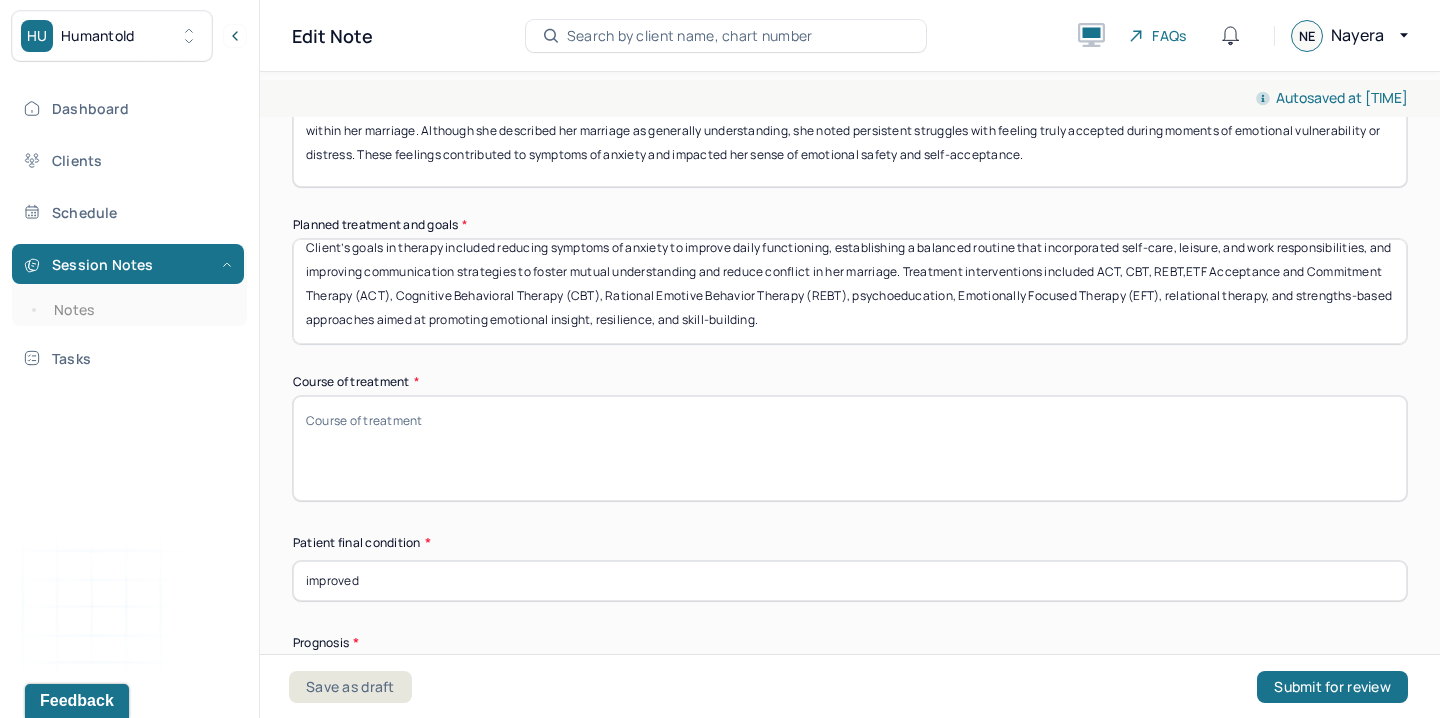 click on "Client’s goals in therapy included reducing symptoms of anxiety to improve daily functioning, establishing a balanced routine that incorporated self-care, leisure, and work responsibilities, and improving communication strategies to foster mutual understanding and reduce conflict in her marriage. Treatment interventions included ACT, CBT, REBT Acceptance and Commitment Therapy (ACT), Cognitive Behavioral Therapy (CBT), Rational Emotive Behavior Therapy (REBT), psychoeducation, Emotionally Focused Therapy (EFT), relational therapy, and strengths-based approaches aimed at promoting emotional insight, resilience, and skill-building." at bounding box center (850, 291) 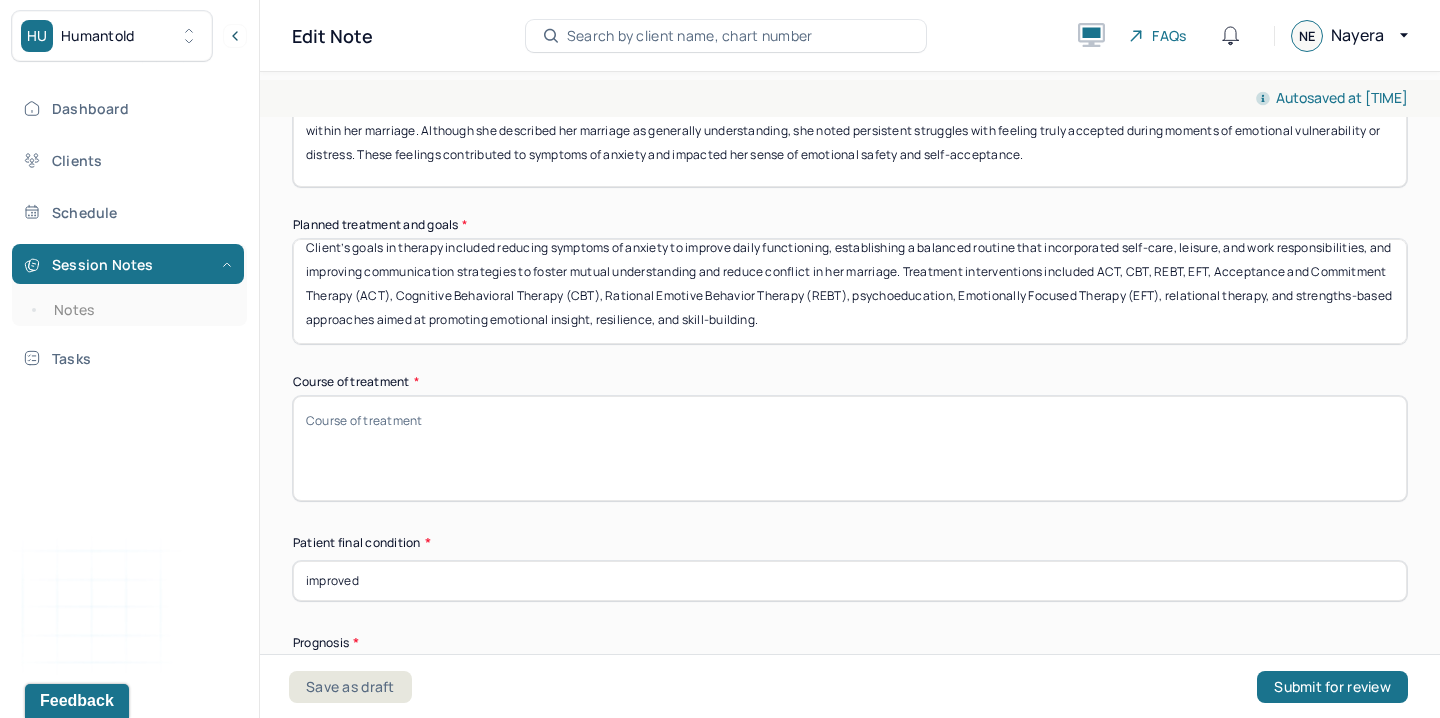 drag, startPoint x: 1025, startPoint y: 278, endPoint x: 282, endPoint y: 274, distance: 743.01074 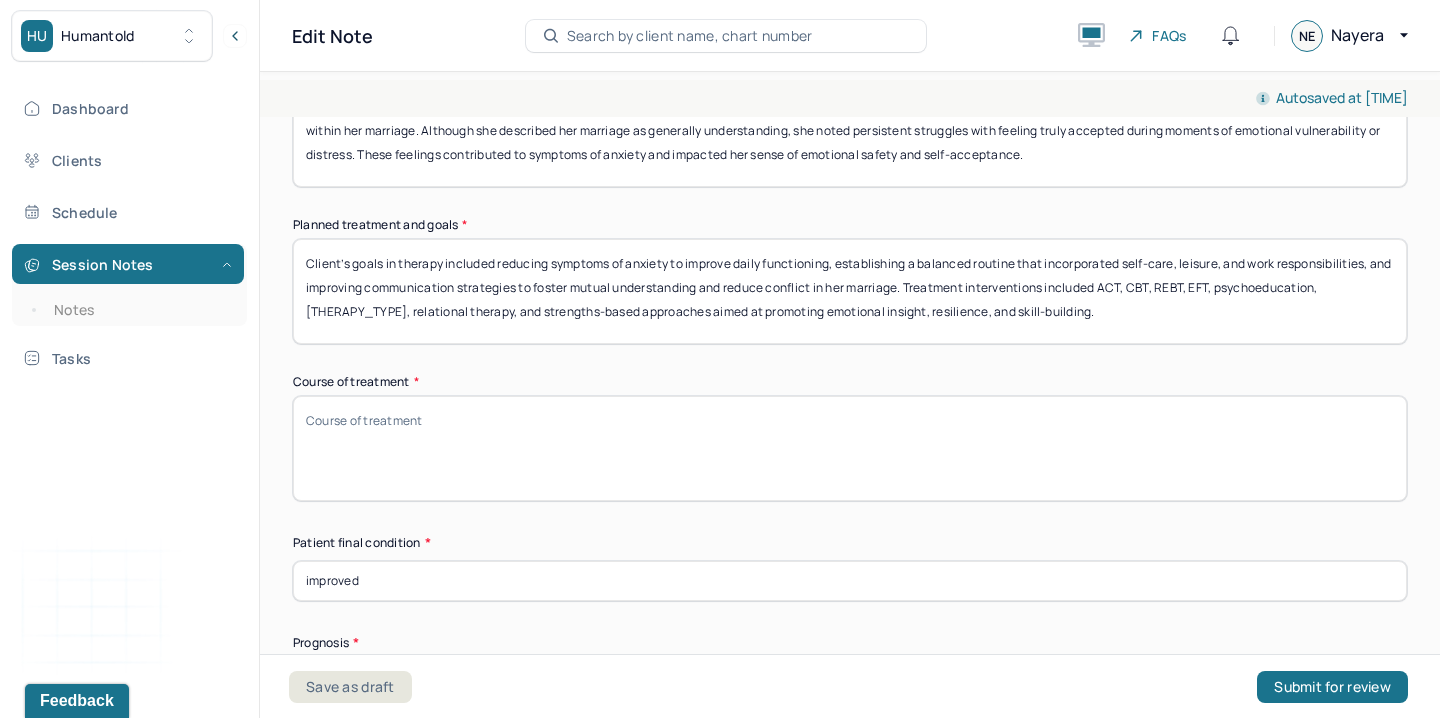scroll, scrollTop: 0, scrollLeft: 0, axis: both 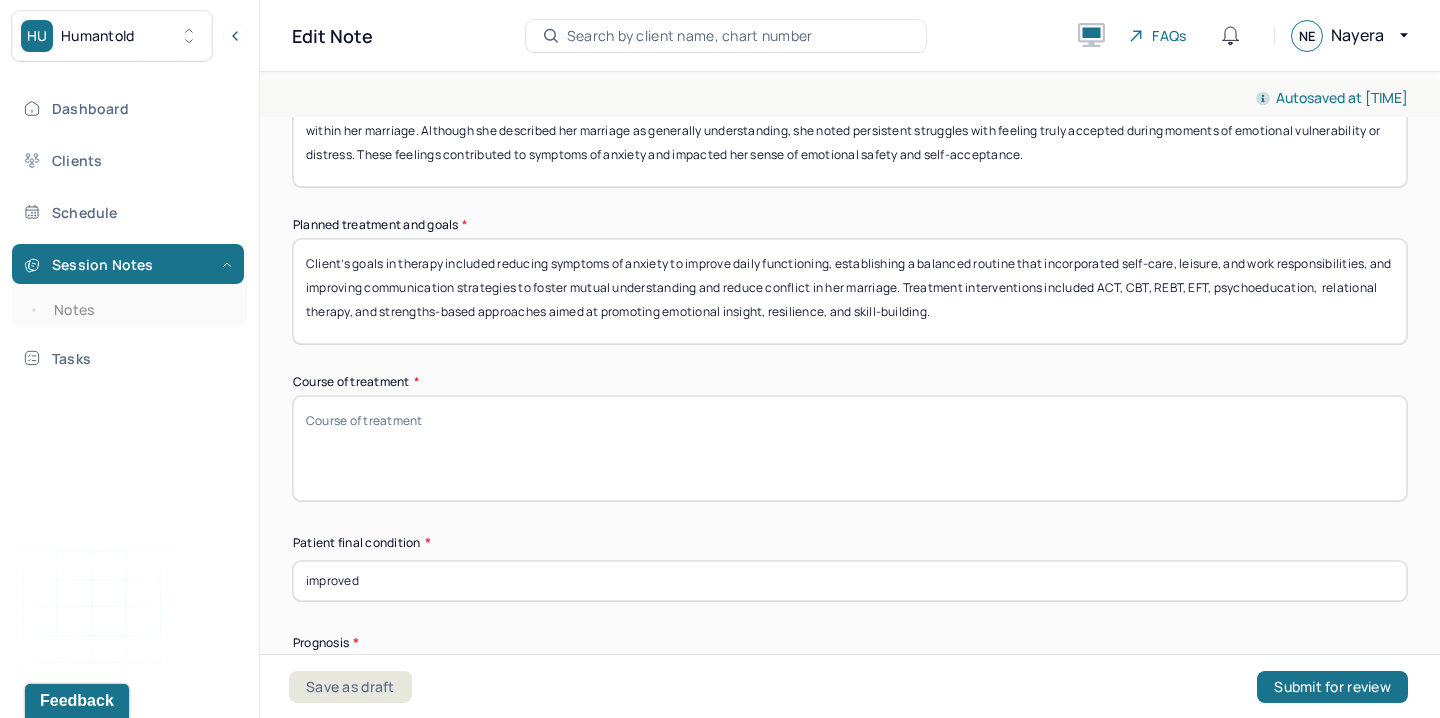 type on "Client’s goals in therapy included reducing symptoms of anxiety to improve daily functioning, establishing a balanced routine that incorporated self-care, leisure, and work responsibilities, and improving communication strategies to foster mutual understanding and reduce conflict in her marriage. Treatment interventions included ACT, CBT, REBT, EFT, psychoeducation,  relational therapy, and strengths-based approaches aimed at promoting emotional insight, resilience, and skill-building." 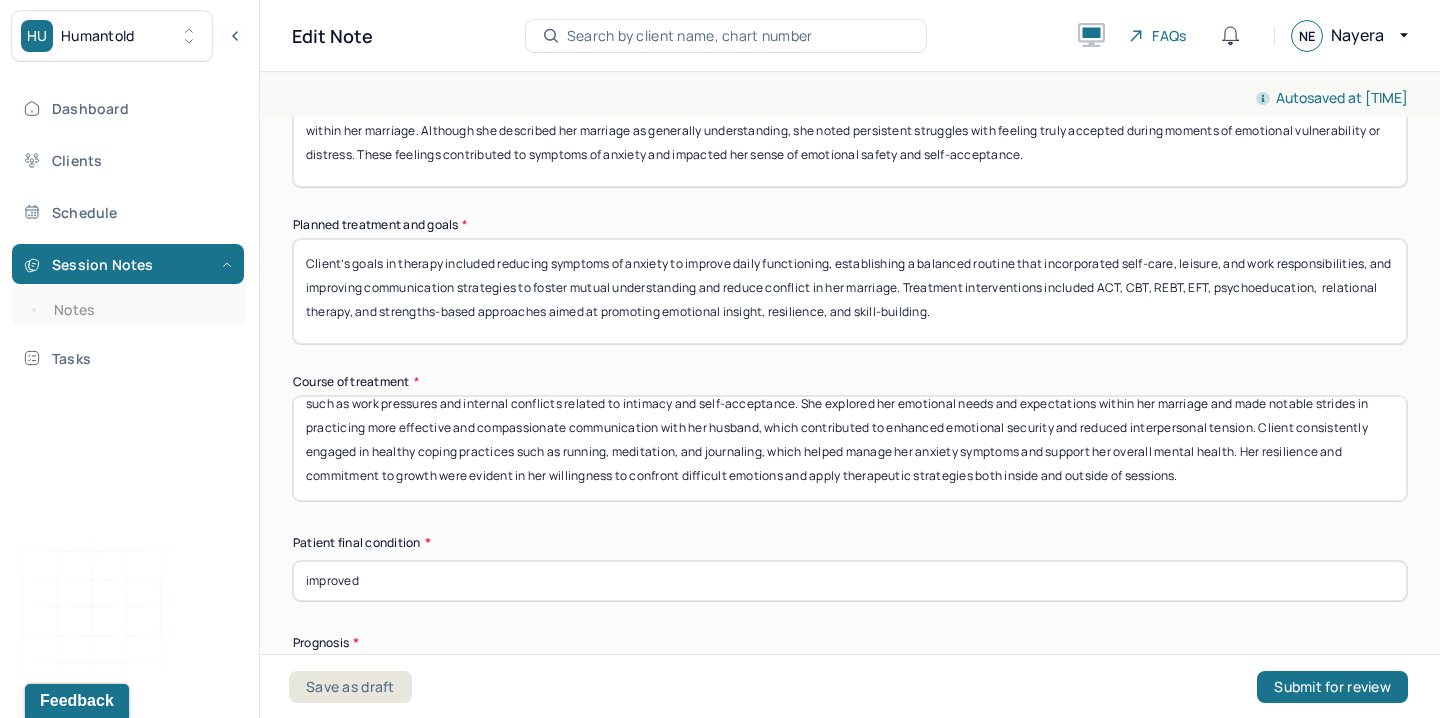 scroll, scrollTop: 40, scrollLeft: 0, axis: vertical 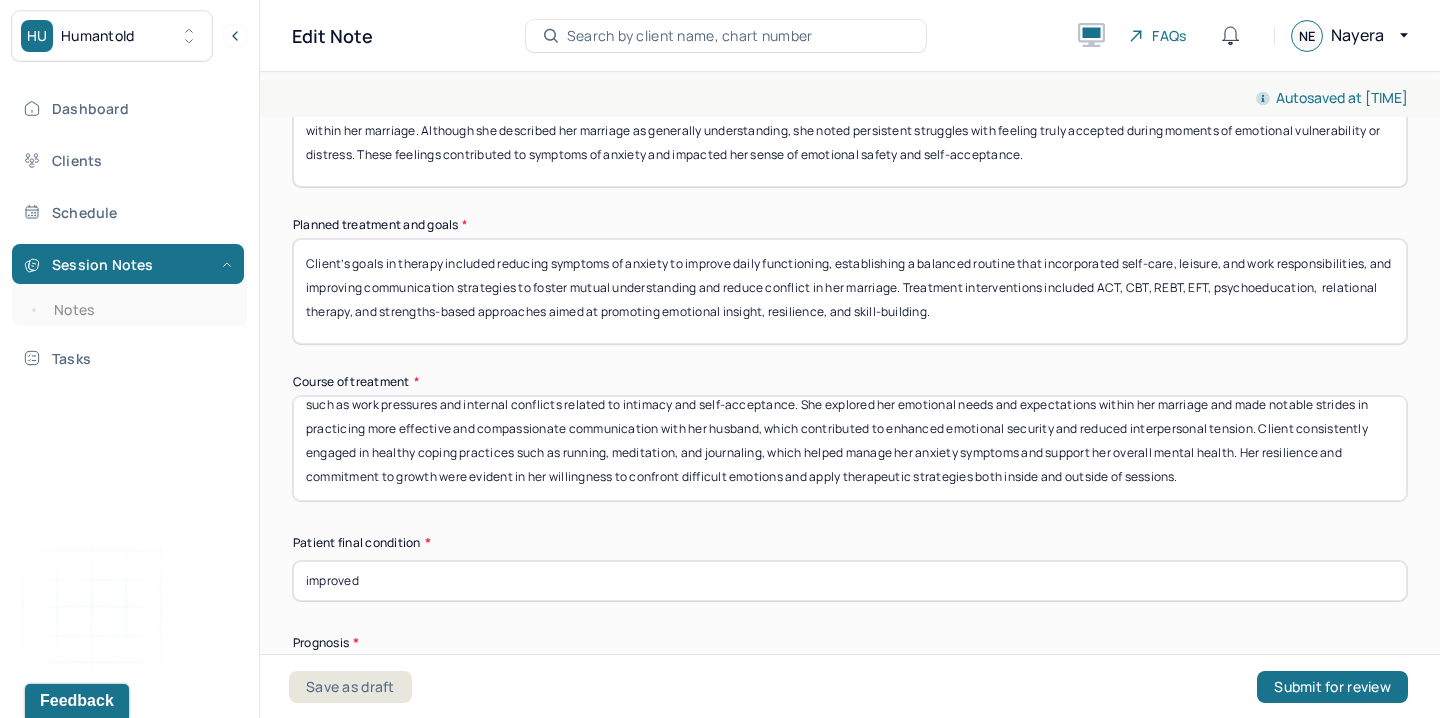 type on "Throughout the course of therapy, client demonstrated growing self-awareness and an increased ability to regulate her emotional responses, particularly when faced with external stressors such as work pressures and internal conflicts related to intimacy and self-acceptance. She explored her emotional needs and expectations within her marriage and made notable strides in practicing more effective and compassionate communication with her husband, which contributed to enhanced emotional security and reduced interpersonal tension. Client consistently engaged in healthy coping practices such as running, meditation, and journaling, which helped manage her anxiety symptoms and support her overall mental health. Her resilience and commitment to growth were evident in her willingness to confront difficult emotions and apply therapeutic strategies both inside and outside of sessions." 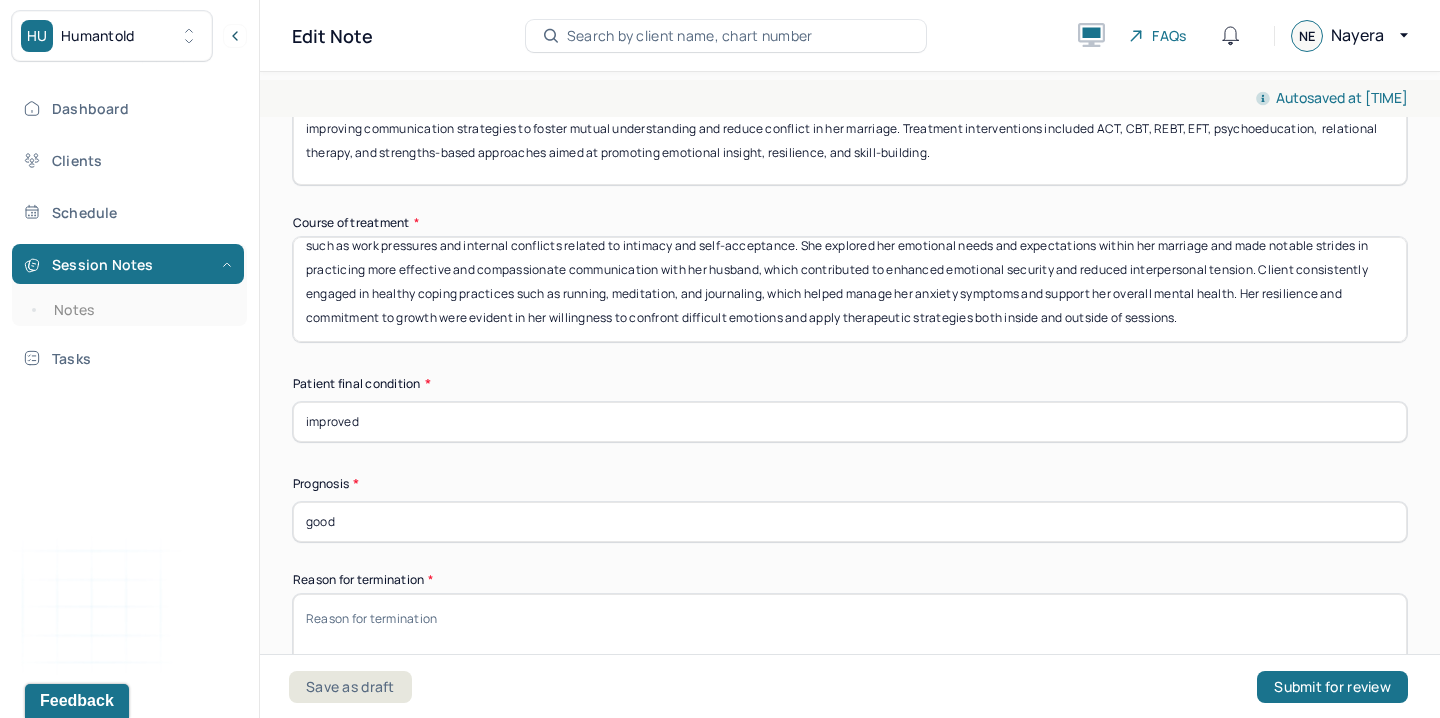 scroll, scrollTop: 1479, scrollLeft: 0, axis: vertical 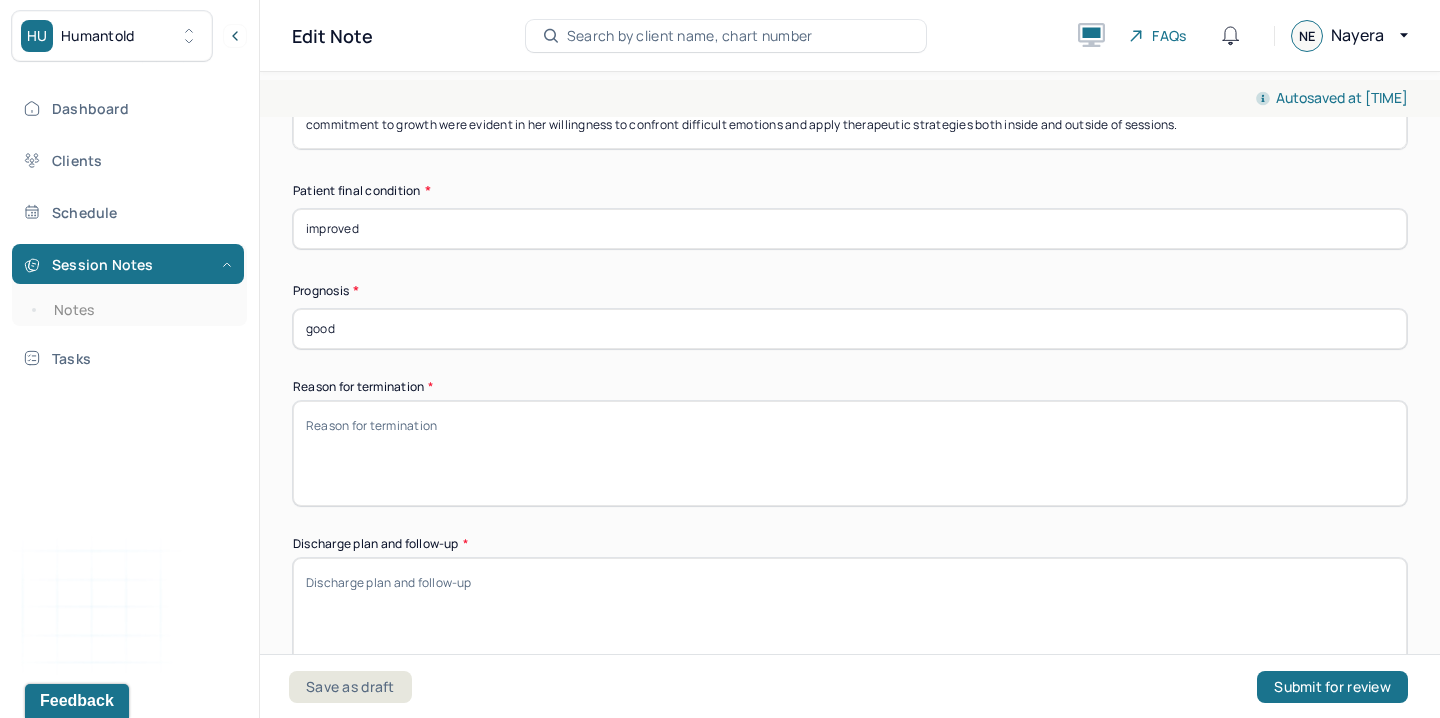 paste on "Termination is occurring due to the therapist’s departure from the practice. The client was informed of this transition and expressed understanding and gratitude for the support and insight gained through the therapeutic process. She acknowledged the progress she made and reflected positively on the changes she experienced in her emotional well-being and relationship dynamics." 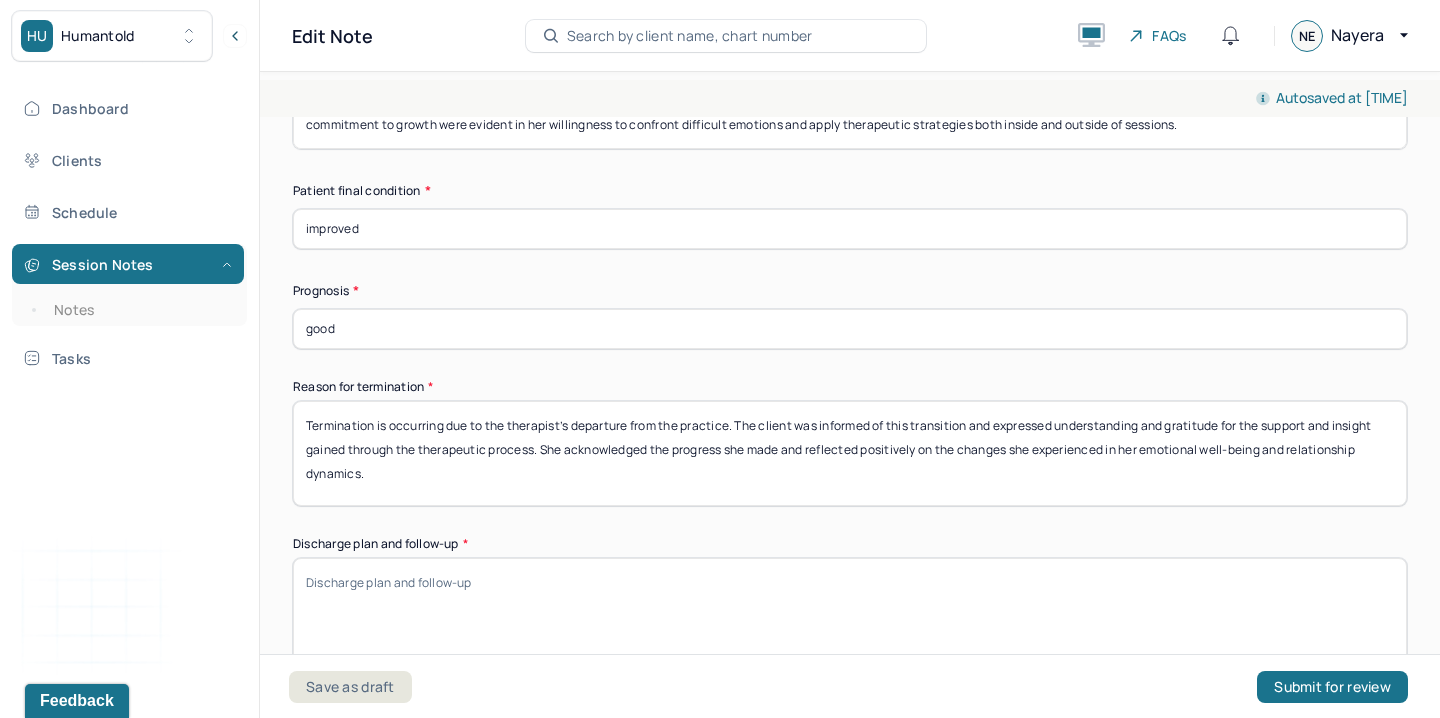 scroll, scrollTop: 0, scrollLeft: 0, axis: both 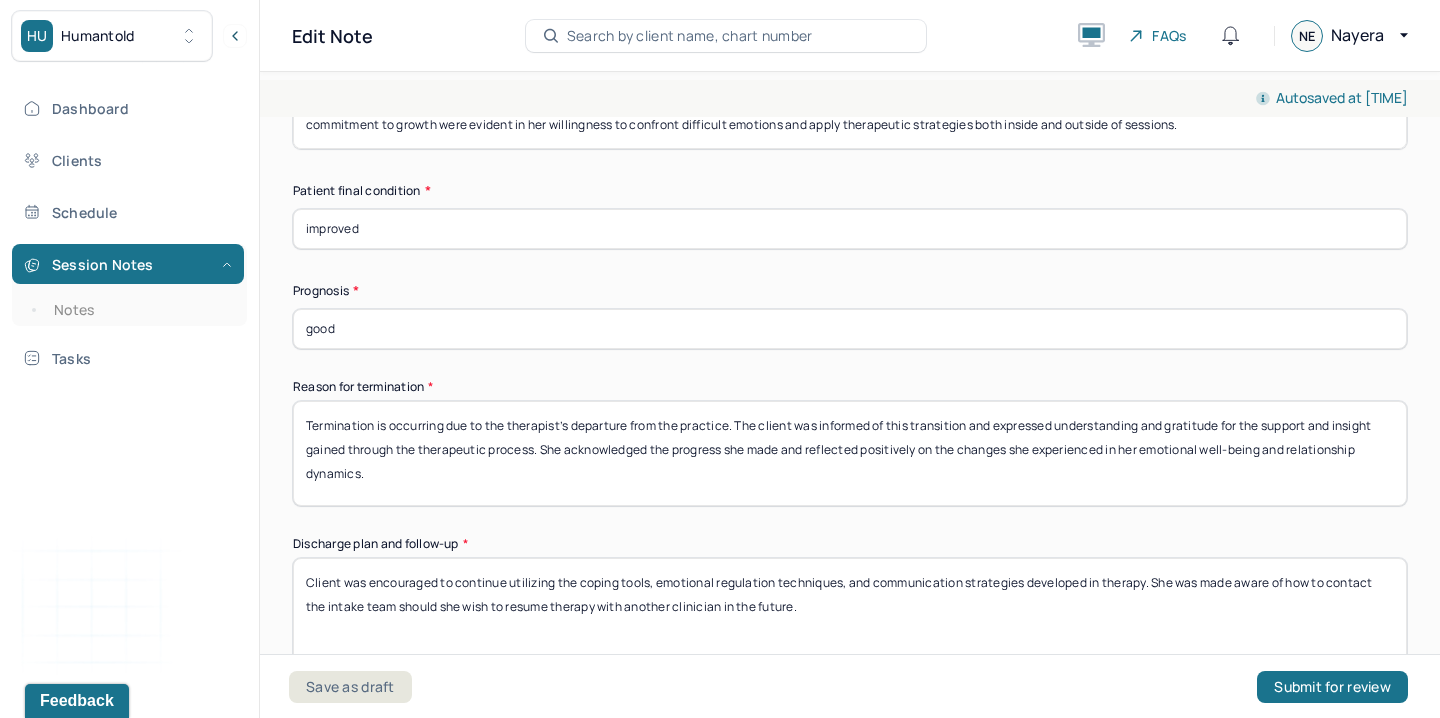 type on "Client was encouraged to continue utilizing the coping tools, emotional regulation techniques, and communication strategies developed in therapy. She was made aware of how to contact the intake team should she wish to resume therapy with another clinician in the future." 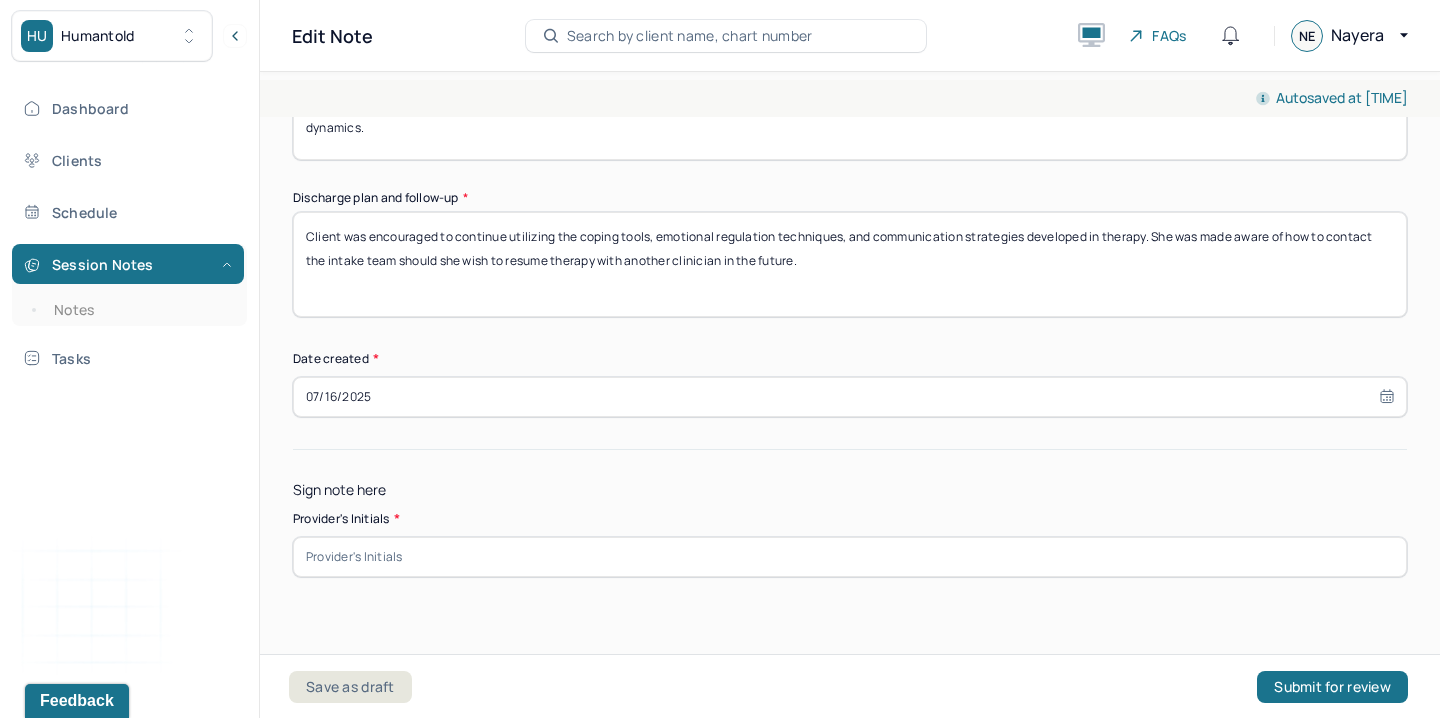scroll, scrollTop: 1846, scrollLeft: 0, axis: vertical 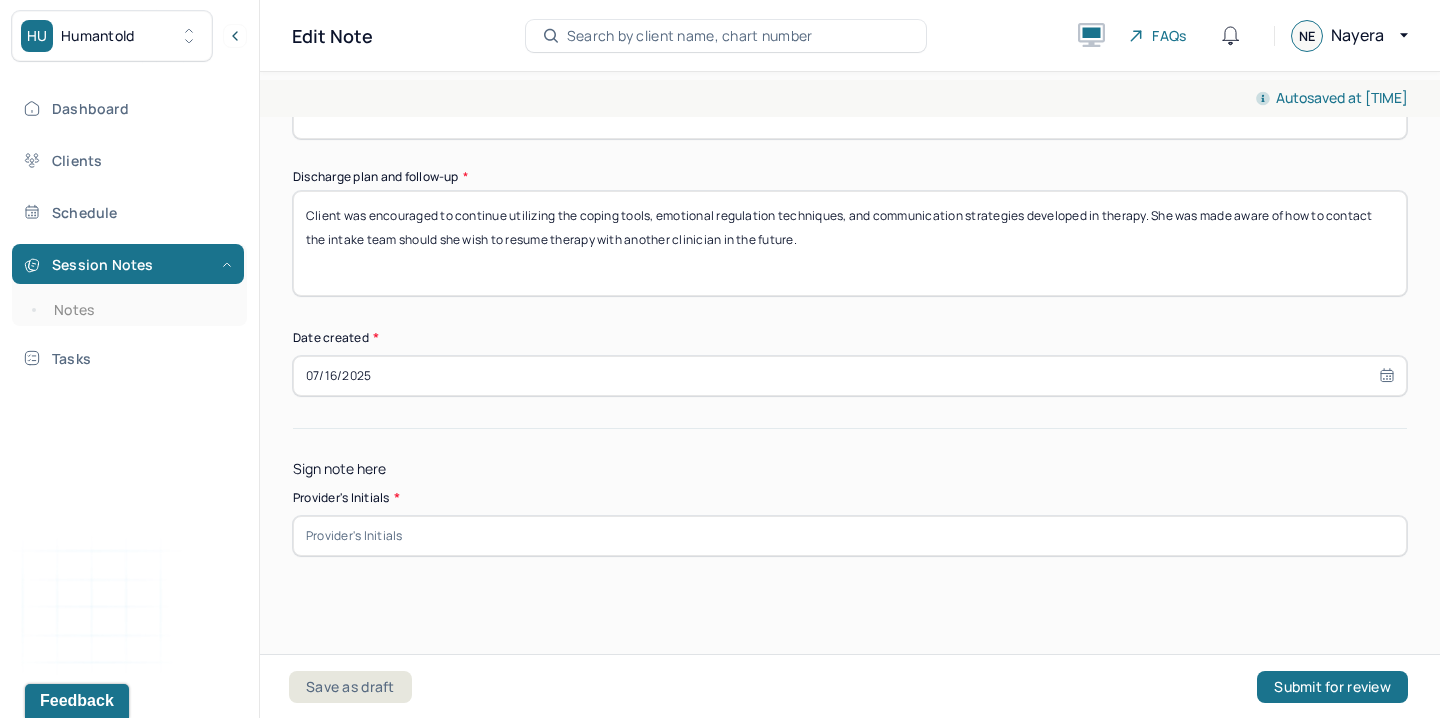 click at bounding box center [850, 536] 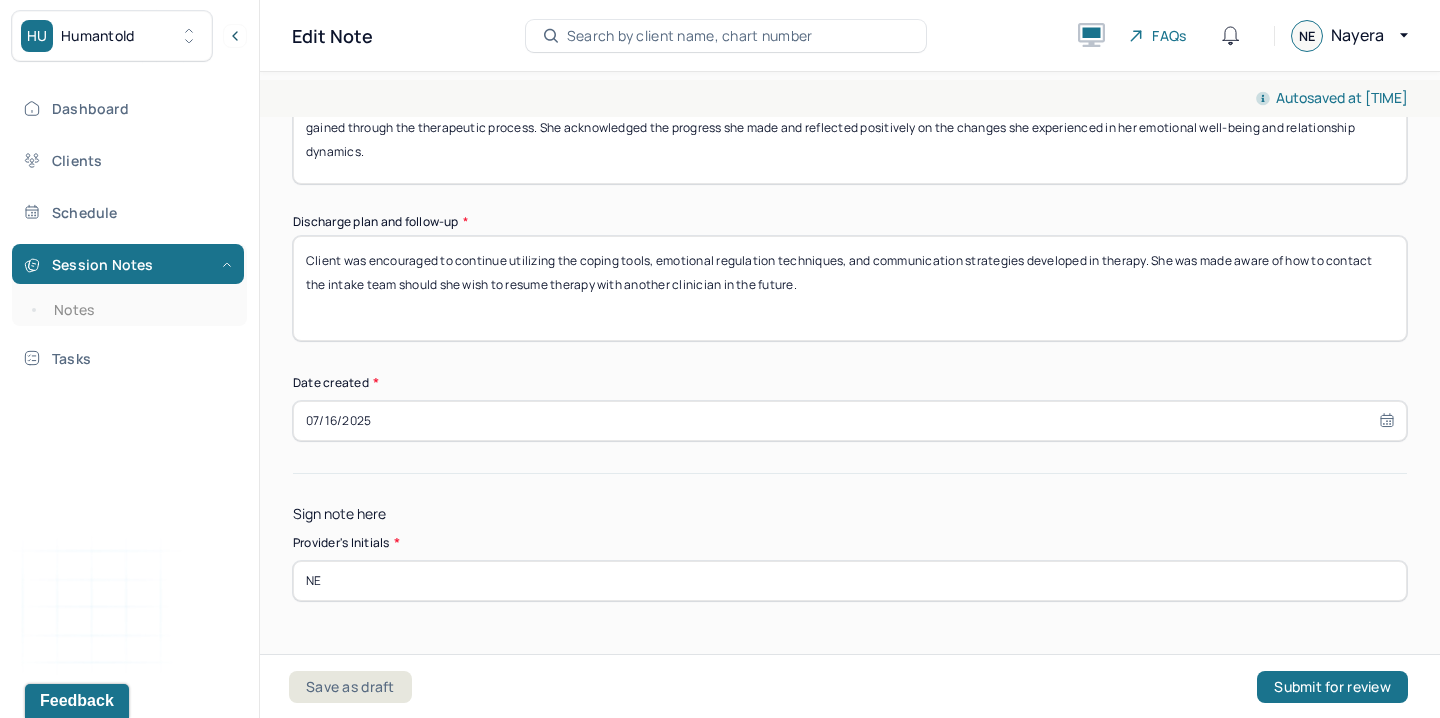 scroll, scrollTop: 1808, scrollLeft: 0, axis: vertical 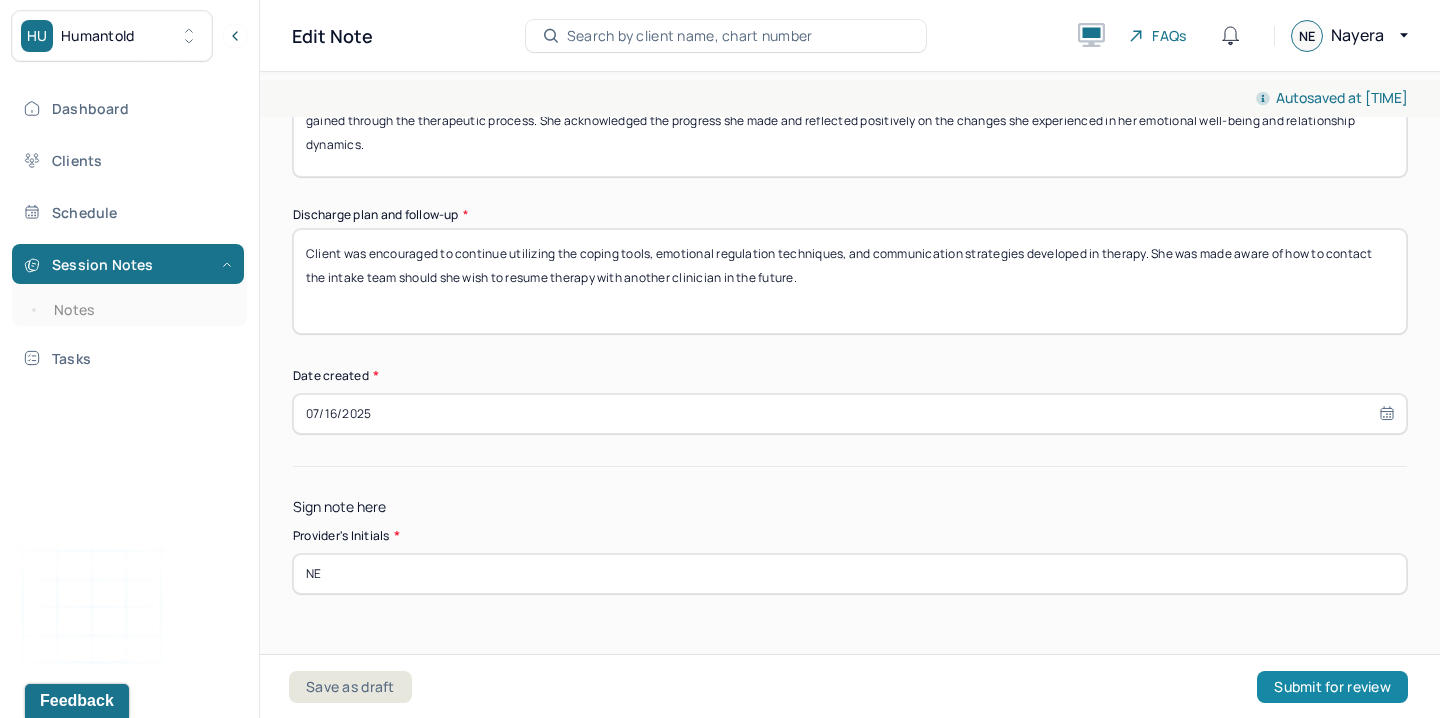 type on "NE" 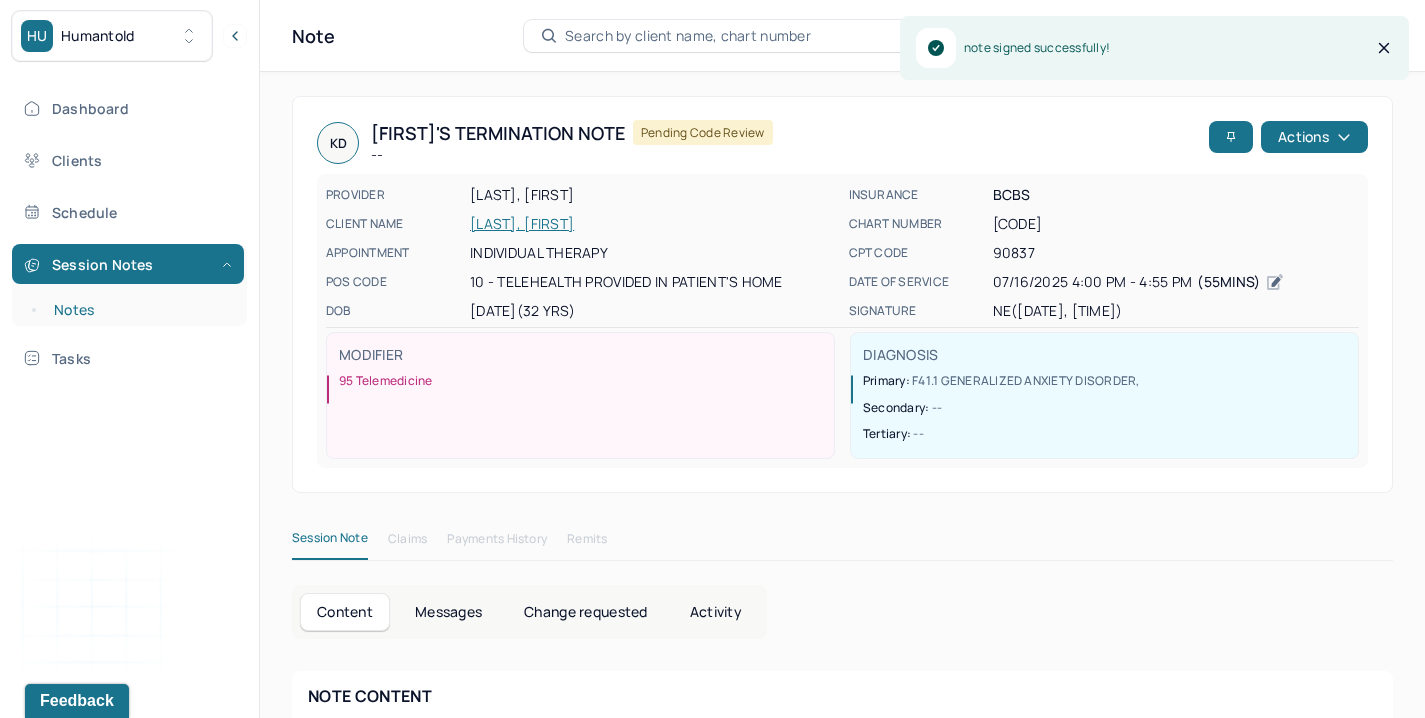 click on "Notes" at bounding box center (139, 310) 